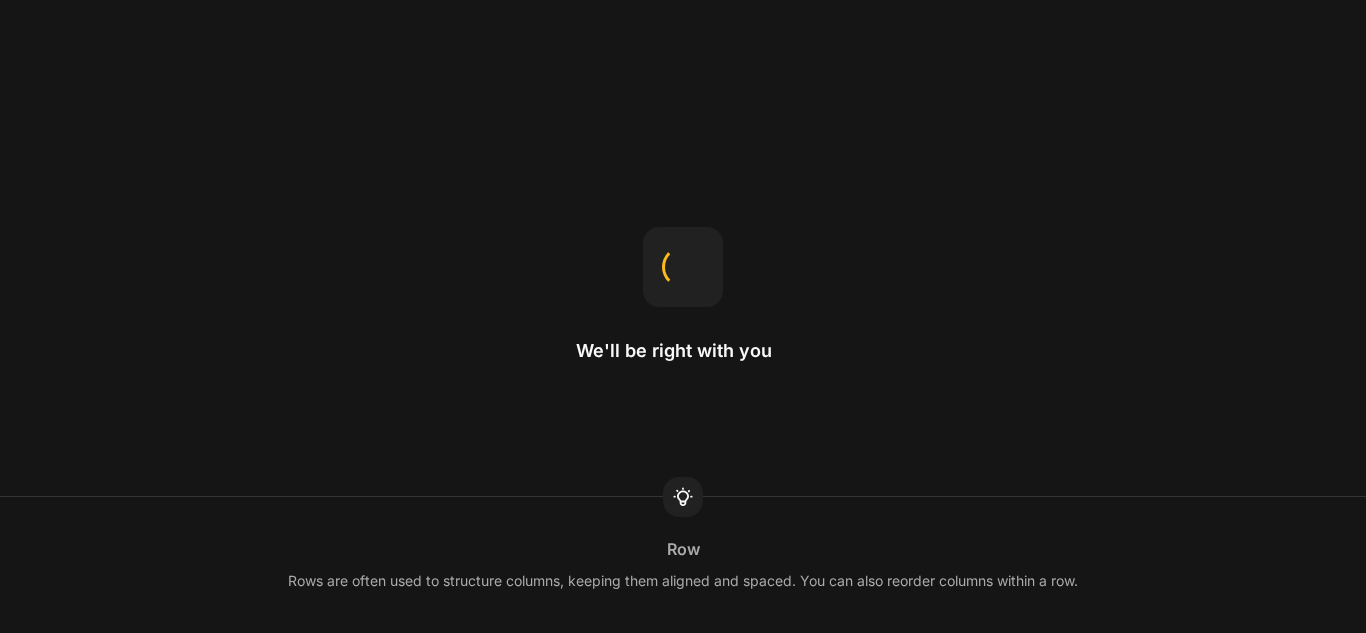 scroll, scrollTop: 0, scrollLeft: 0, axis: both 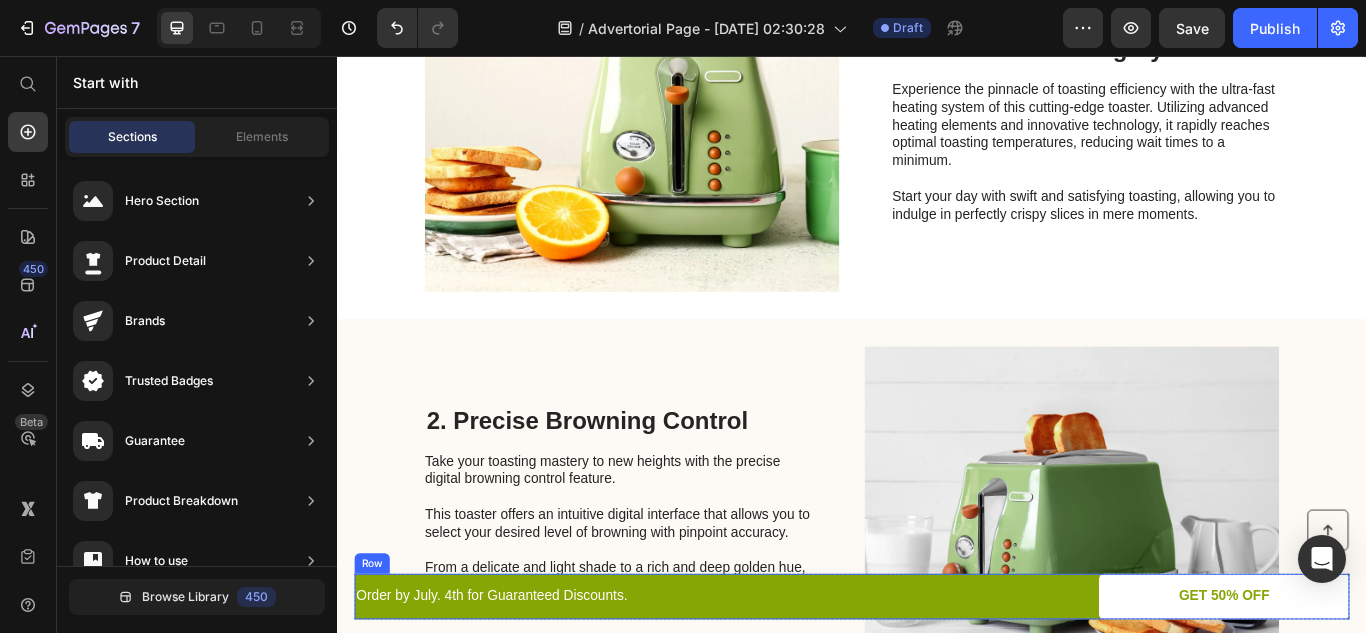 click on "Order by July. 4th for Guaranteed Discounts. Text Block" at bounding box center [647, 686] 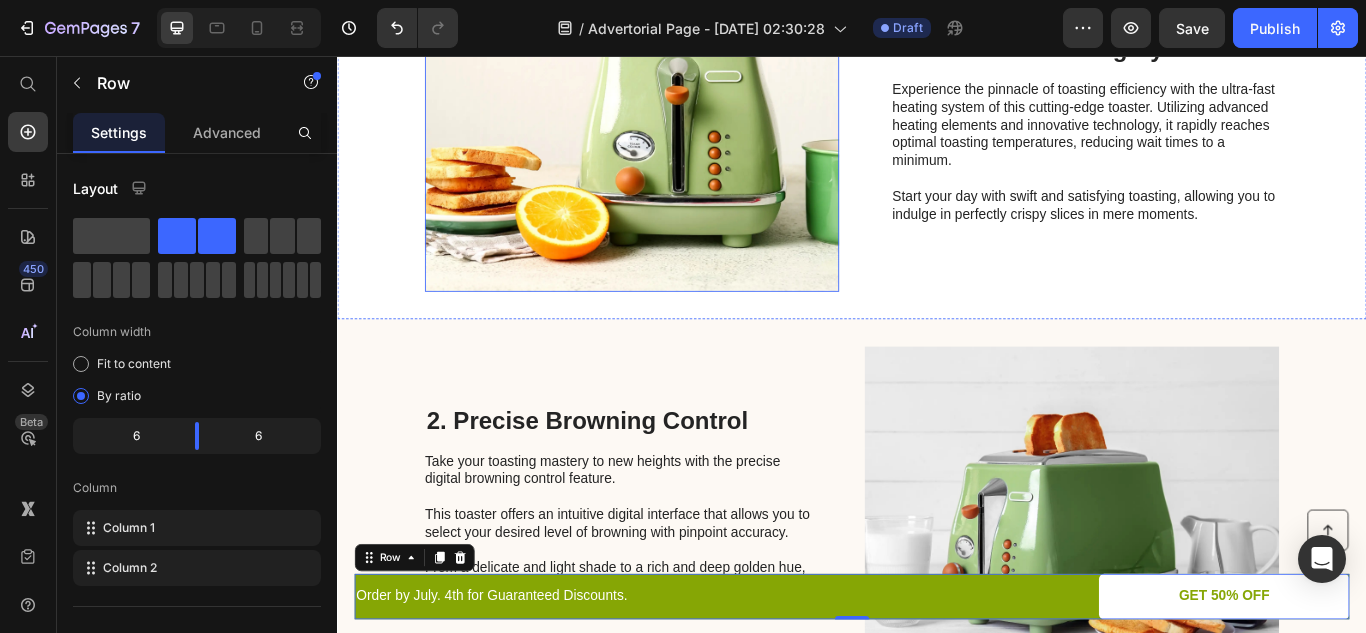 scroll, scrollTop: 0, scrollLeft: 0, axis: both 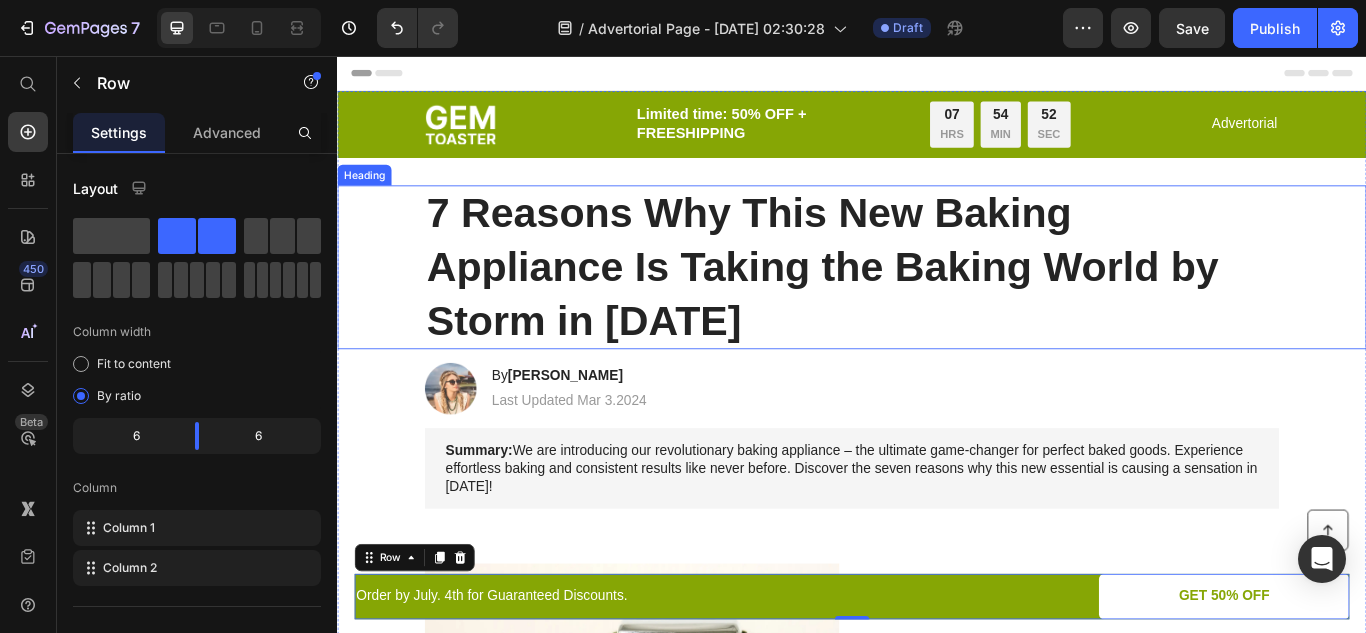 click on "7 Reasons Why This New Baking Appliance Is Taking the Baking World by Storm in [DATE]" at bounding box center [937, 302] 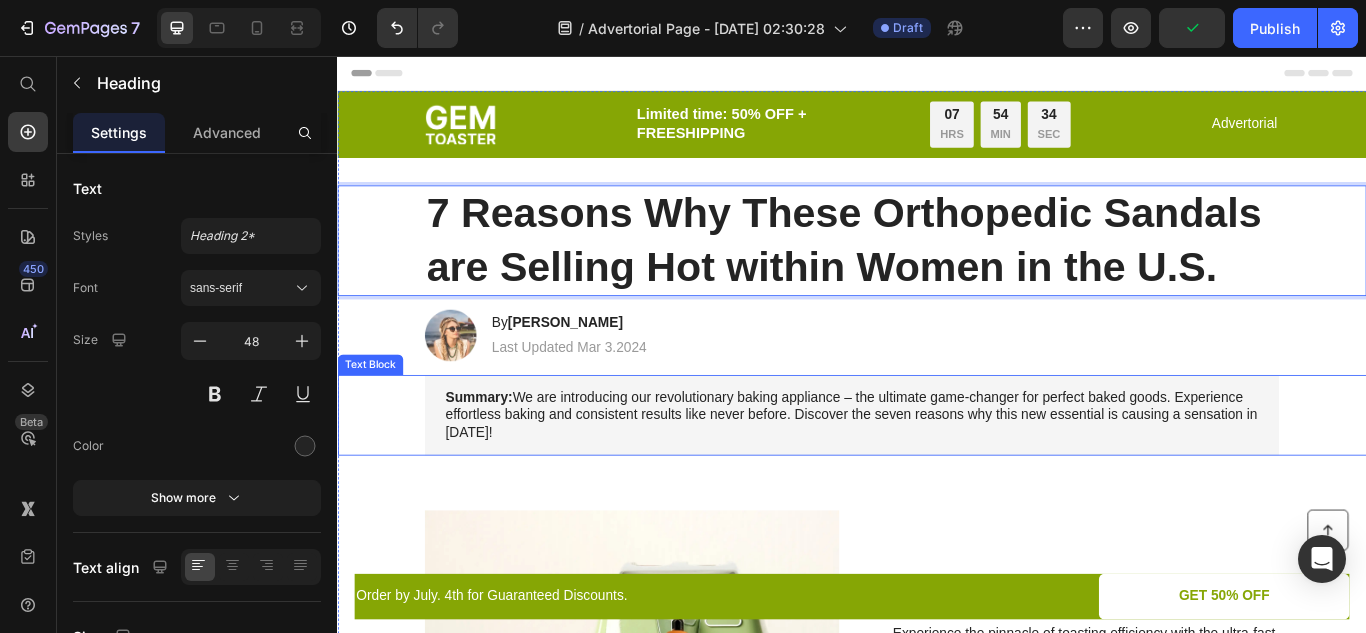 click on "Summary:  We are introducing our revolutionary baking appliance – the ultimate game-changer for perfect baked goods. Experience effortless baking and consistent results like never before. Discover the seven reasons why this new essential is causing a sensation in [DATE]!" at bounding box center [937, 475] 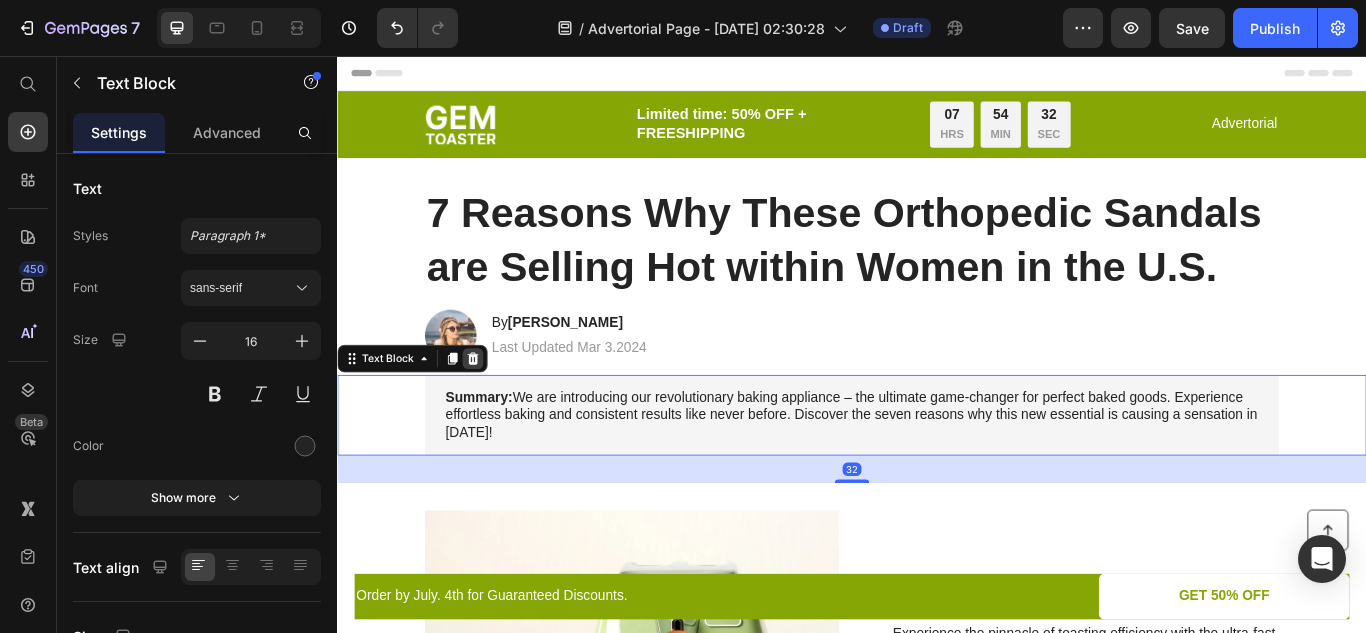 click 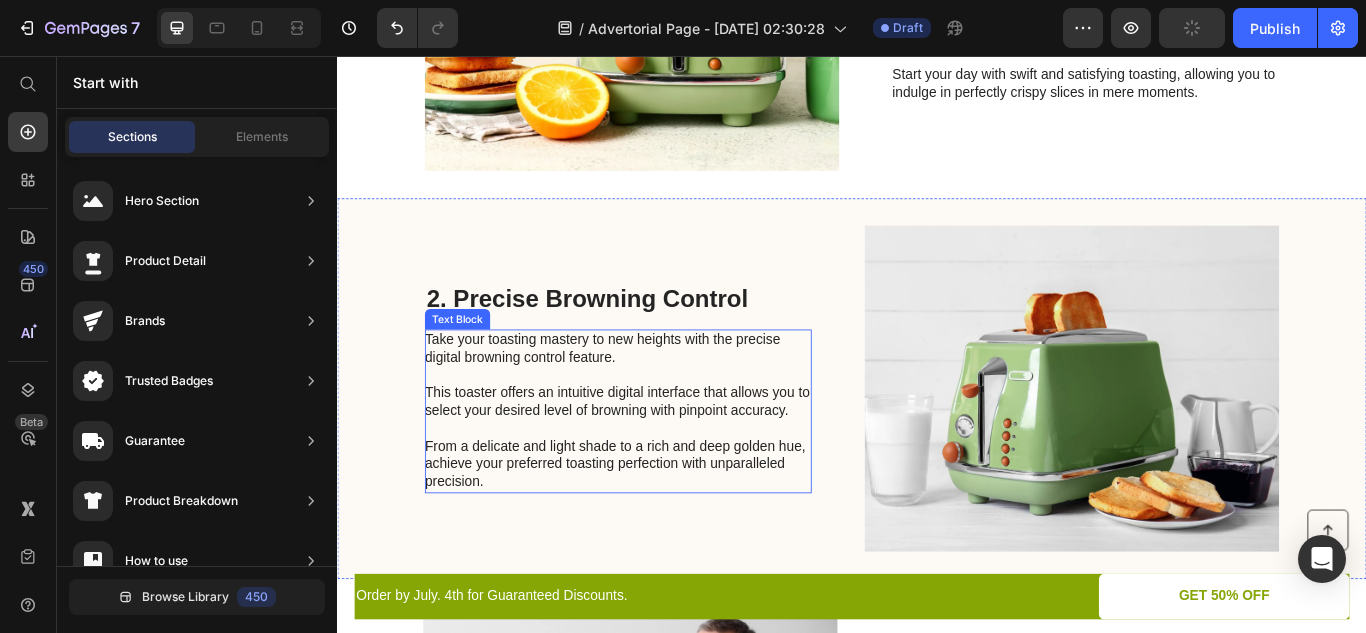 scroll, scrollTop: 0, scrollLeft: 0, axis: both 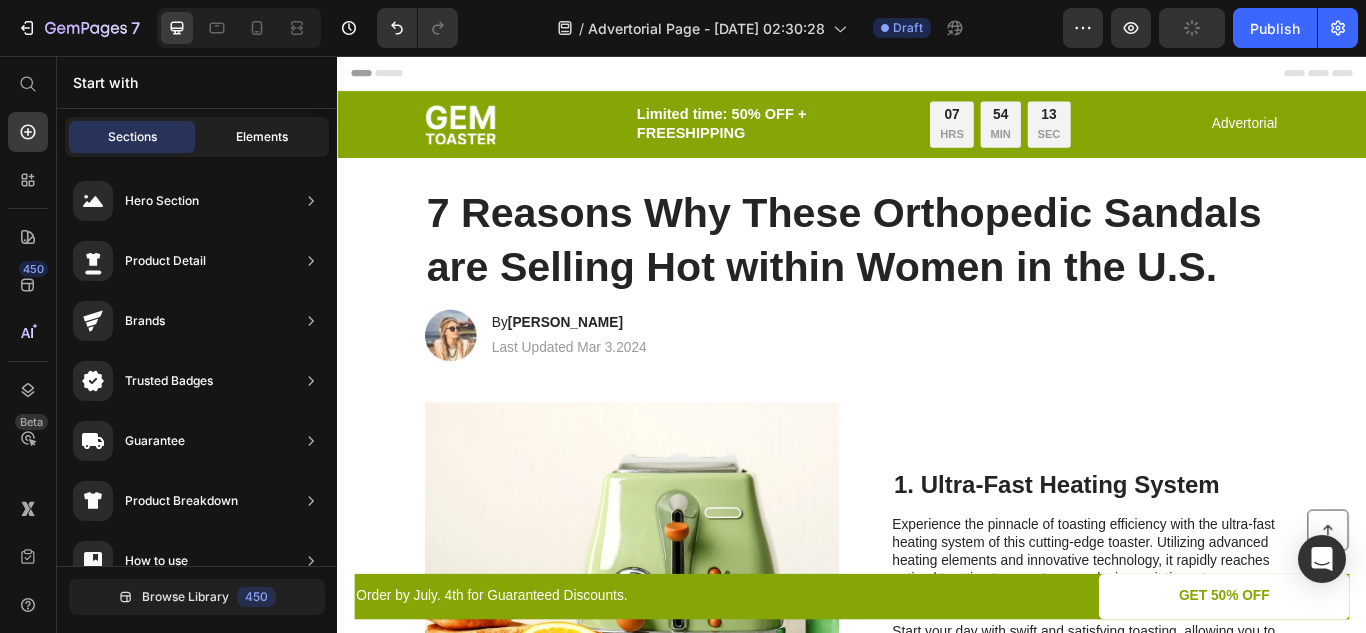 click on "Elements" at bounding box center [262, 137] 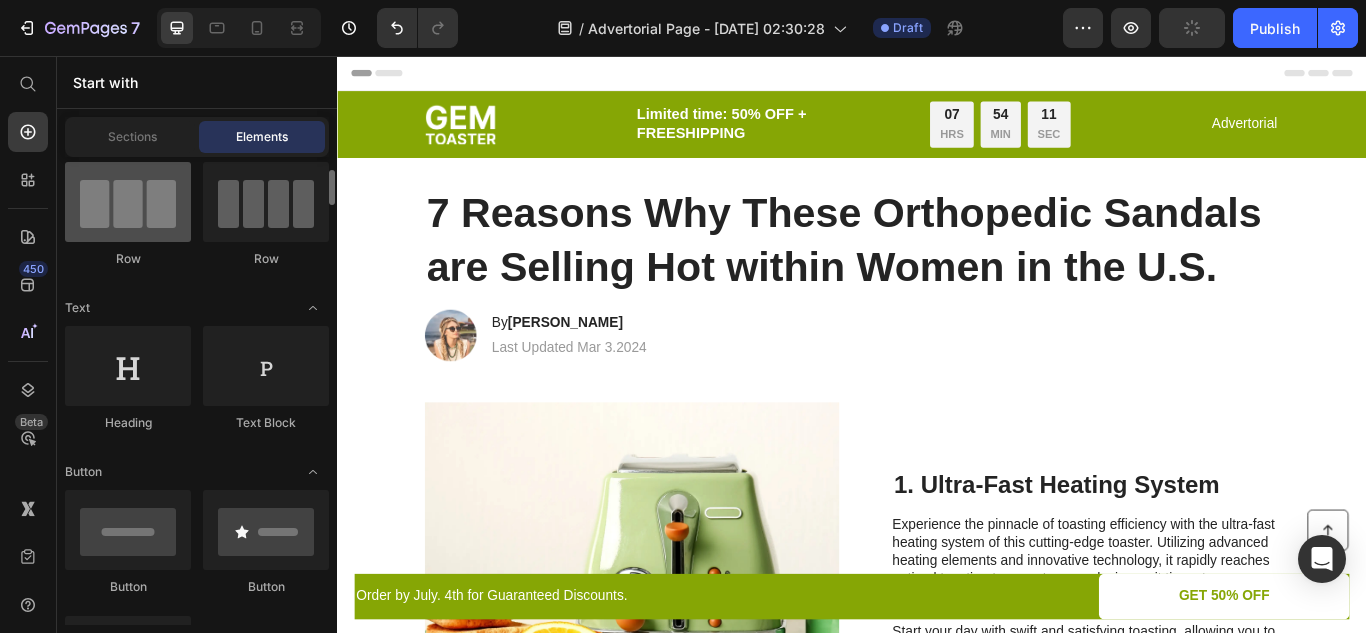 scroll, scrollTop: 168, scrollLeft: 0, axis: vertical 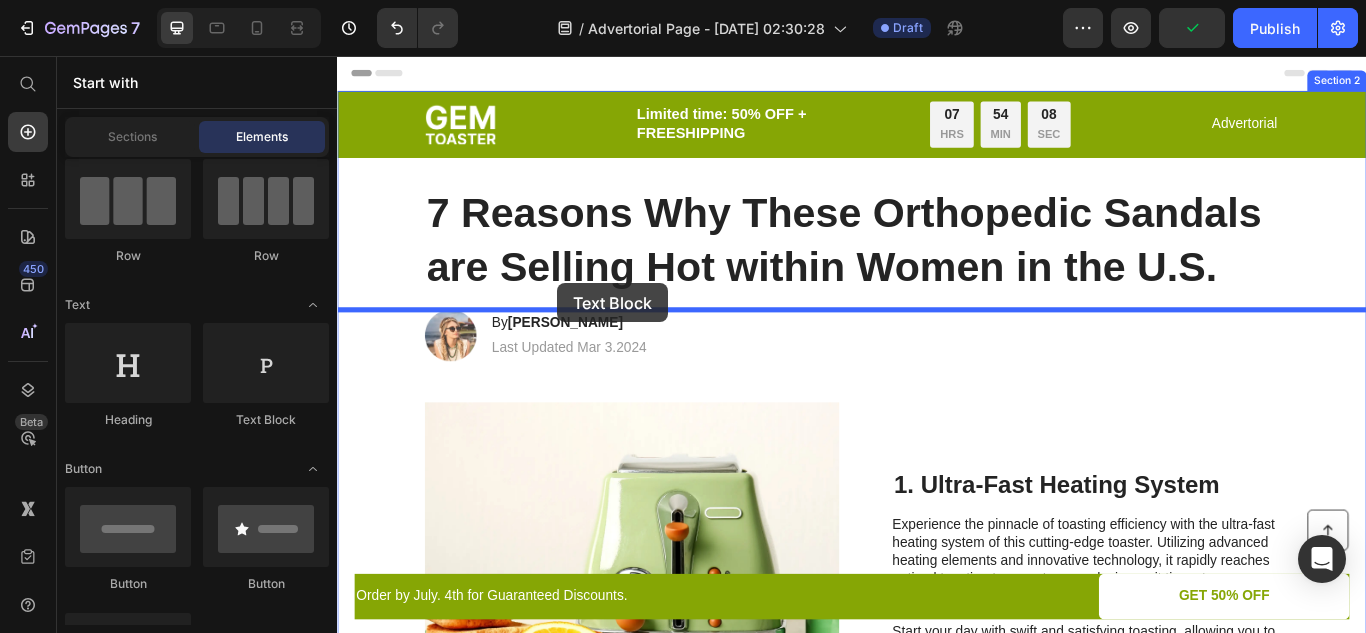 drag, startPoint x: 581, startPoint y: 429, endPoint x: 594, endPoint y: 321, distance: 108.779594 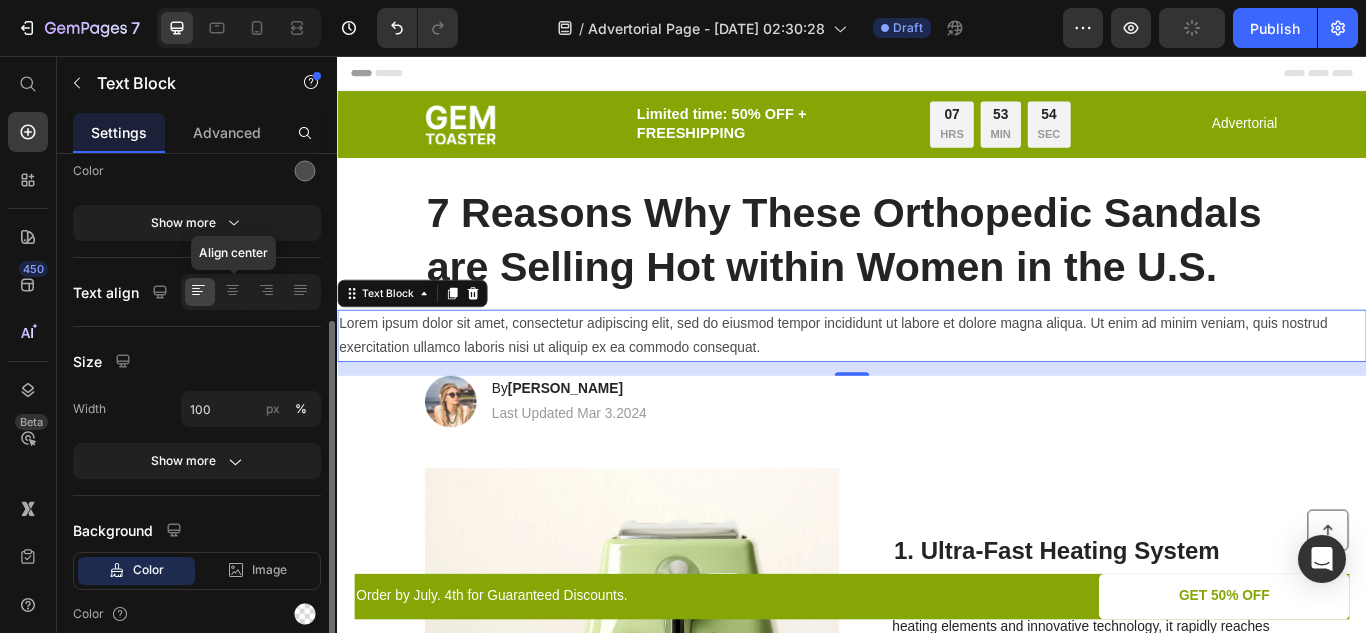 scroll, scrollTop: 359, scrollLeft: 0, axis: vertical 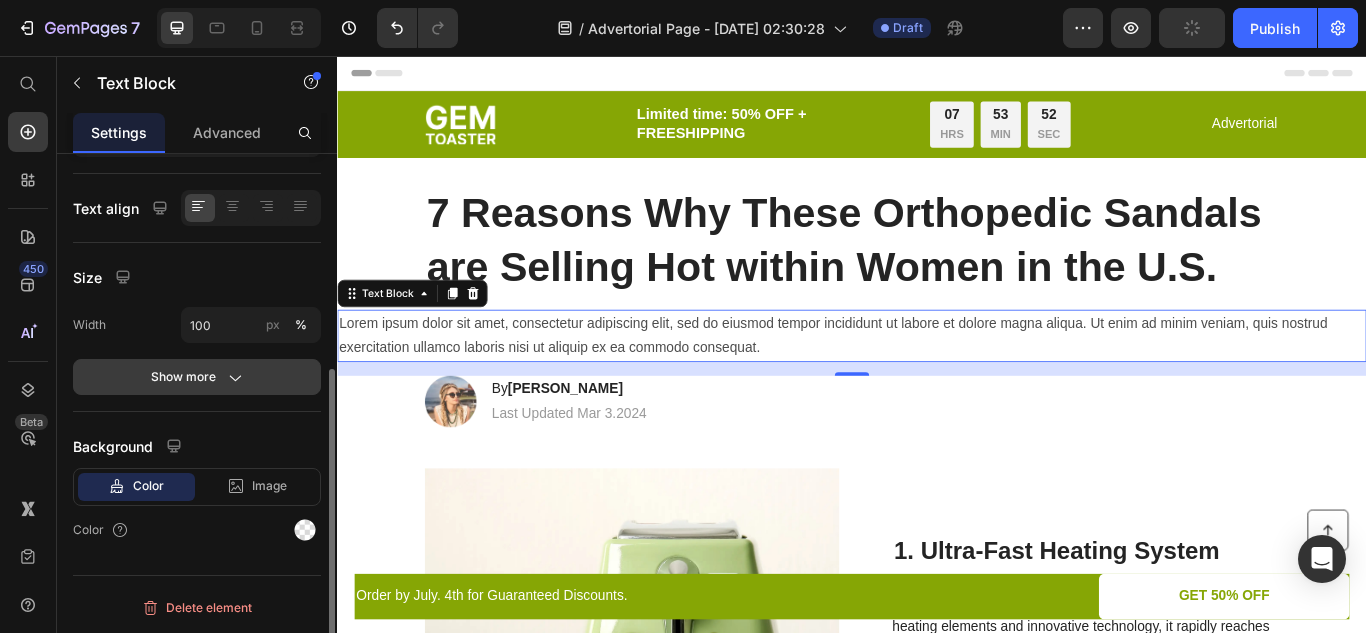 click on "Show more" 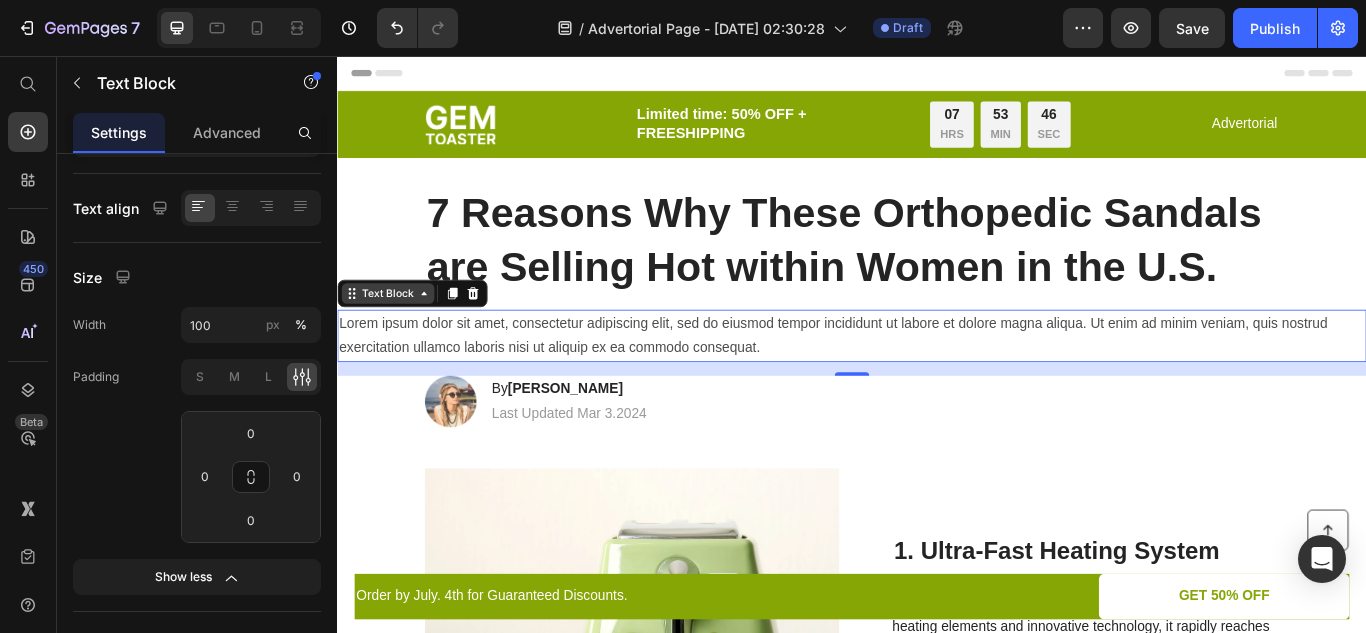 click on "Text Block" at bounding box center [396, 333] 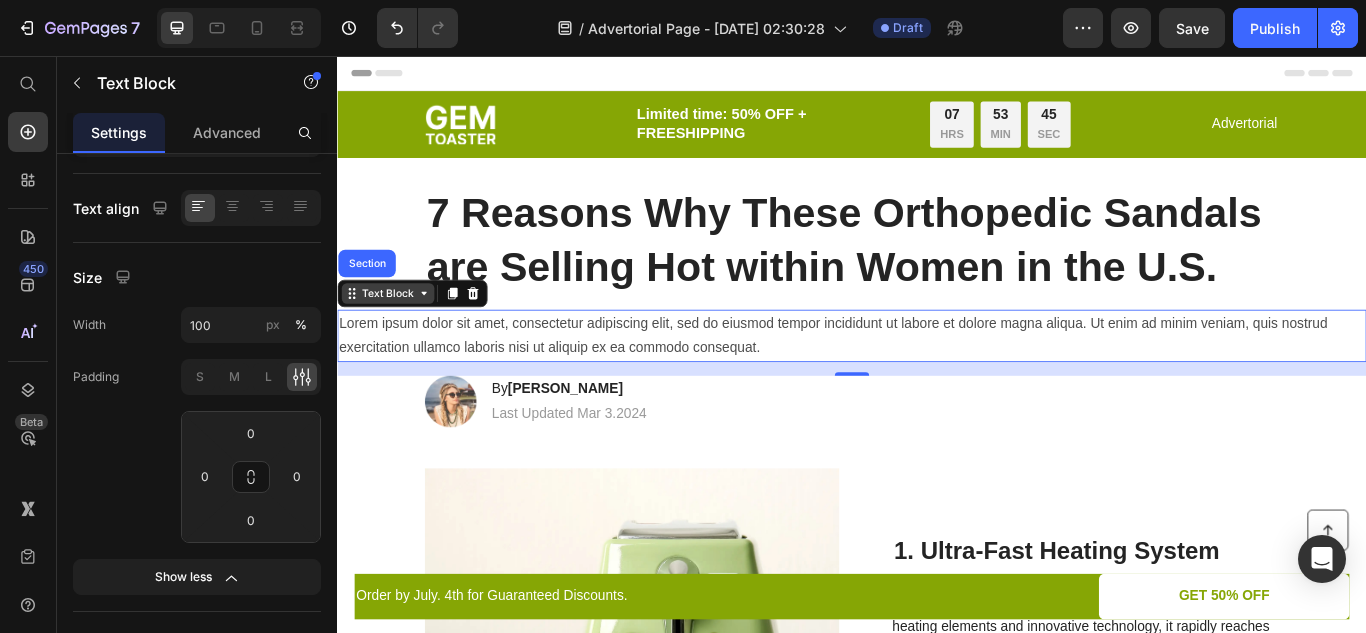 click on "Text Block" at bounding box center (396, 333) 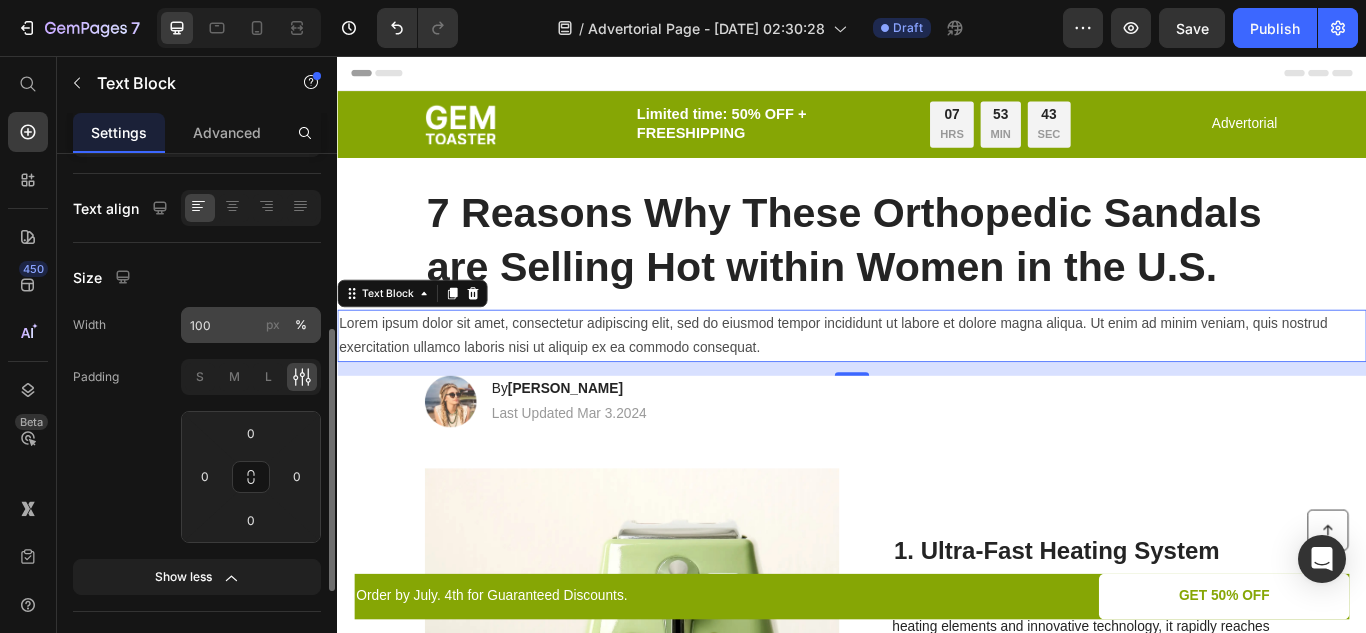 scroll, scrollTop: 0, scrollLeft: 0, axis: both 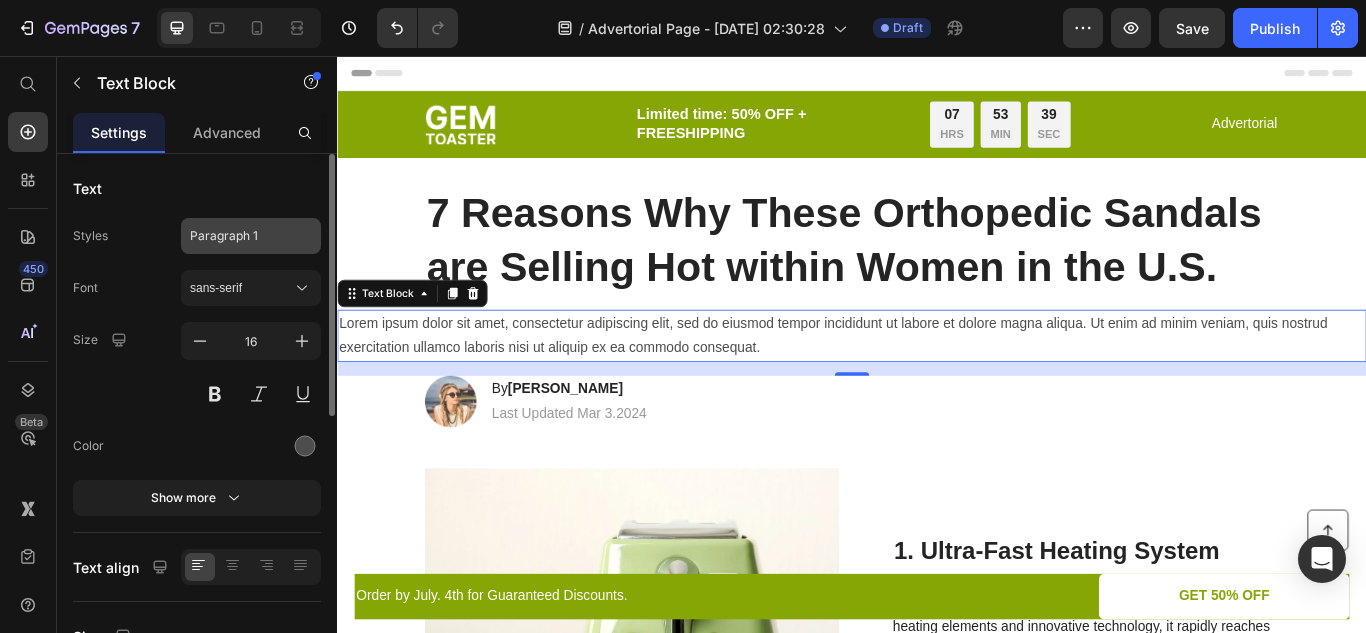 click on "Paragraph 1" at bounding box center [251, 236] 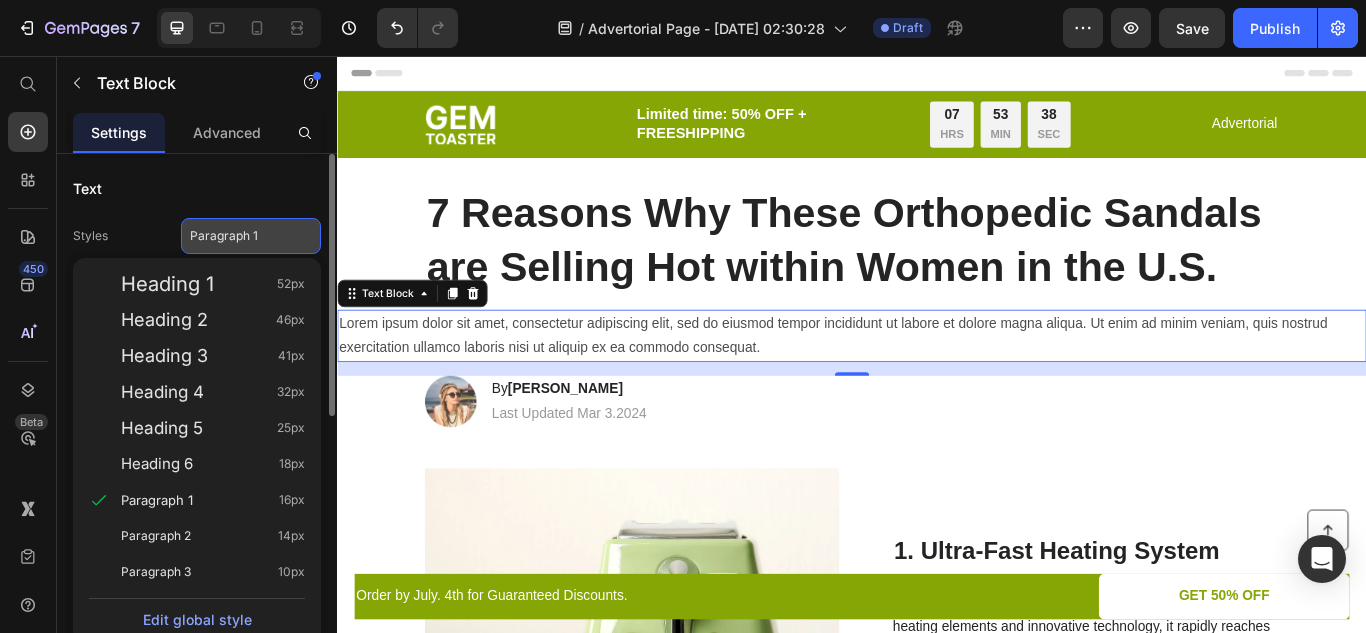 click on "Paragraph 1" at bounding box center (251, 236) 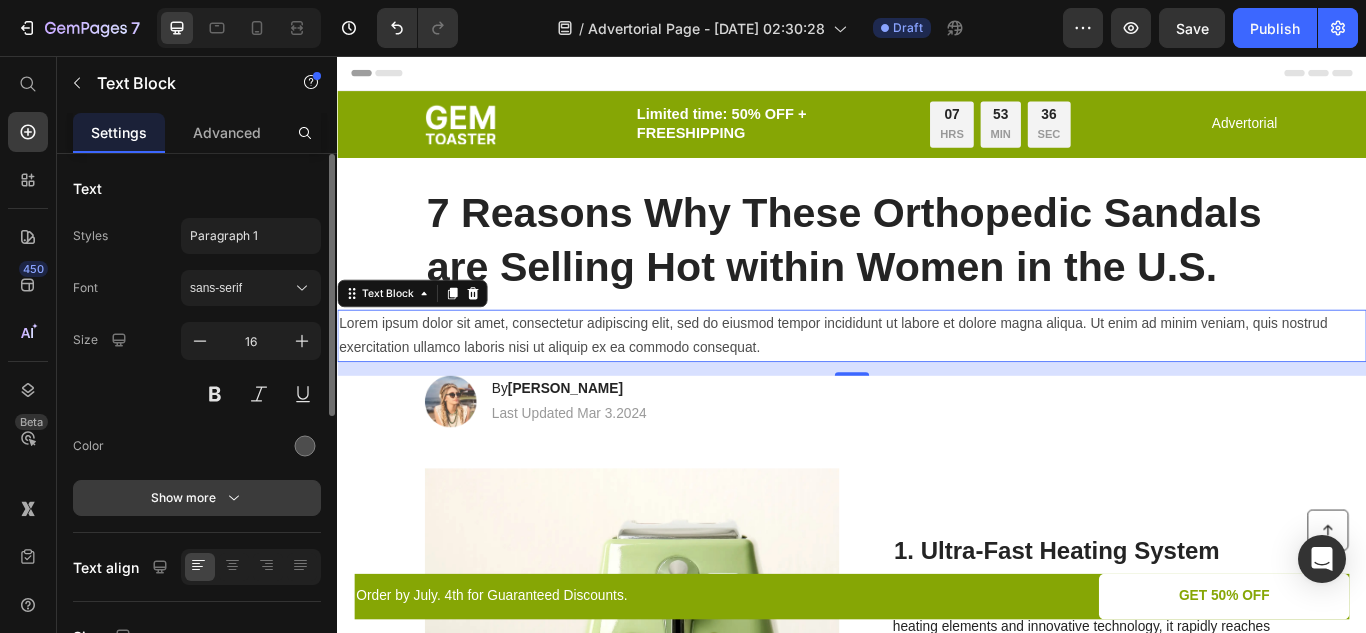 click on "Show more" at bounding box center (197, 498) 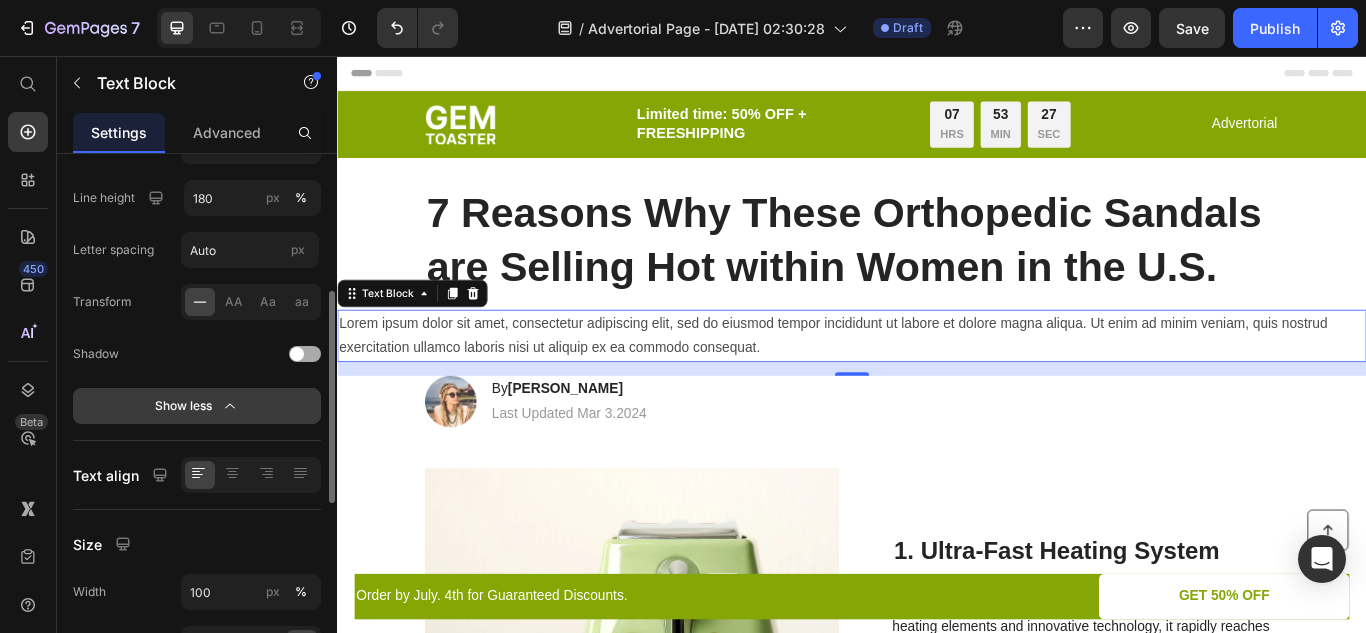 scroll, scrollTop: 0, scrollLeft: 0, axis: both 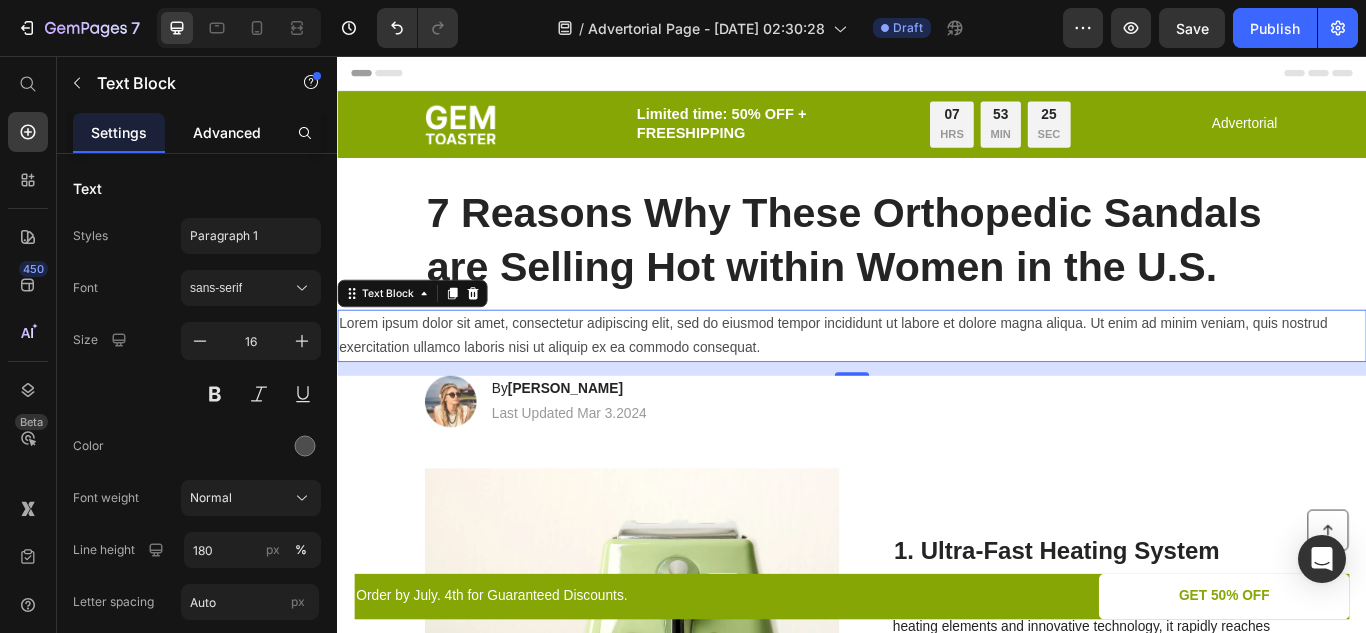 click on "Advanced" at bounding box center (227, 132) 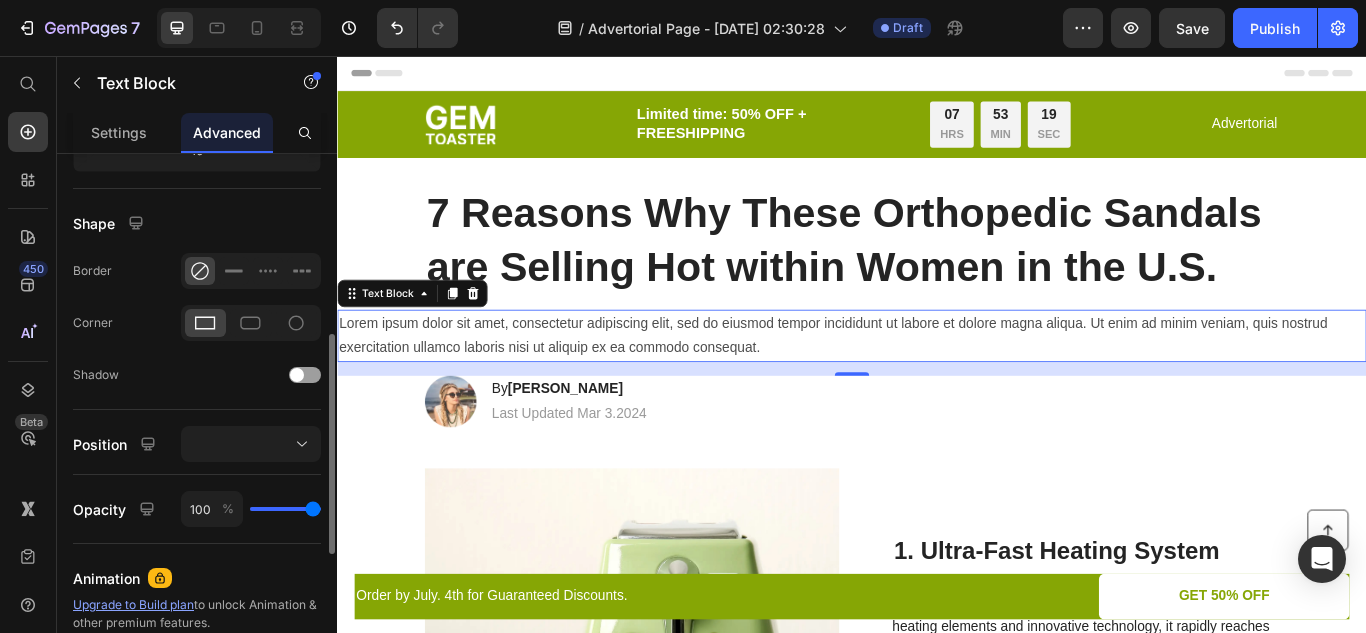 scroll, scrollTop: 456, scrollLeft: 0, axis: vertical 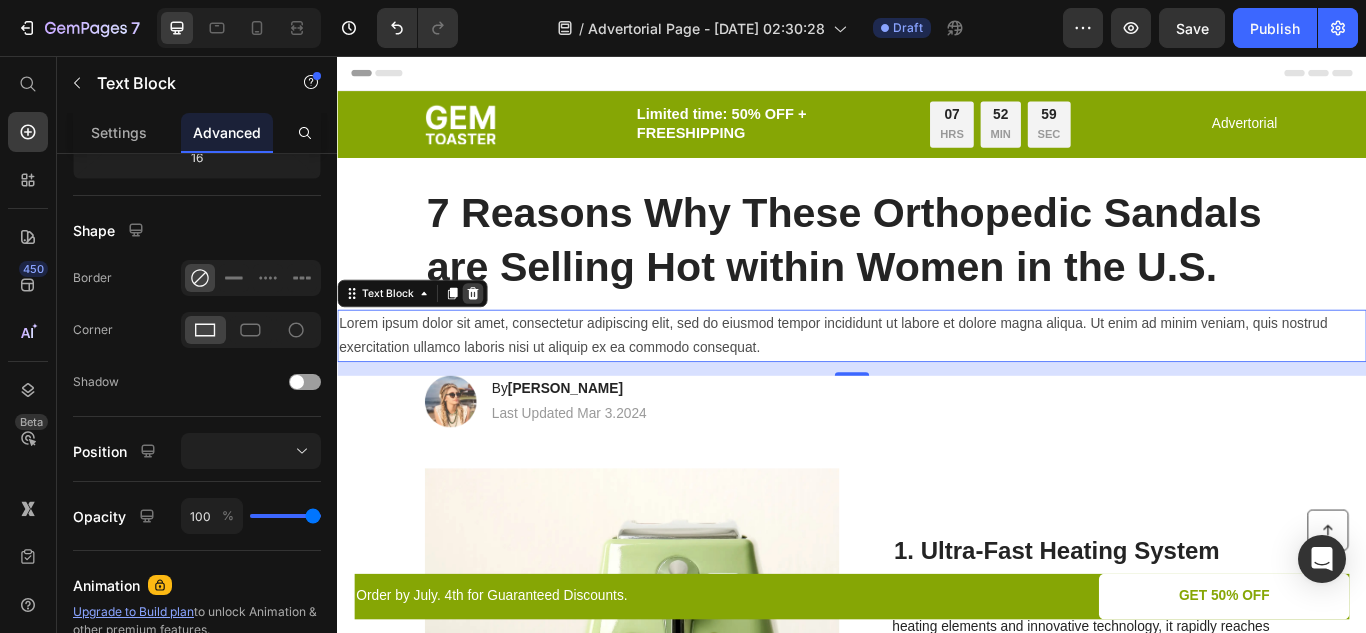 click 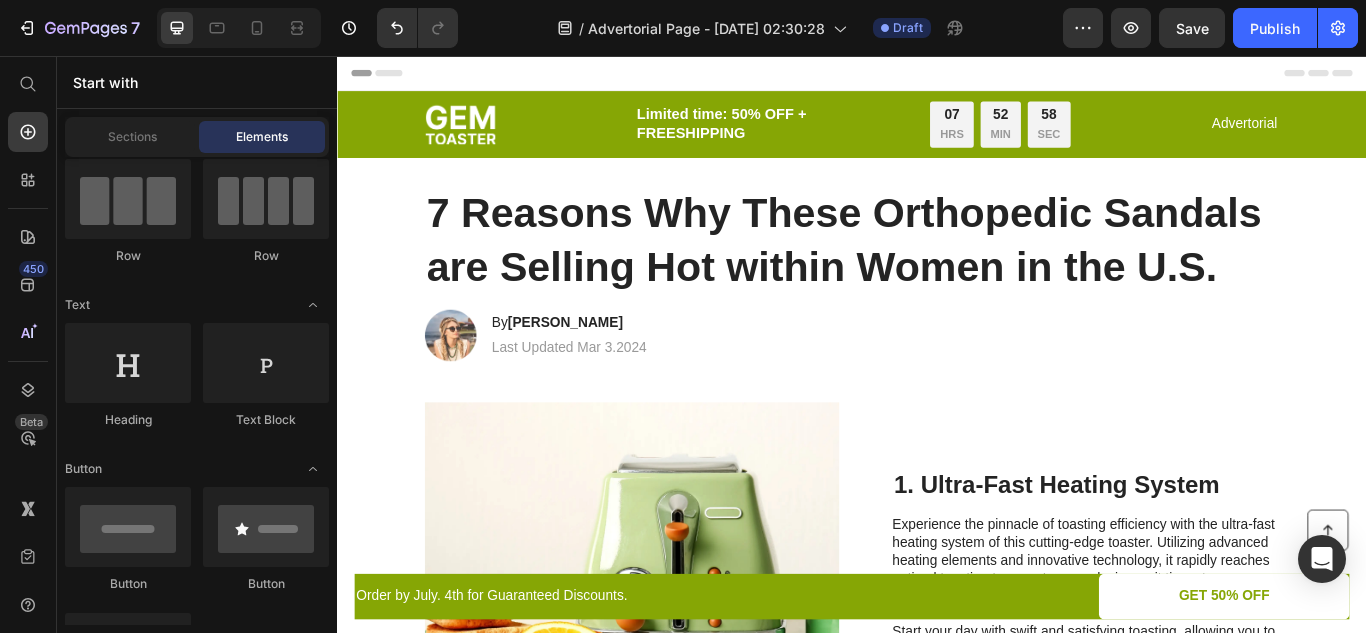 click on "Layout
Row
Row
Row
Row Text
Heading
Text Block Button
Button
Button
Sticky Back to top Media
Image
Image
Video
Video Banner" at bounding box center (197, 3078) 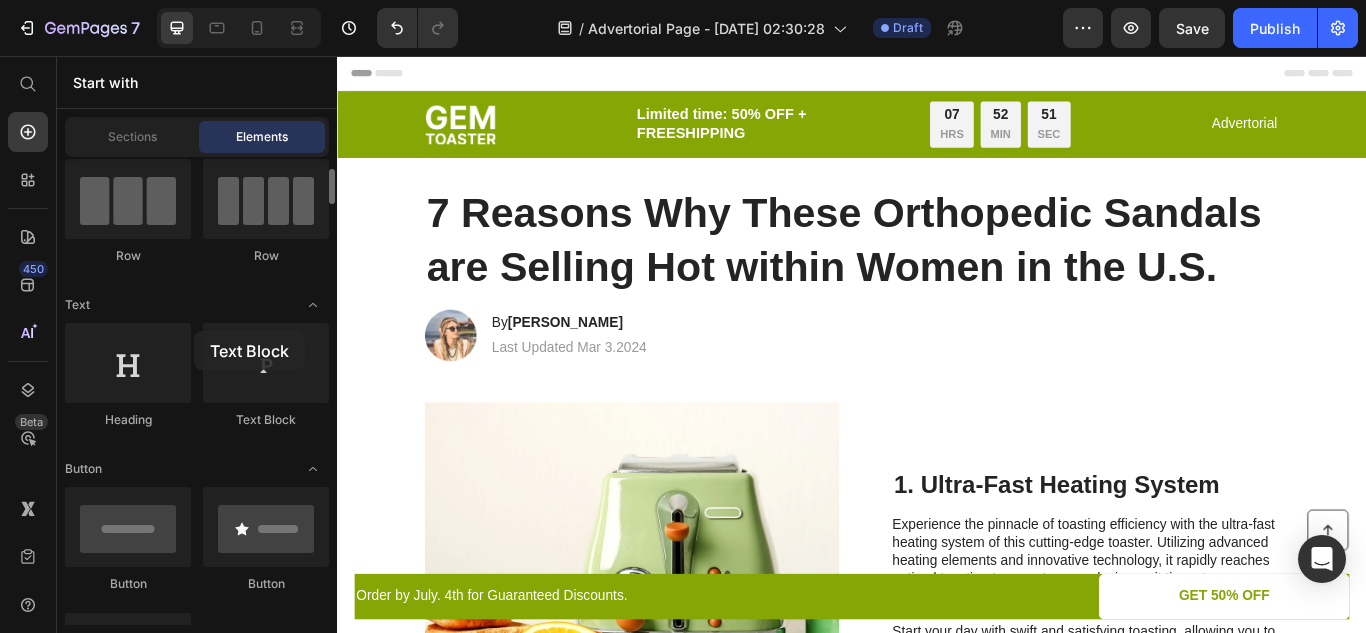drag, startPoint x: 247, startPoint y: 361, endPoint x: 191, endPoint y: 331, distance: 63.529522 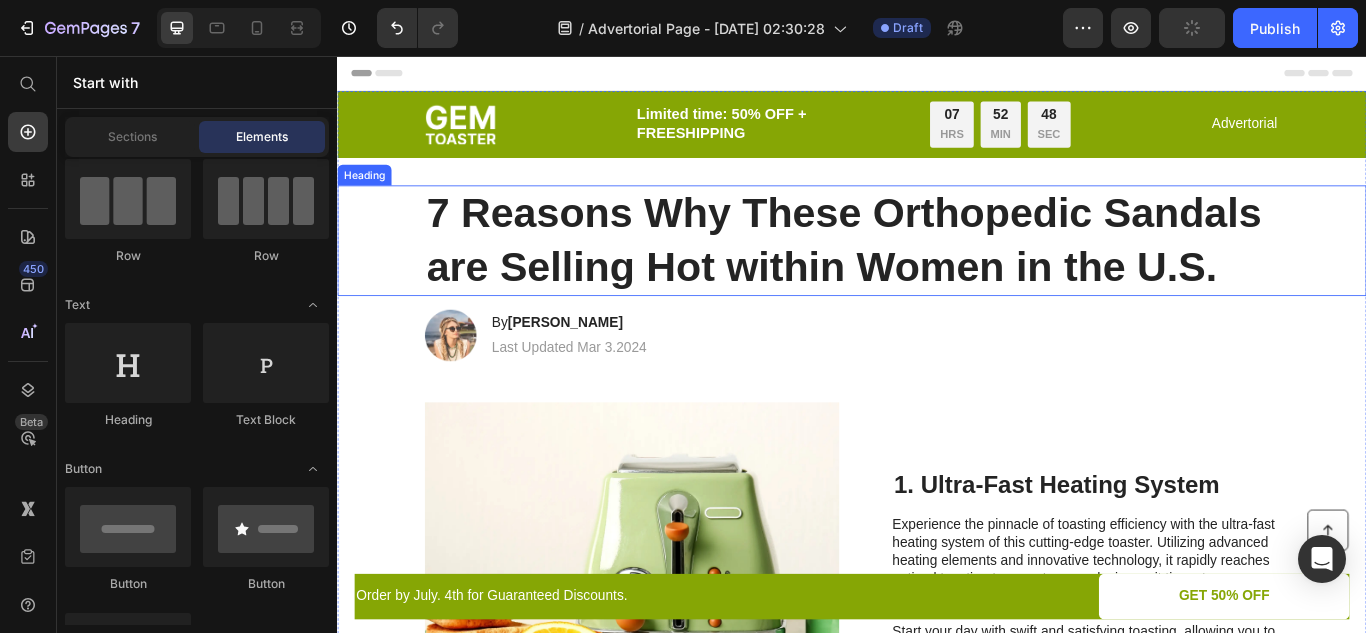 click on "⁠⁠⁠⁠⁠⁠⁠ 7 Reasons Why These Orthopedic Sandals are Selling Hot within Women in the U.S." at bounding box center (937, 271) 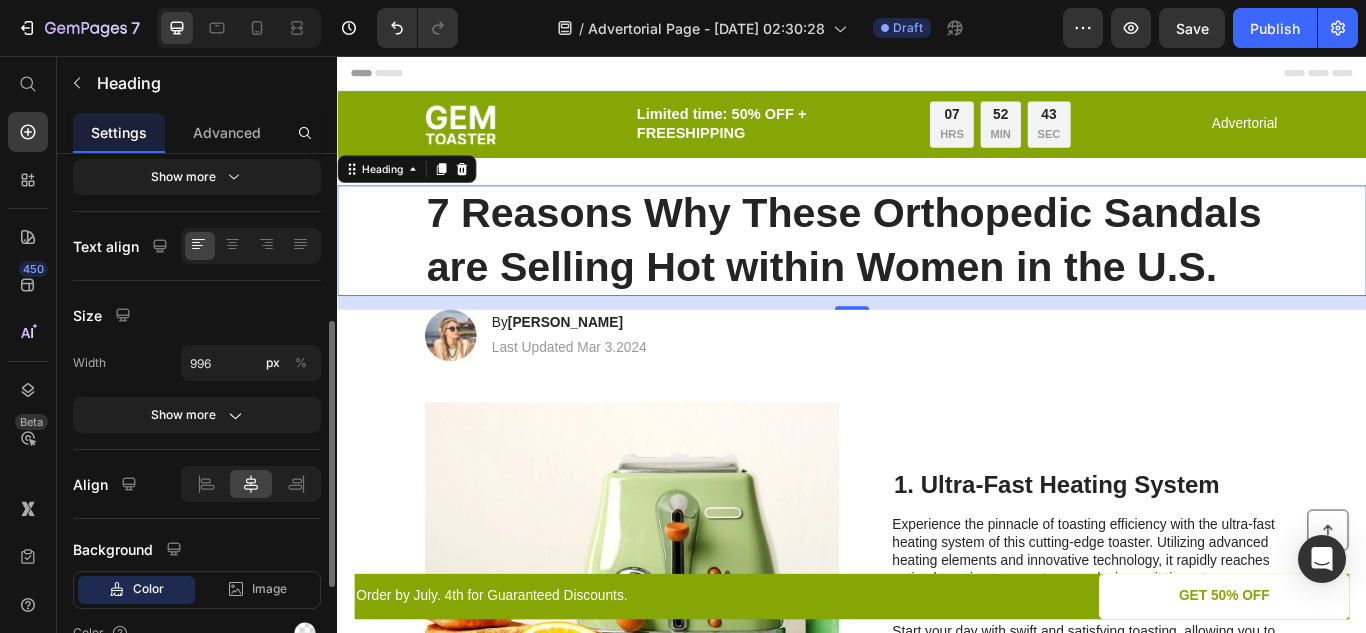 scroll, scrollTop: 327, scrollLeft: 0, axis: vertical 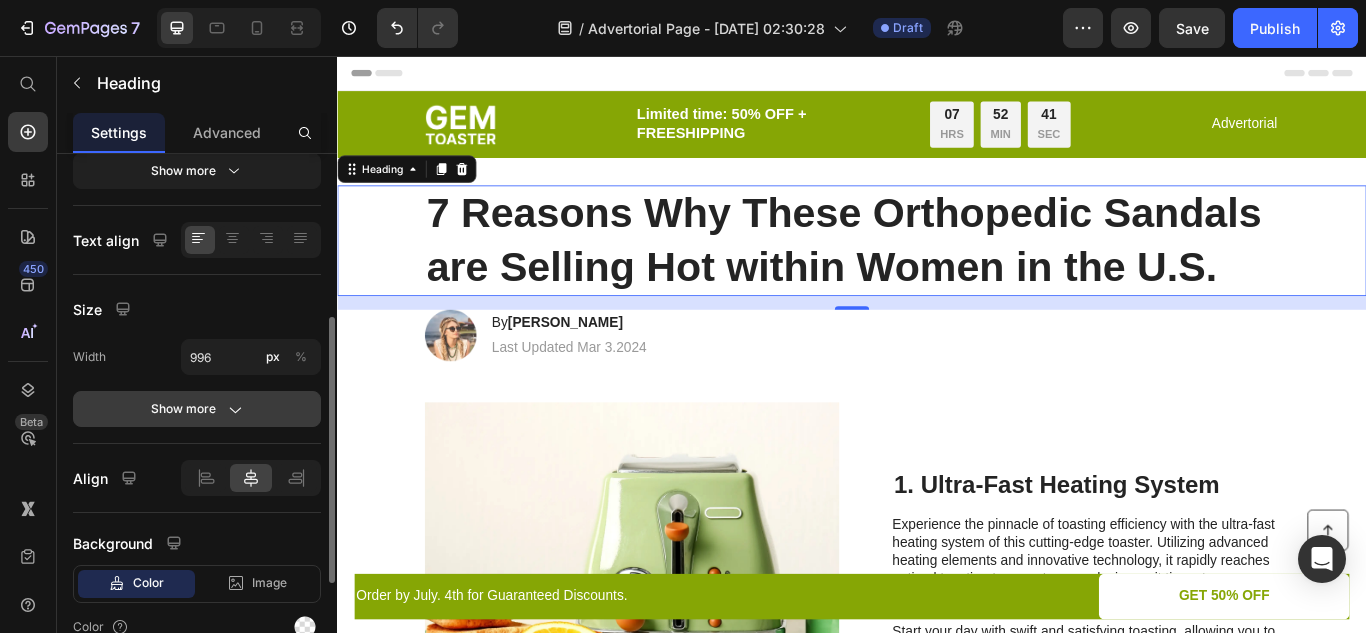 click on "Show more" 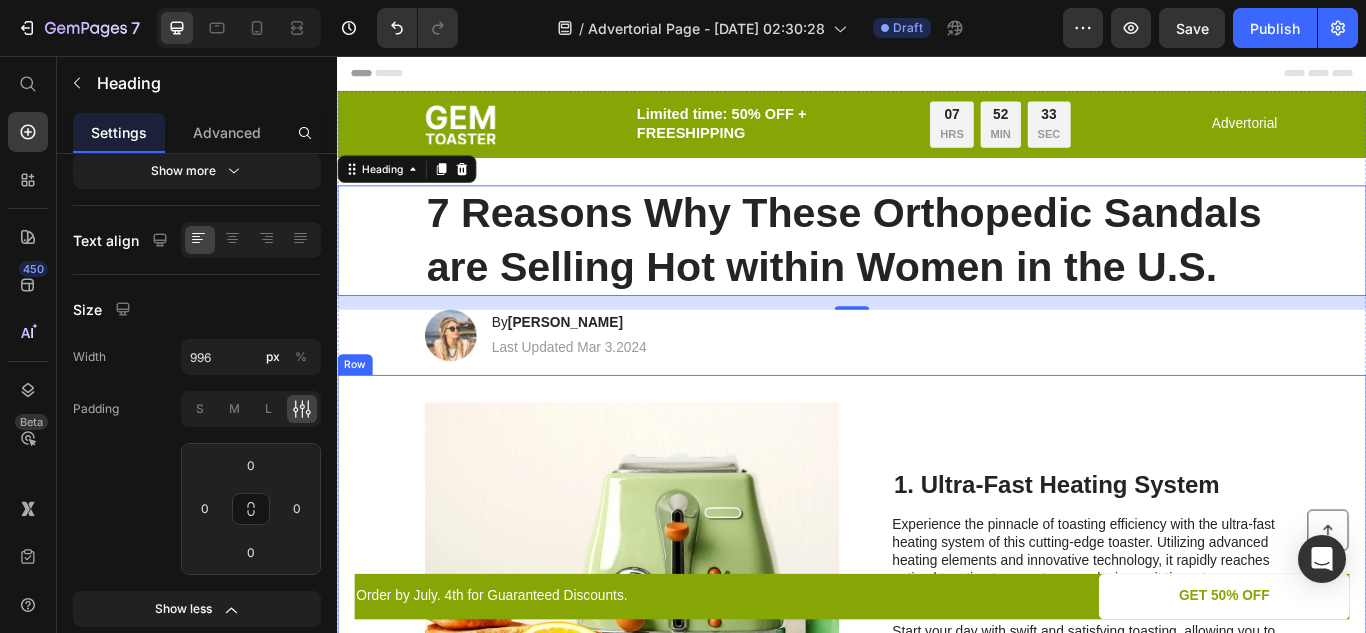 click on "Image 1. Ultra-Fast Heating System Heading Experience the pinnacle of toasting efficiency with the ultra-fast heating system of this cutting-edge toaster. Utilizing advanced heating elements and innovative technology, it rapidly reaches optimal toasting temperatures, reducing wait times to a minimum. Start your day with swift and satisfying toasting, allowing you to indulge in perfectly crispy slices in mere moments. Text Block Row" at bounding box center [937, 650] 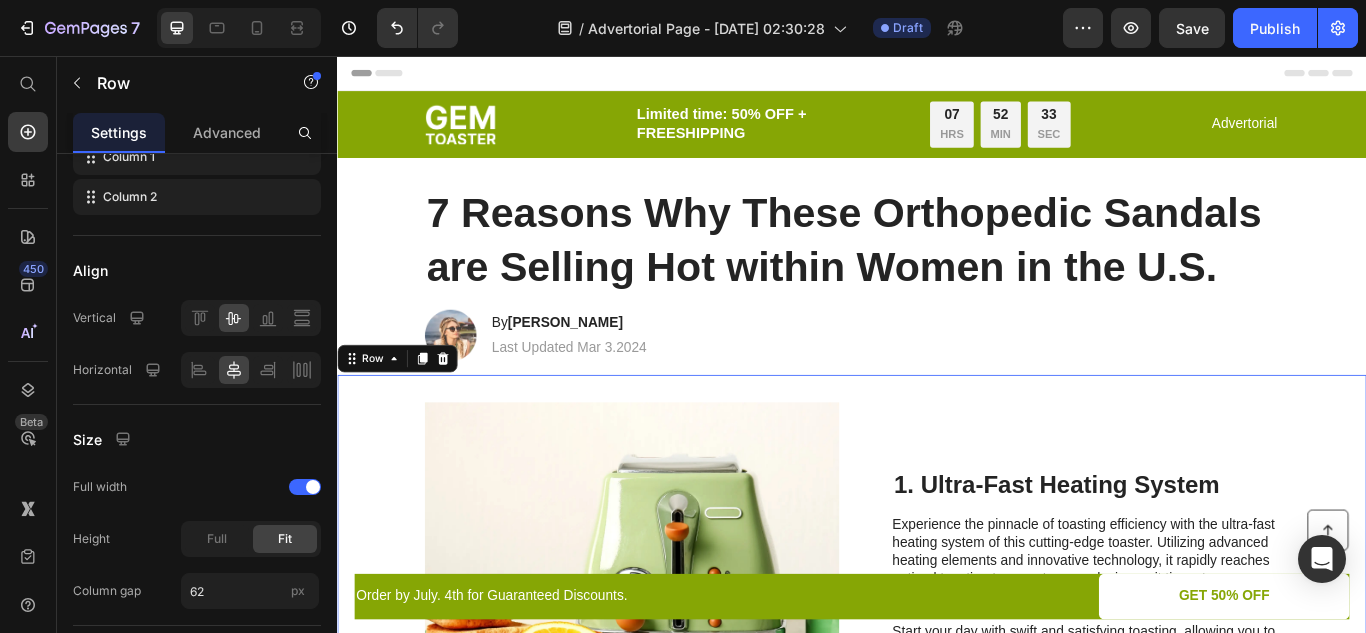 scroll, scrollTop: 0, scrollLeft: 0, axis: both 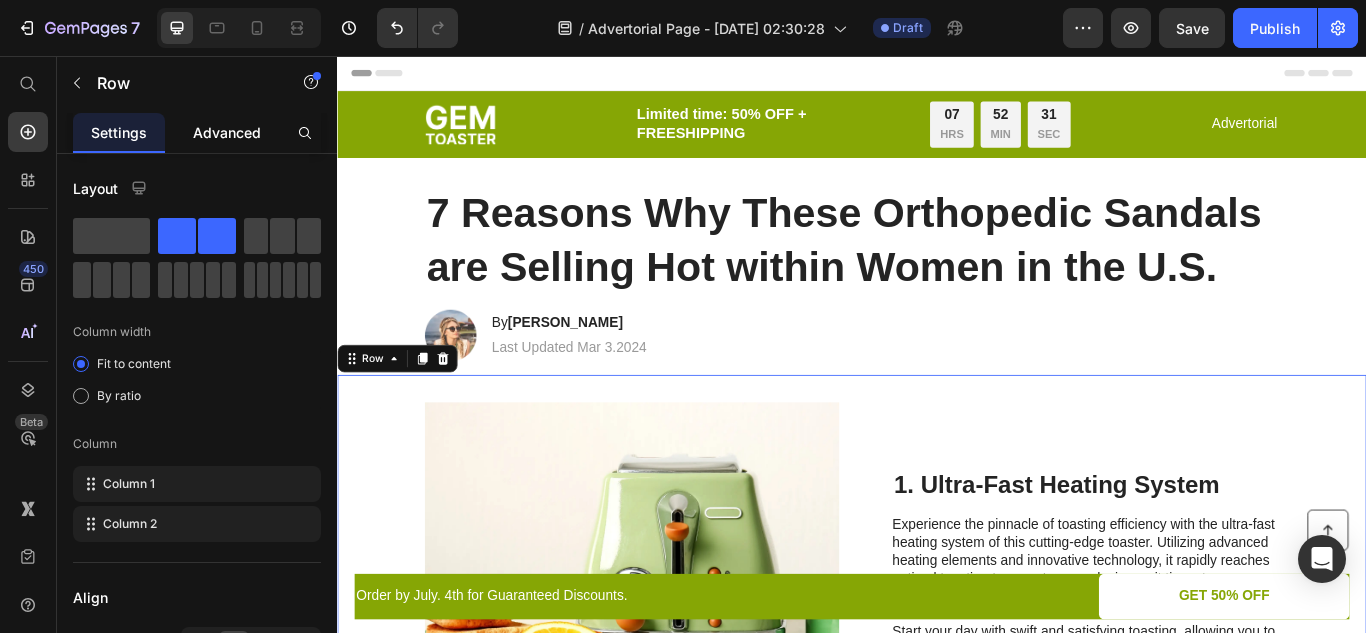 click on "Advanced" at bounding box center [227, 132] 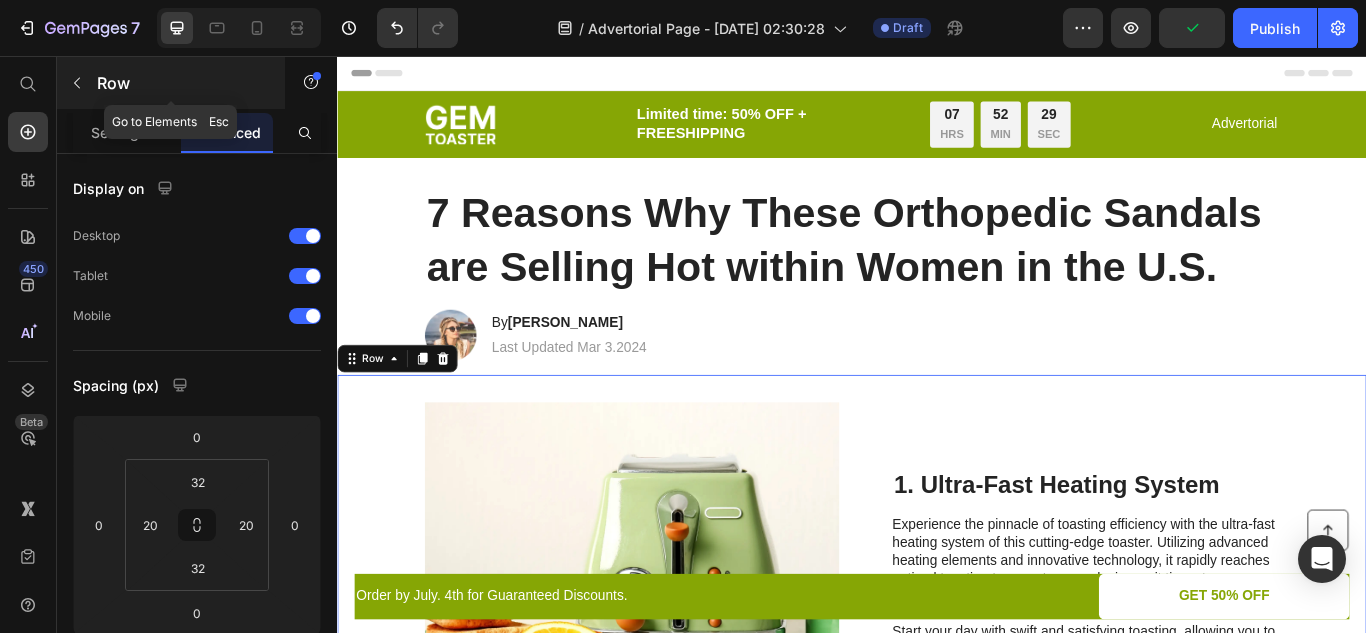 click 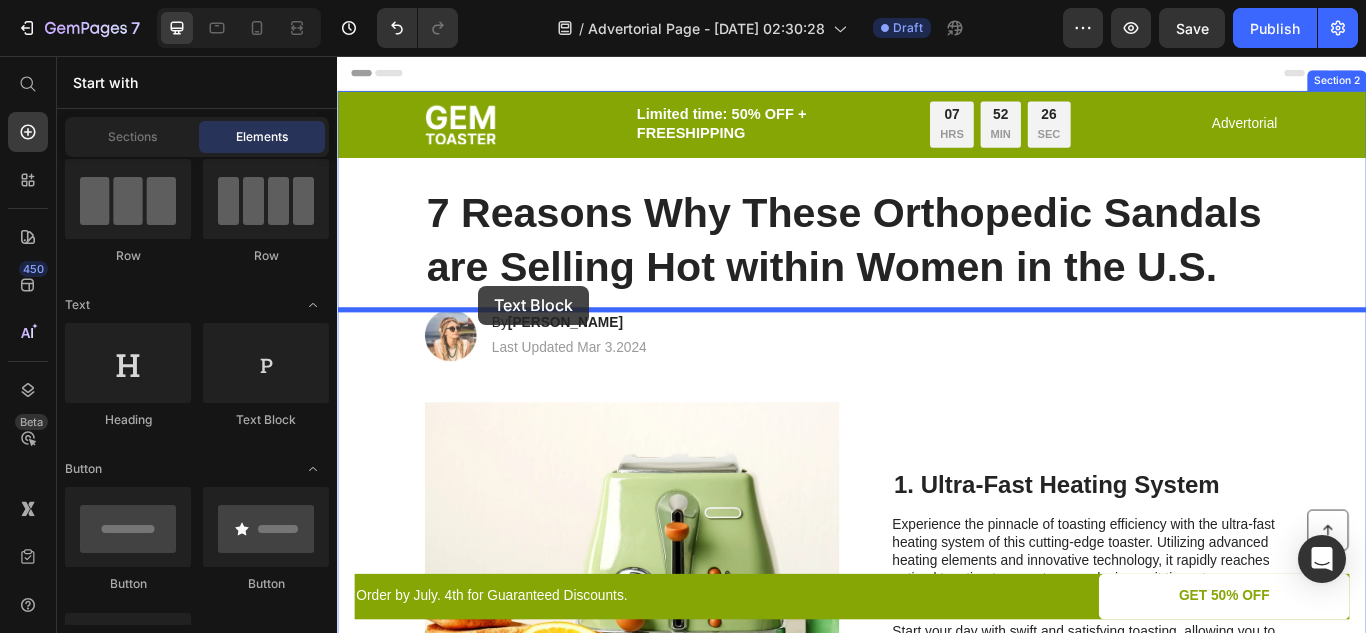drag, startPoint x: 598, startPoint y: 452, endPoint x: 501, endPoint y: 324, distance: 160.60199 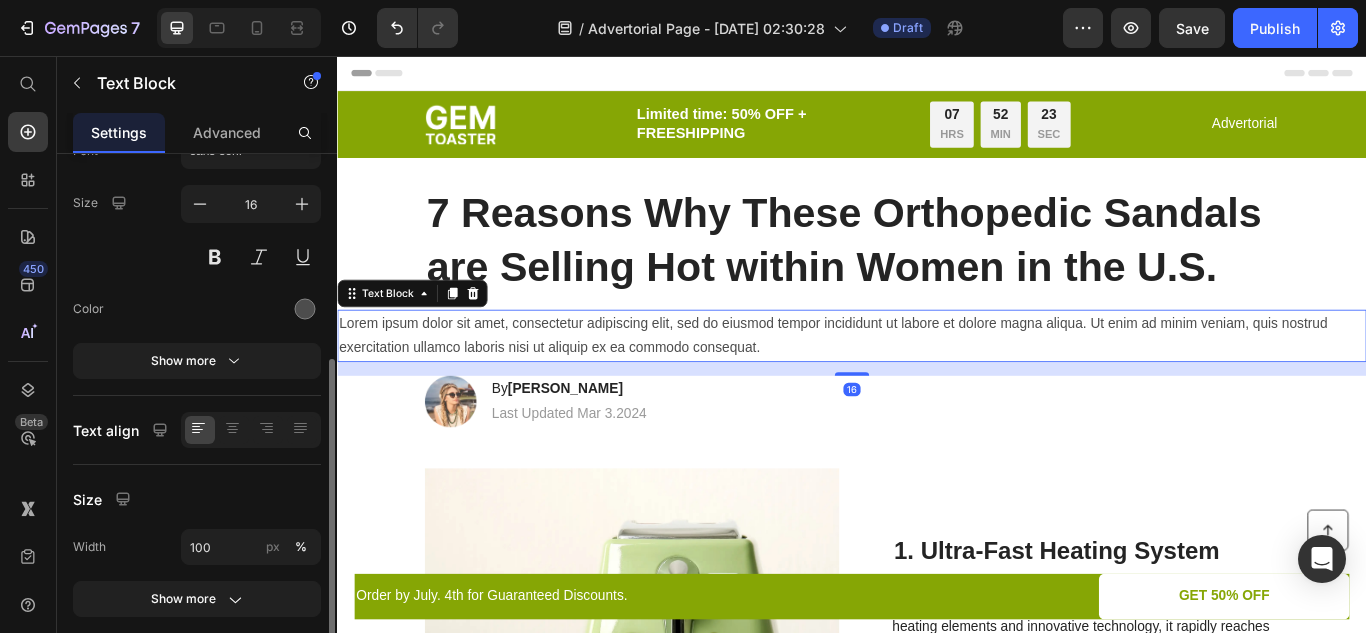 scroll, scrollTop: 215, scrollLeft: 0, axis: vertical 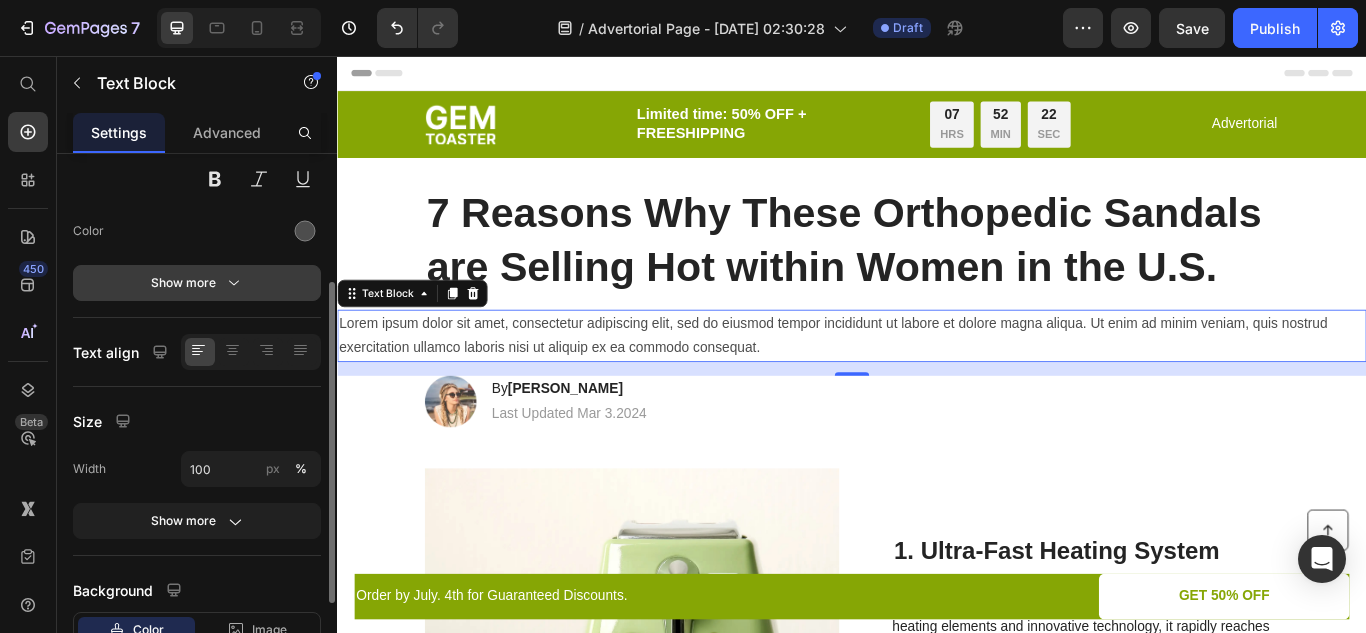 click 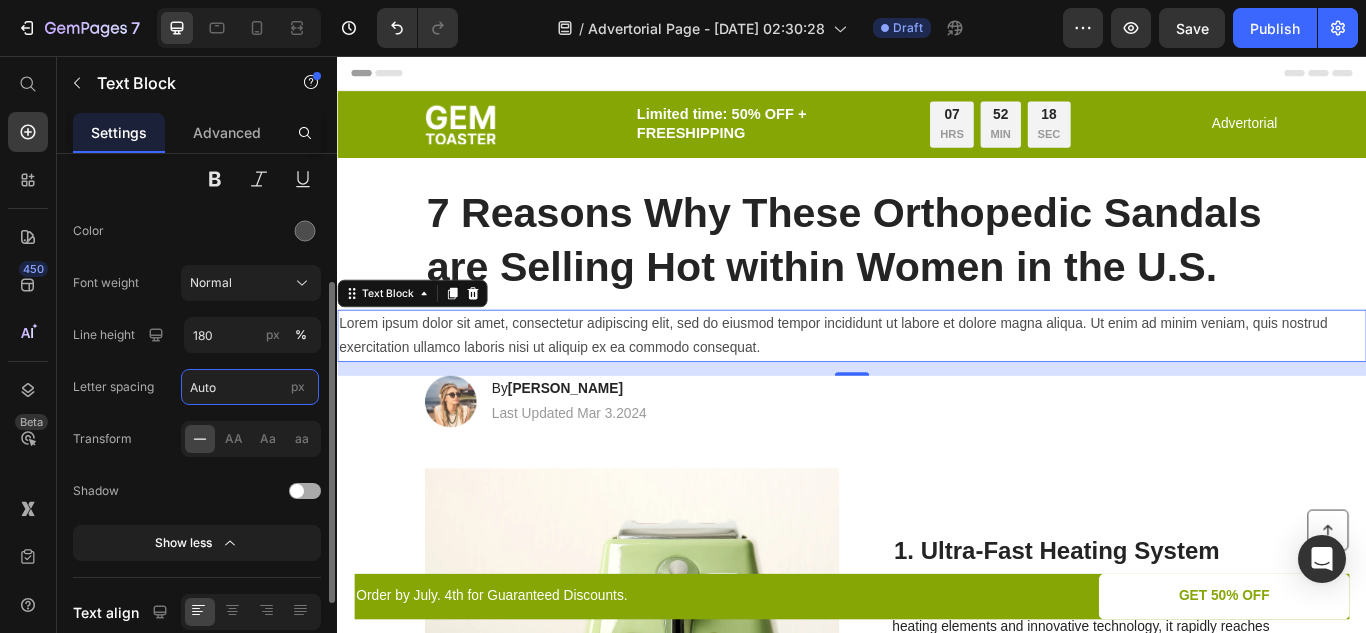 click on "Auto" at bounding box center (250, 387) 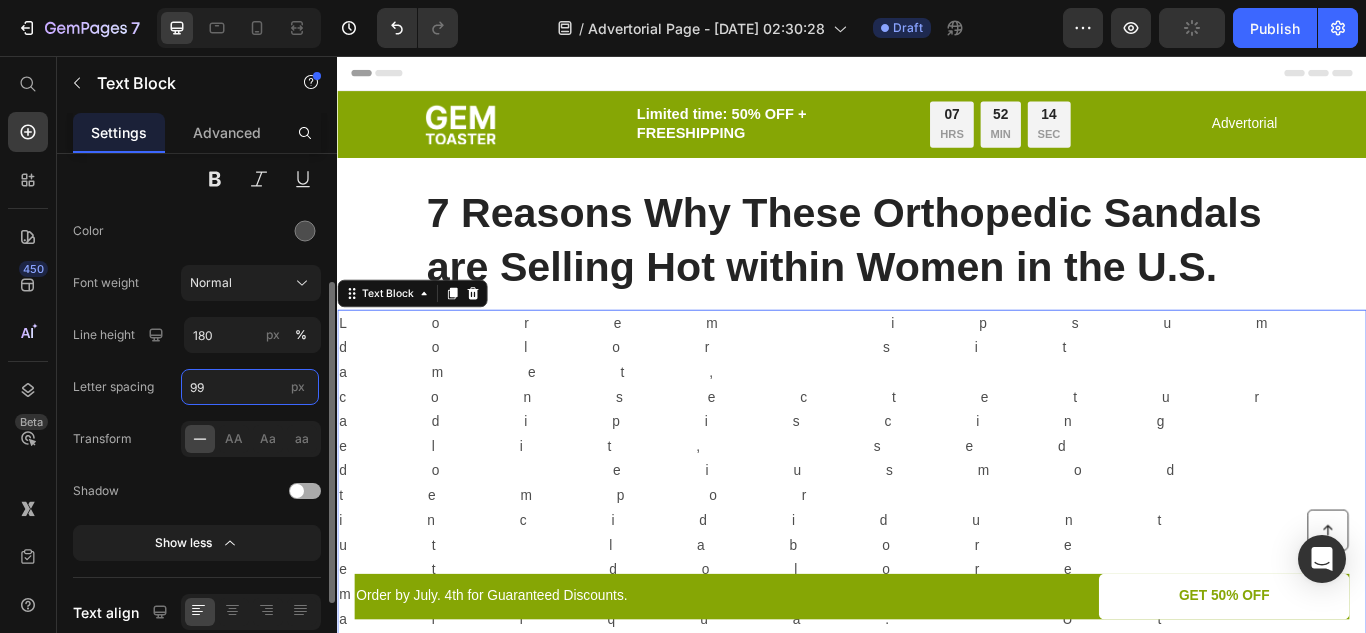 type on "9" 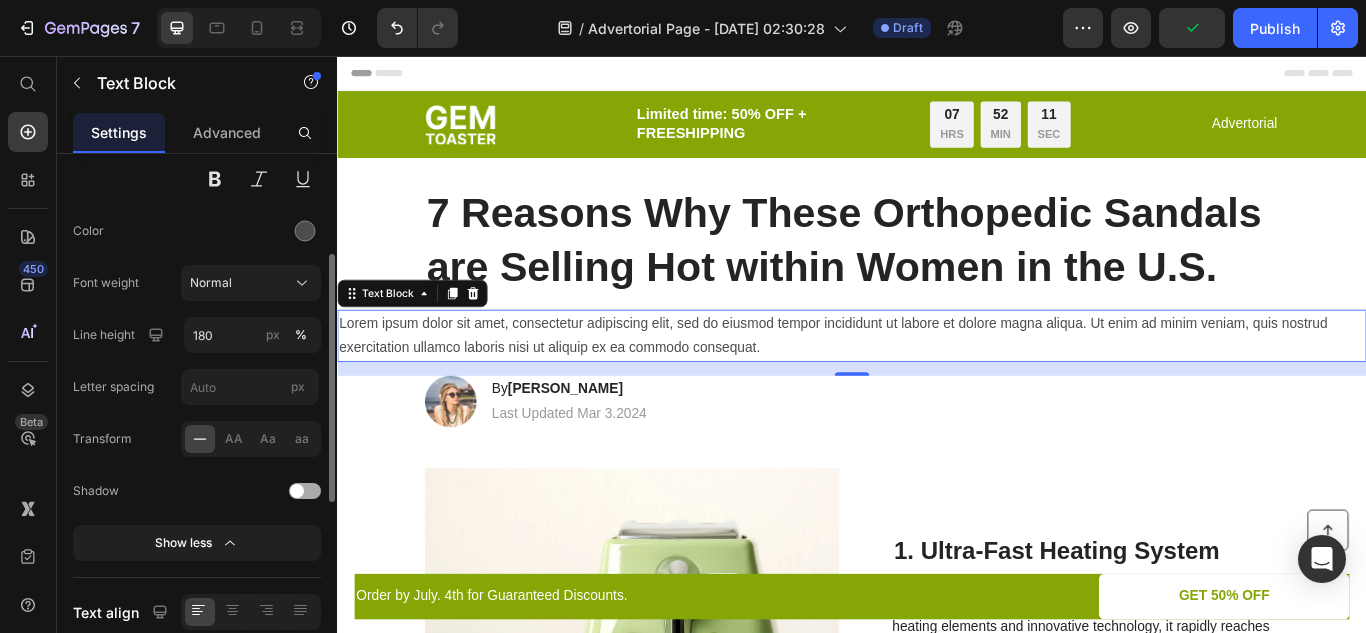 click on "Font sans-serif Size 16 Color Font weight Normal Line height 180 px % Letter spacing px Transform
AA Aa aa Shadow Show less" at bounding box center [197, 308] 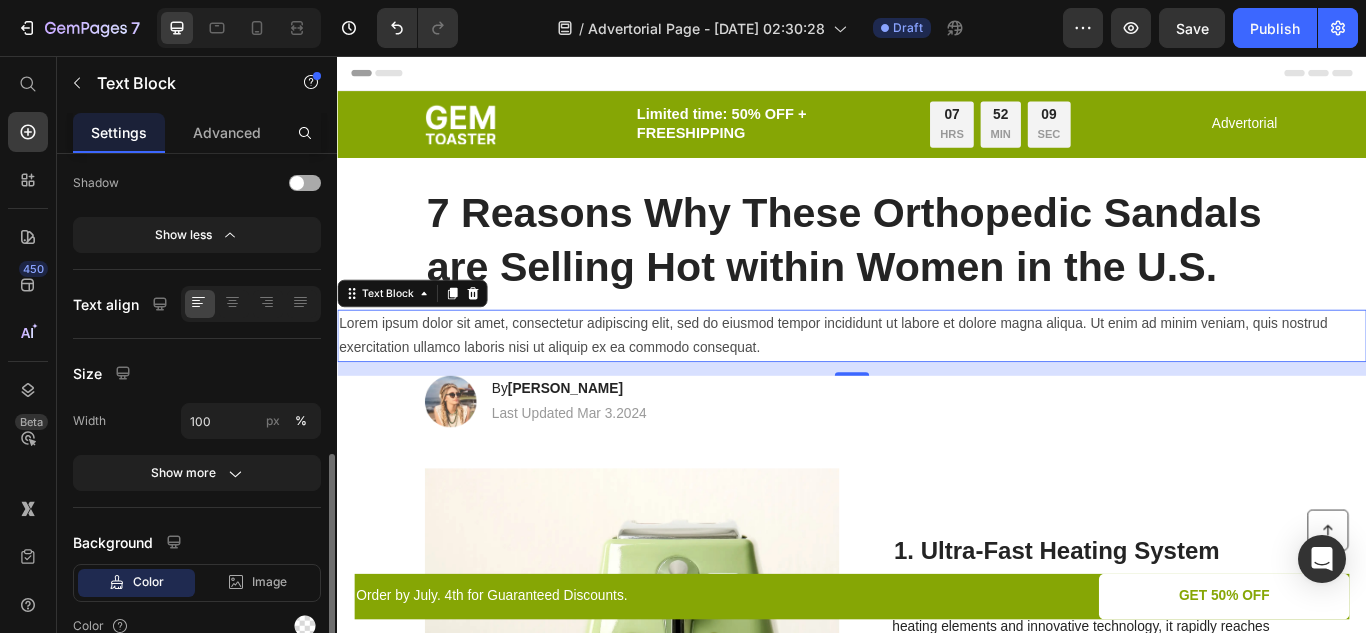 scroll, scrollTop: 589, scrollLeft: 0, axis: vertical 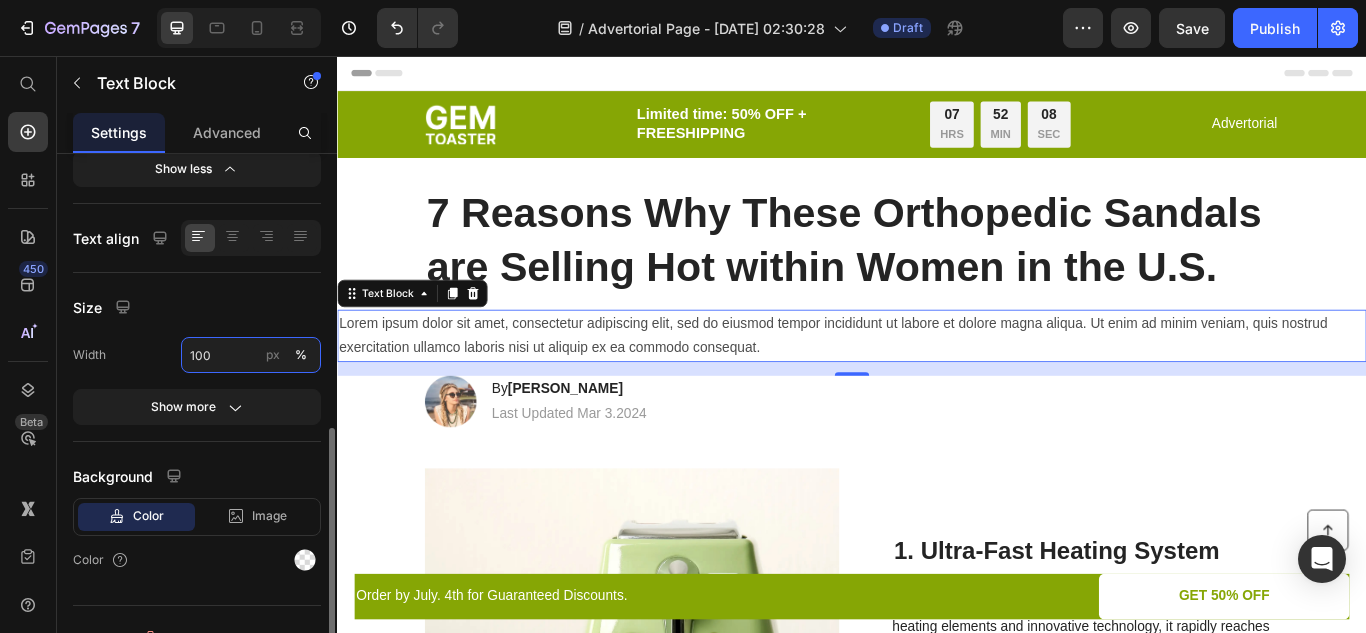 click on "100" at bounding box center (251, 355) 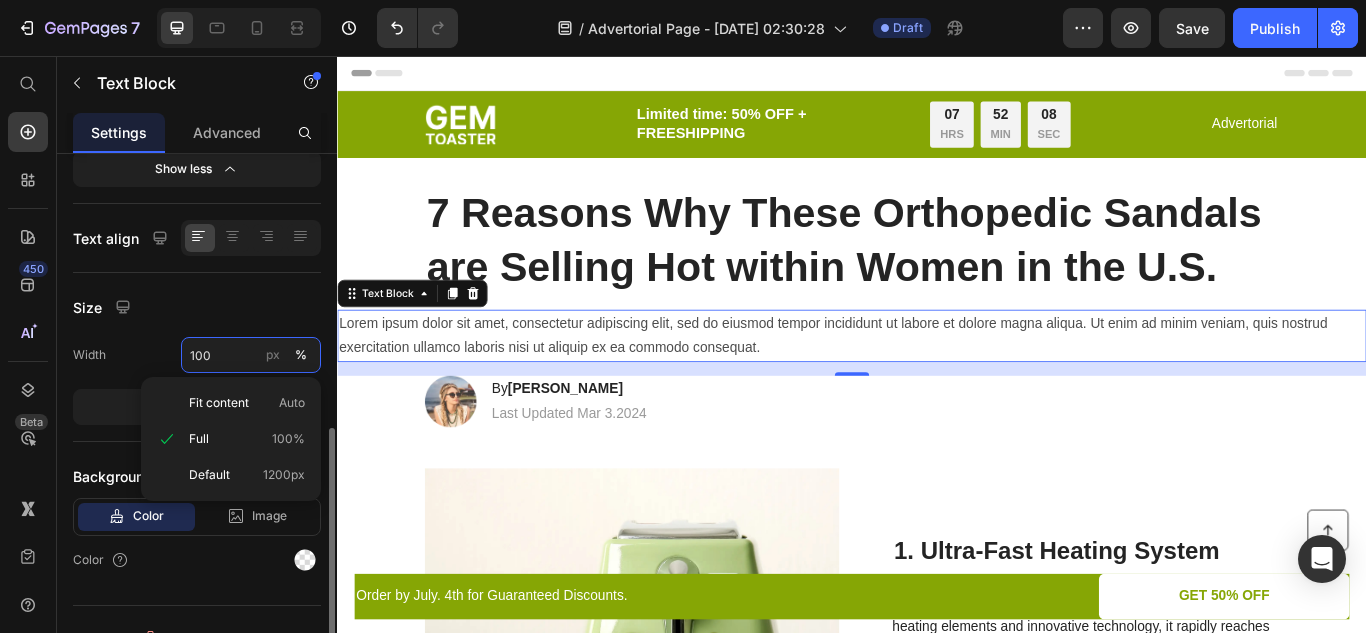 click on "100" at bounding box center [251, 355] 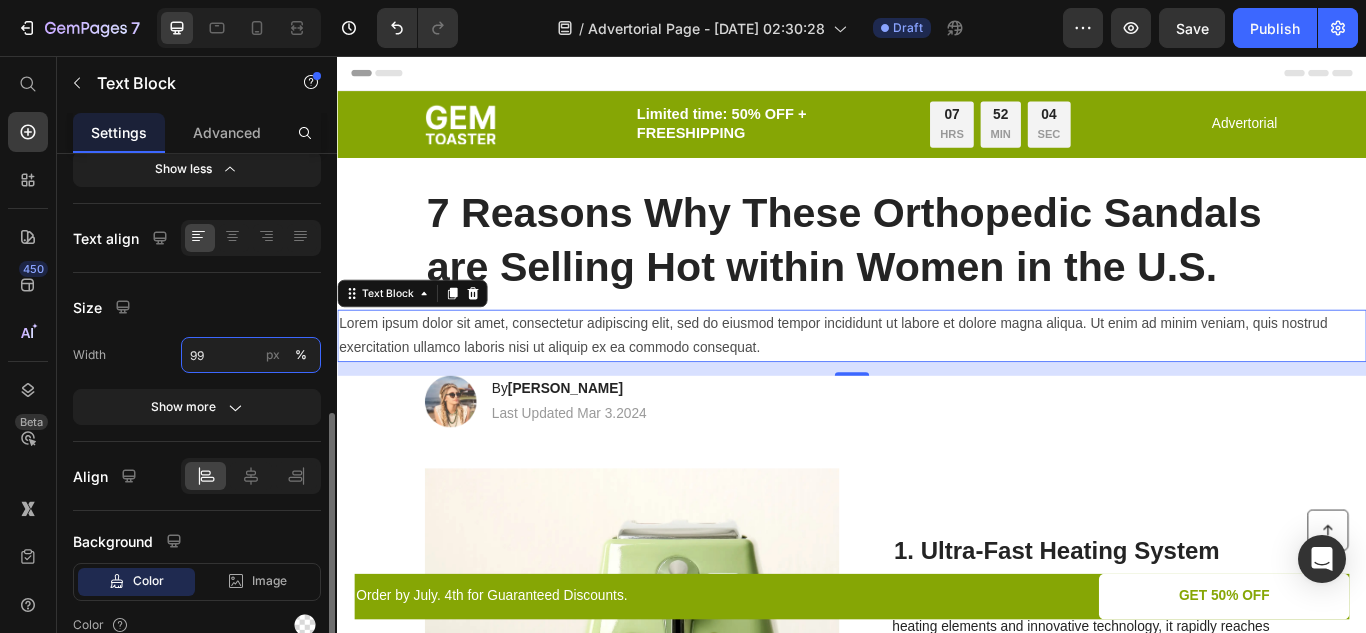 type on "9" 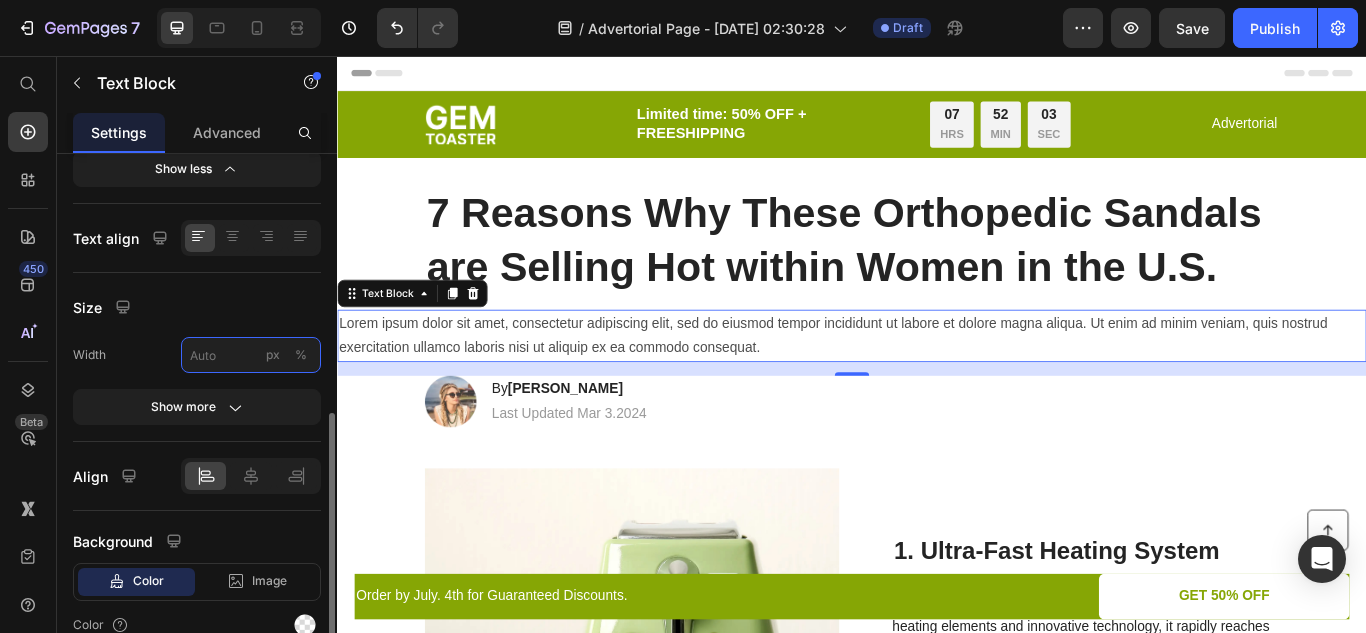type on "9" 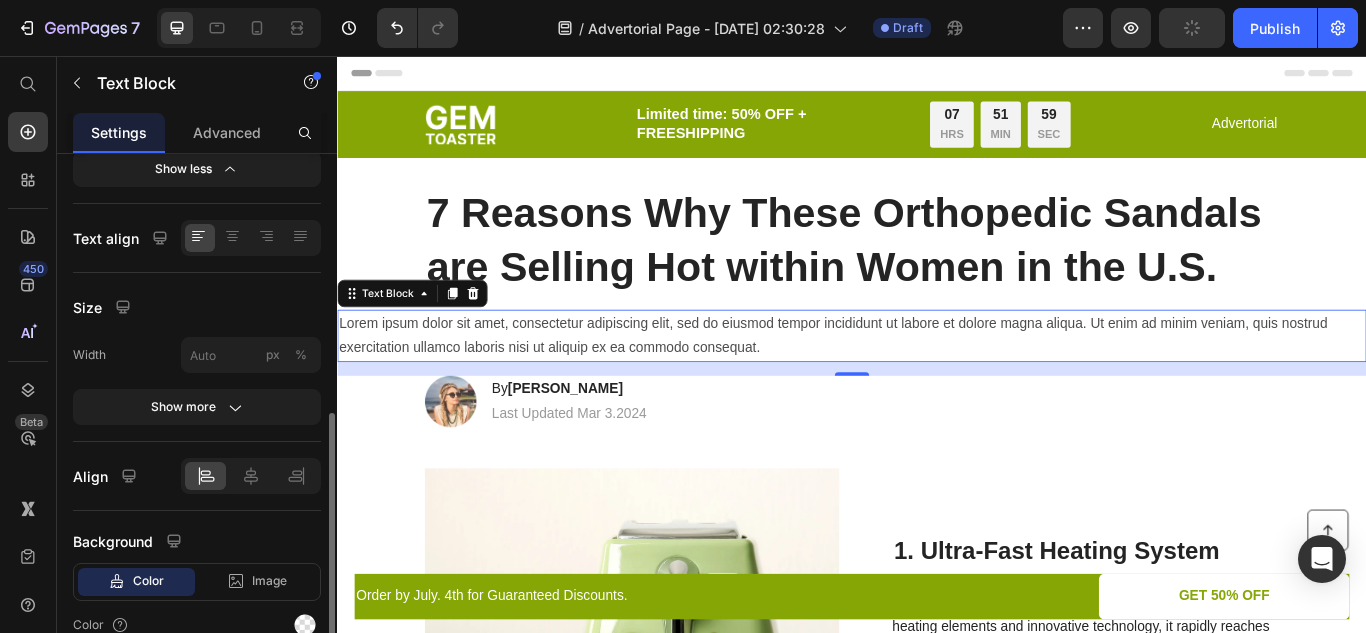 click on "Width px % Show more" at bounding box center (197, 381) 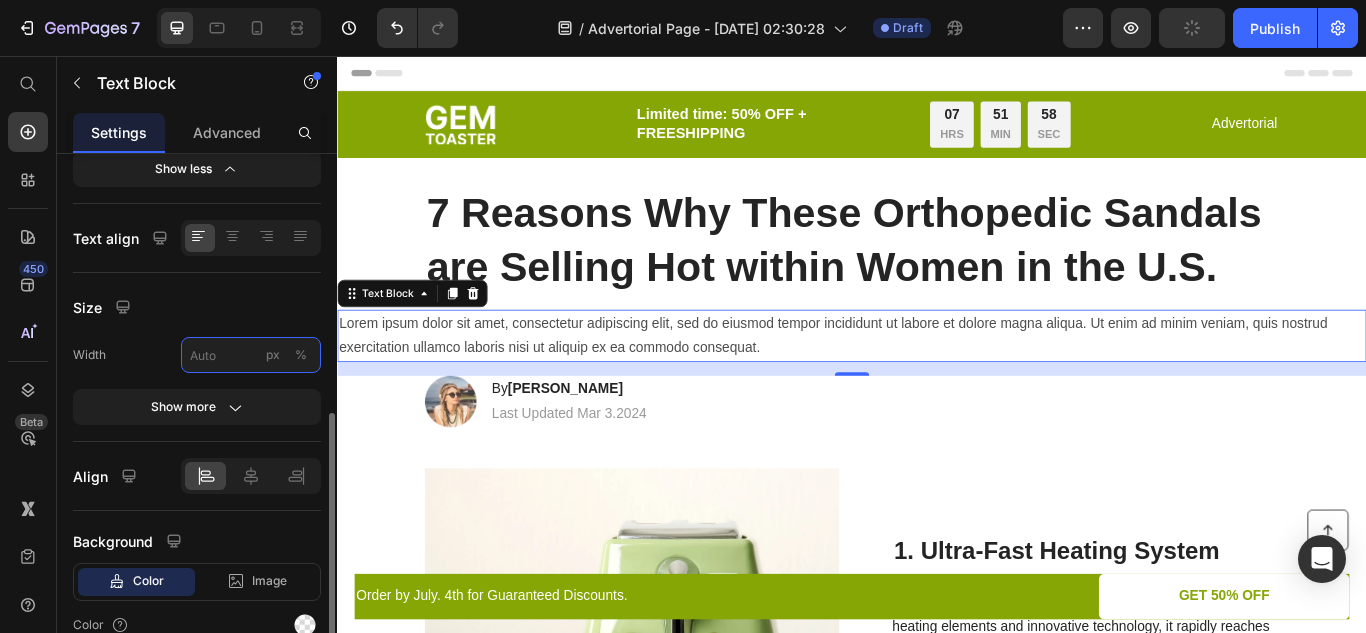 click on "px %" at bounding box center [251, 355] 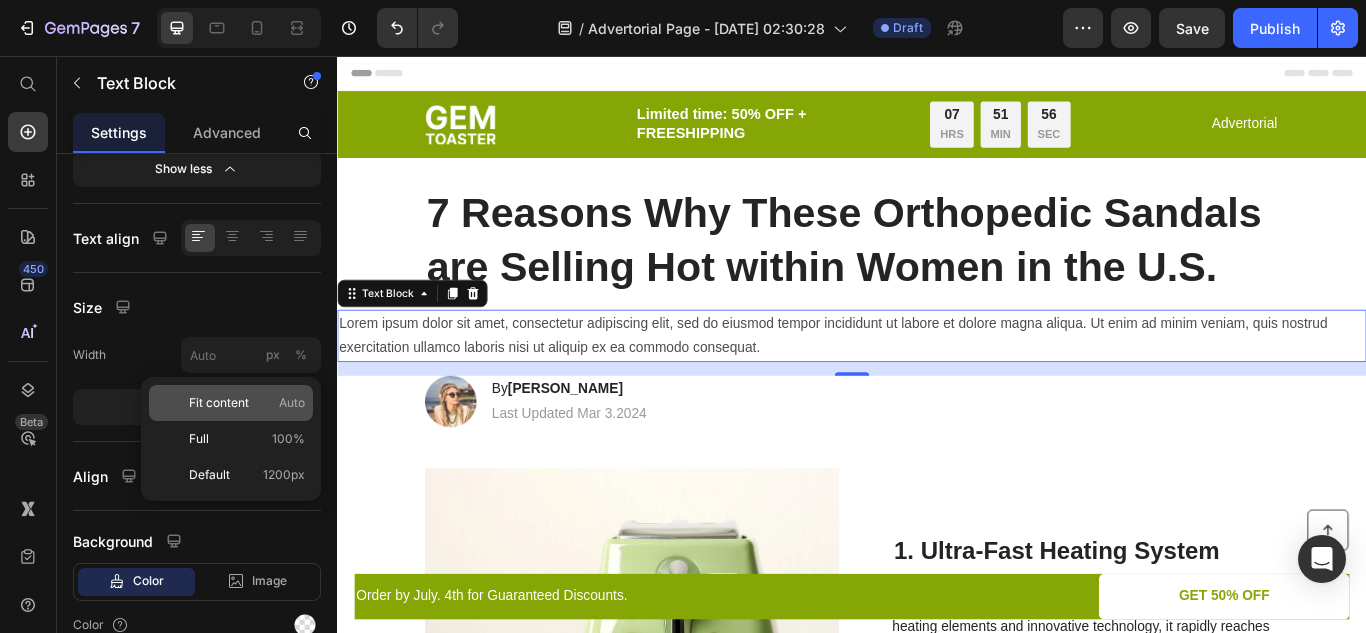 click on "Fit content Auto" 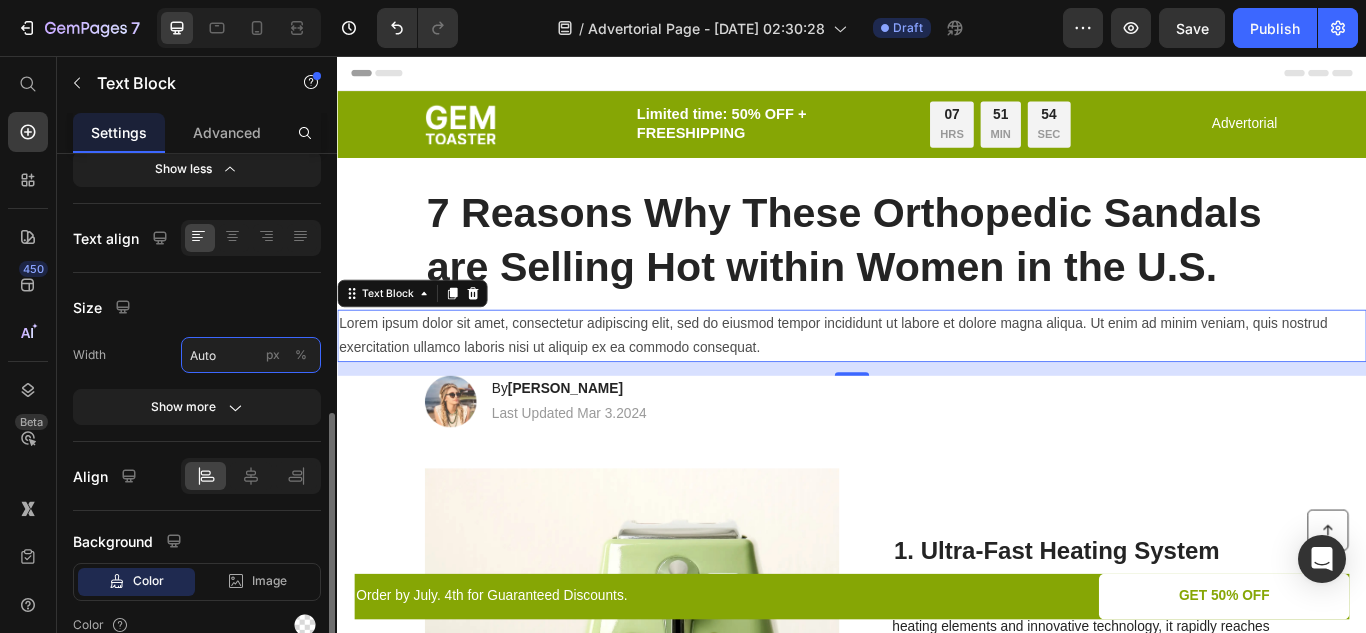 click on "Auto" at bounding box center (251, 355) 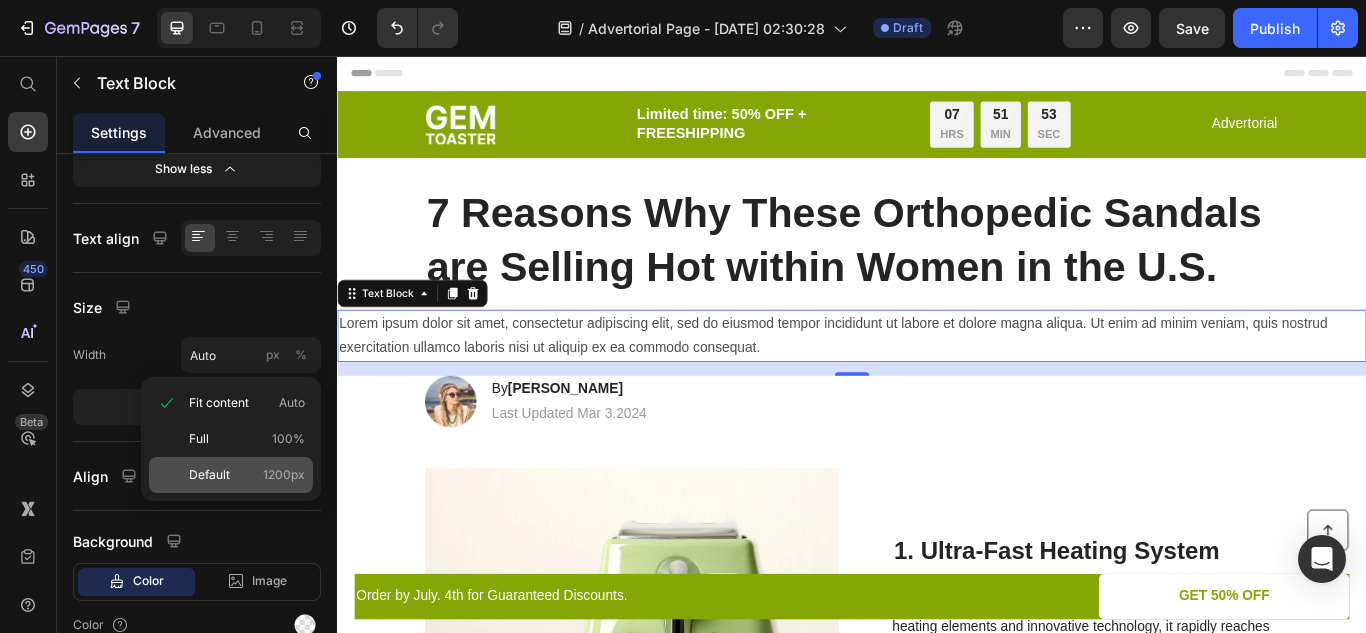 click on "Default" at bounding box center (209, 475) 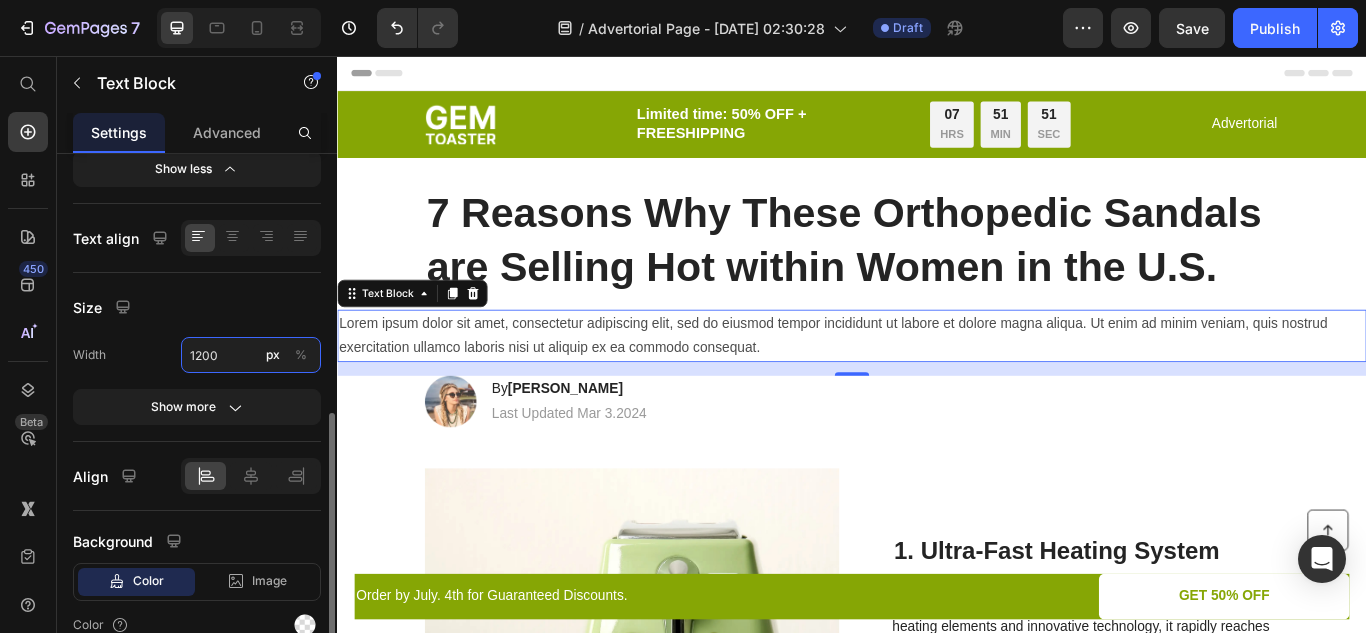 click on "1200" at bounding box center (251, 355) 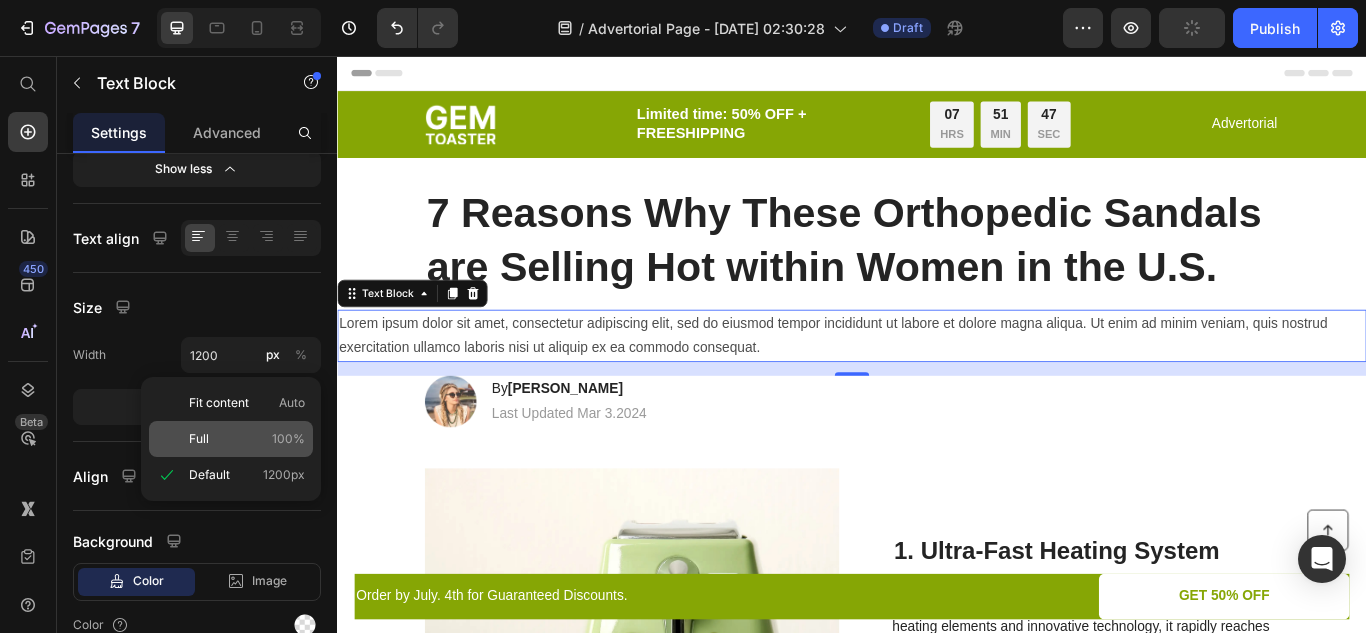 click on "Full 100%" at bounding box center [247, 439] 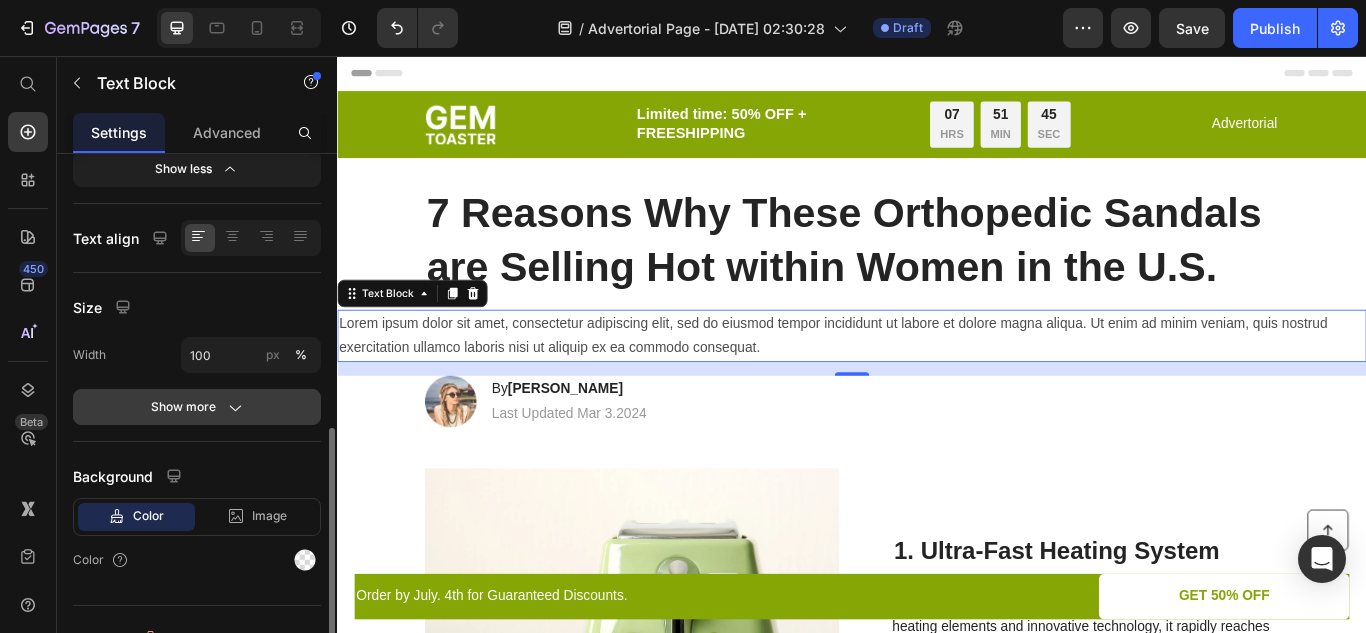 click 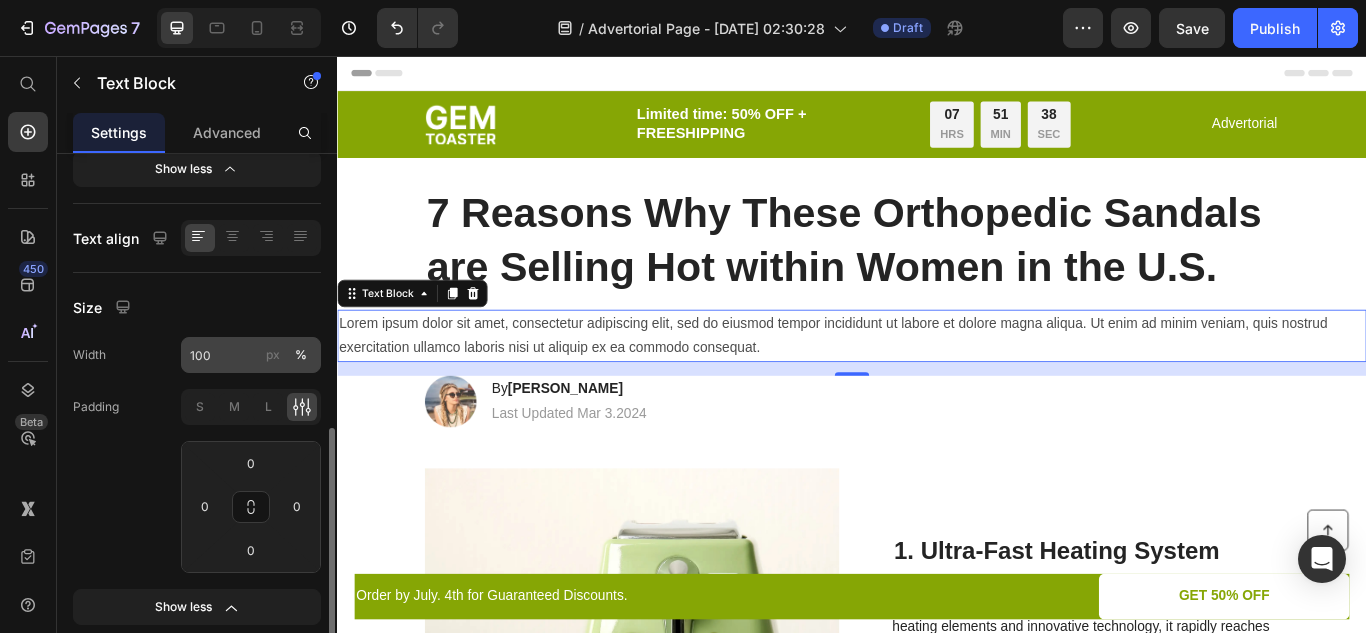 click on "px" at bounding box center (273, 355) 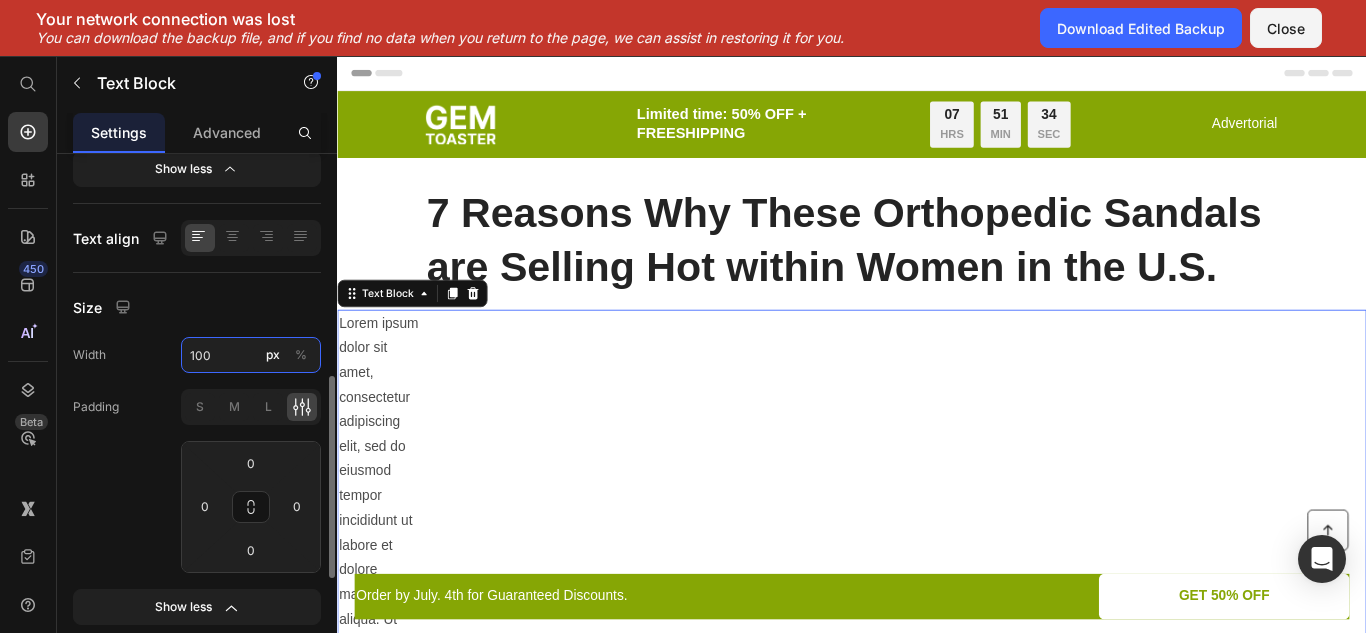 click on "100" at bounding box center [251, 355] 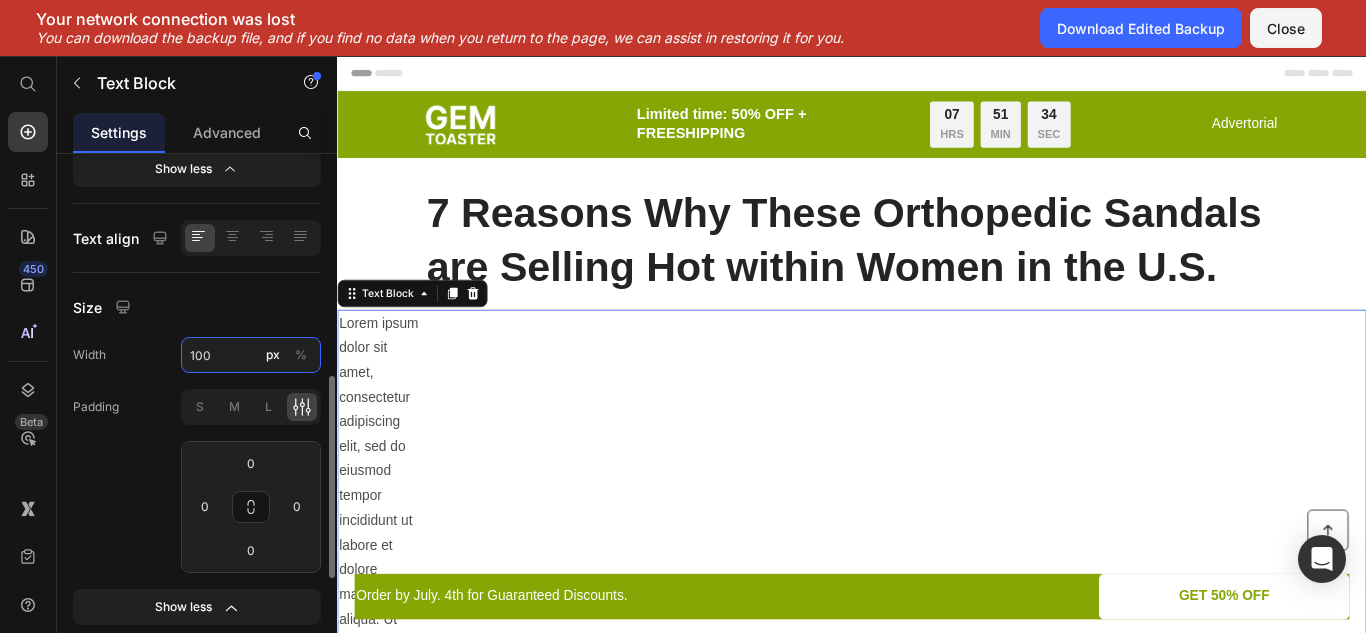 click on "100" at bounding box center [251, 355] 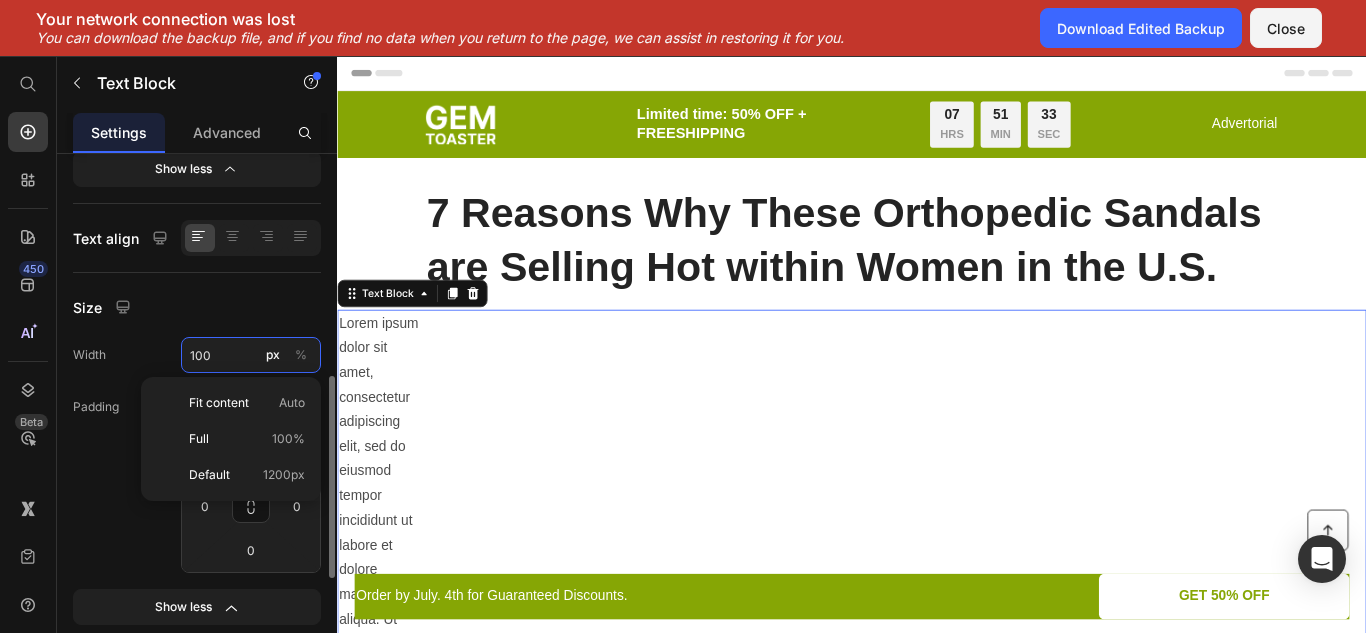 click on "100" at bounding box center (251, 355) 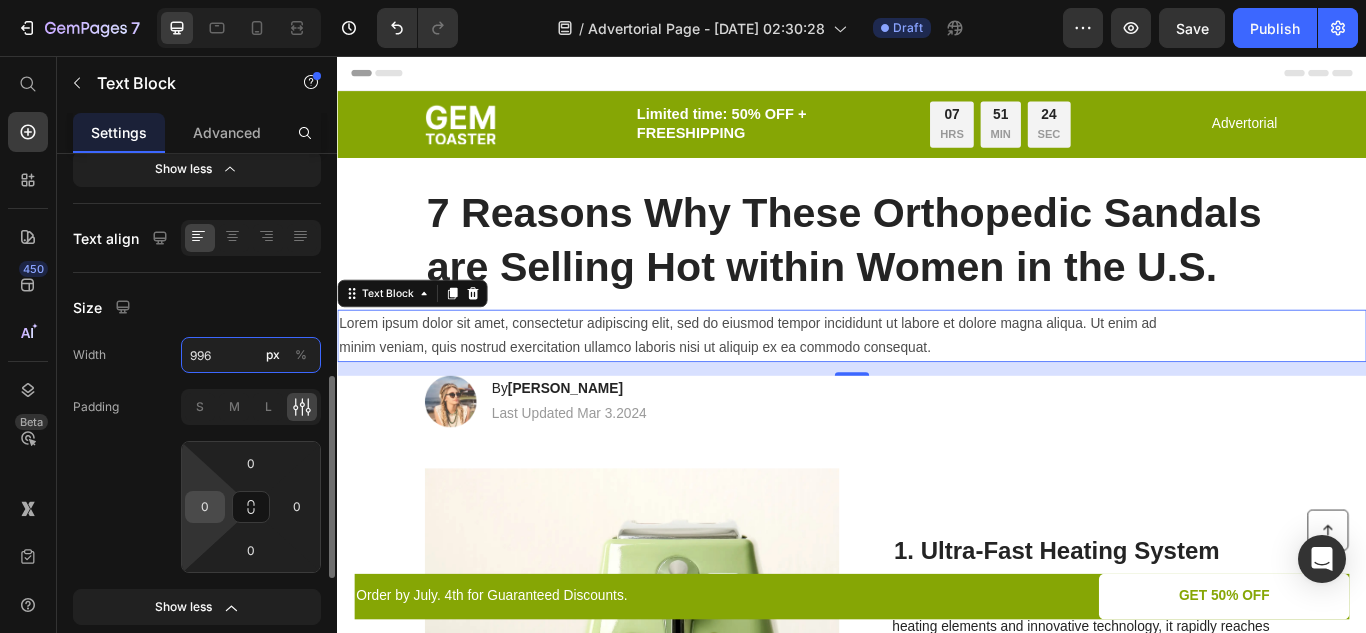 type on "996" 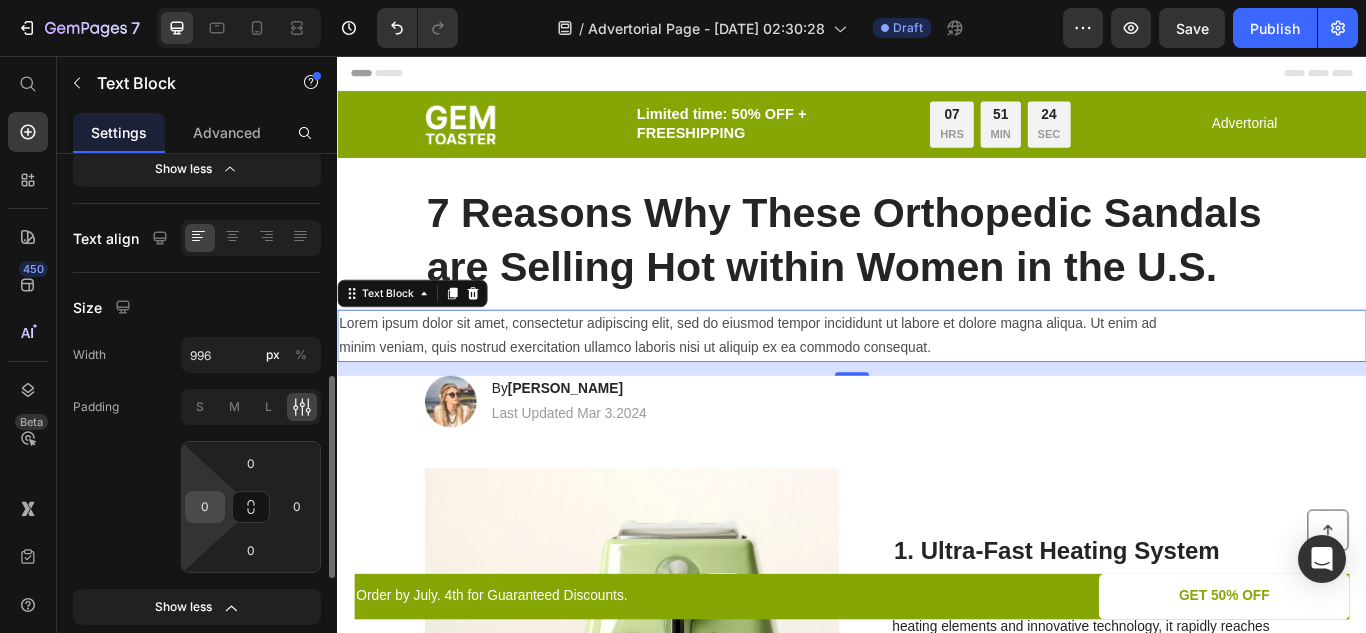 click on "0" at bounding box center (205, 507) 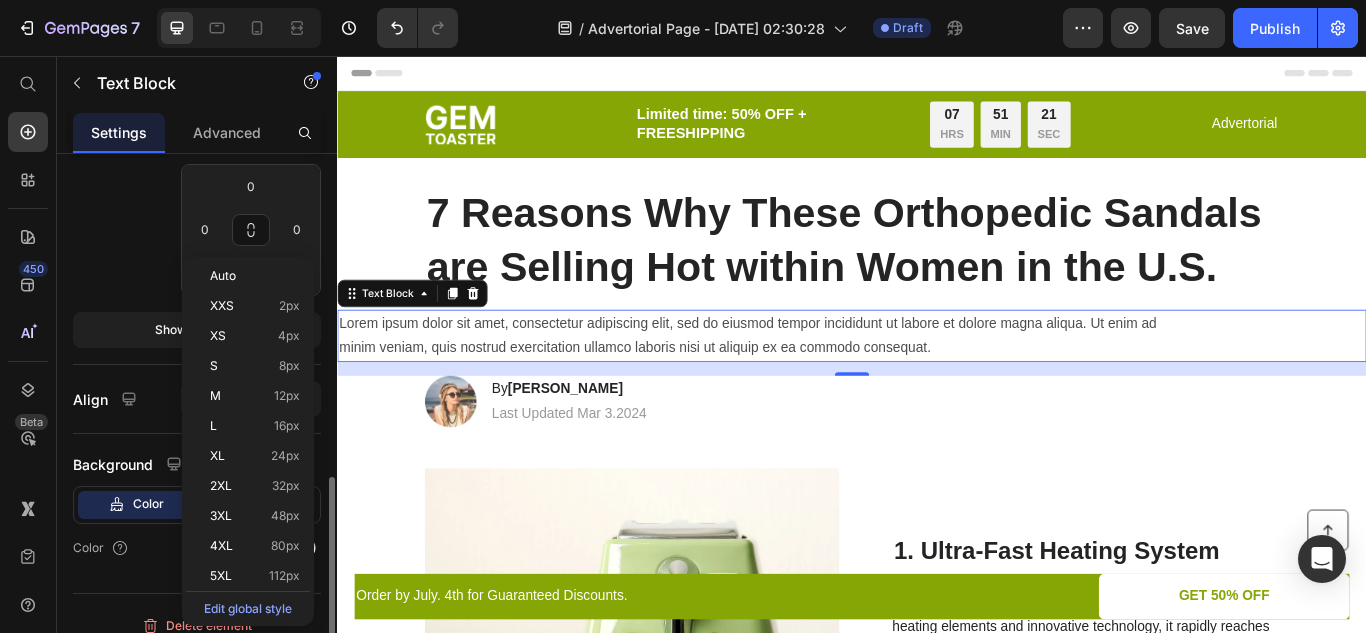 scroll, scrollTop: 871, scrollLeft: 0, axis: vertical 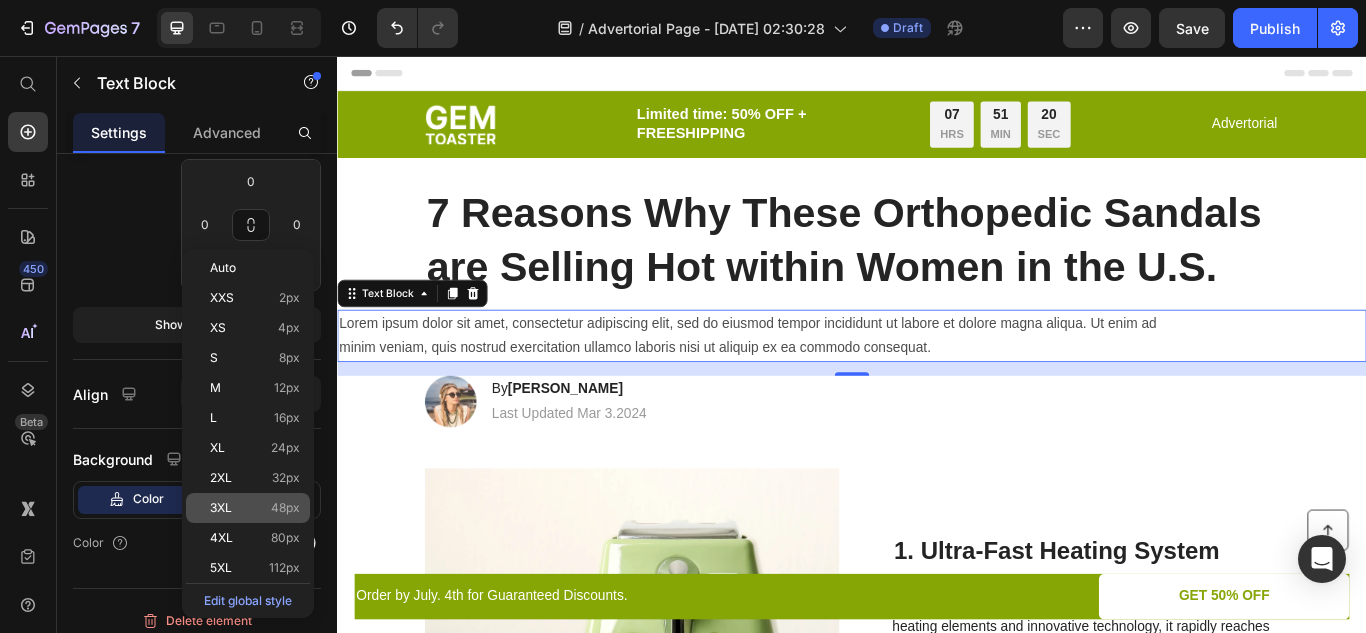 click on "3XL 48px" 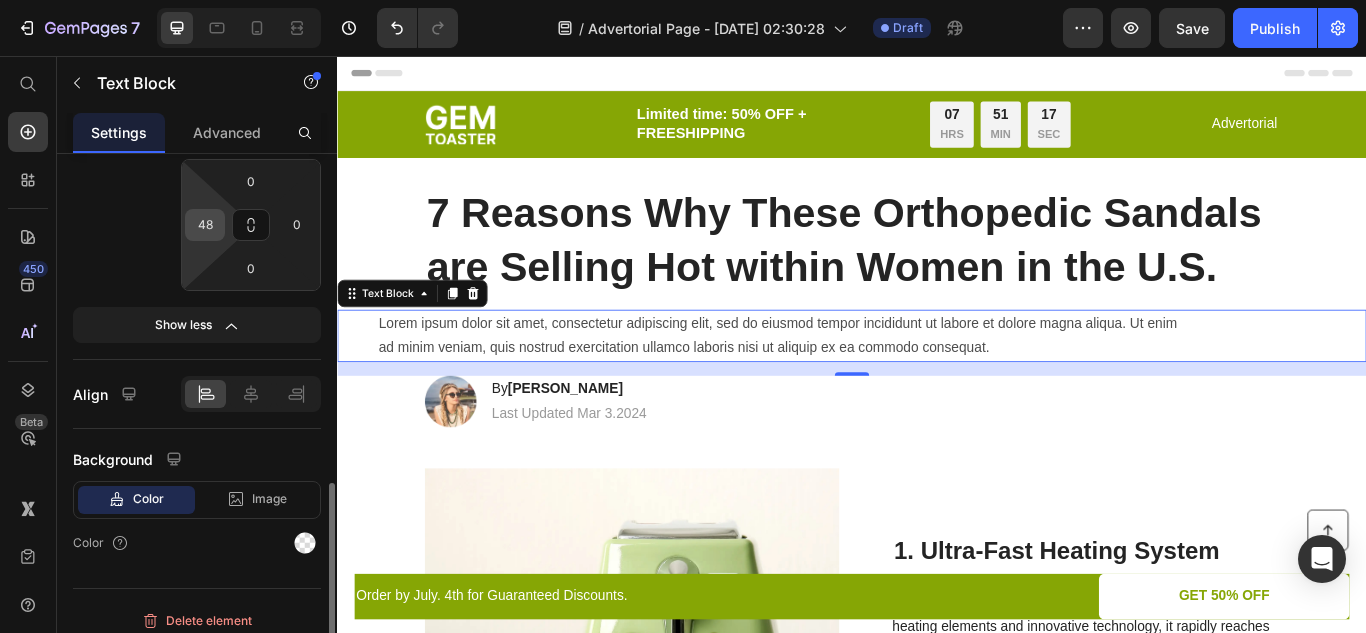 click on "48" at bounding box center (205, 225) 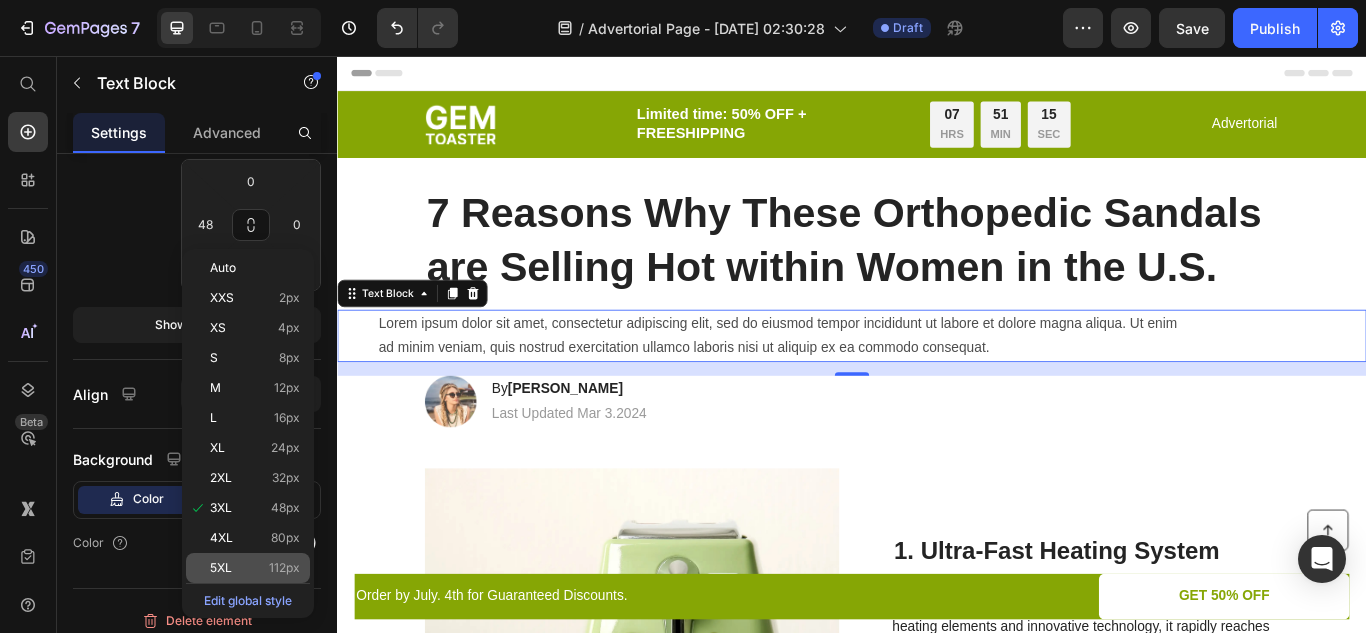click on "5XL 112px" at bounding box center [255, 568] 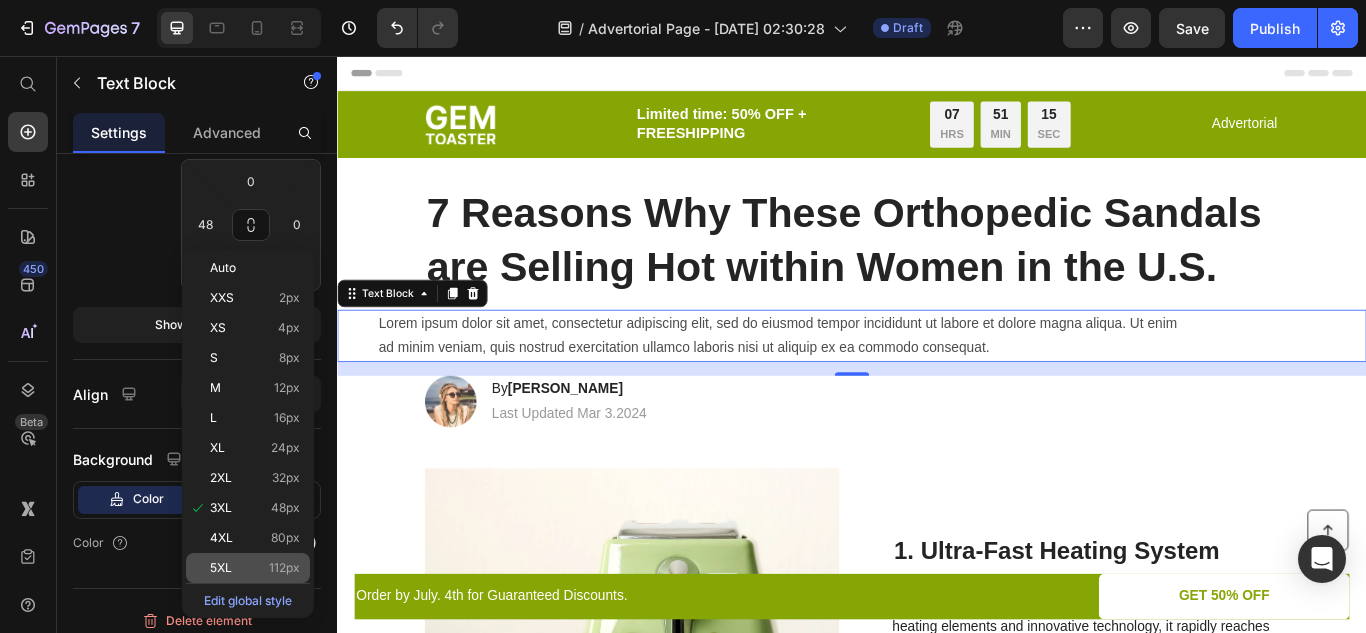 type on "112" 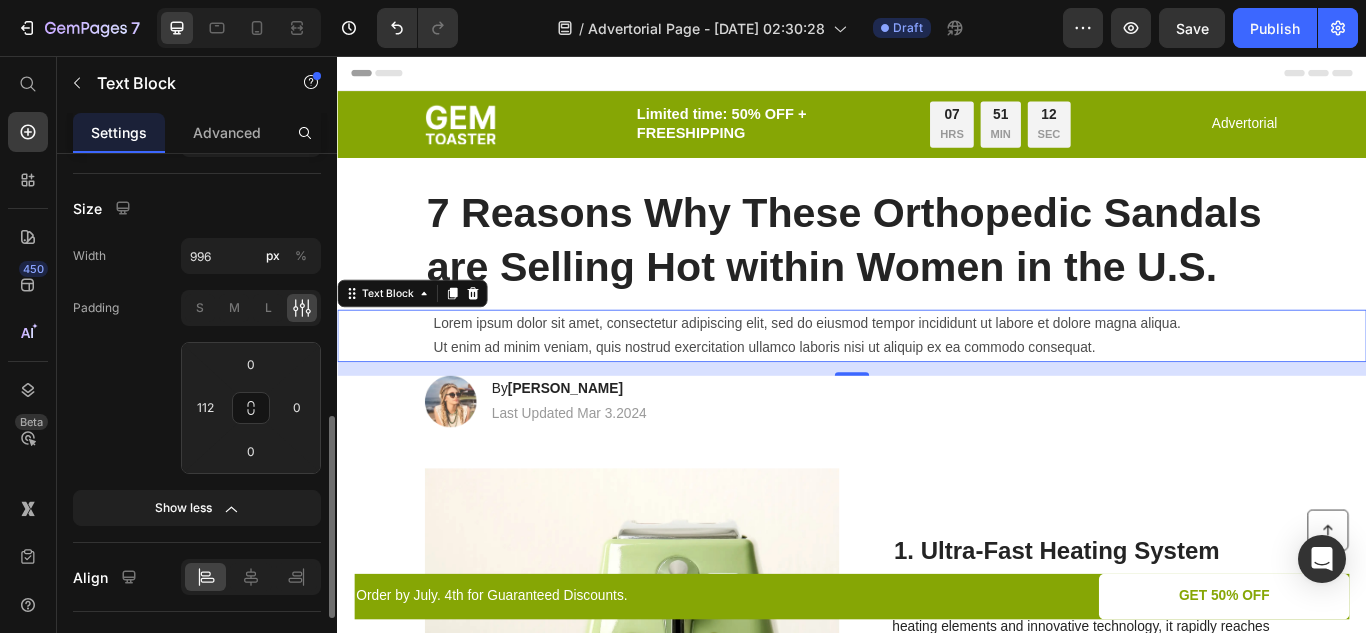 scroll, scrollTop: 681, scrollLeft: 0, axis: vertical 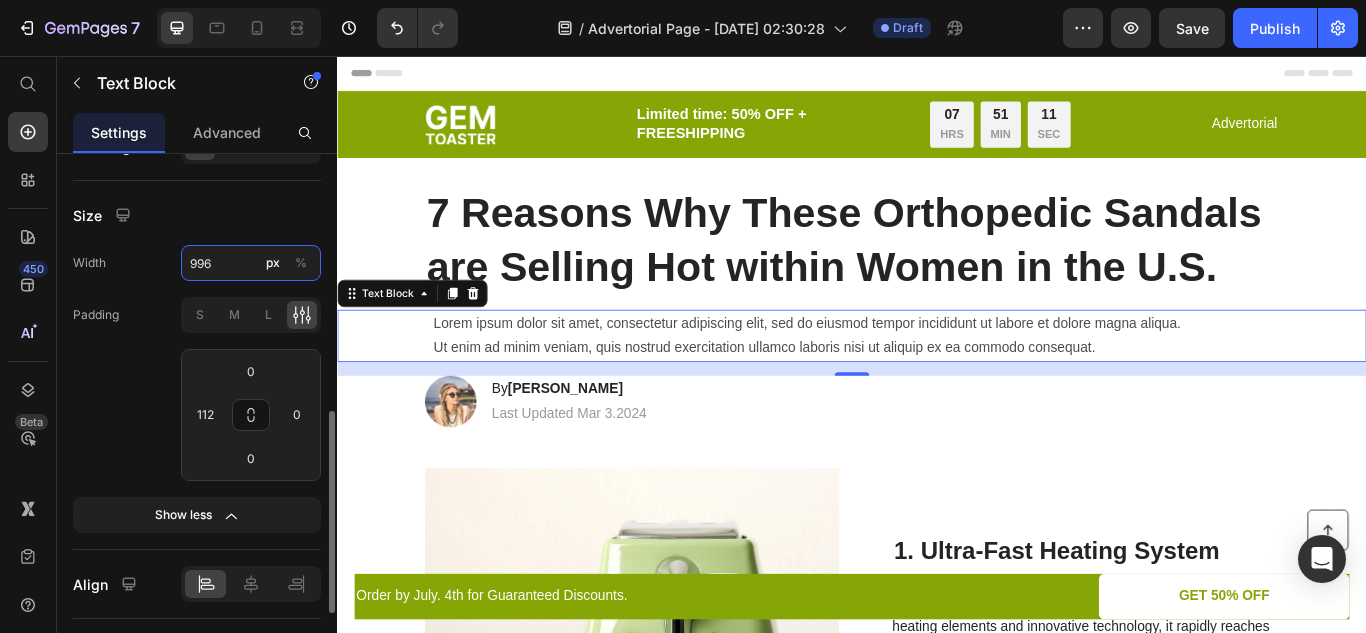 click on "996" at bounding box center (251, 263) 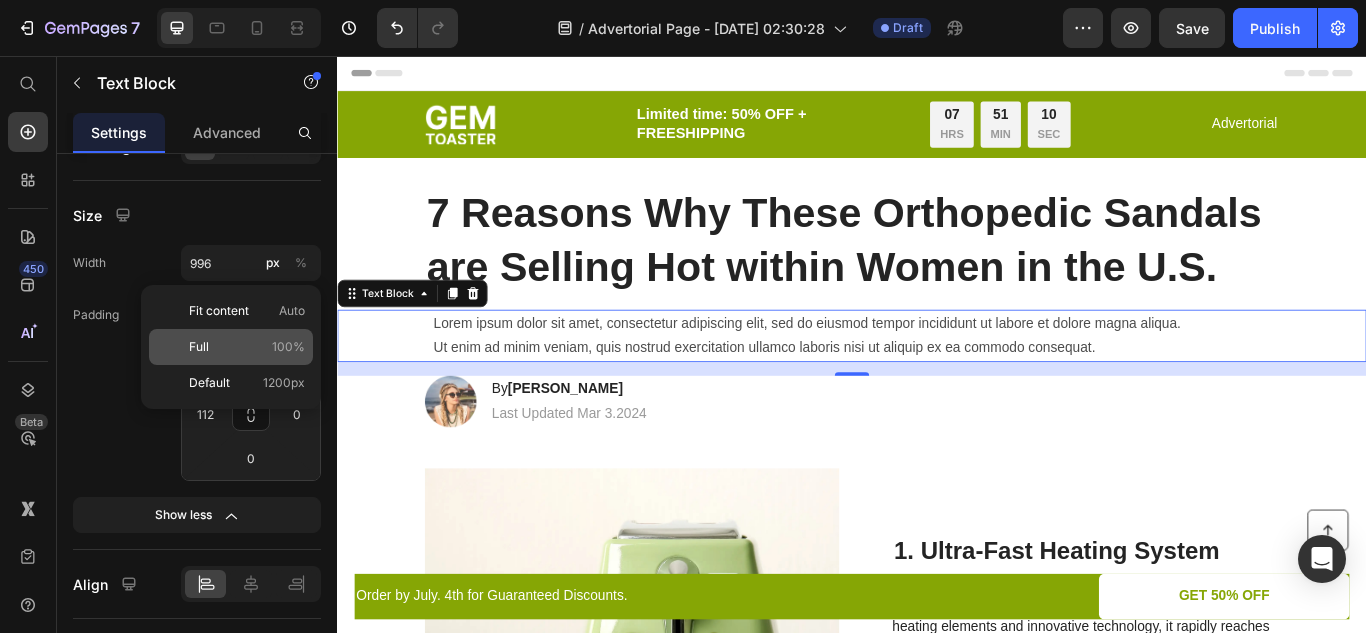 click on "Full 100%" at bounding box center [247, 347] 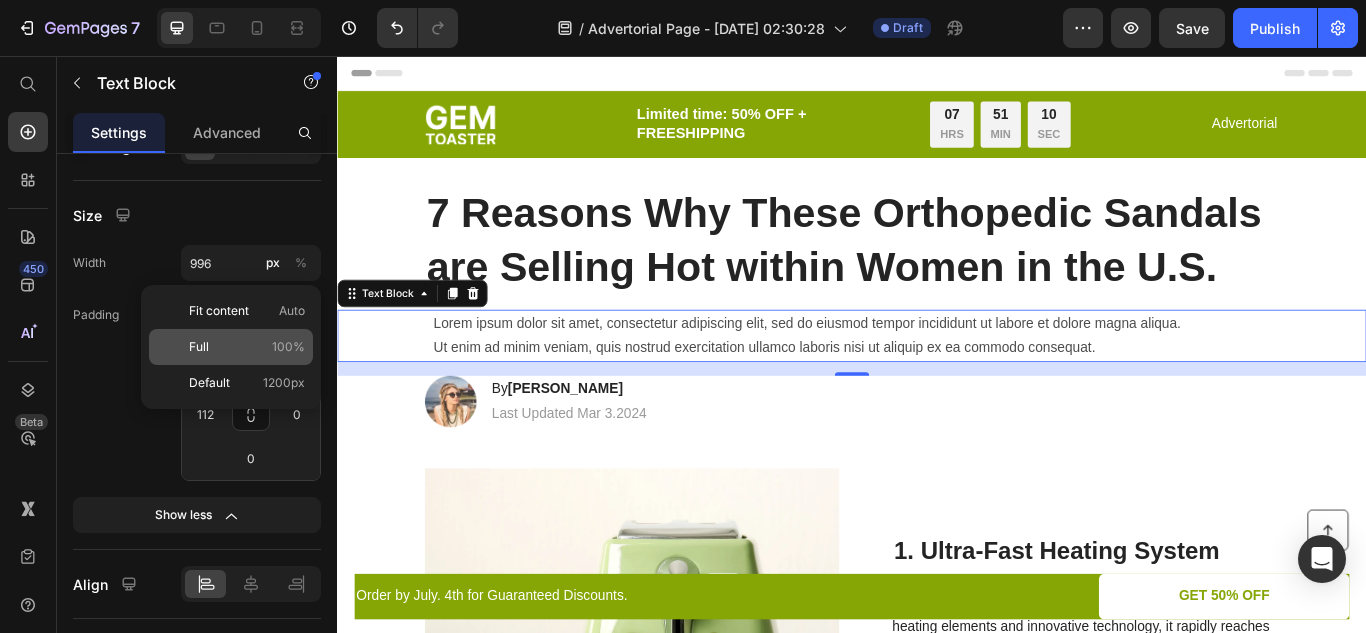 type on "100" 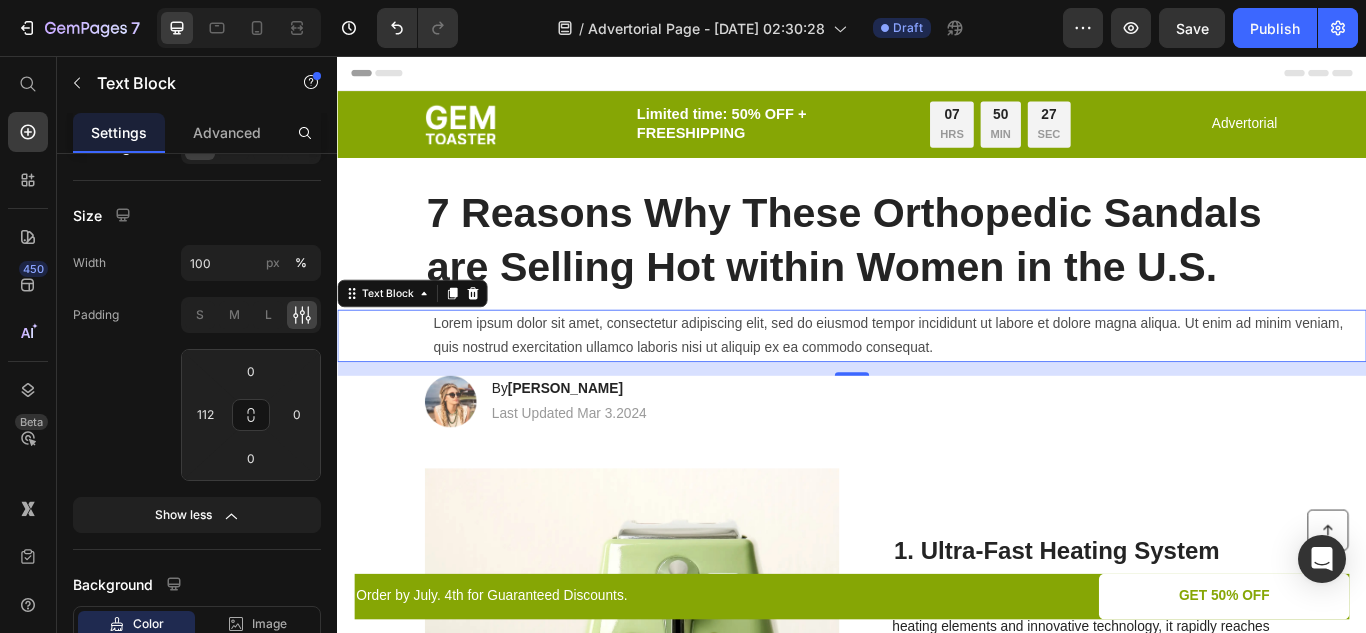 click on "Lorem ipsum dolor sit amet, consectetur adipiscing elit, sed do eiusmod tempor incididunt ut labore et dolore magna aliqua. Ut enim ad minim veniam, quis nostrud exercitation ullamco laboris nisi ut aliquip ex ea commodo consequat." at bounding box center [937, 383] 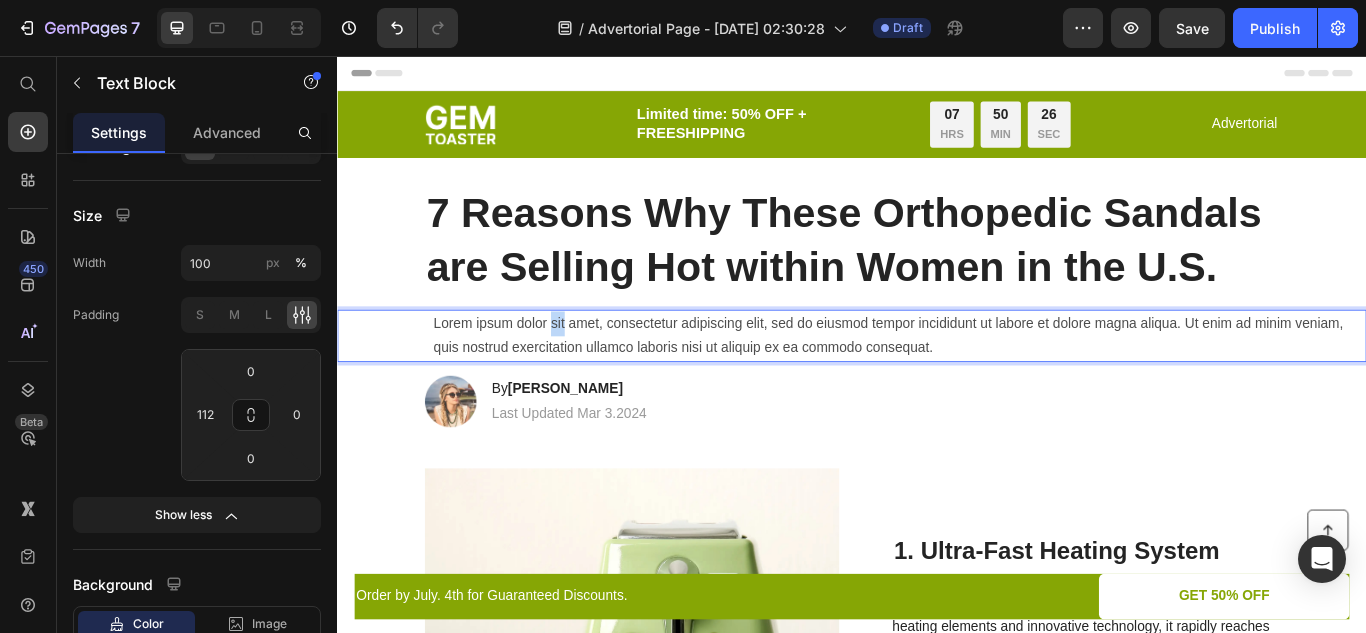 click on "Lorem ipsum dolor sit amet, consectetur adipiscing elit, sed do eiusmod tempor incididunt ut labore et dolore magna aliqua. Ut enim ad minim veniam, quis nostrud exercitation ullamco laboris nisi ut aliquip ex ea commodo consequat." at bounding box center [992, 383] 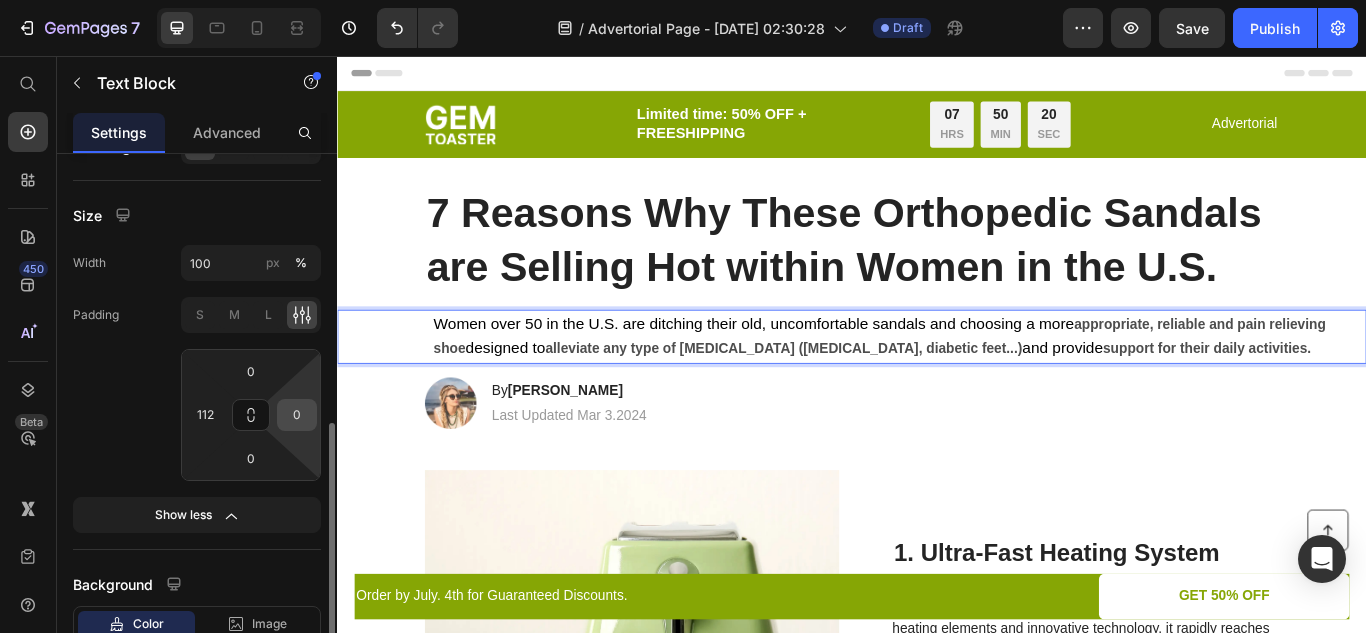 click on "0" at bounding box center (297, 415) 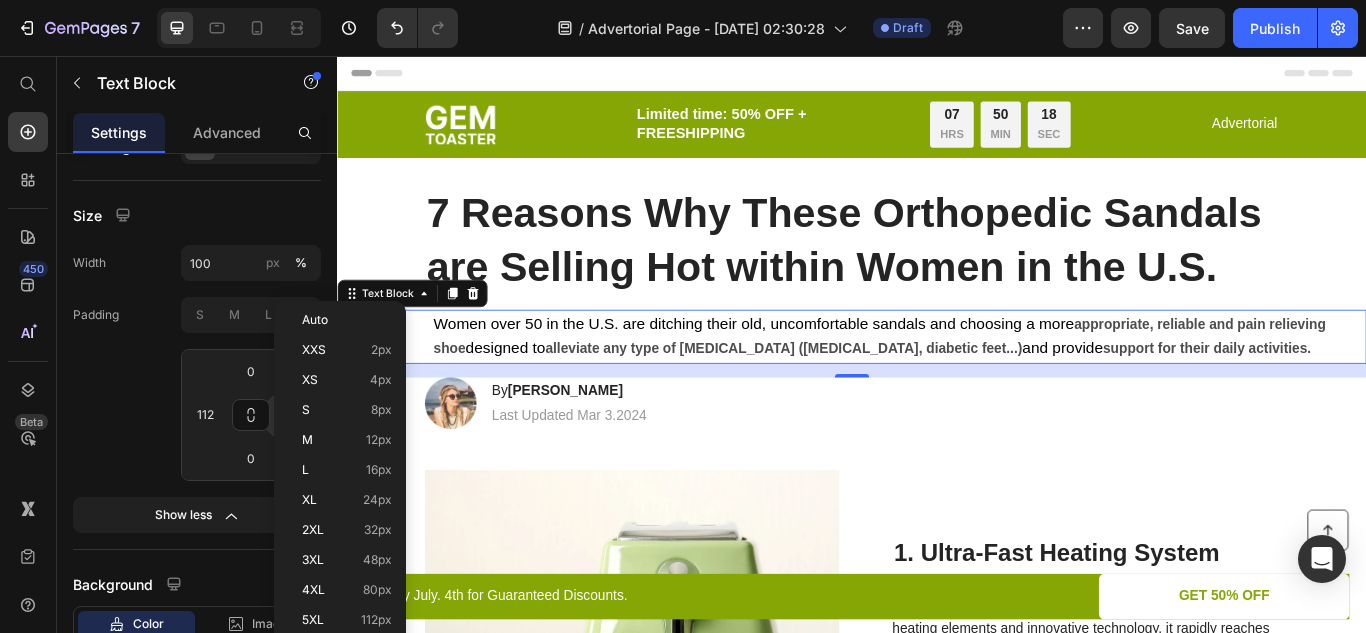 scroll, scrollTop: 819, scrollLeft: 0, axis: vertical 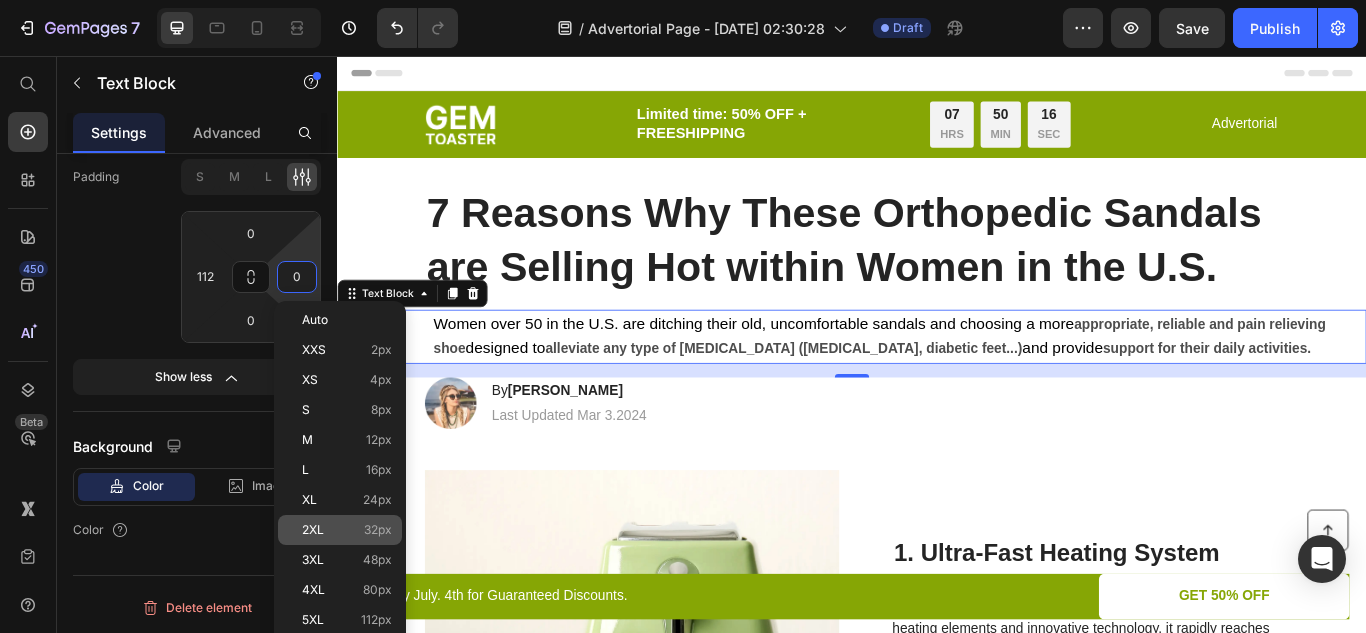 click on "2XL 32px" 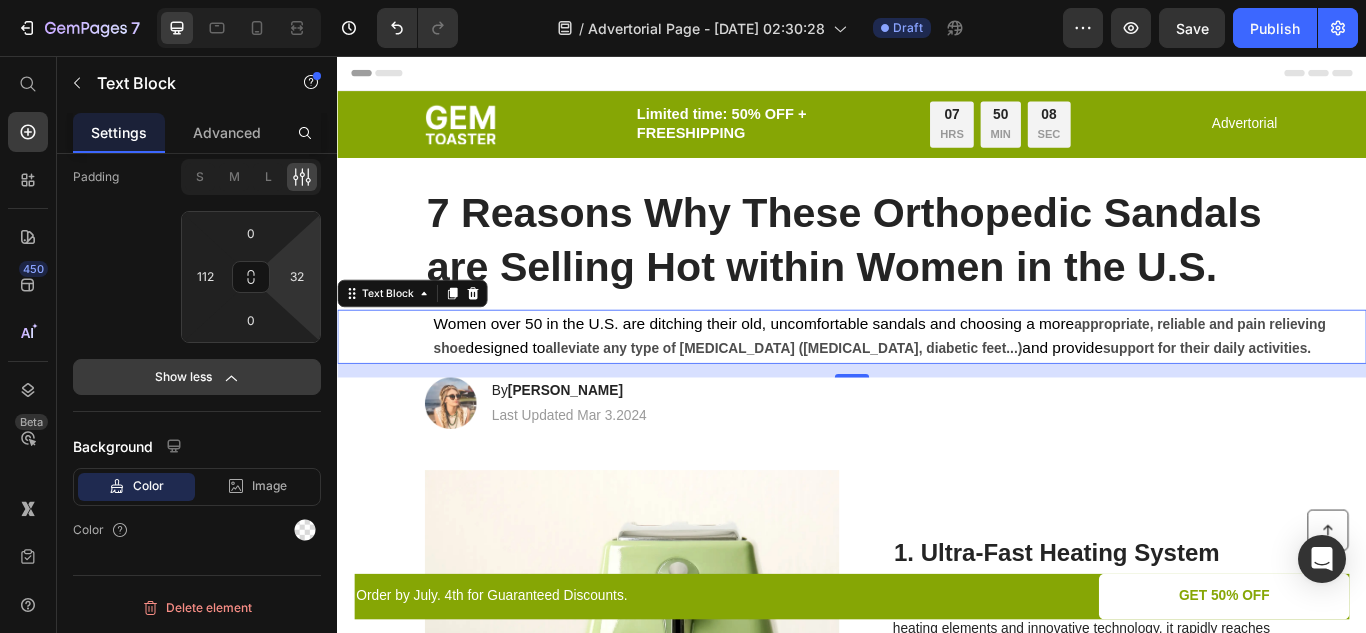 scroll, scrollTop: 100, scrollLeft: 0, axis: vertical 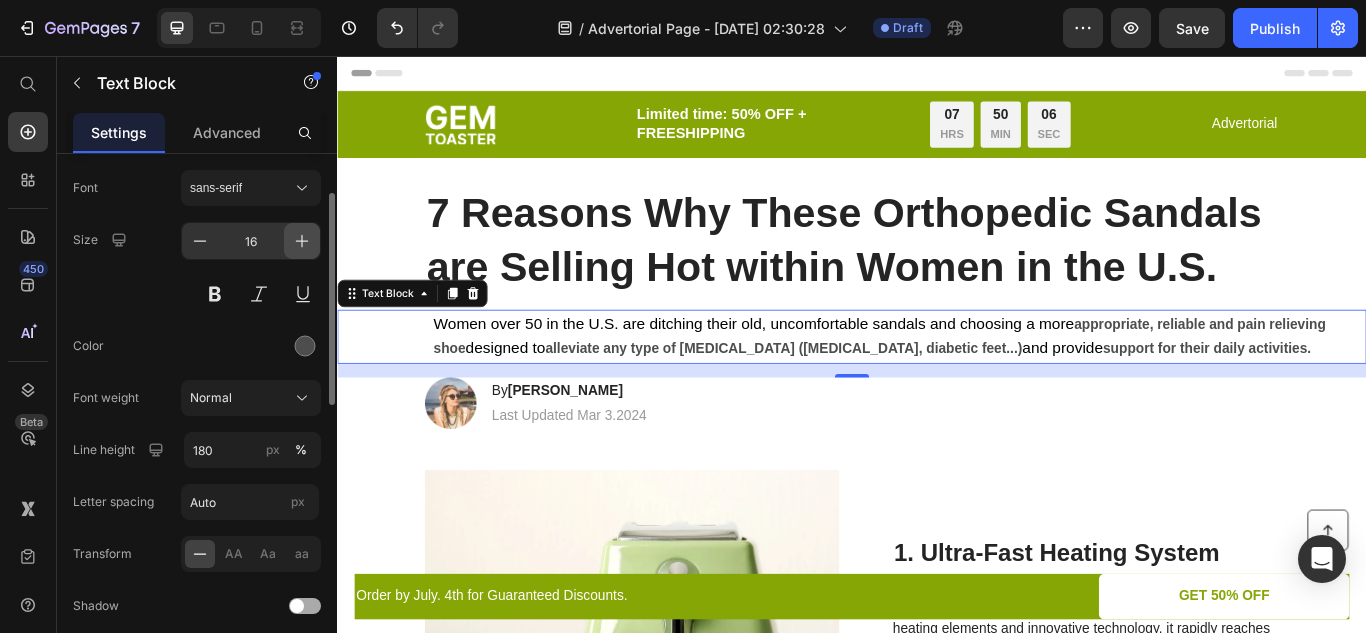 click 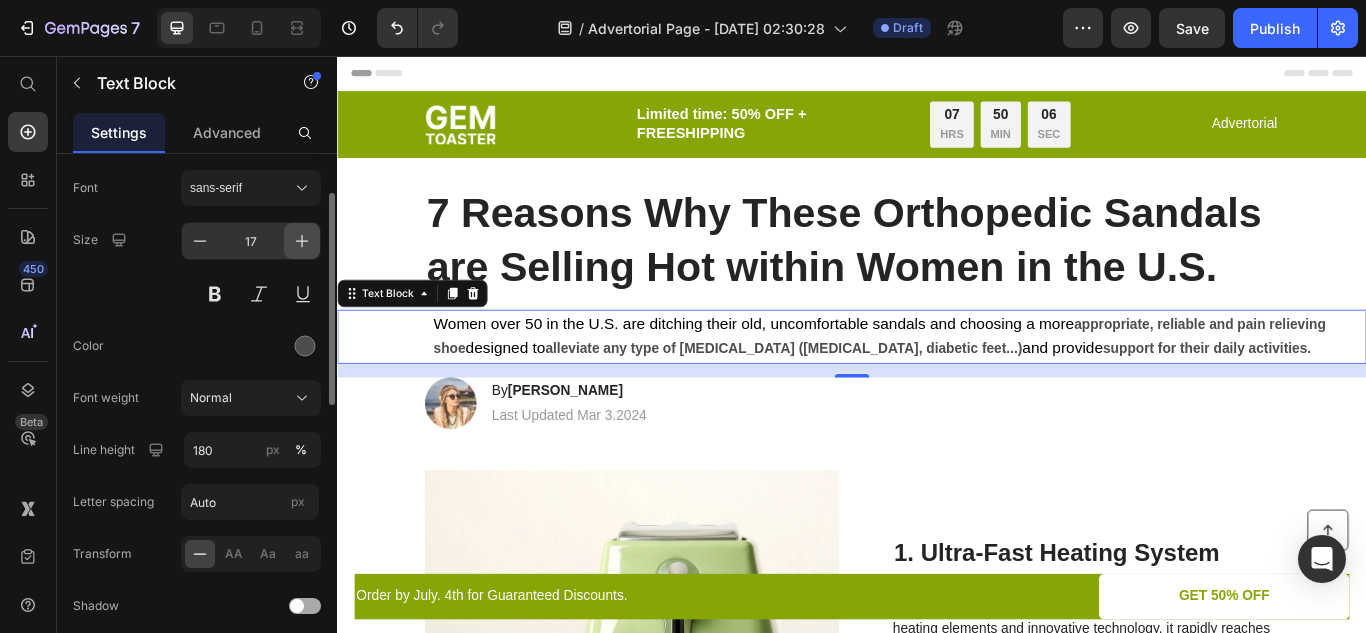 click 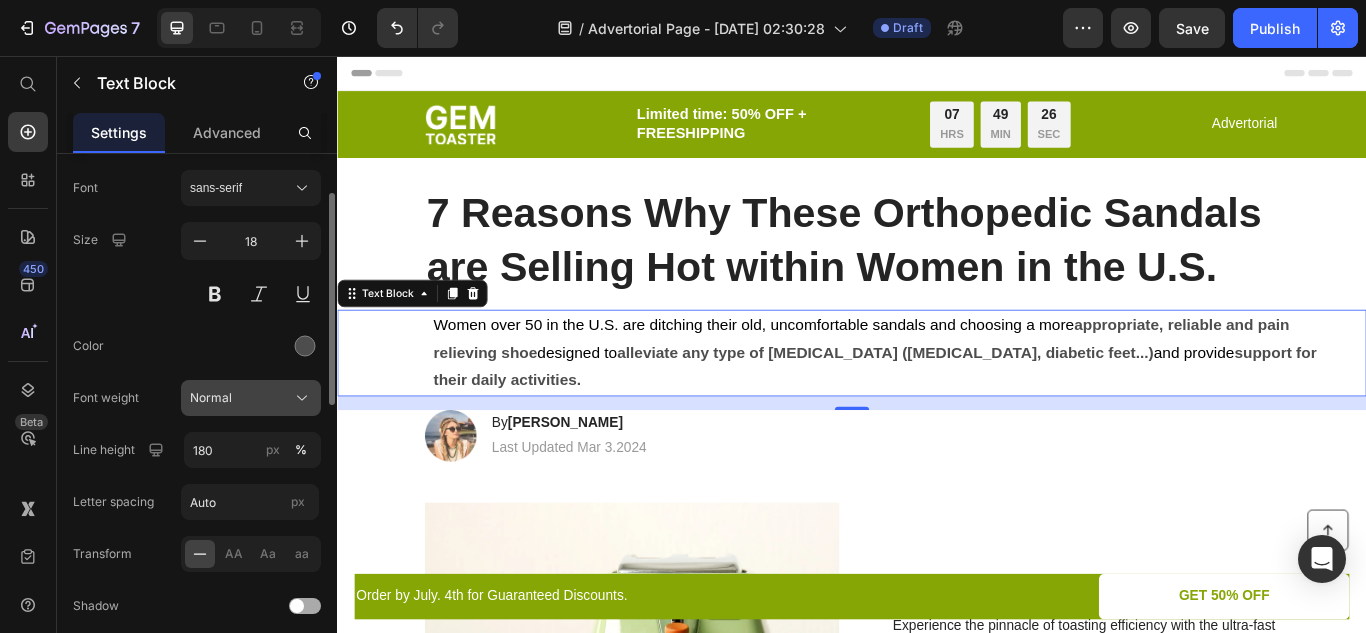 click on "Normal" at bounding box center (251, 398) 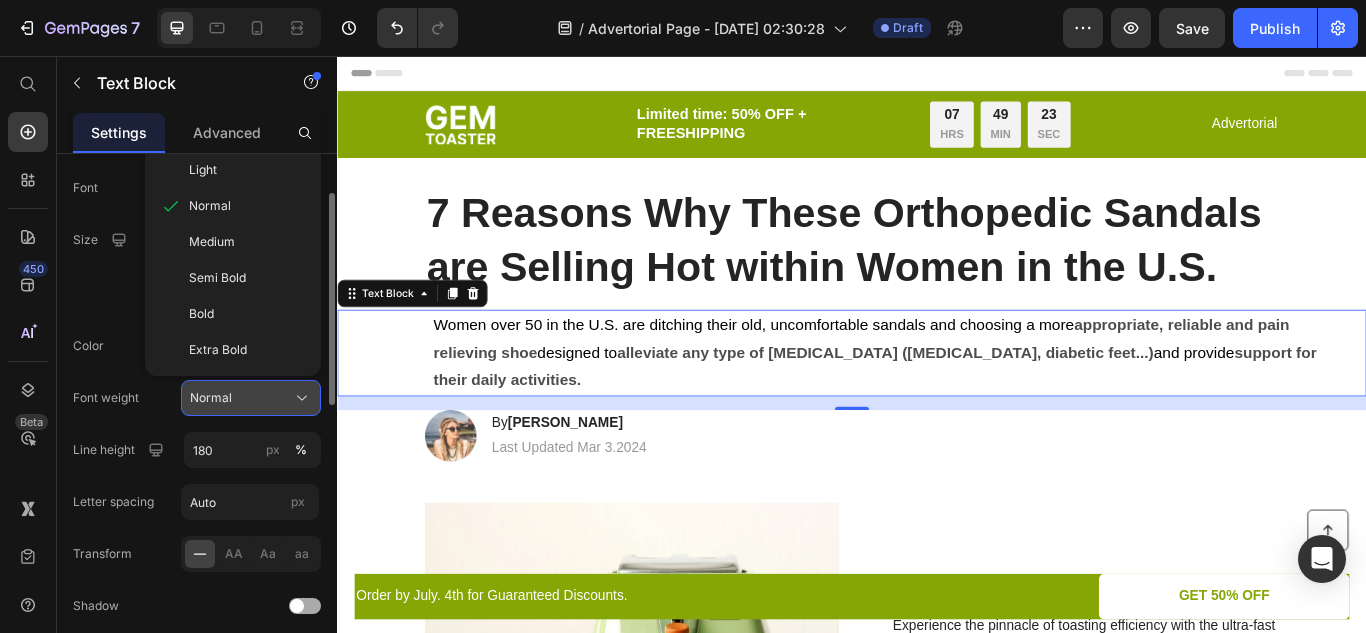 click on "Normal" at bounding box center [211, 398] 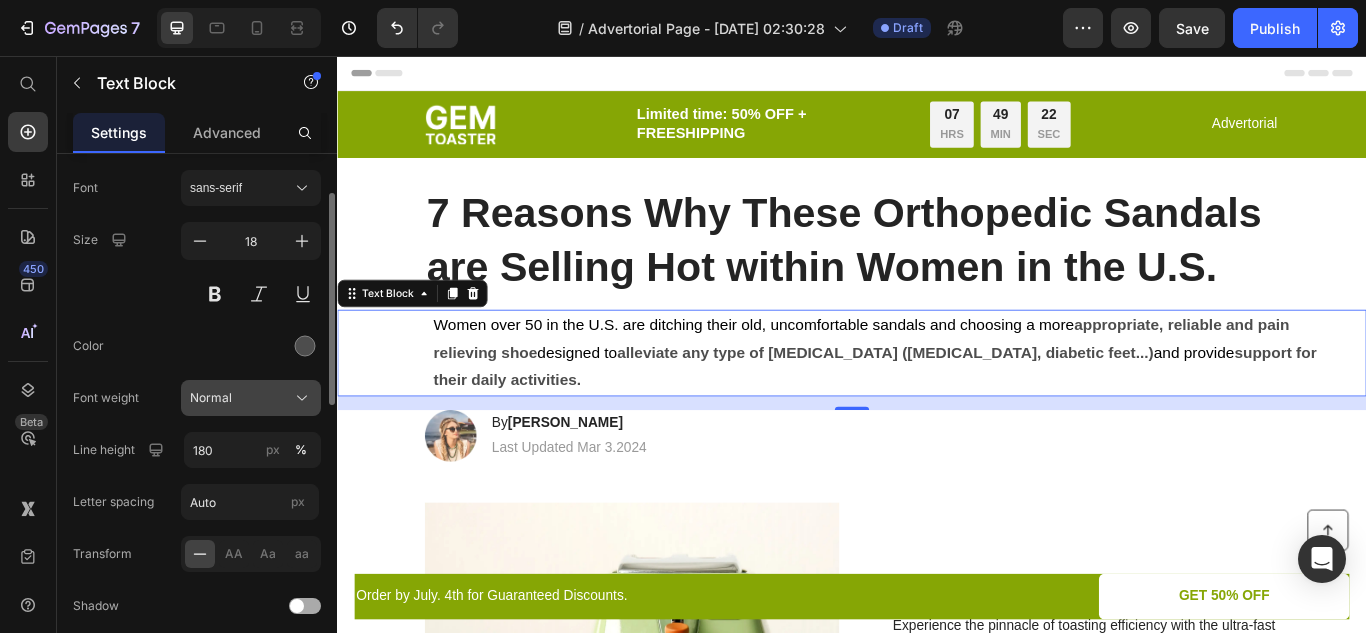 scroll, scrollTop: 0, scrollLeft: 0, axis: both 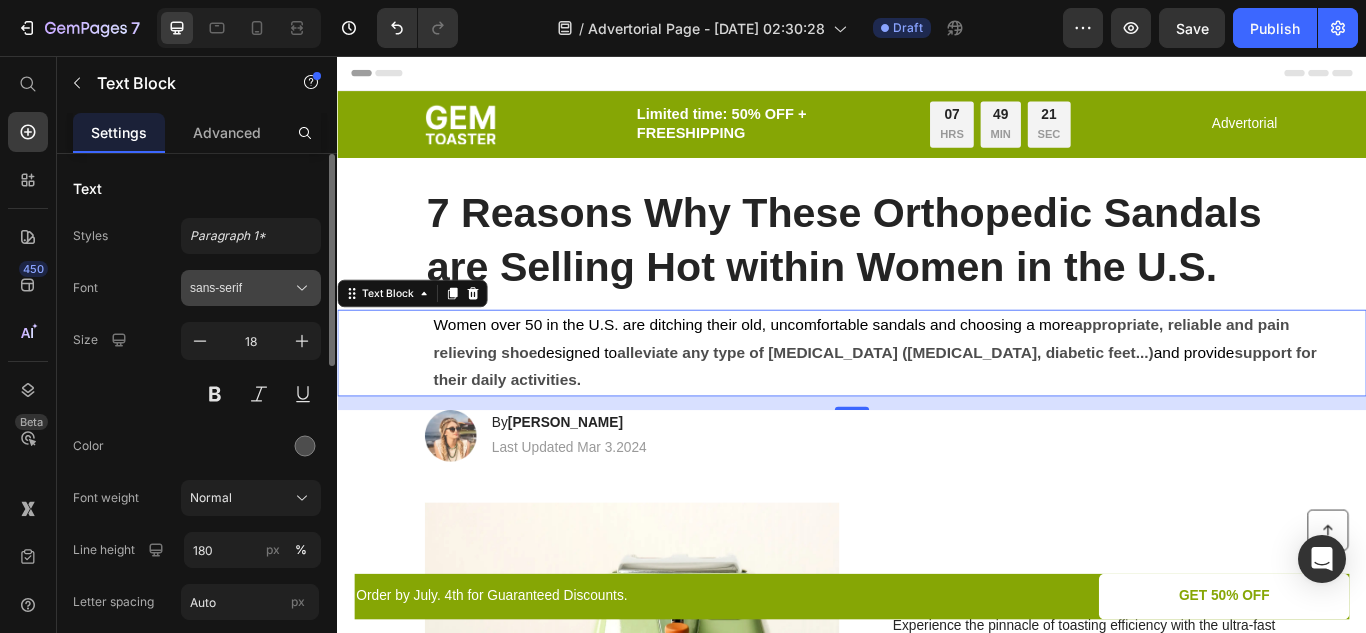click on "sans-serif" at bounding box center (251, 288) 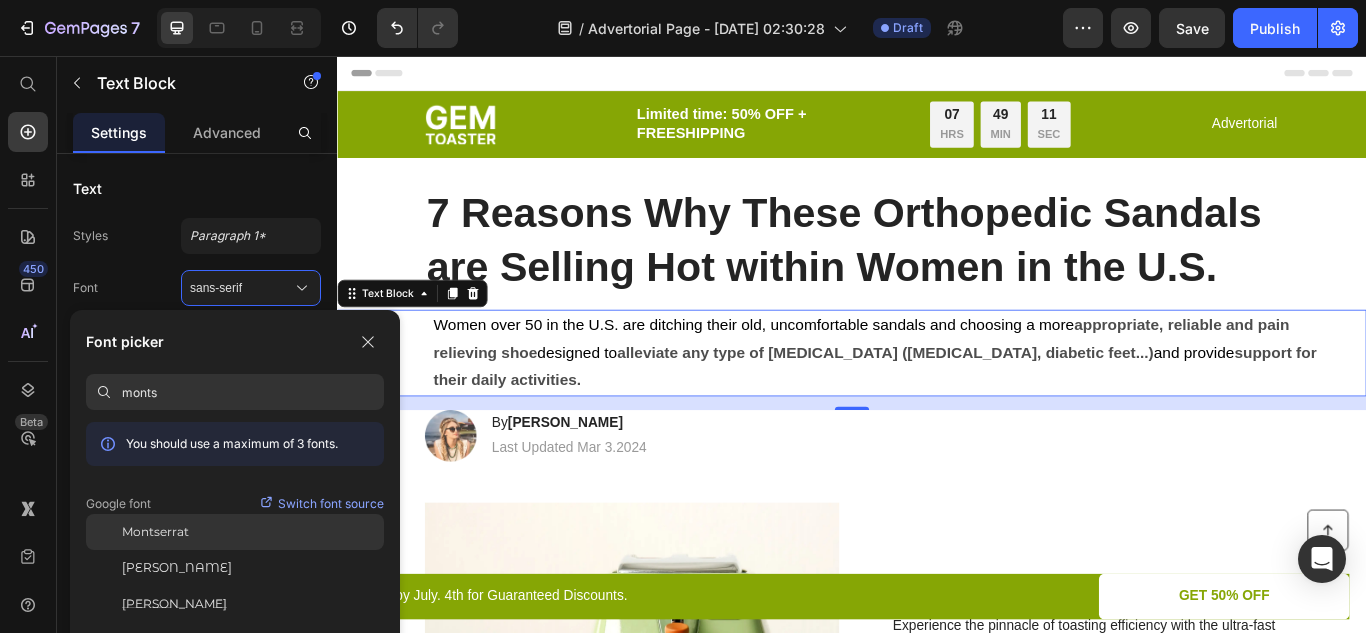 type on "monts" 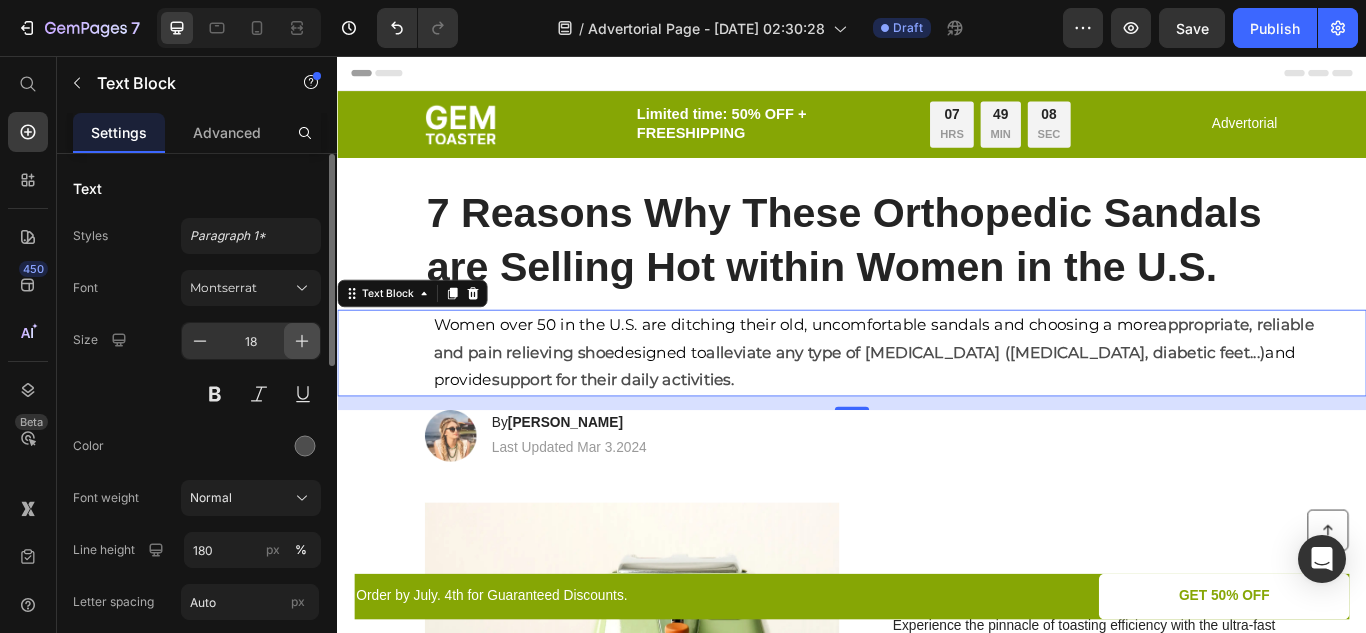 click at bounding box center [302, 341] 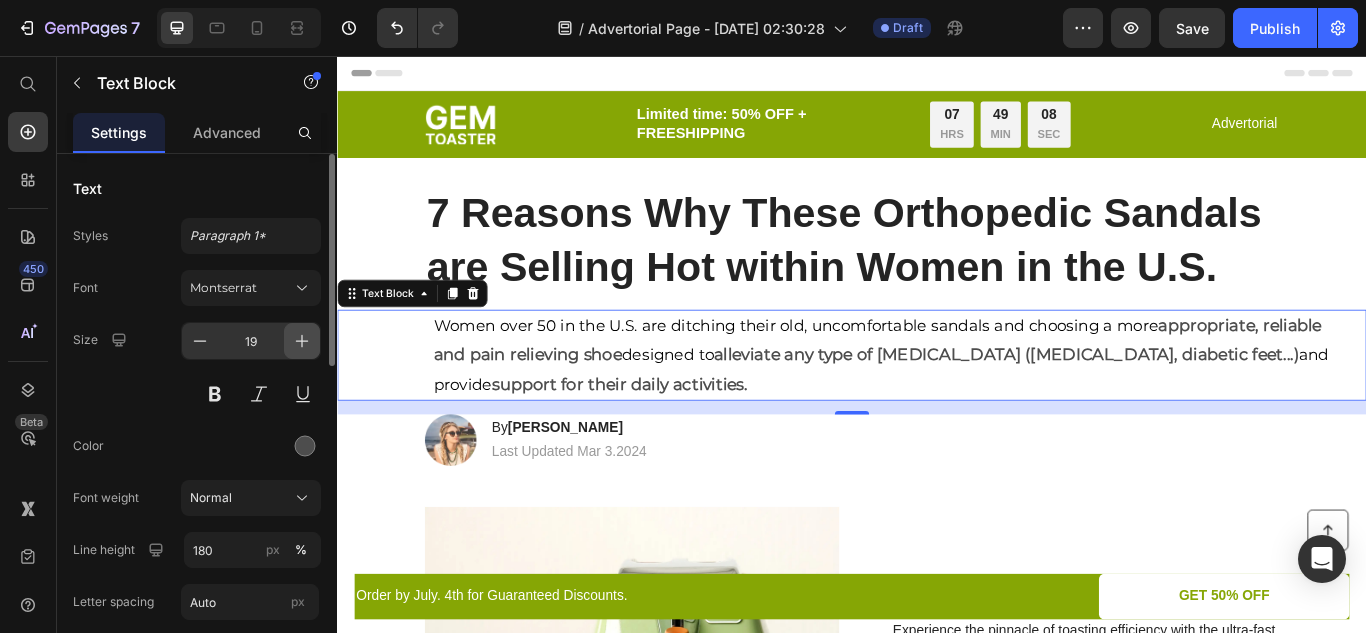 click at bounding box center (302, 341) 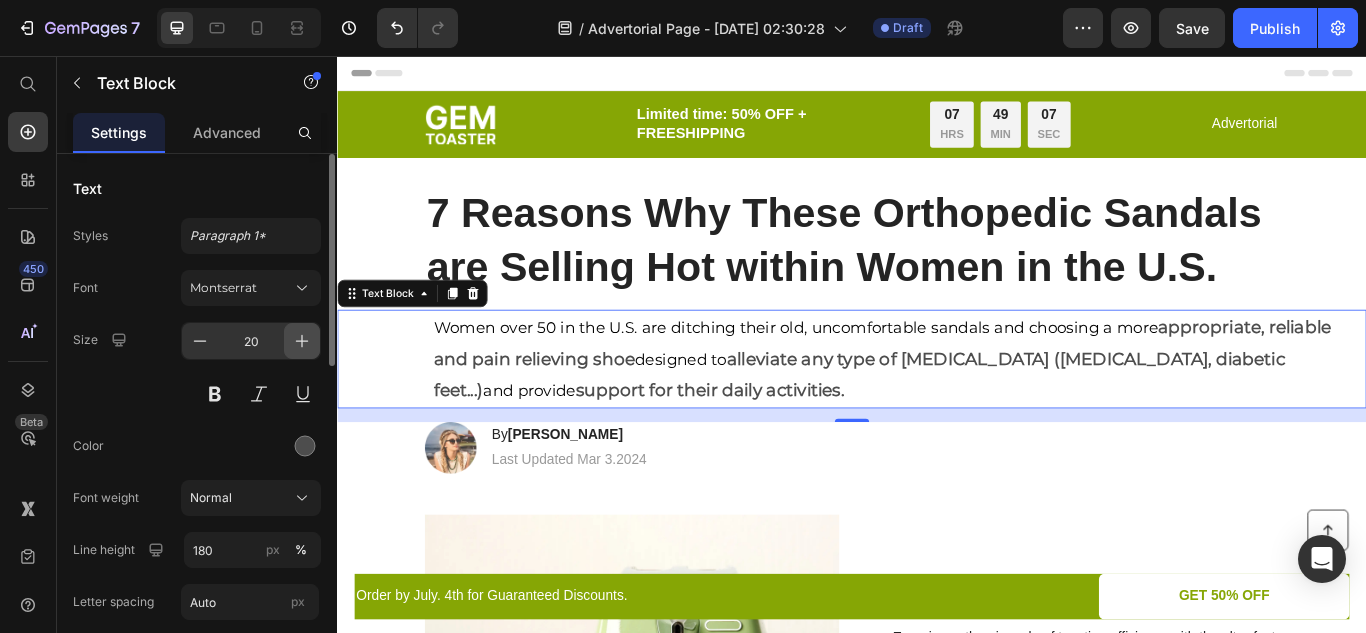 click at bounding box center (302, 341) 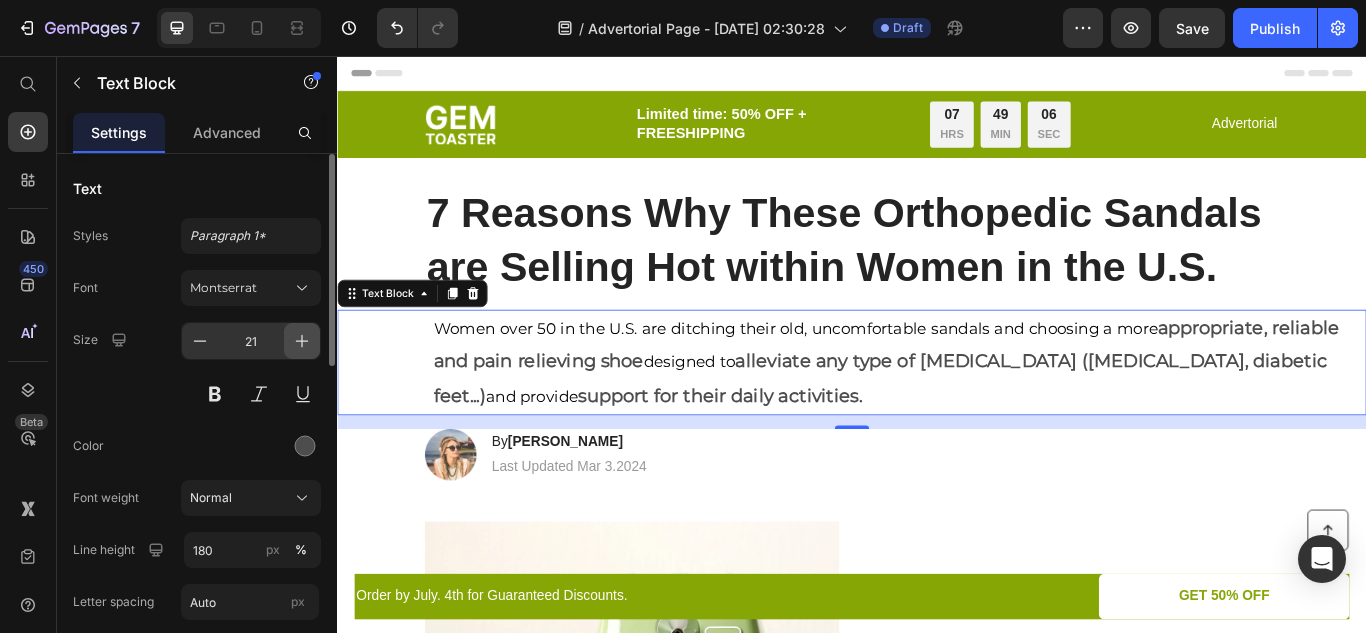 click at bounding box center [302, 341] 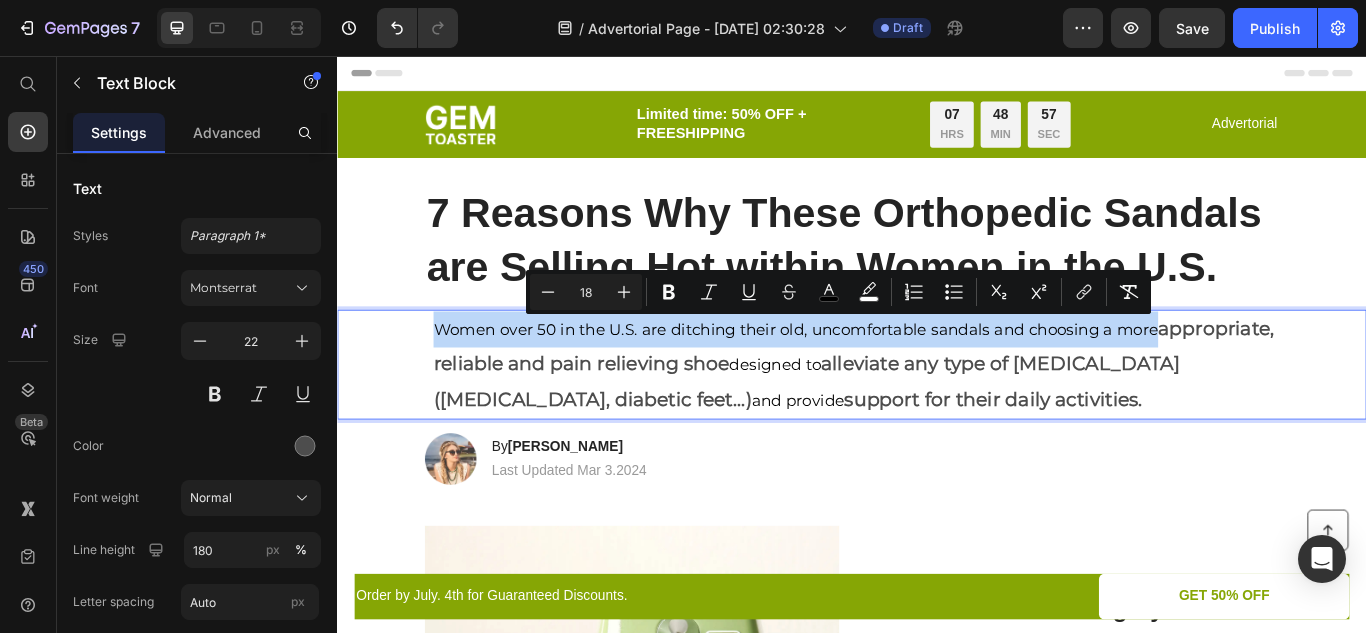 drag, startPoint x: 454, startPoint y: 375, endPoint x: 1291, endPoint y: 379, distance: 837.0096 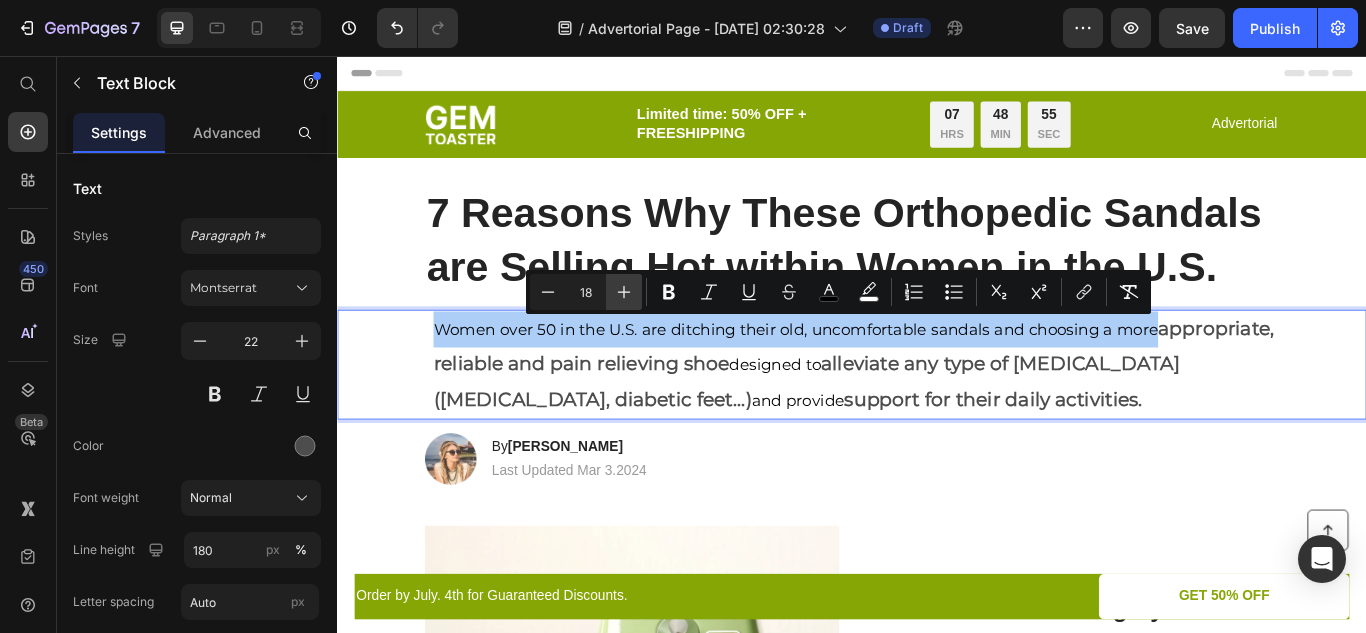 click on "Plus" at bounding box center (624, 292) 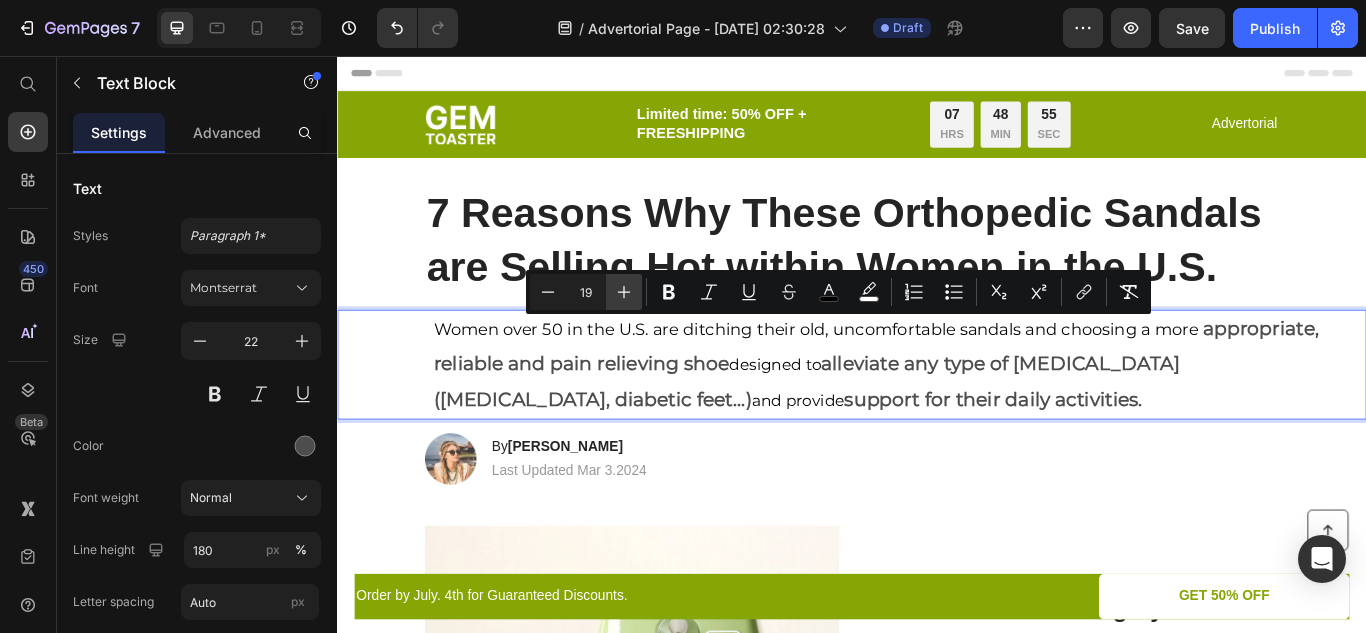 click on "Plus" at bounding box center [624, 292] 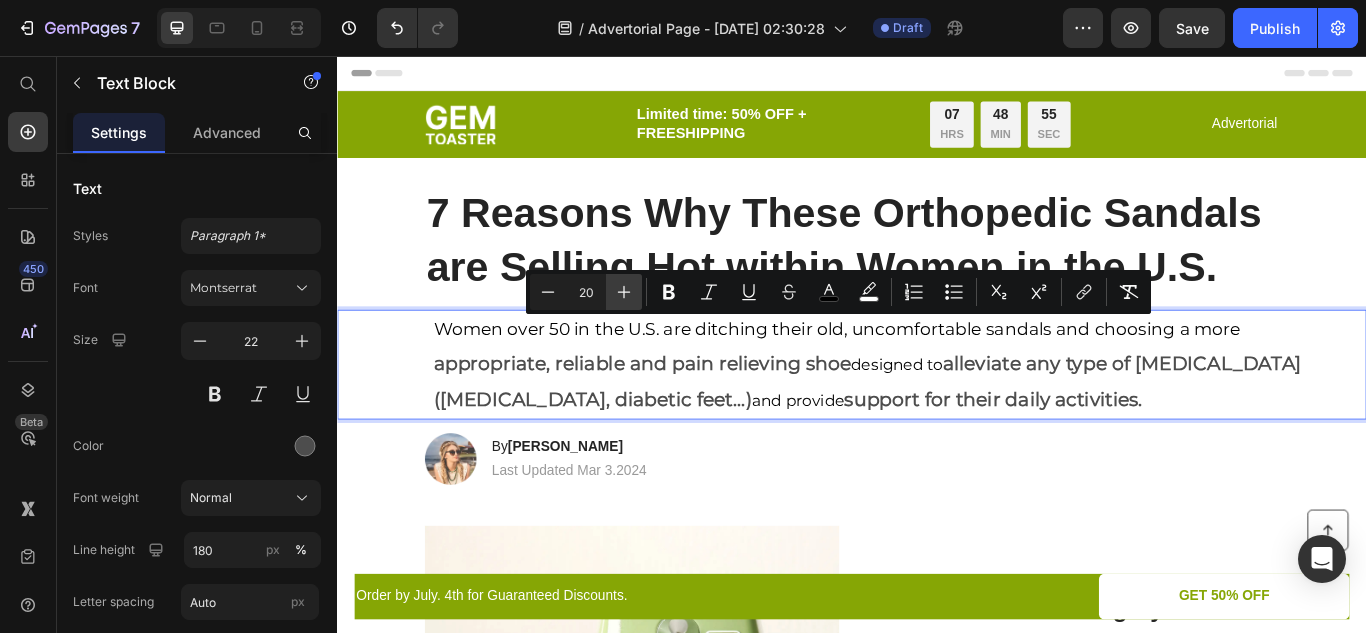 click on "Plus" at bounding box center (624, 292) 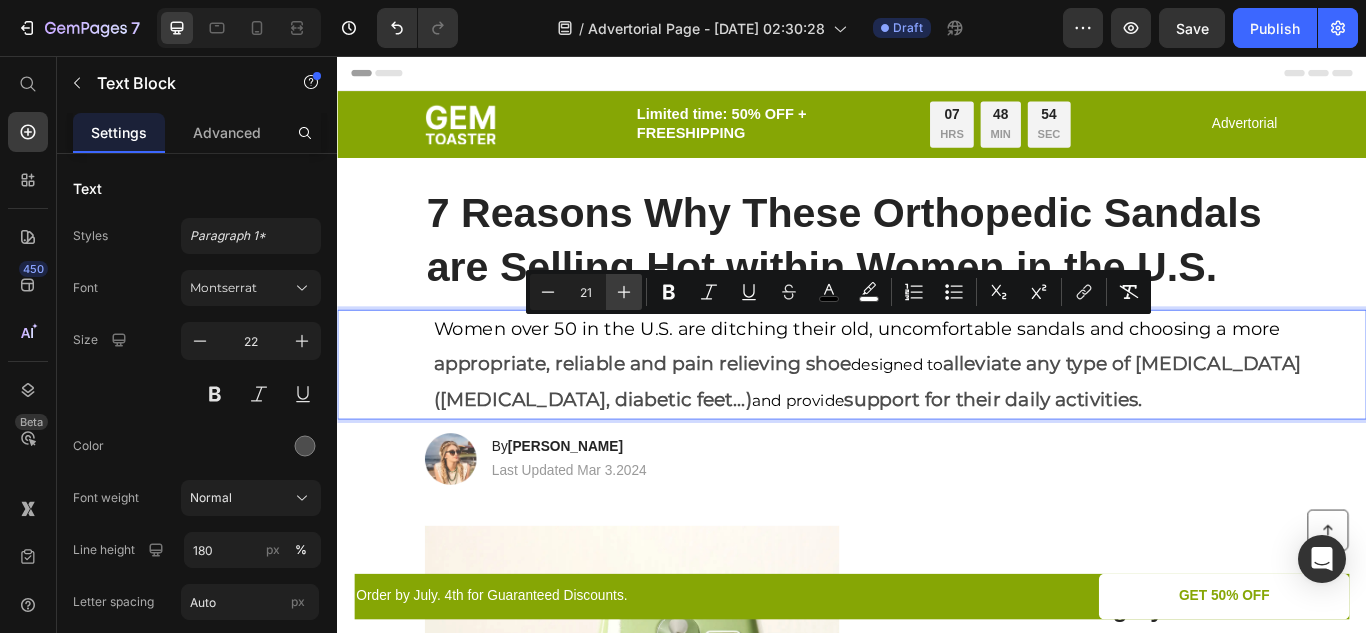 click on "Plus" at bounding box center [624, 292] 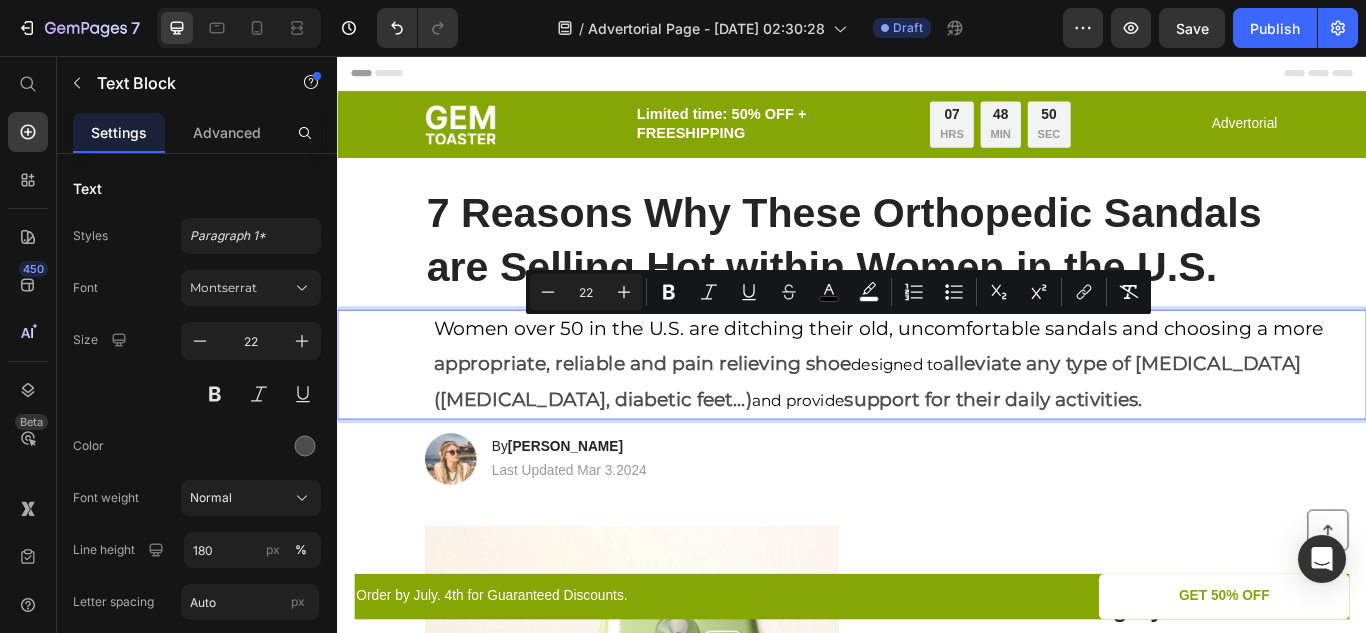 click on "and provide" at bounding box center (874, 458) 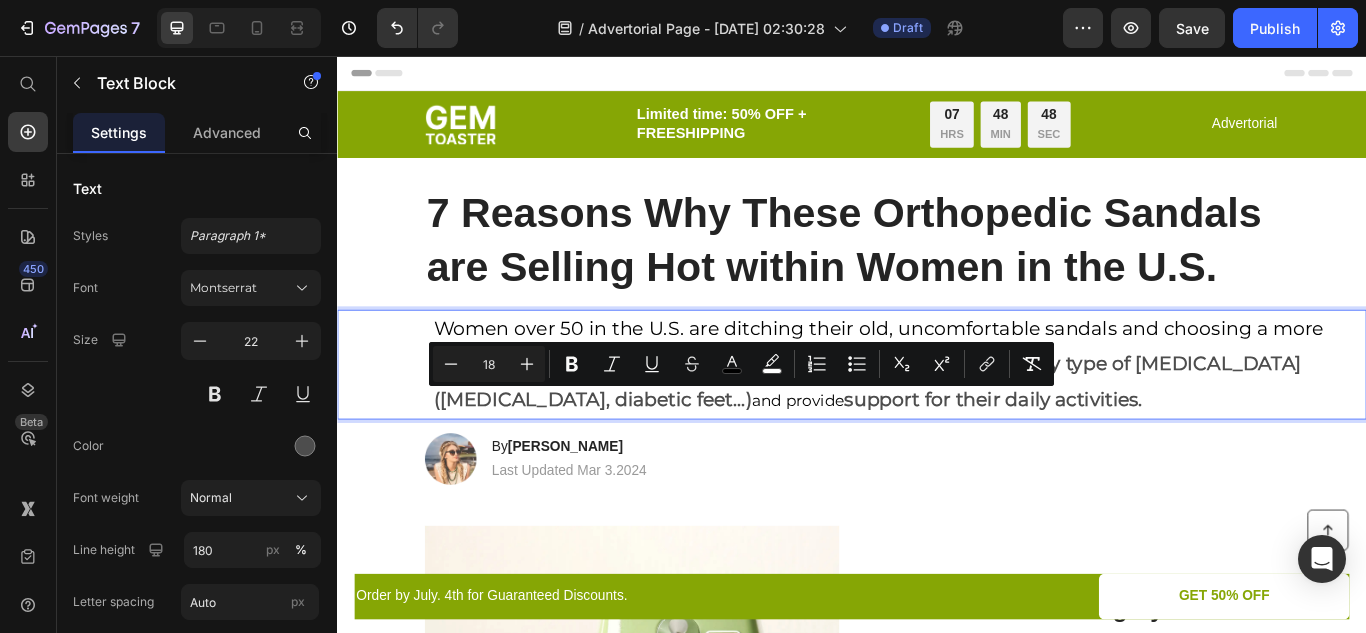 drag, startPoint x: 708, startPoint y: 463, endPoint x: 813, endPoint y: 464, distance: 105.00476 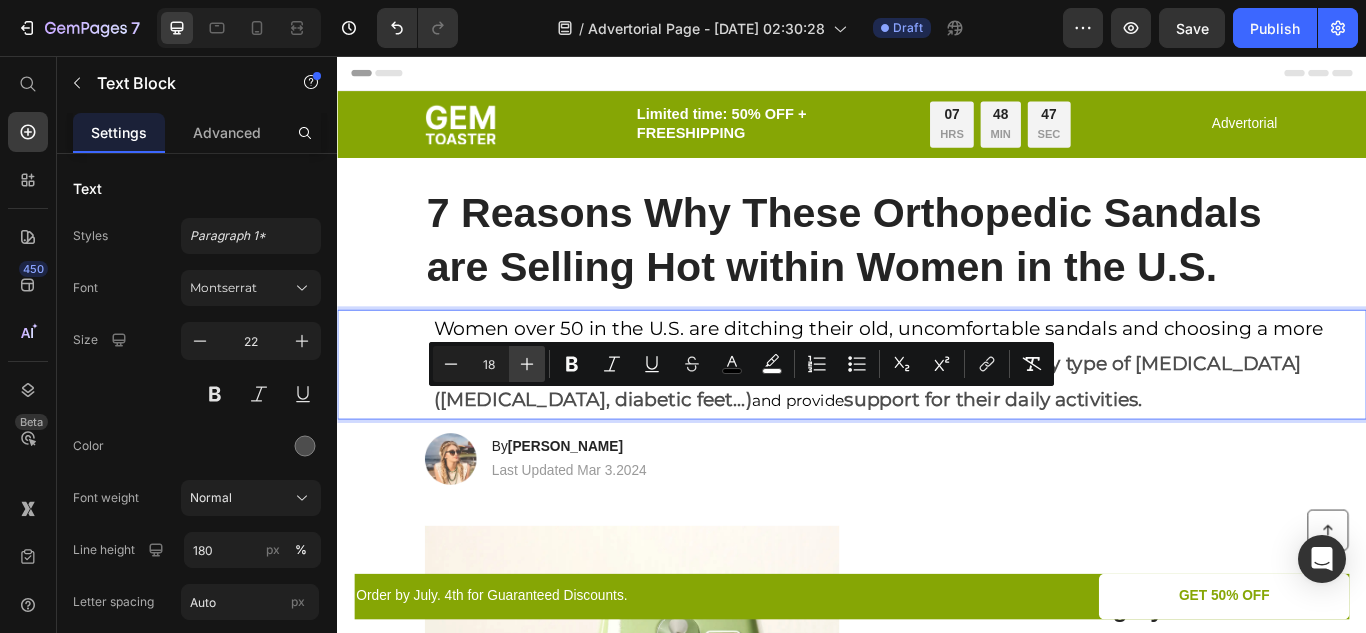 click 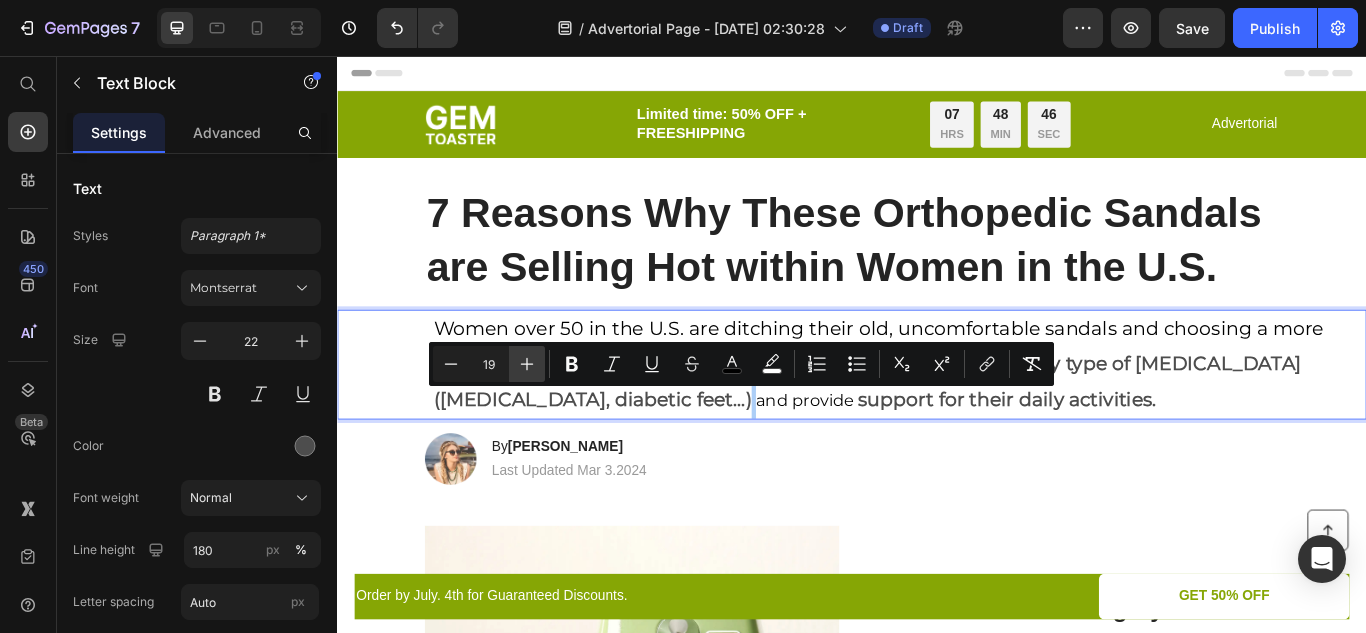 click 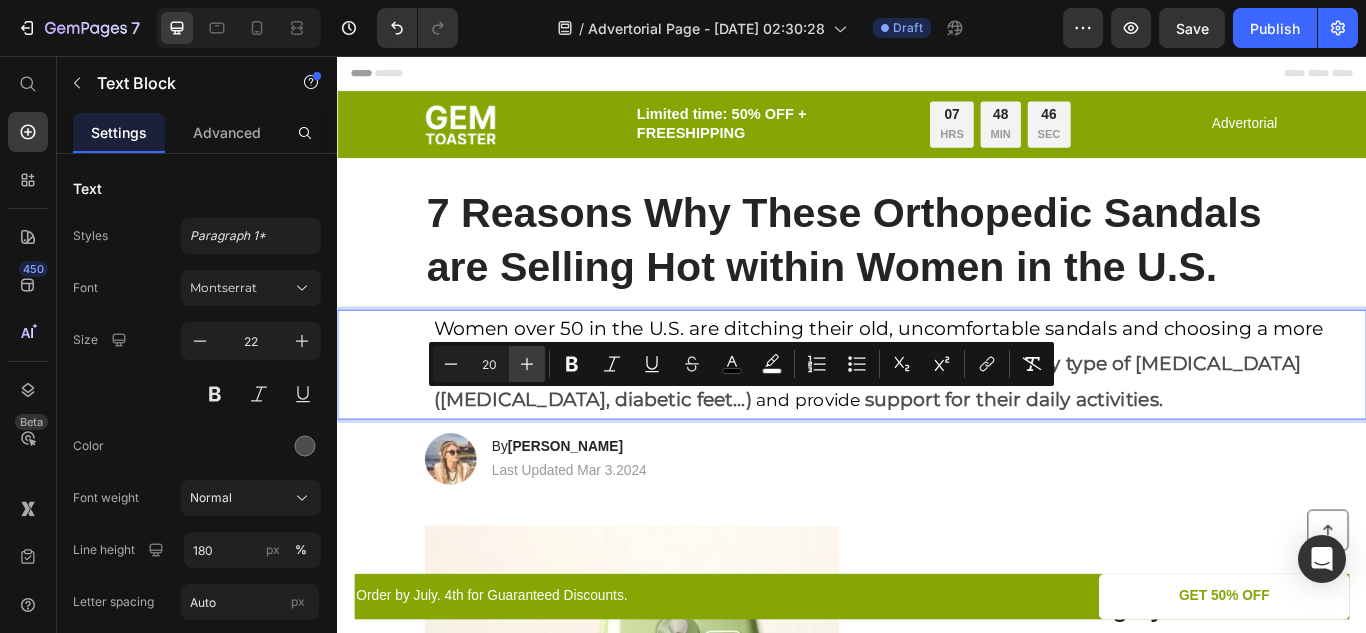 click 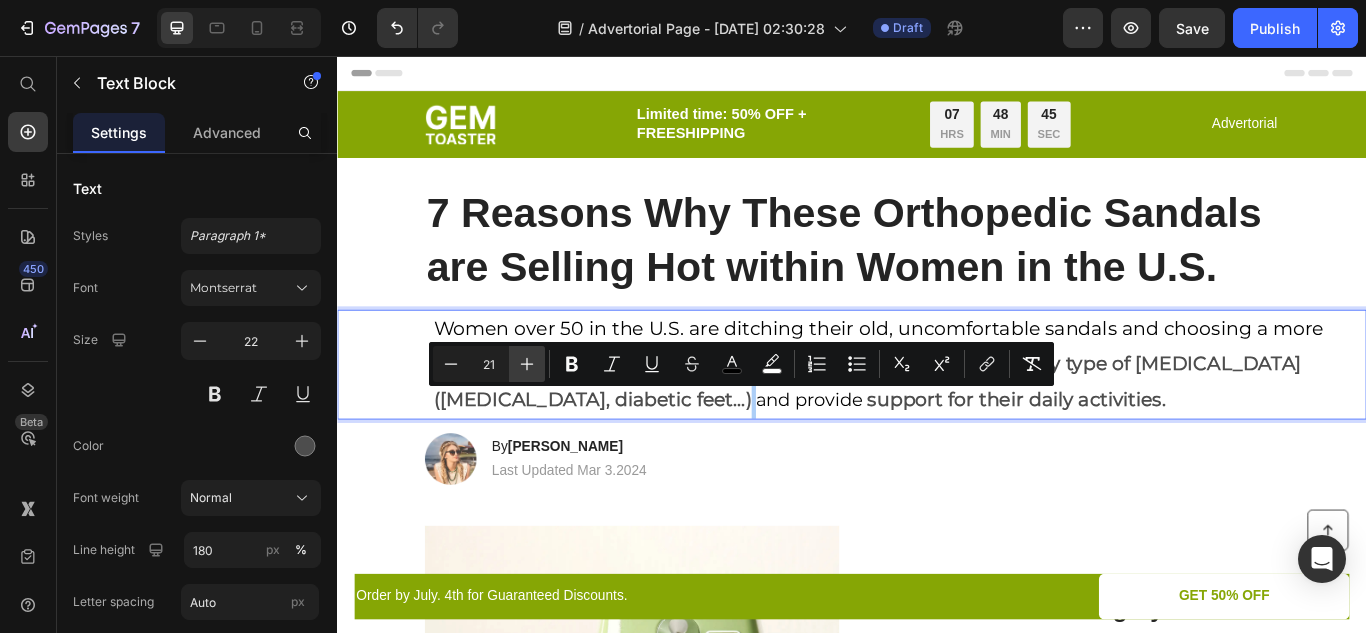 click 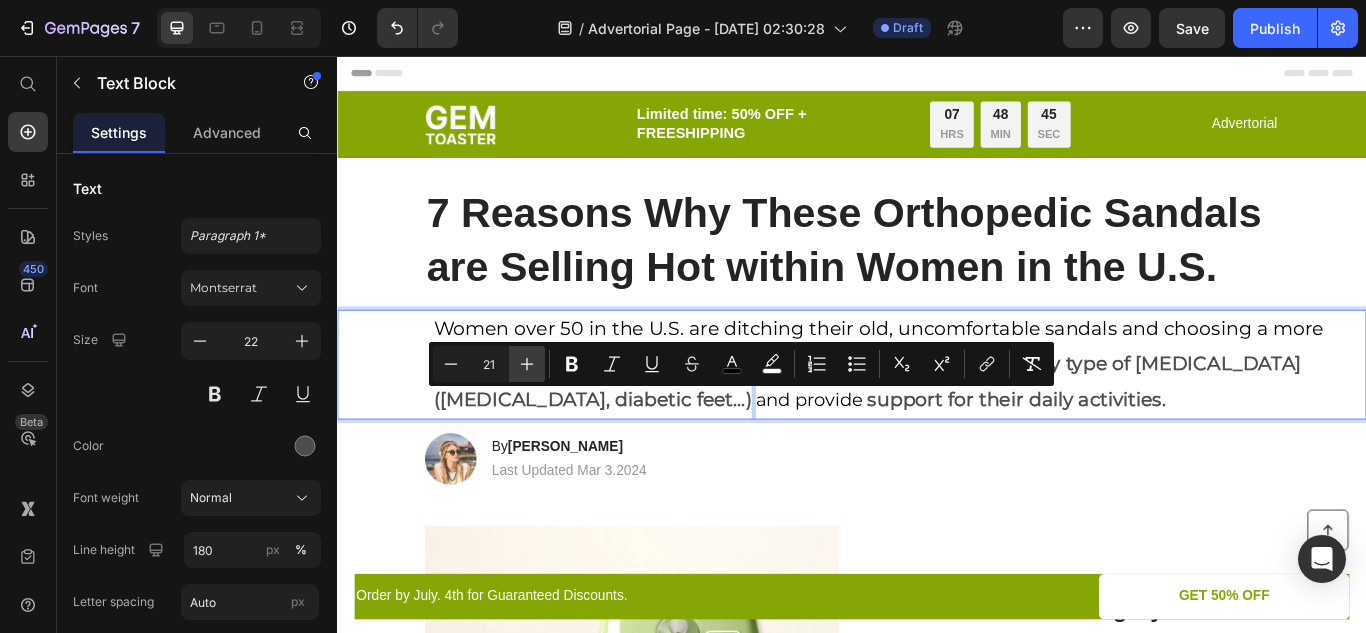 type on "22" 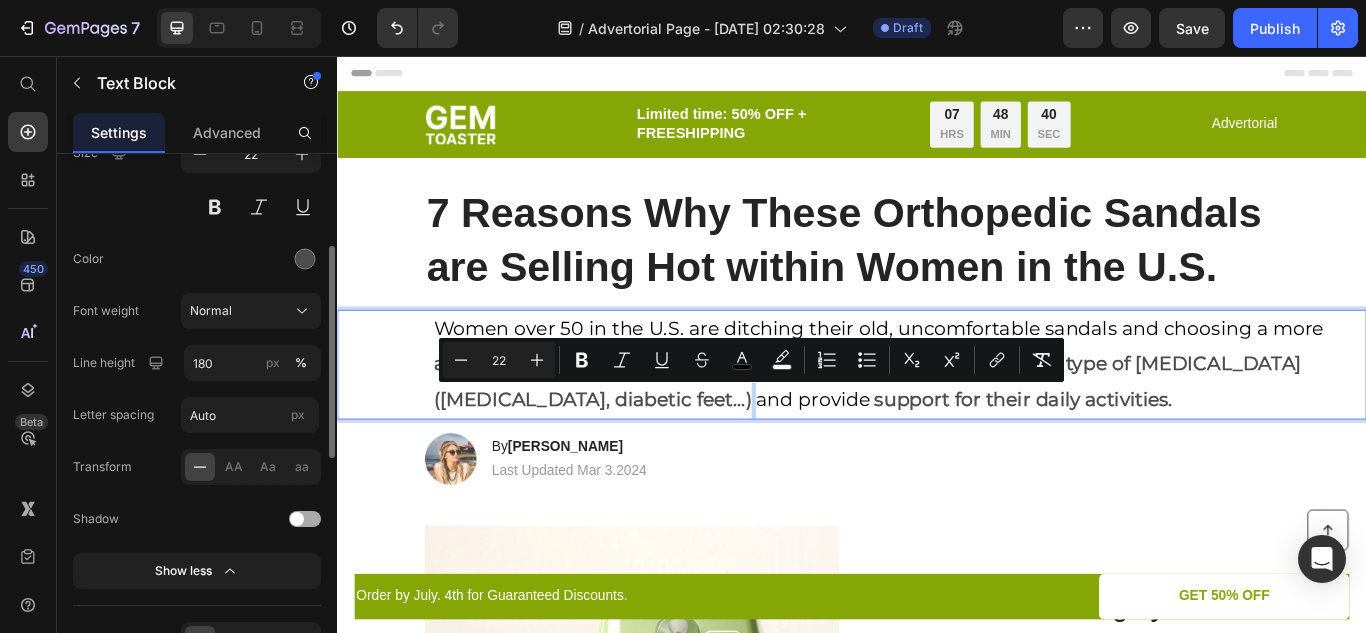 scroll, scrollTop: 201, scrollLeft: 0, axis: vertical 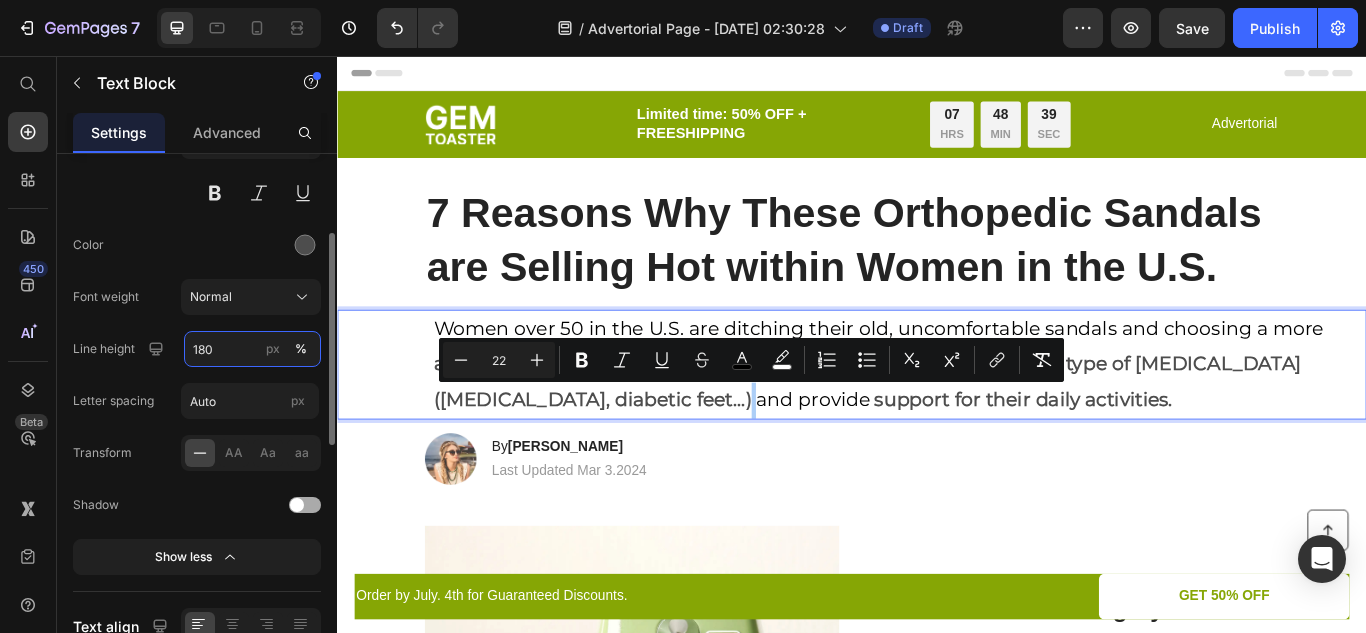 click on "180" at bounding box center [252, 349] 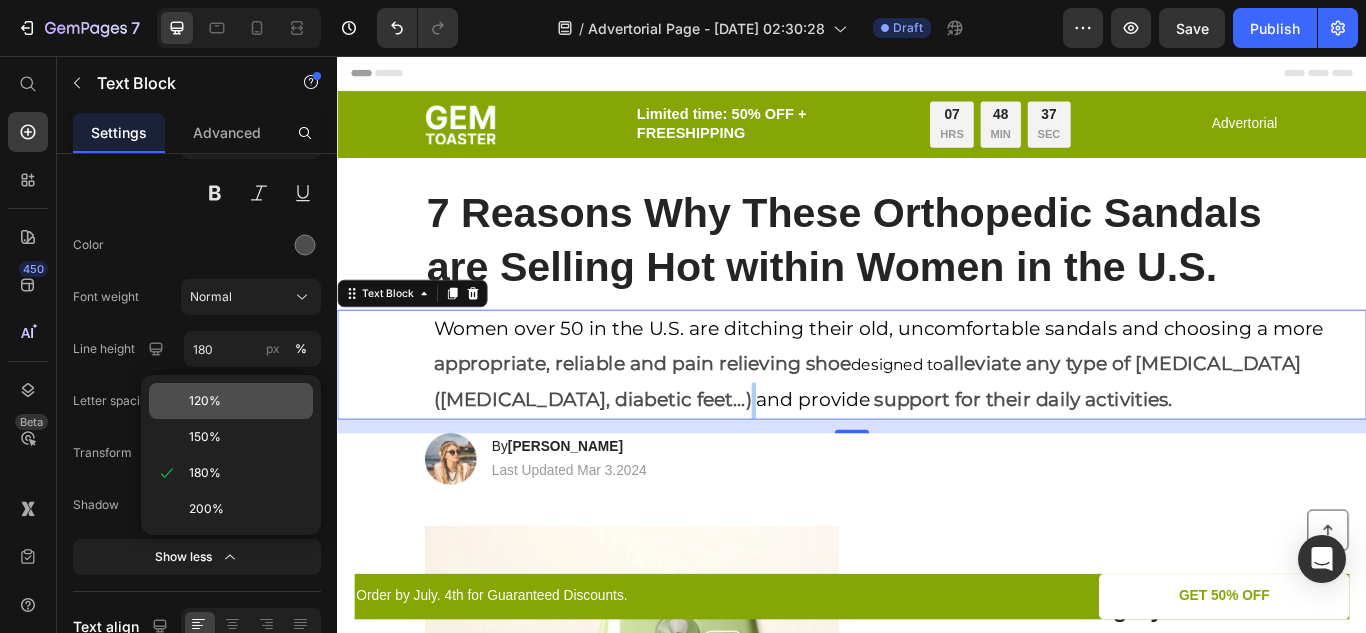 click on "120%" 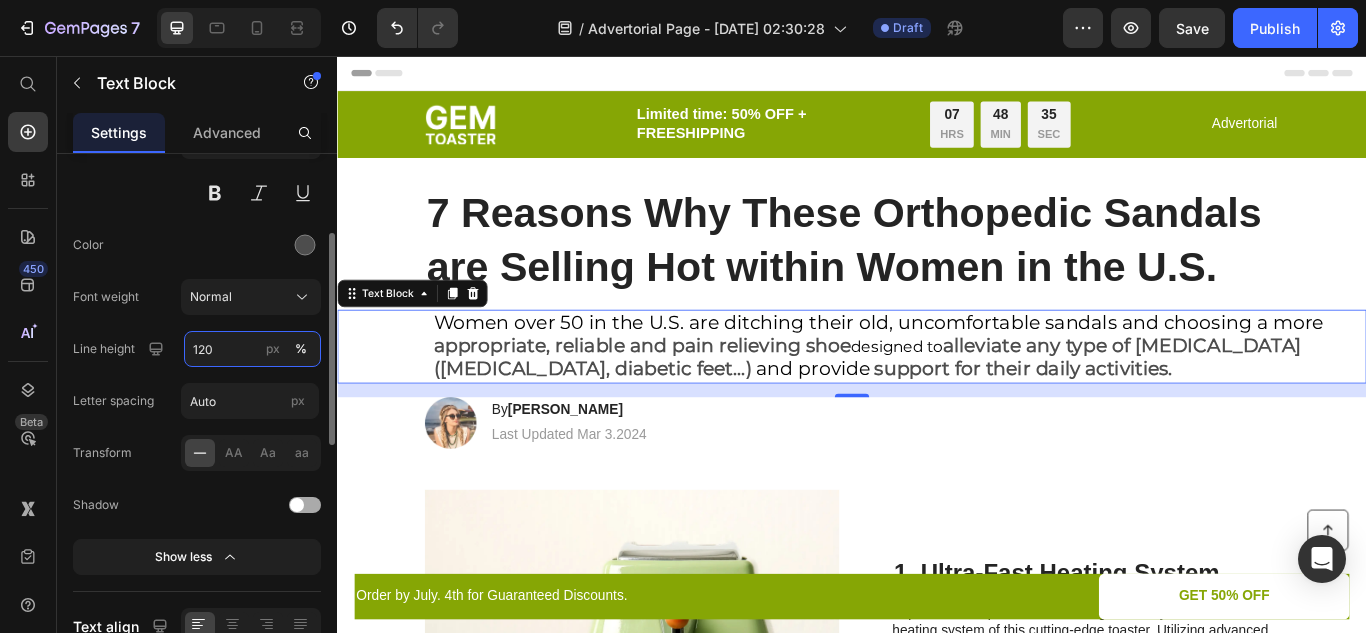 click on "120" at bounding box center [252, 349] 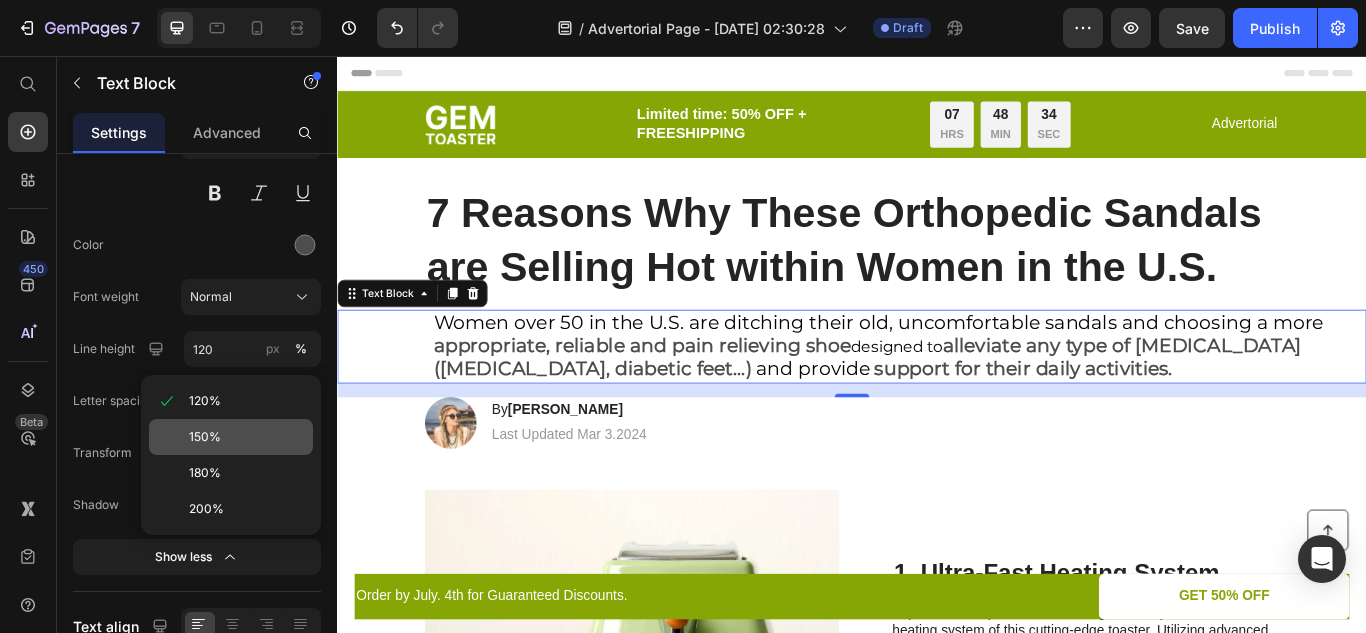 click on "150%" at bounding box center [205, 437] 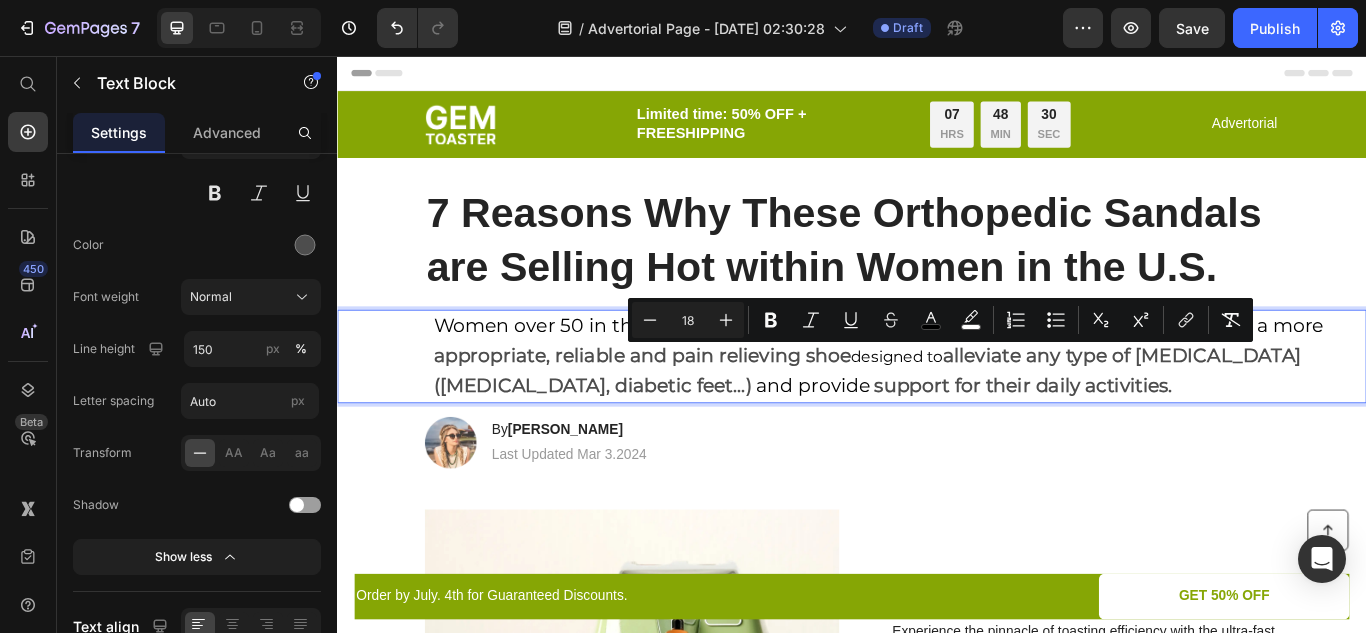 drag, startPoint x: 938, startPoint y: 402, endPoint x: 1043, endPoint y: 408, distance: 105.17129 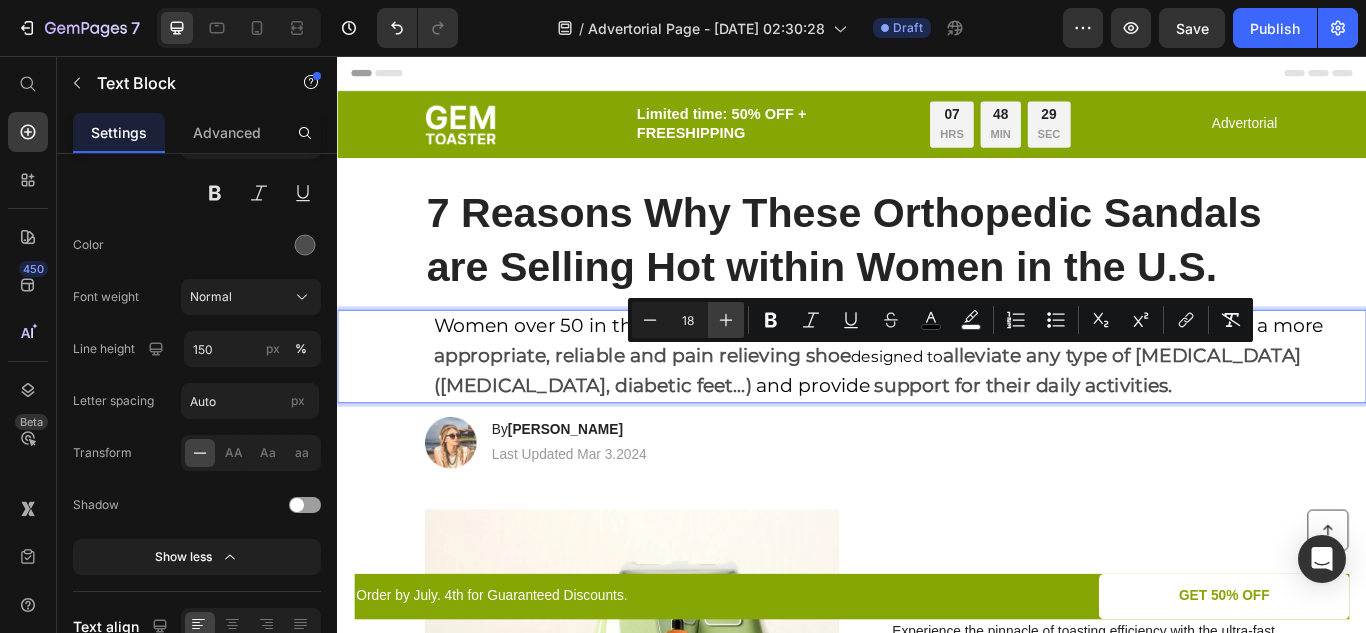 click 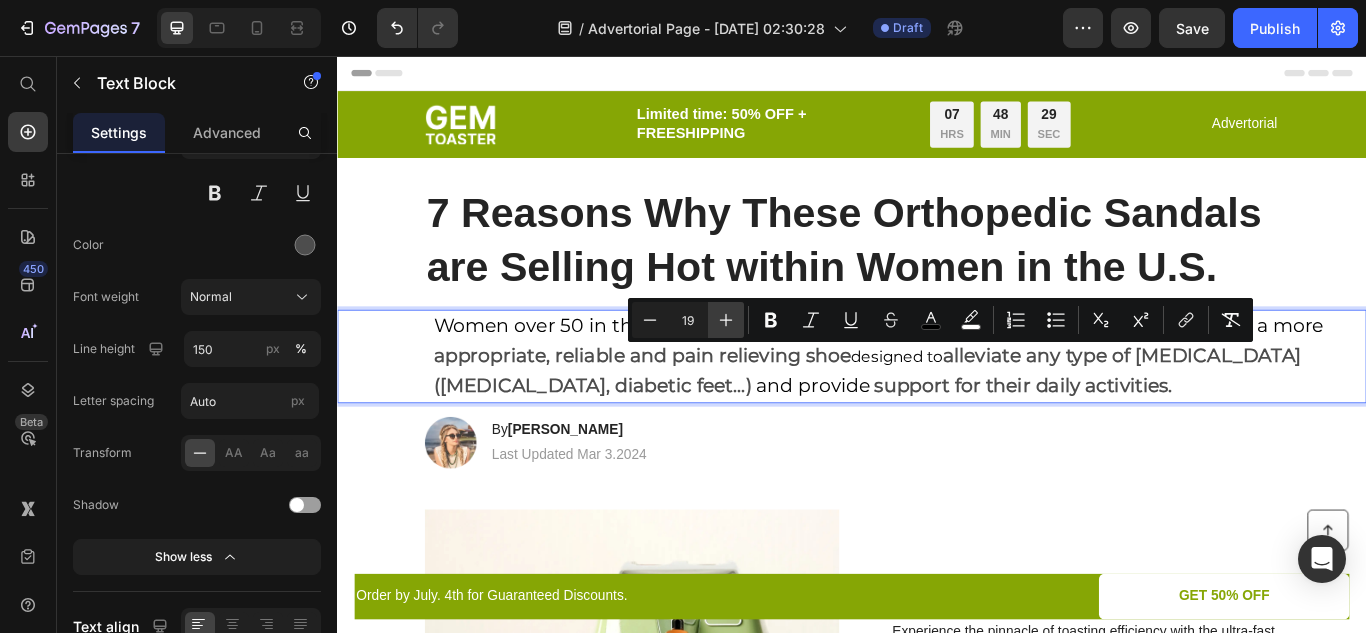 click 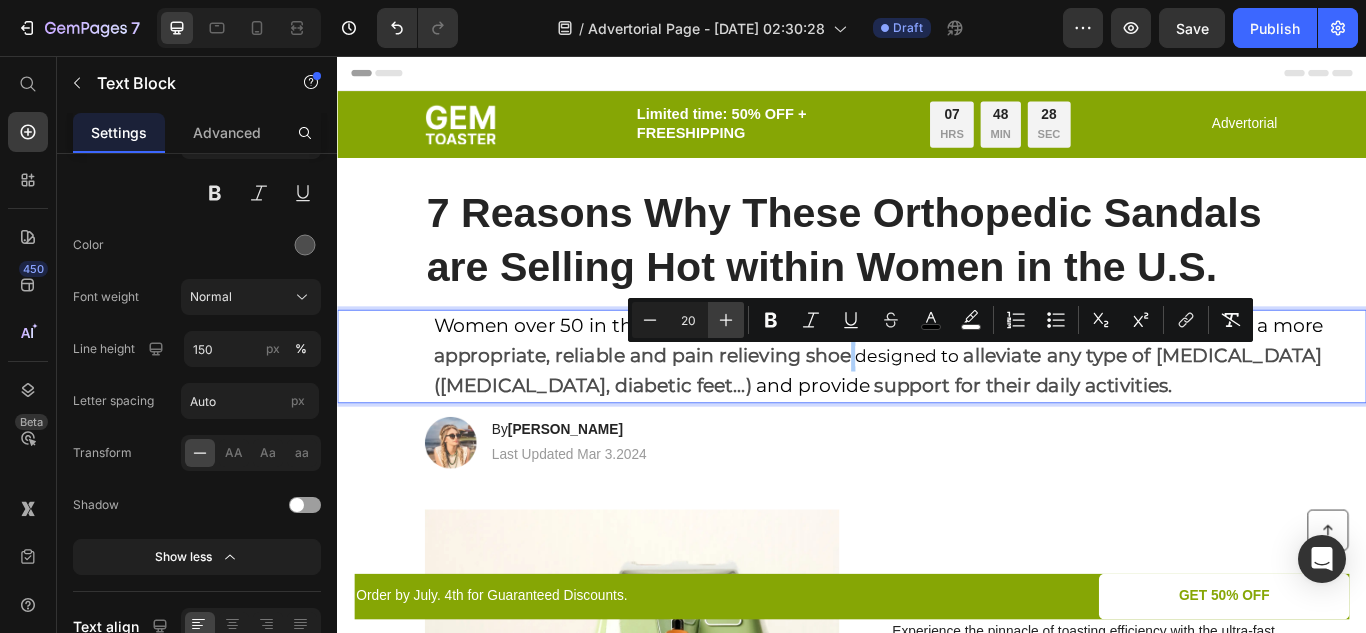 click 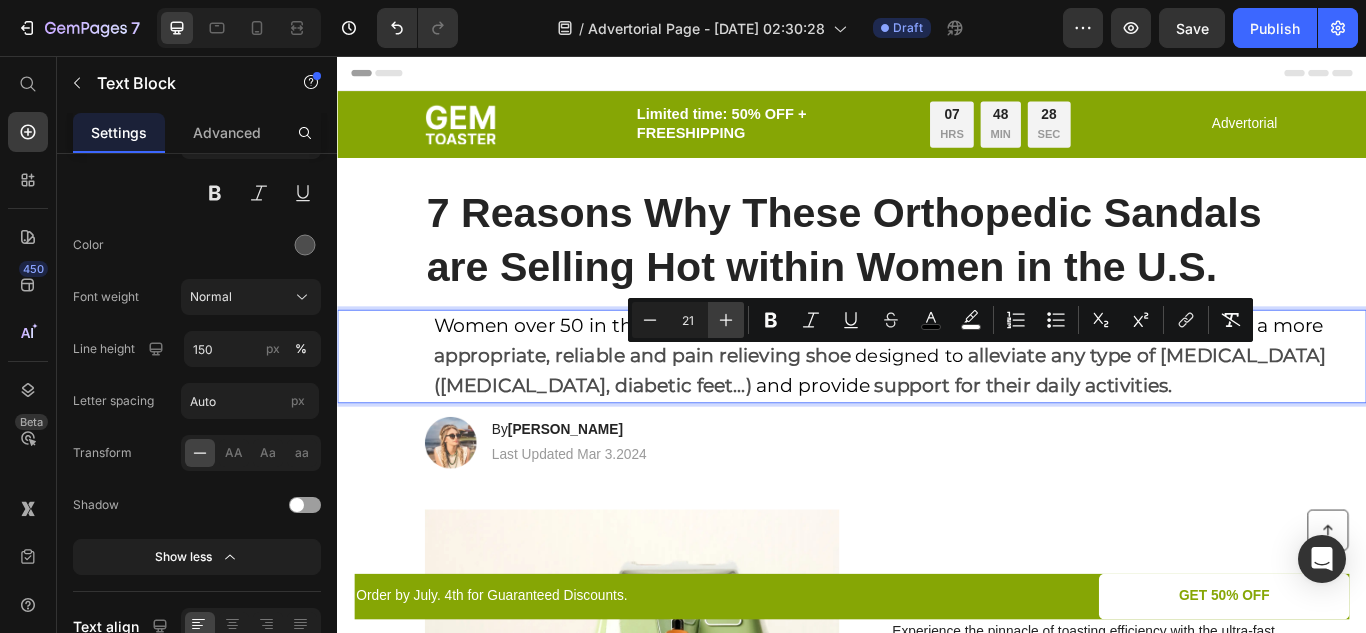 click 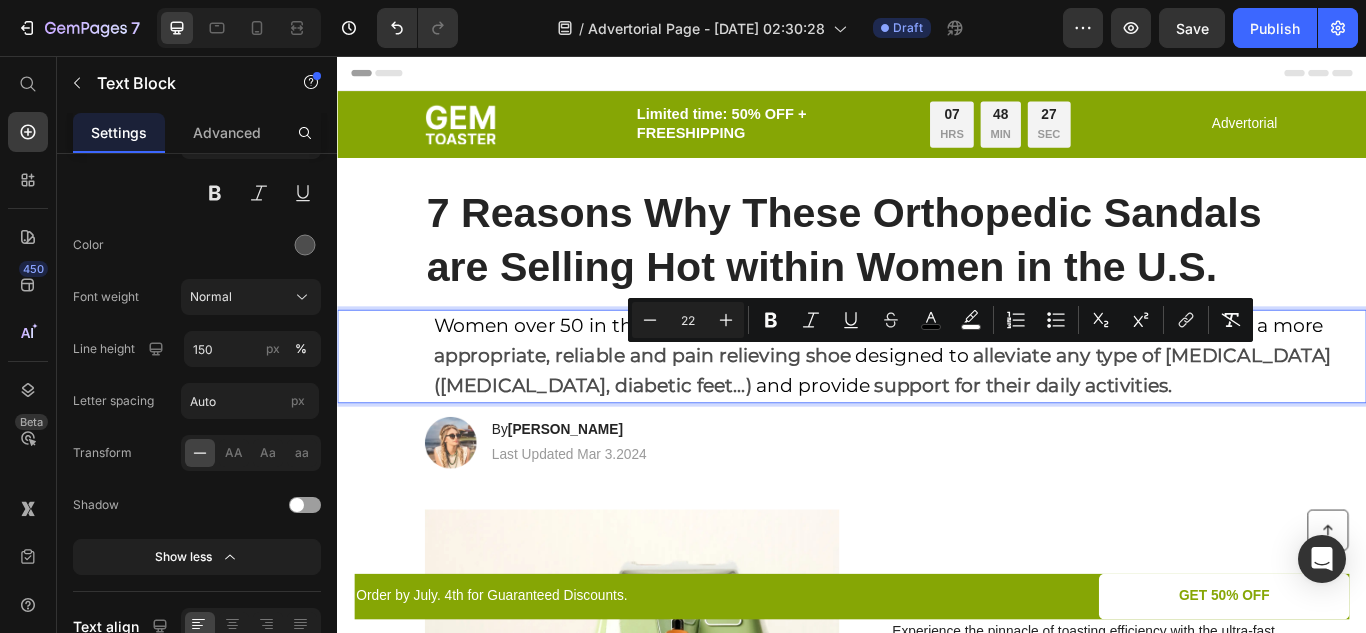 click on "support for their daily activities." at bounding box center (1137, 440) 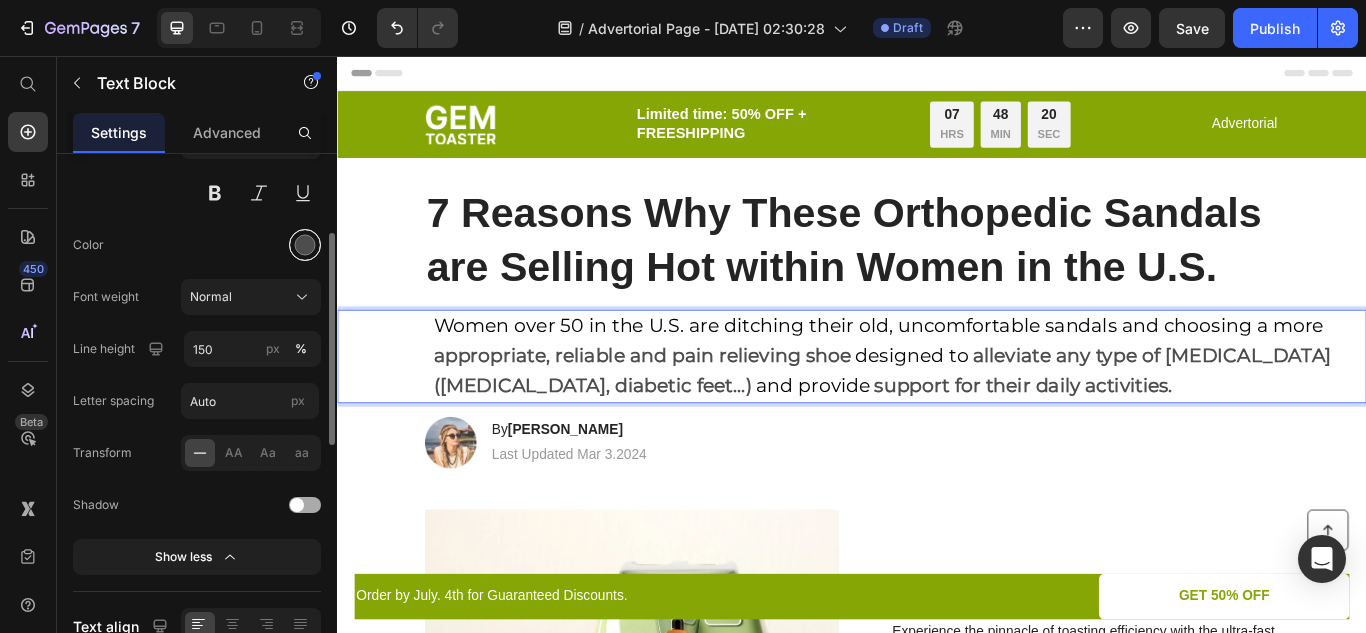 click at bounding box center (305, 245) 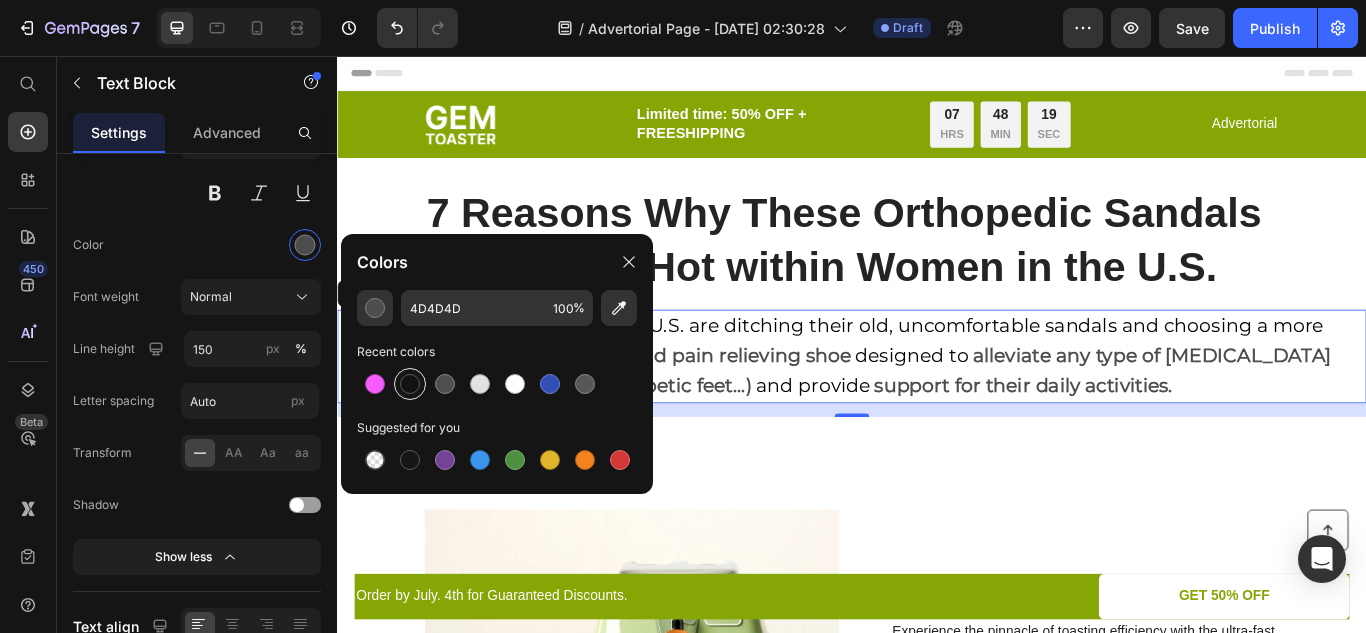 click at bounding box center [410, 384] 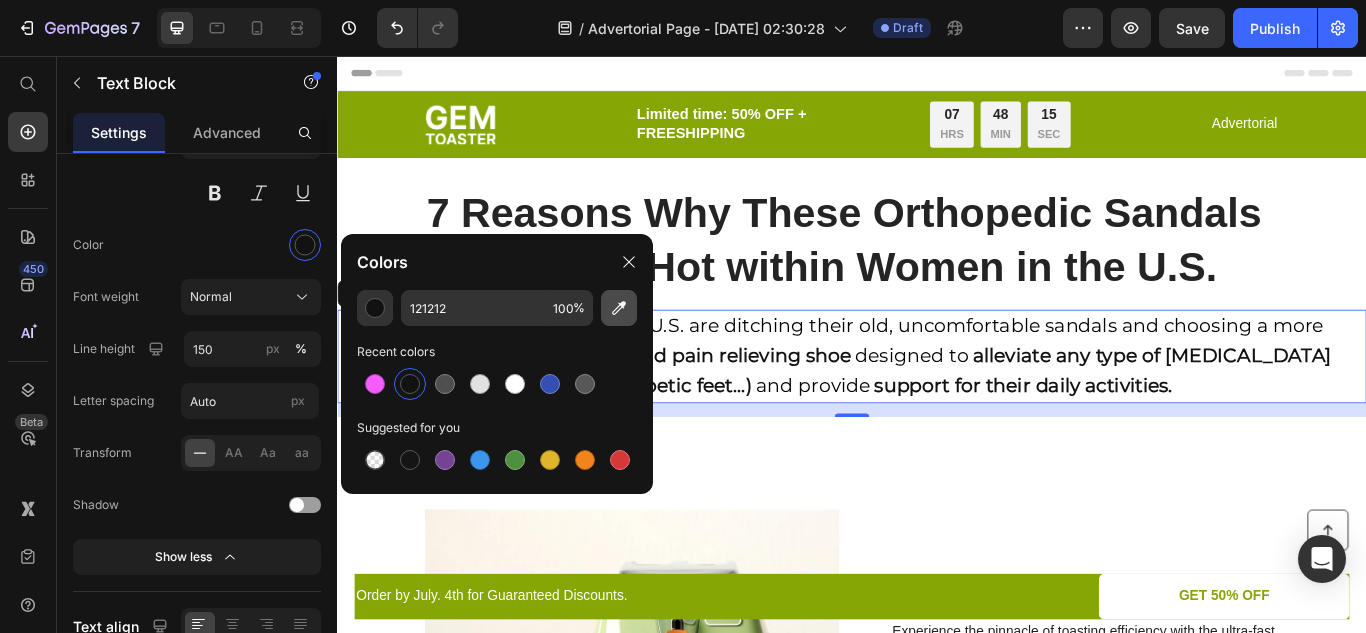 click 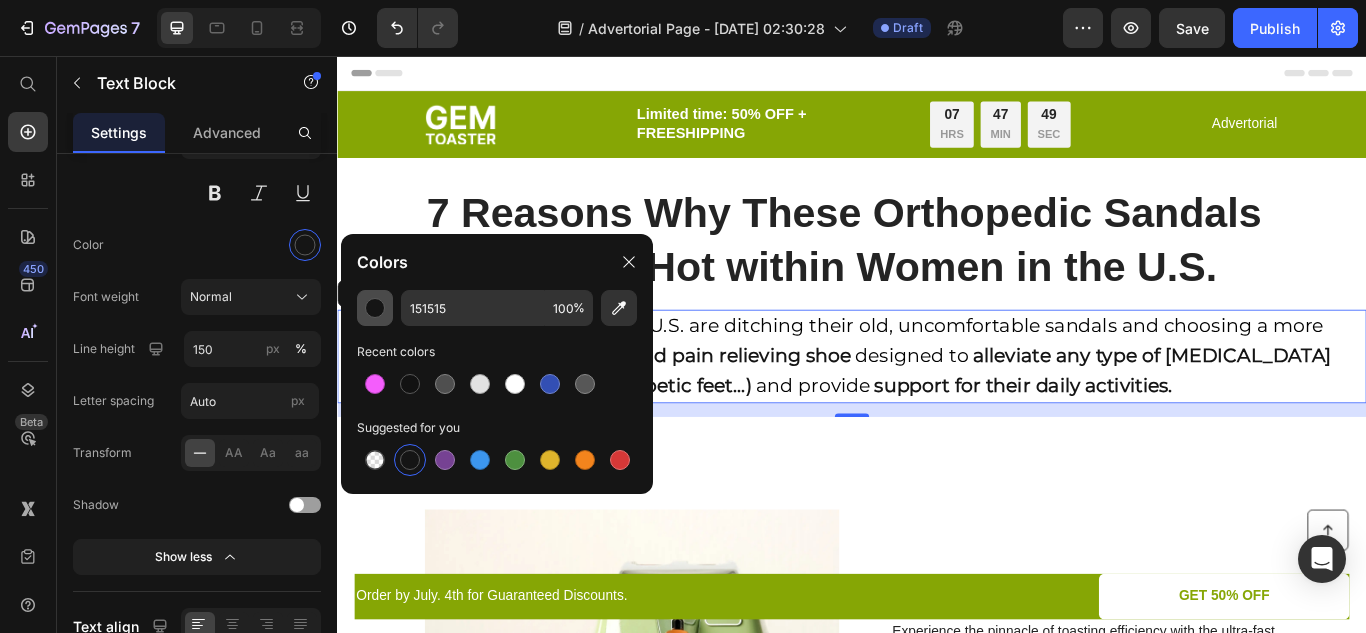 click at bounding box center [375, 308] 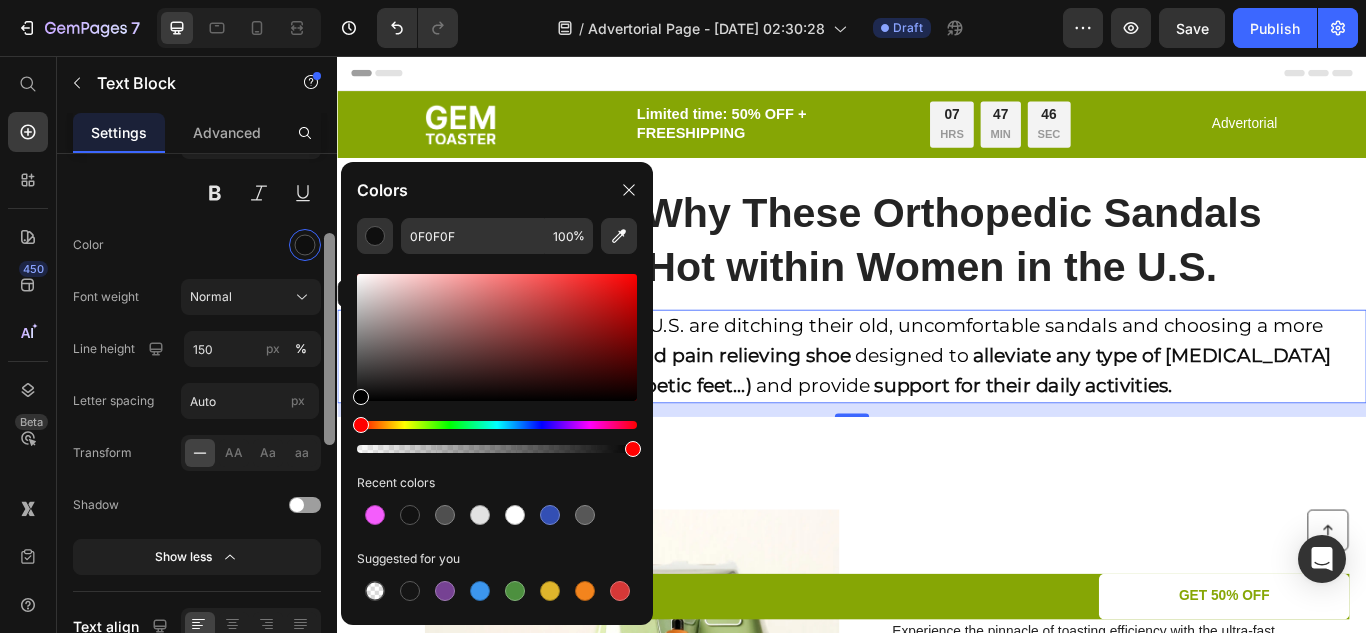 drag, startPoint x: 357, startPoint y: 393, endPoint x: 328, endPoint y: 408, distance: 32.649654 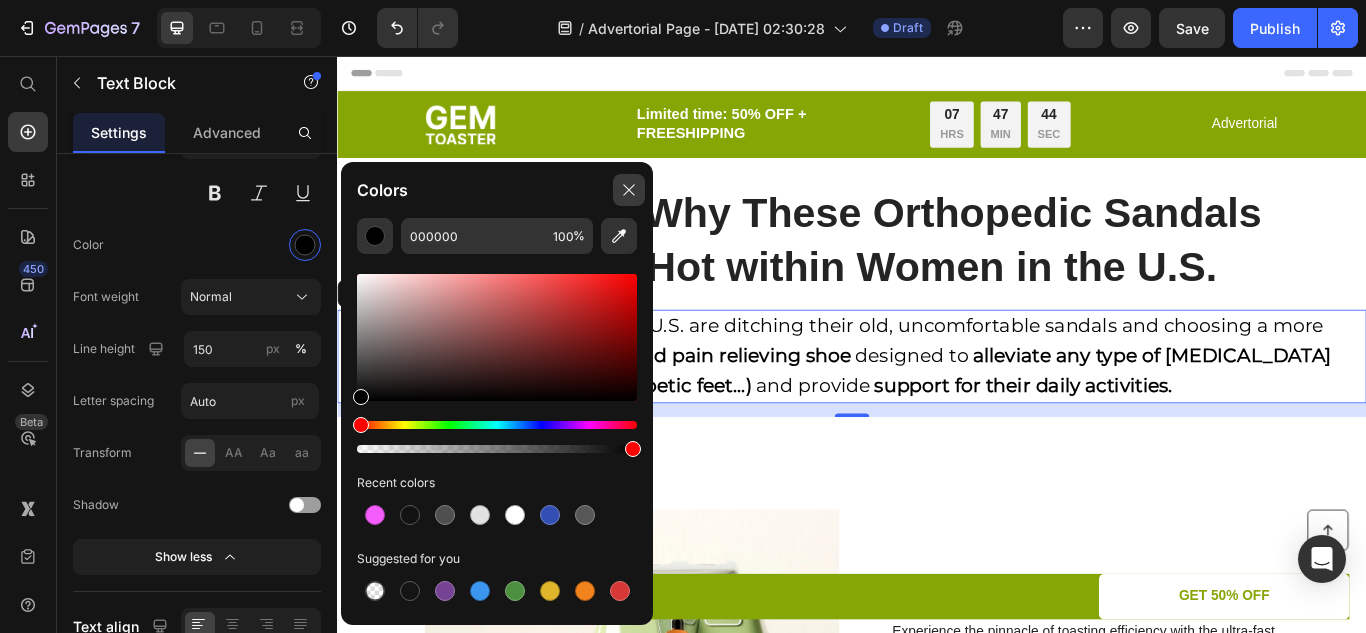 click 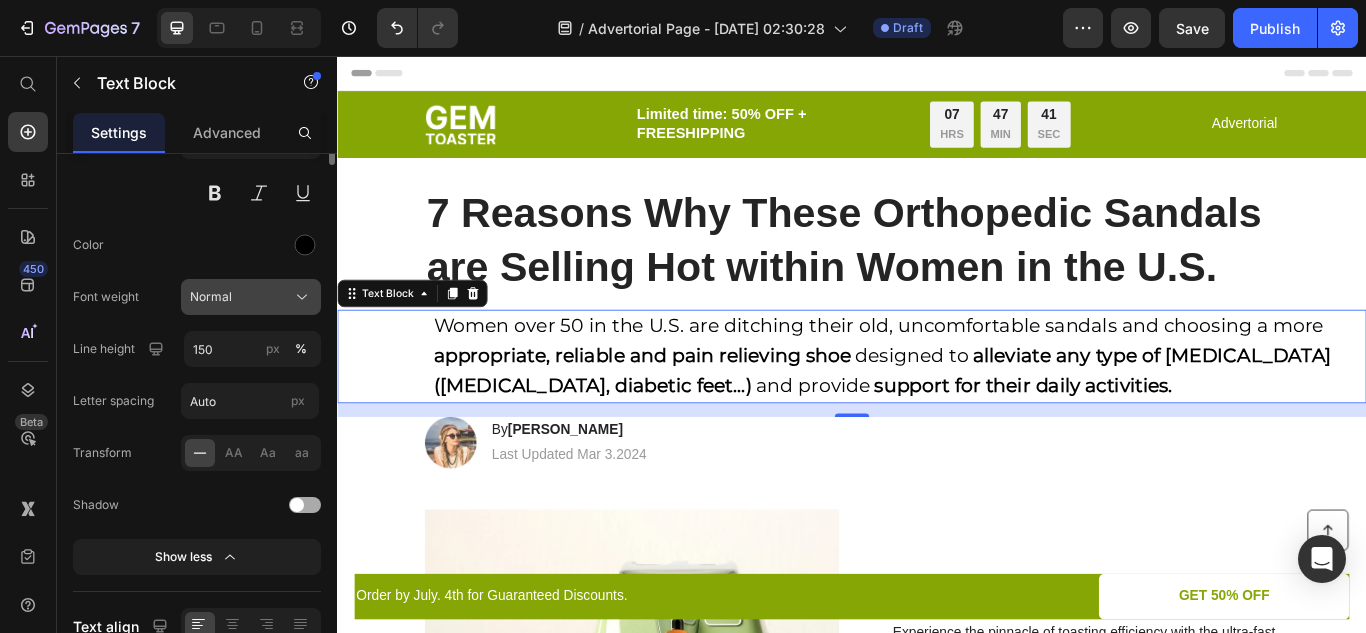 scroll, scrollTop: 0, scrollLeft: 0, axis: both 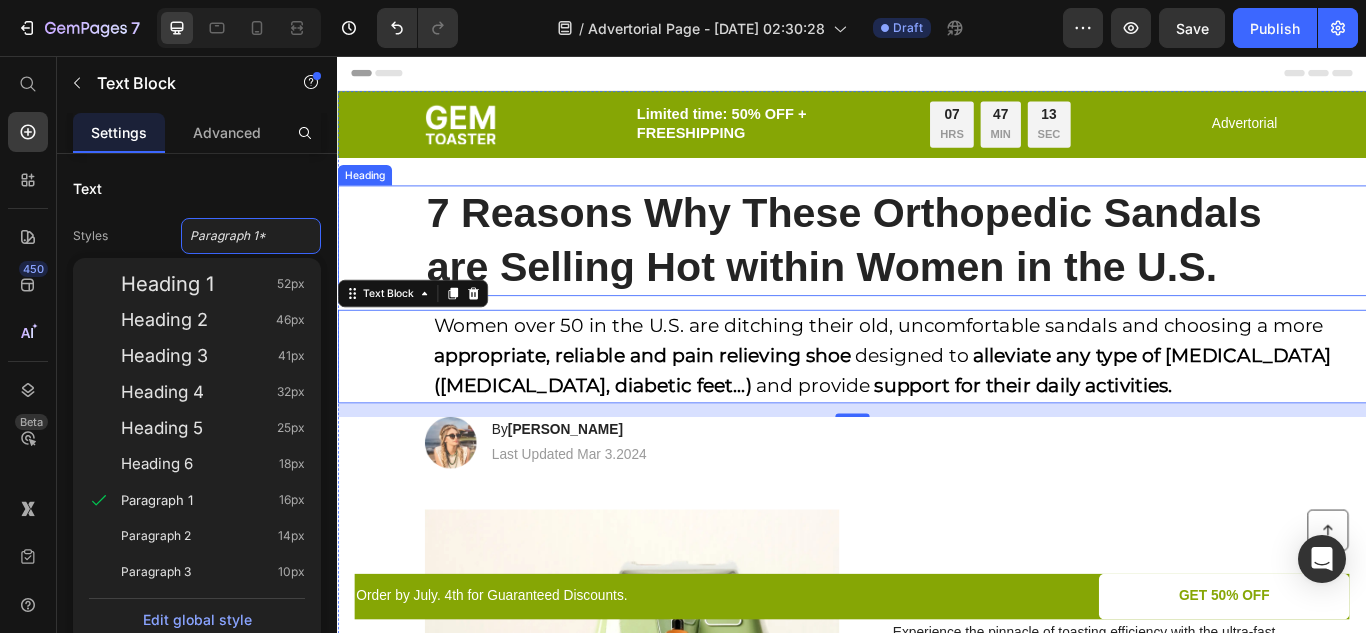 click on "7 Reasons Why These Orthopedic Sandals are Selling Hot within Women in the U.S." at bounding box center (928, 270) 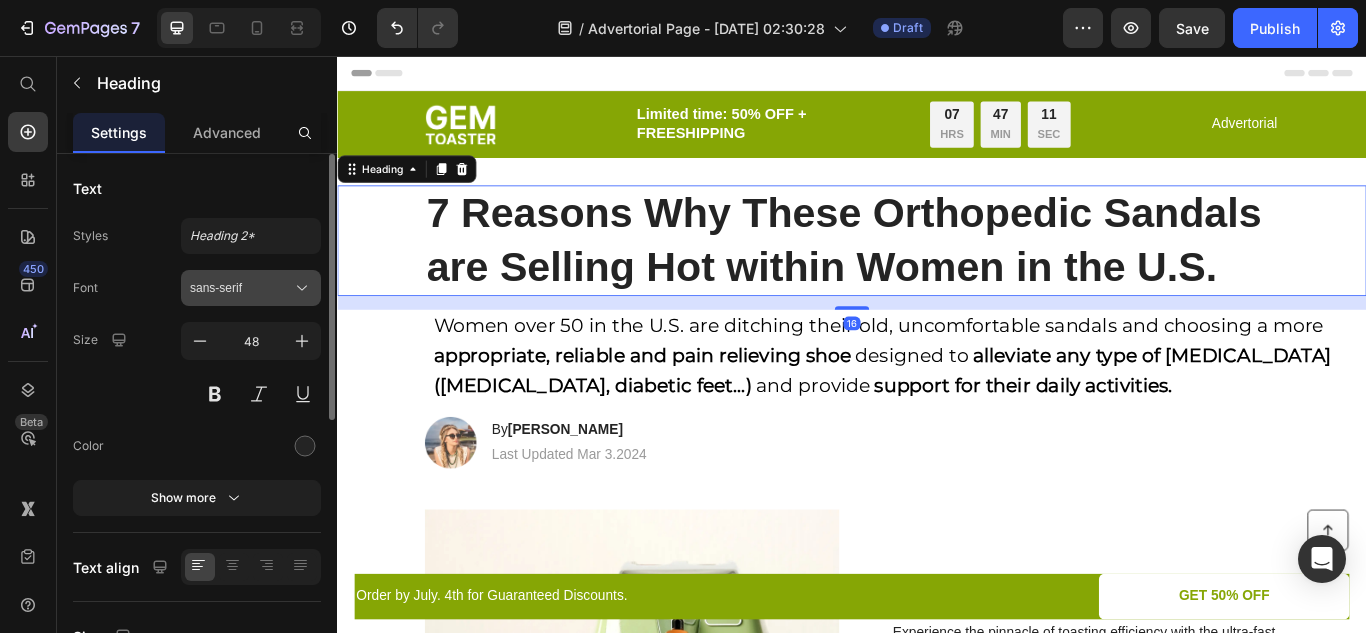 click on "sans-serif" at bounding box center (251, 288) 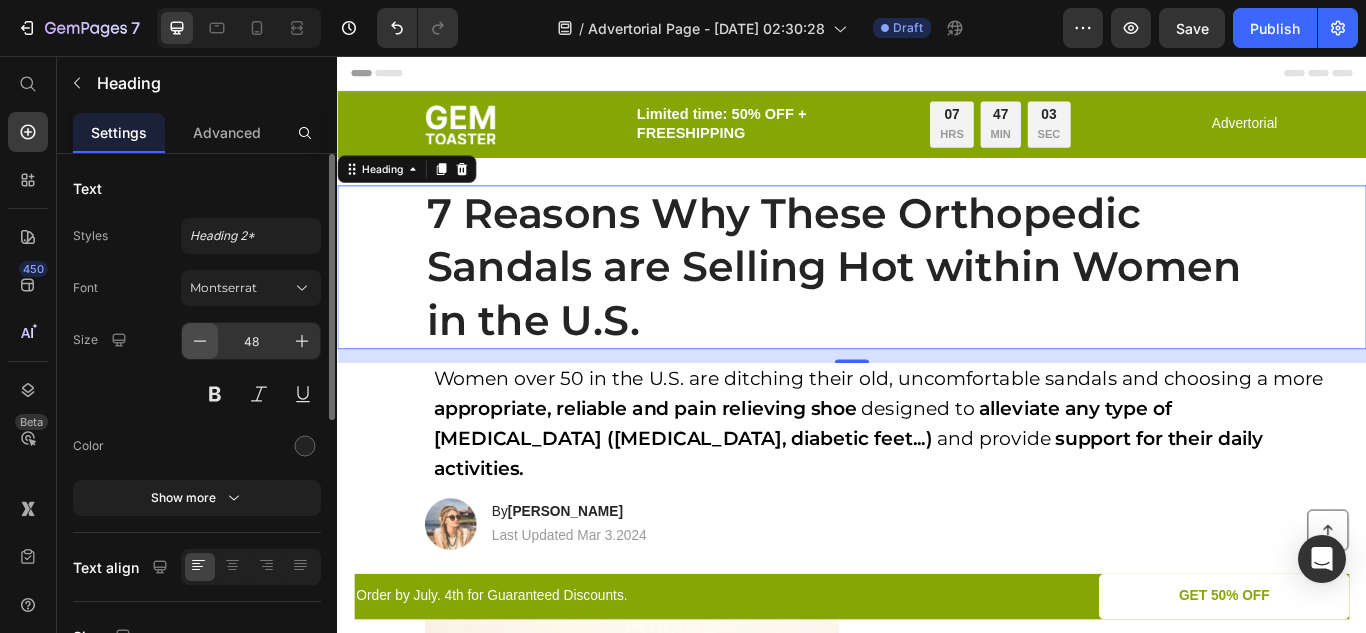 click 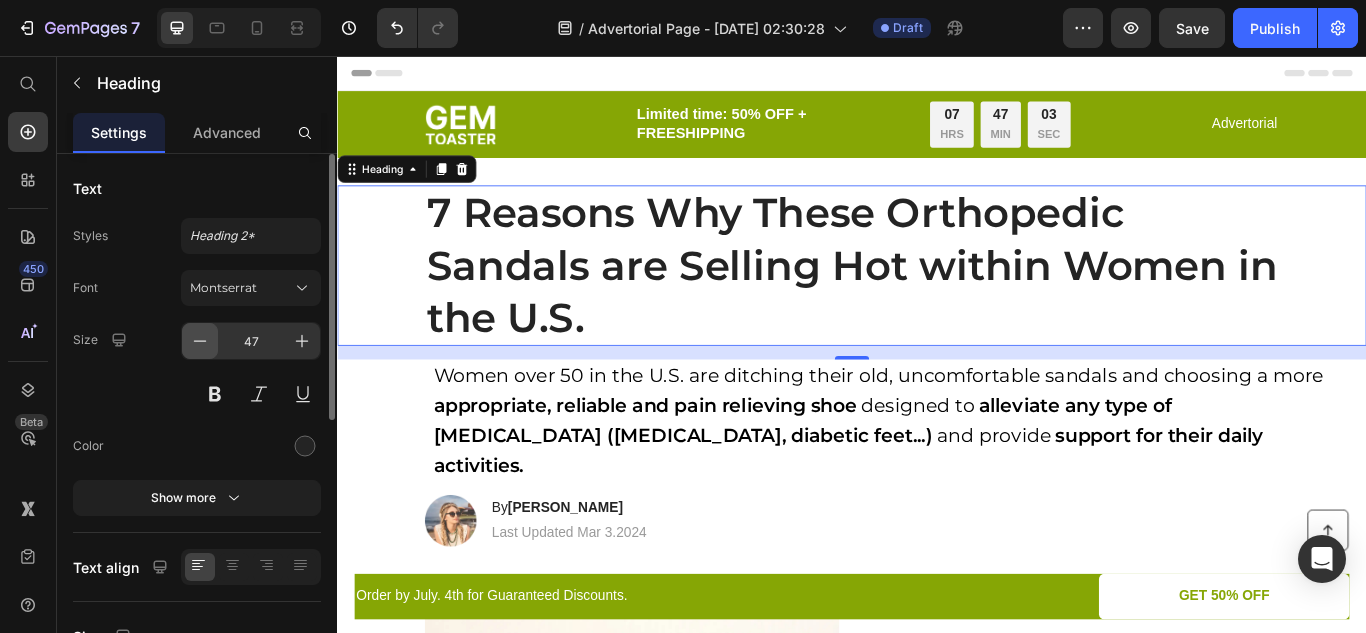click 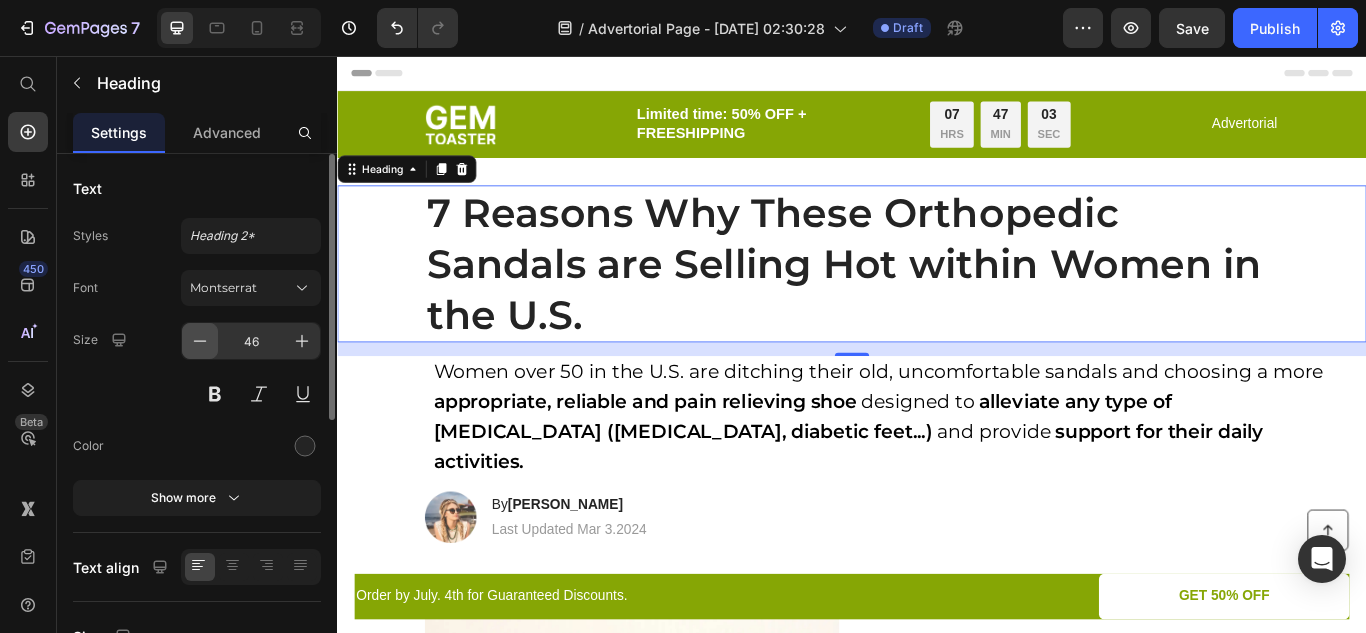 click 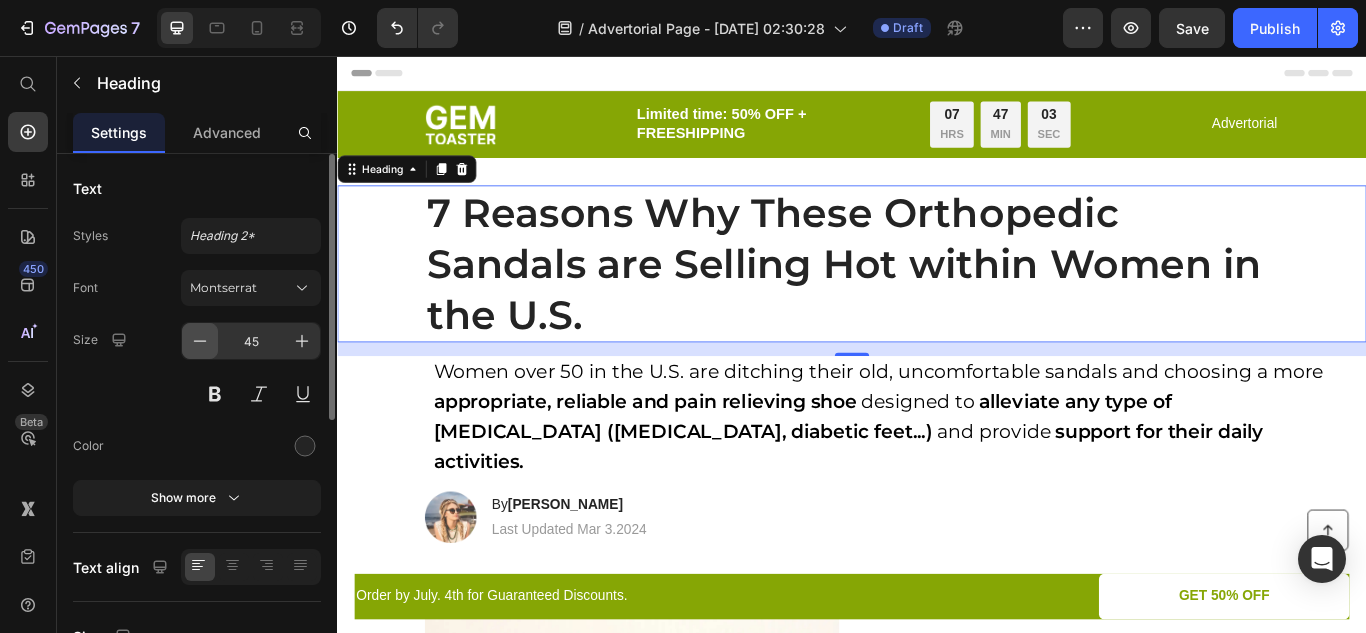 click 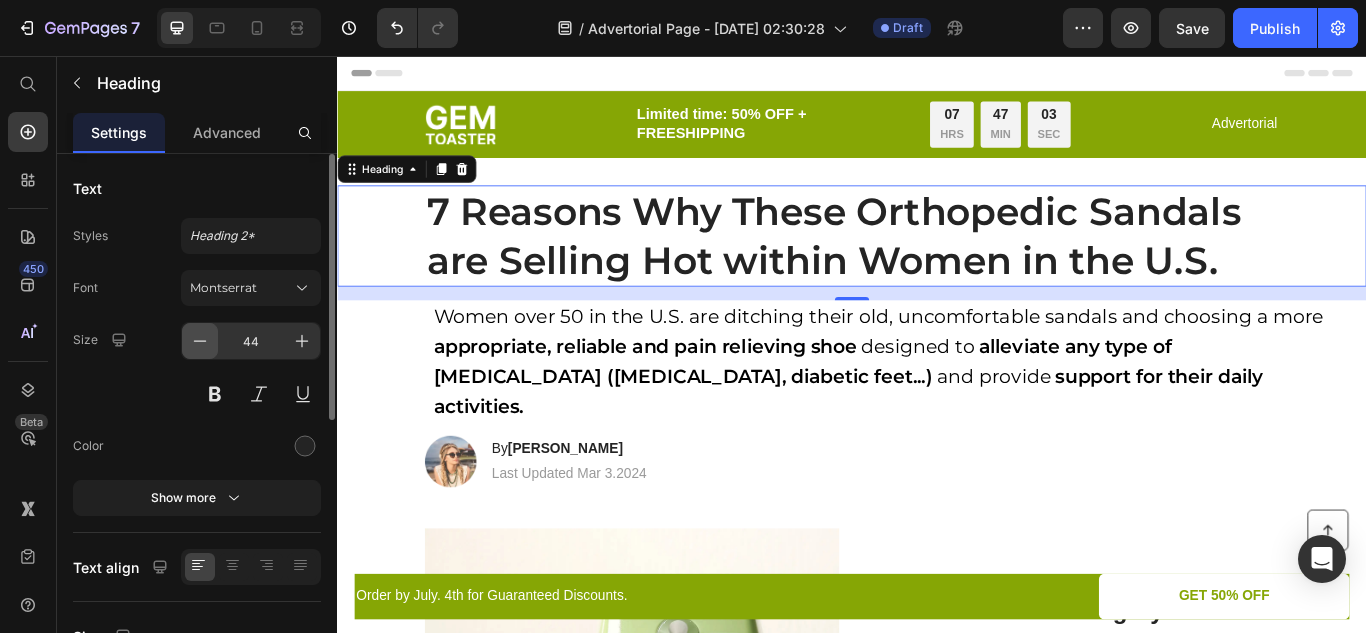 click 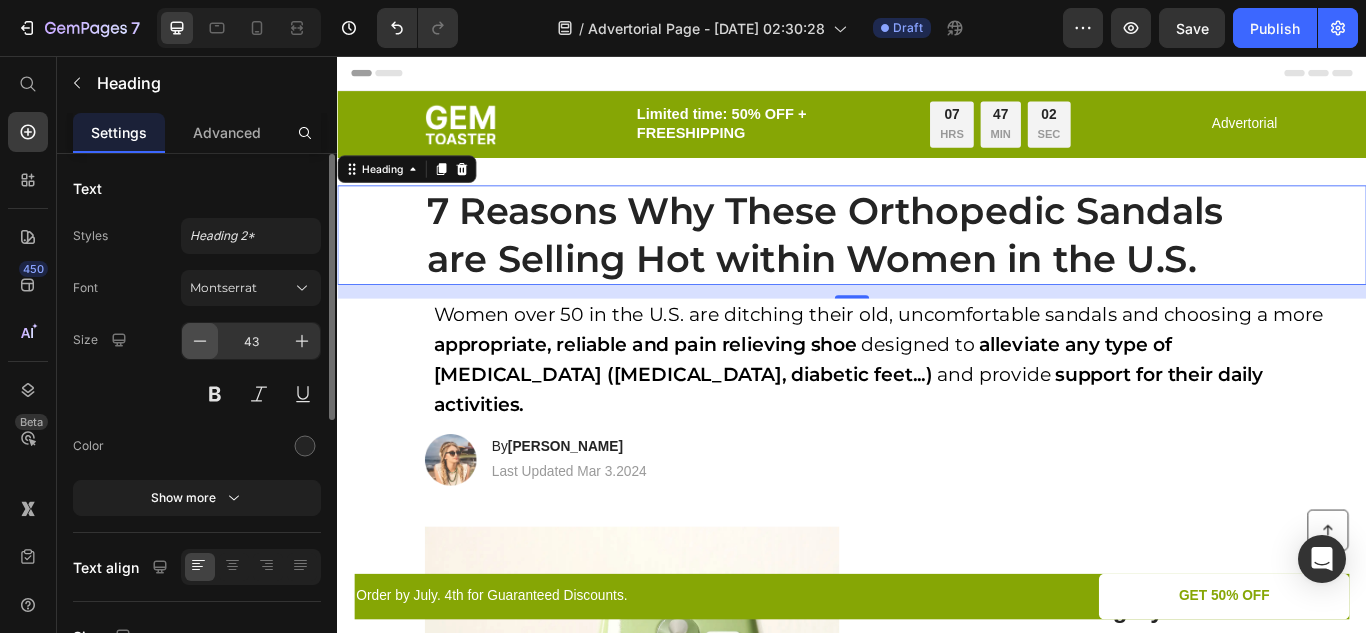 click 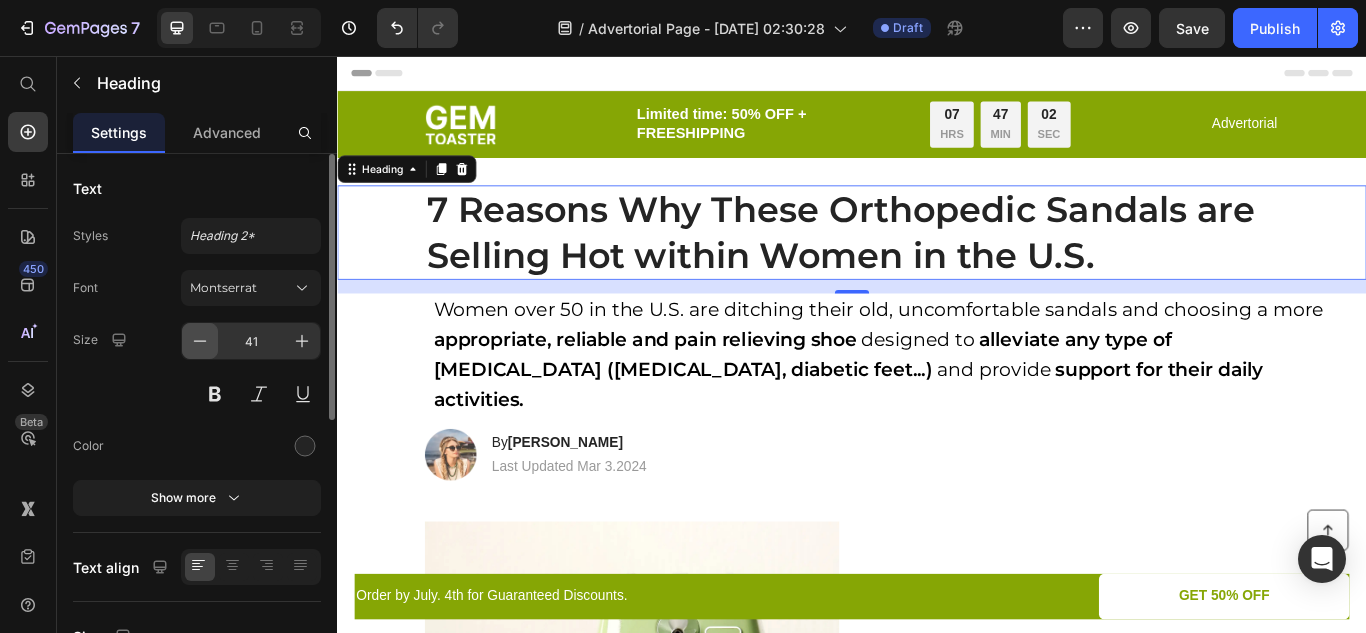click 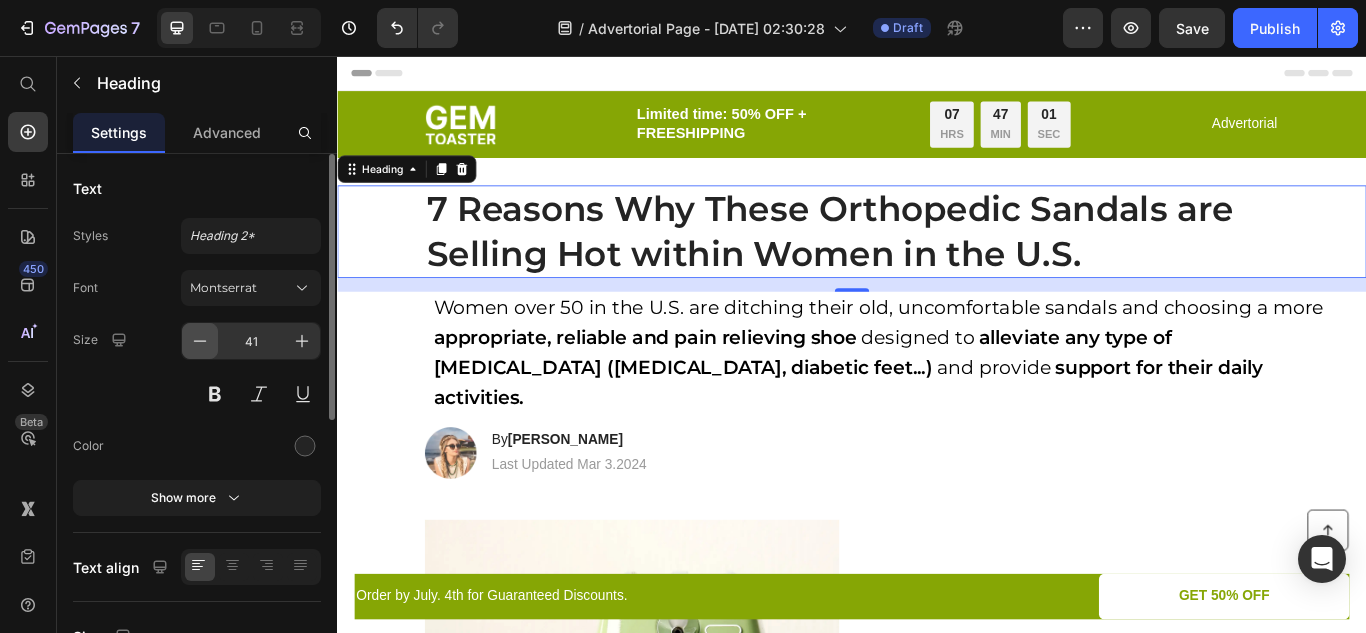 type on "40" 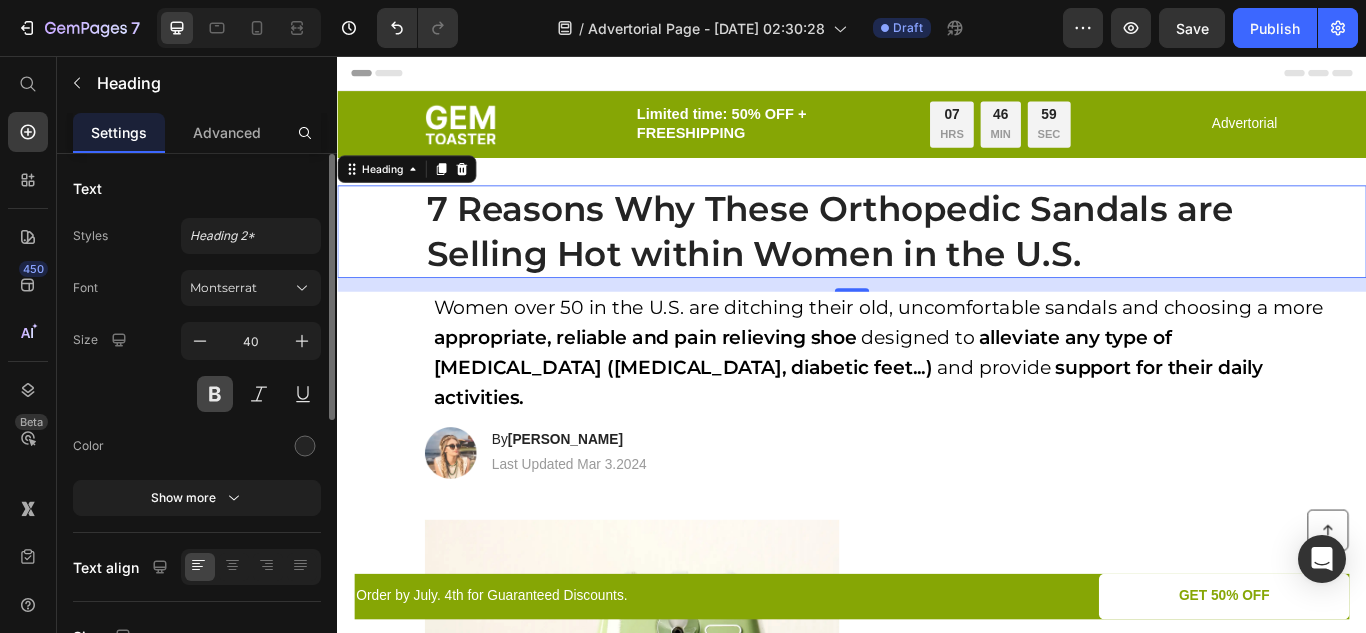 click at bounding box center (215, 394) 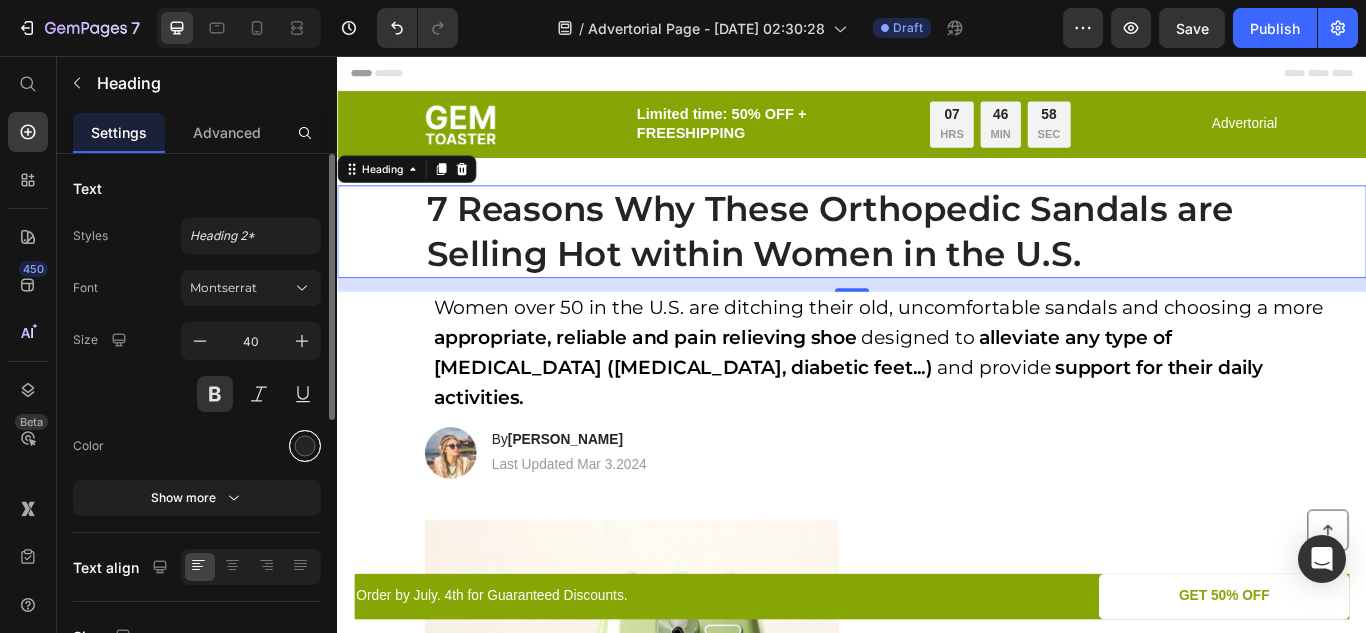 click at bounding box center (305, 446) 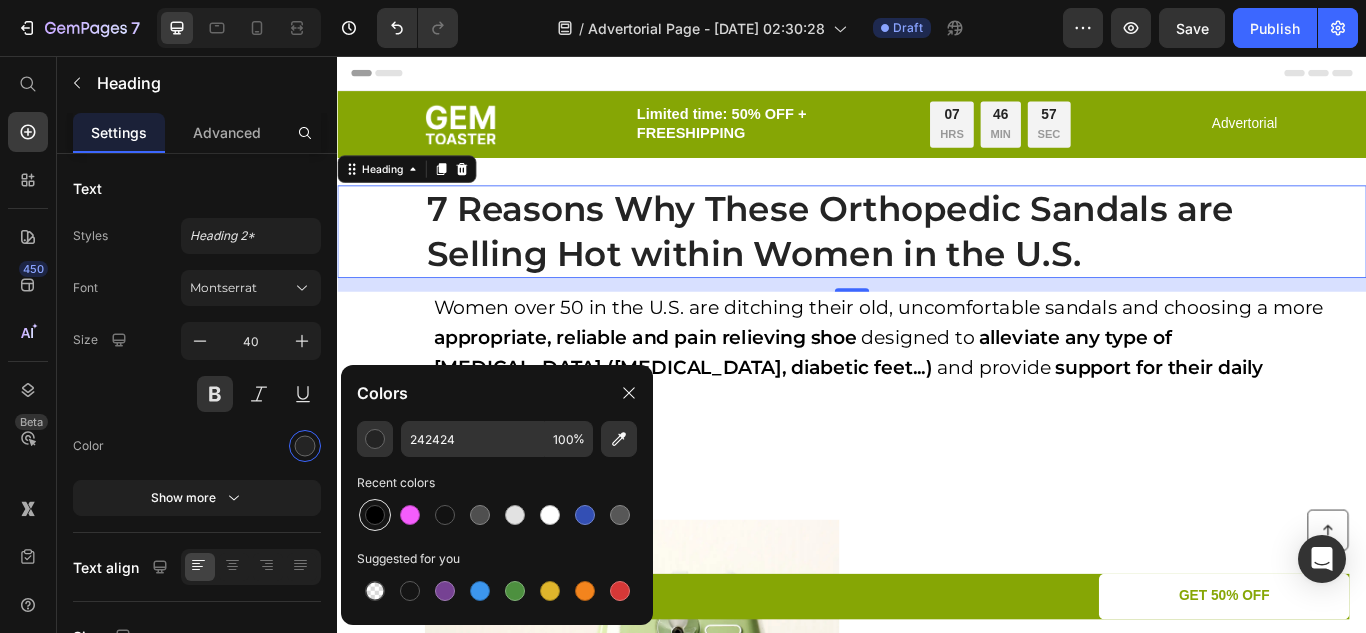 click at bounding box center (375, 515) 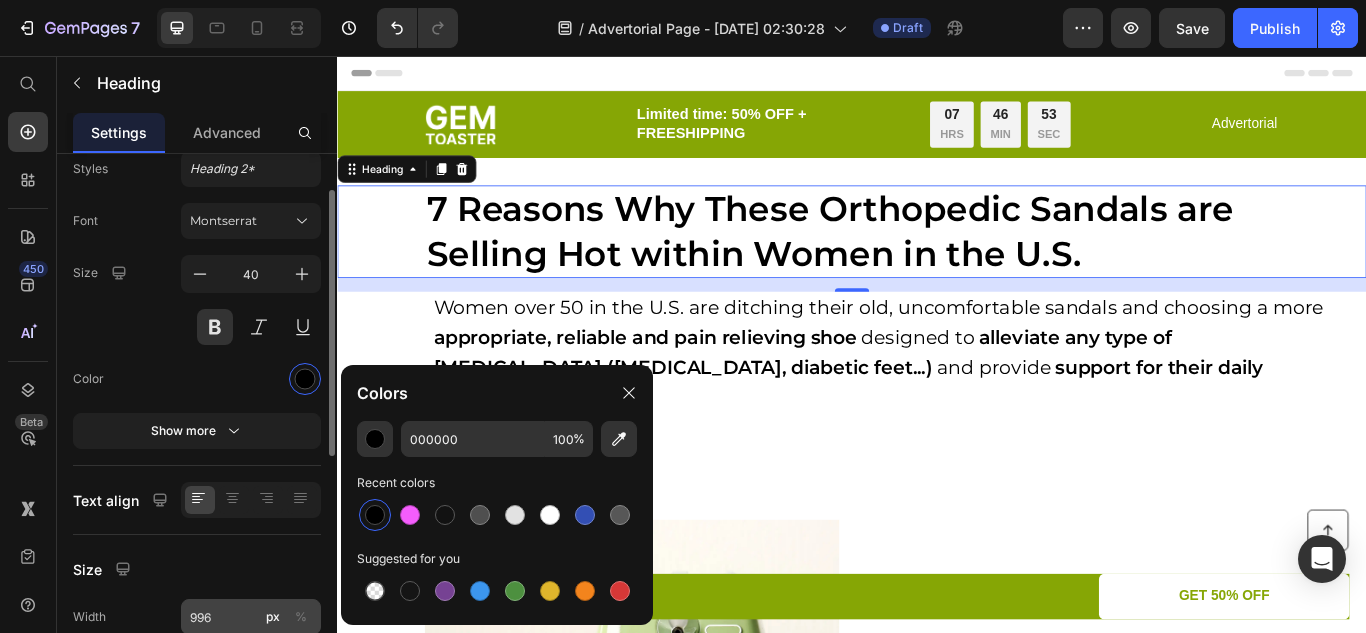 scroll, scrollTop: 75, scrollLeft: 0, axis: vertical 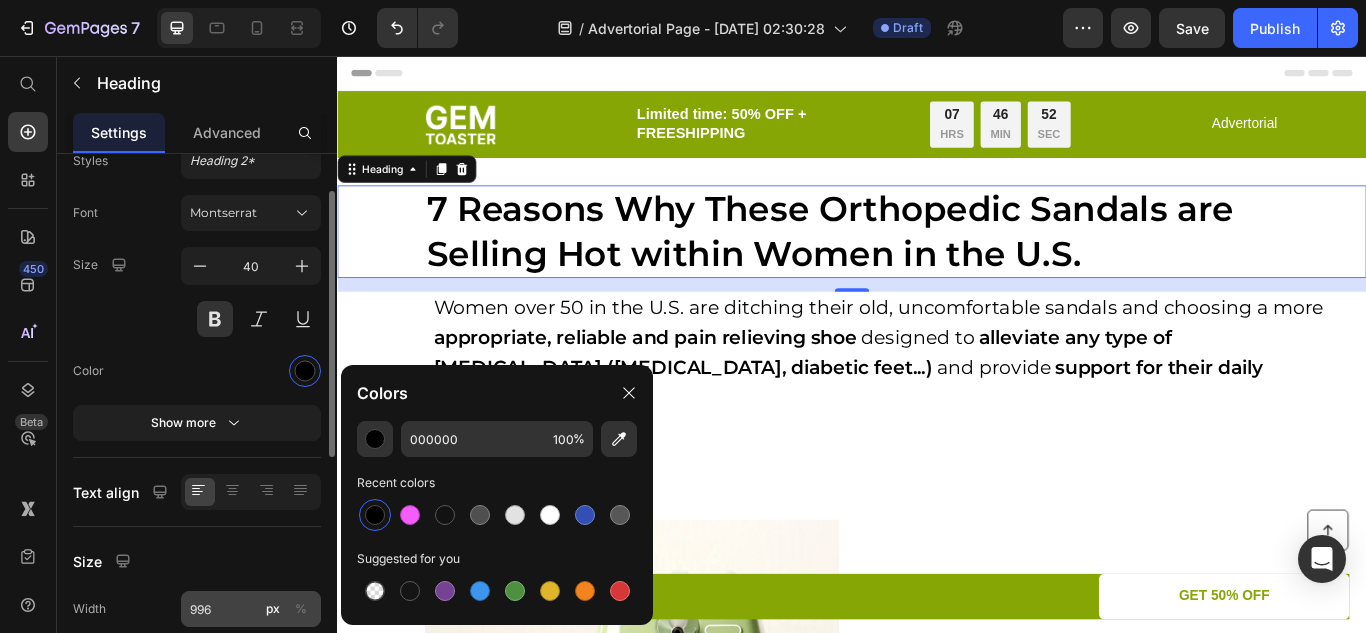 click on "Show more" at bounding box center (197, 423) 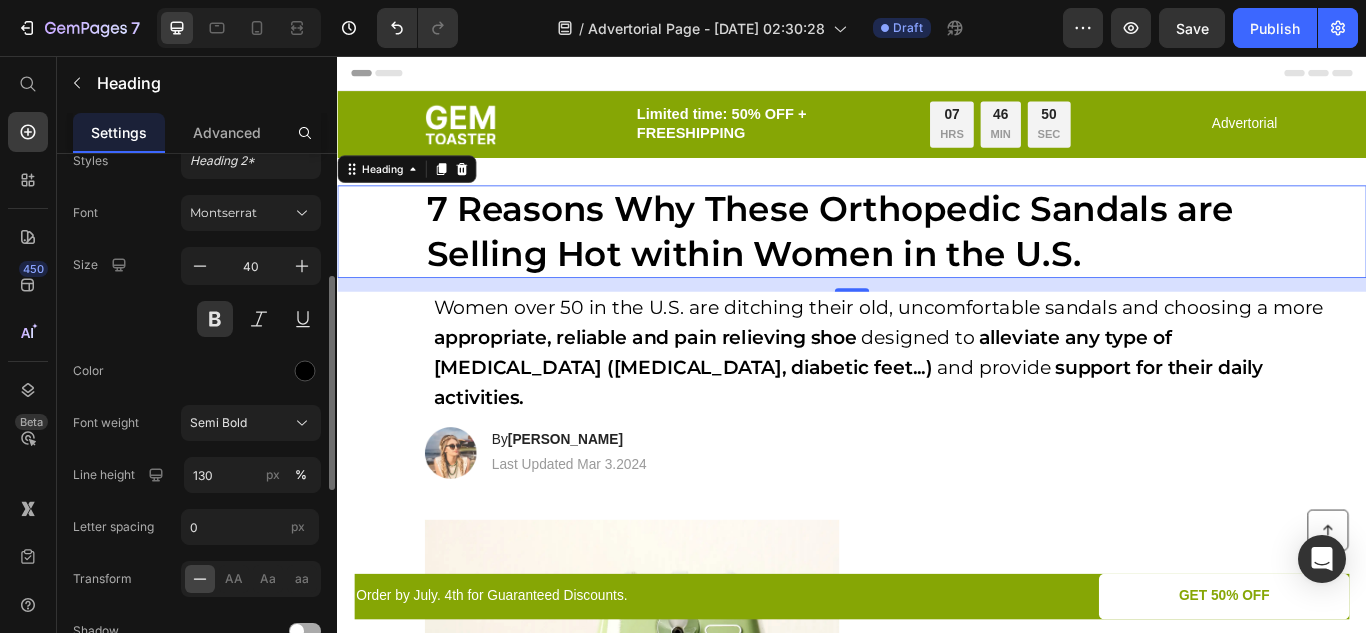 scroll, scrollTop: 147, scrollLeft: 0, axis: vertical 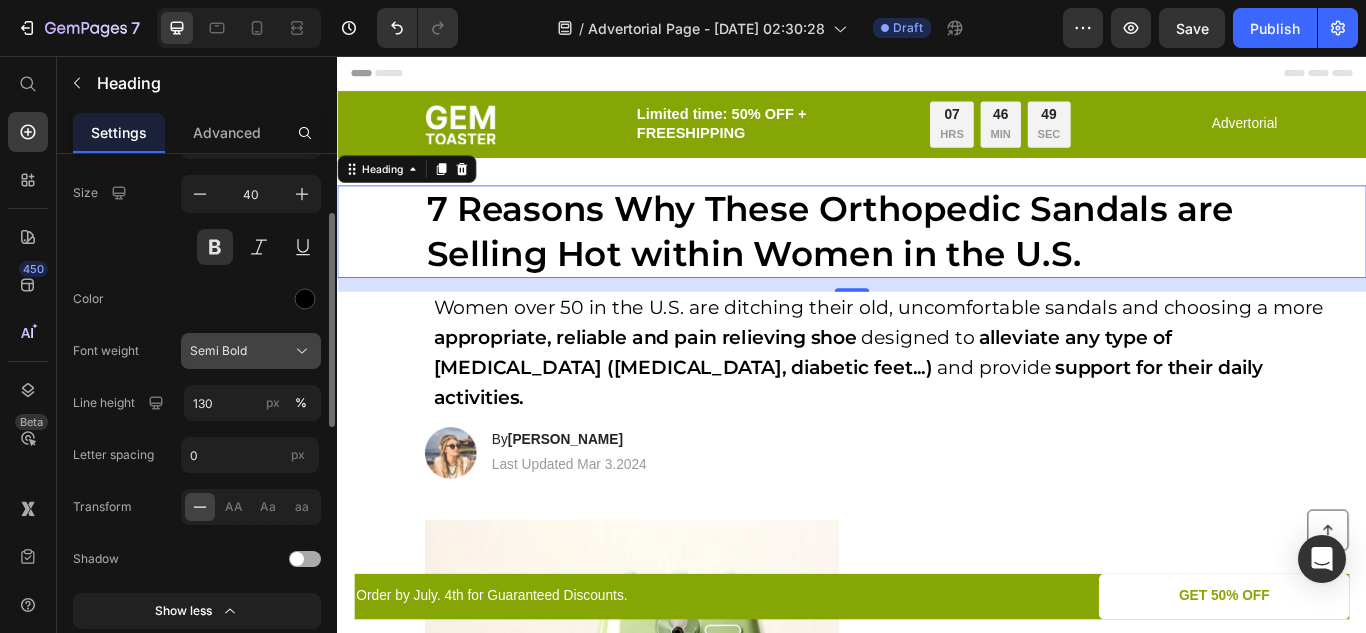 click on "Semi Bold" at bounding box center (218, 351) 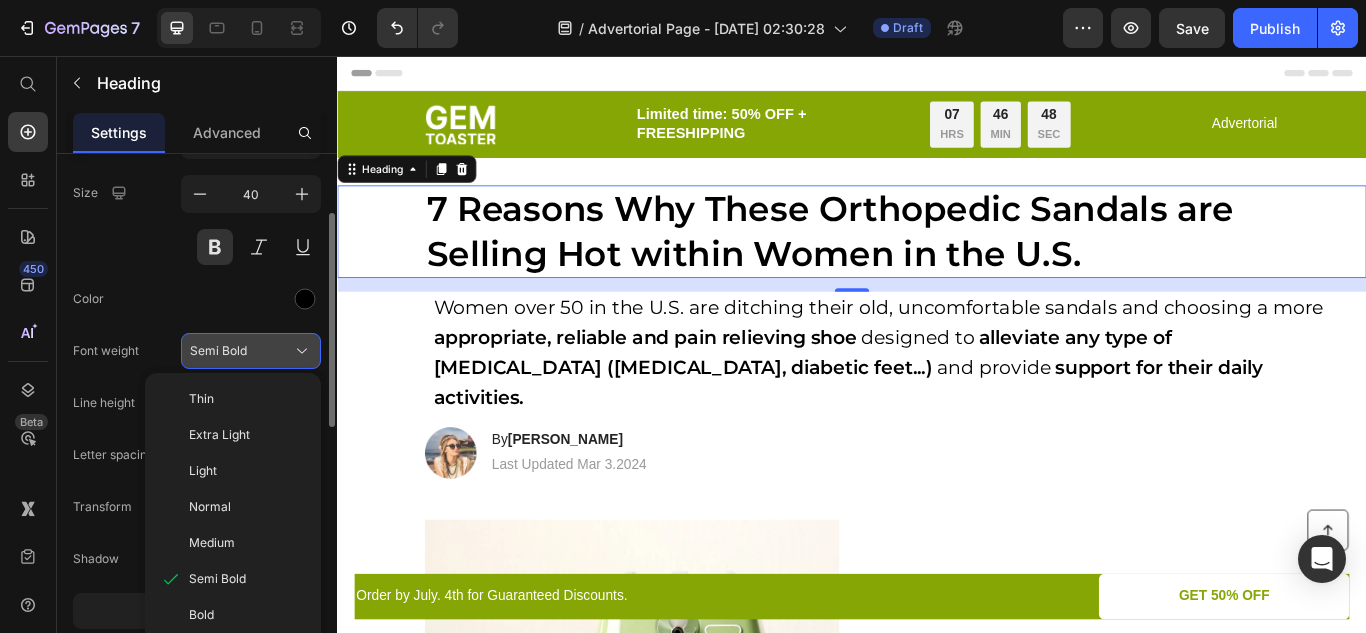 click on "Semi Bold" at bounding box center (218, 351) 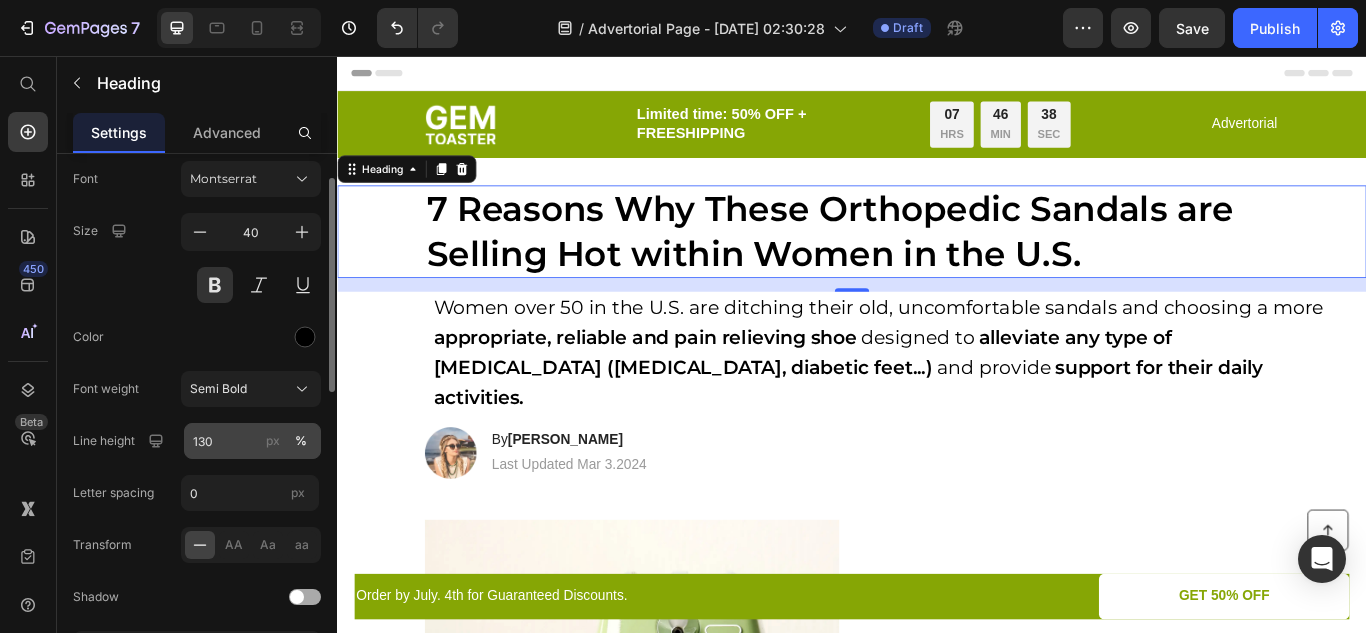scroll, scrollTop: 112, scrollLeft: 0, axis: vertical 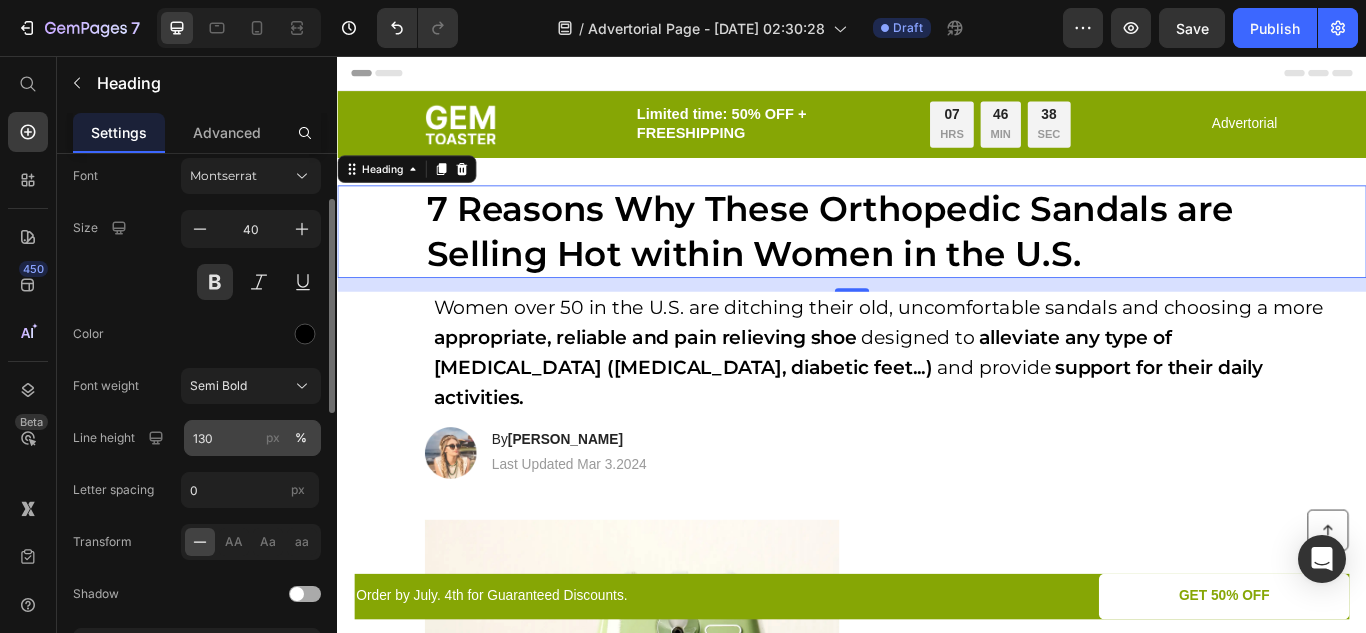 click on "Semi Bold" at bounding box center (218, 386) 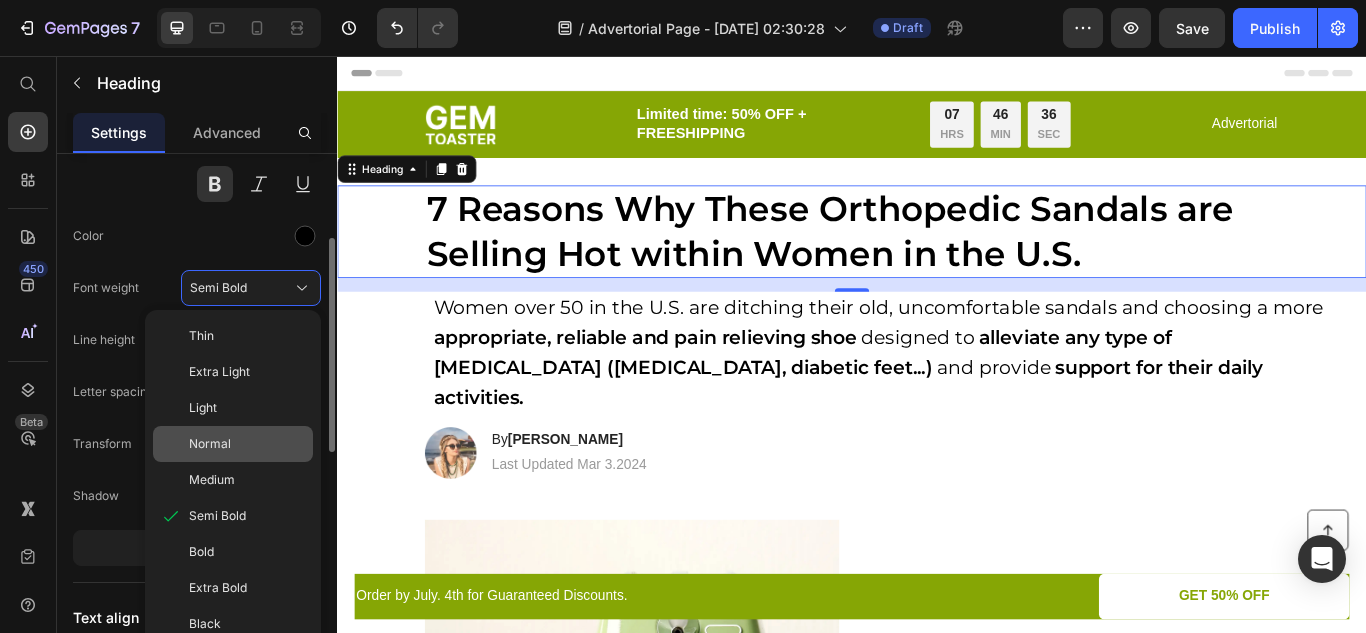 scroll, scrollTop: 216, scrollLeft: 0, axis: vertical 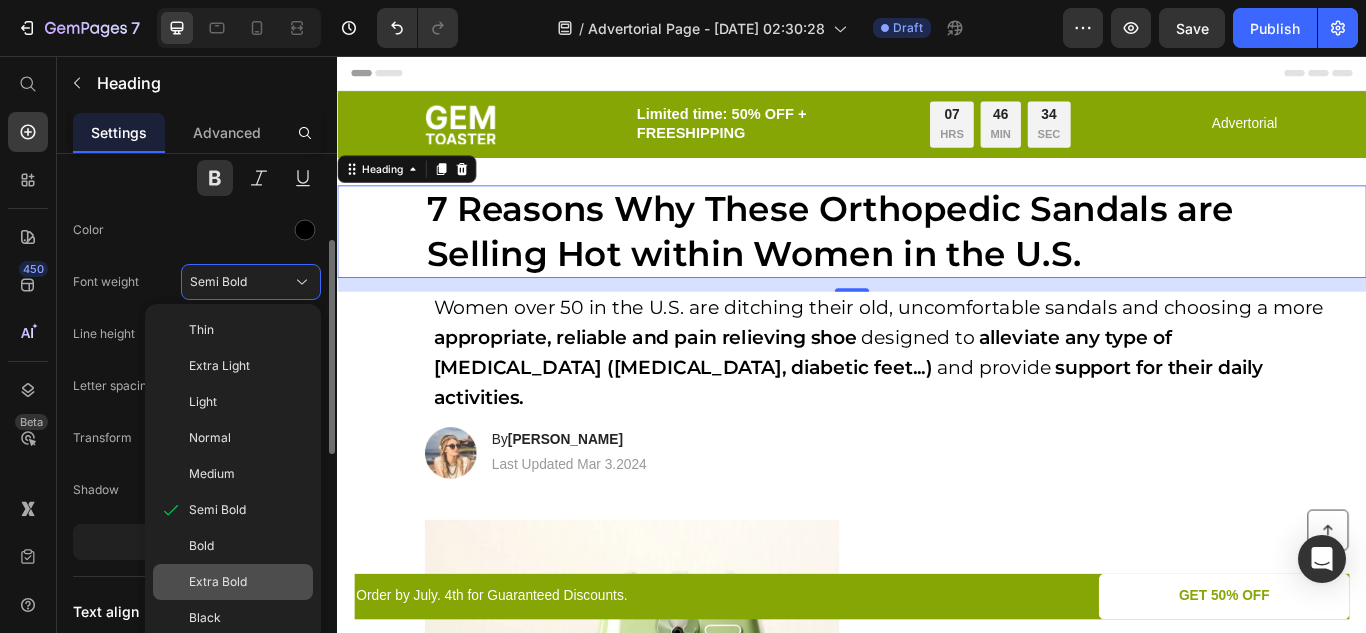click on "Extra Bold" at bounding box center (218, 582) 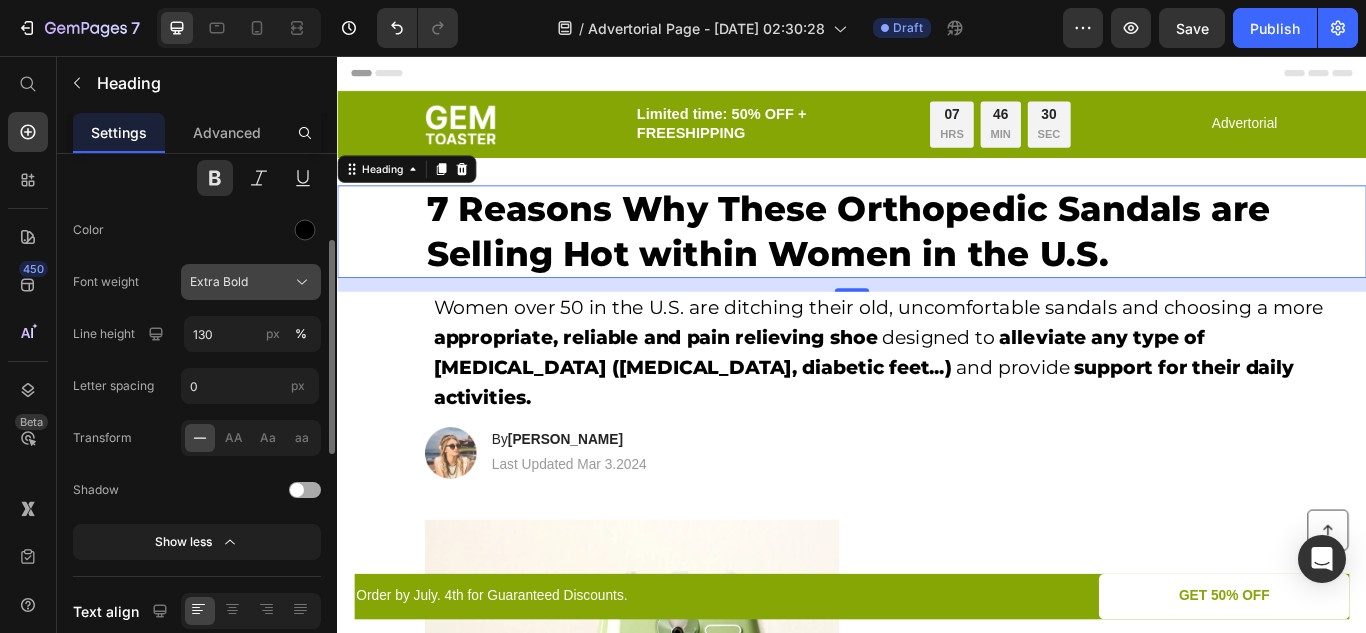 click on "Extra Bold" at bounding box center (219, 282) 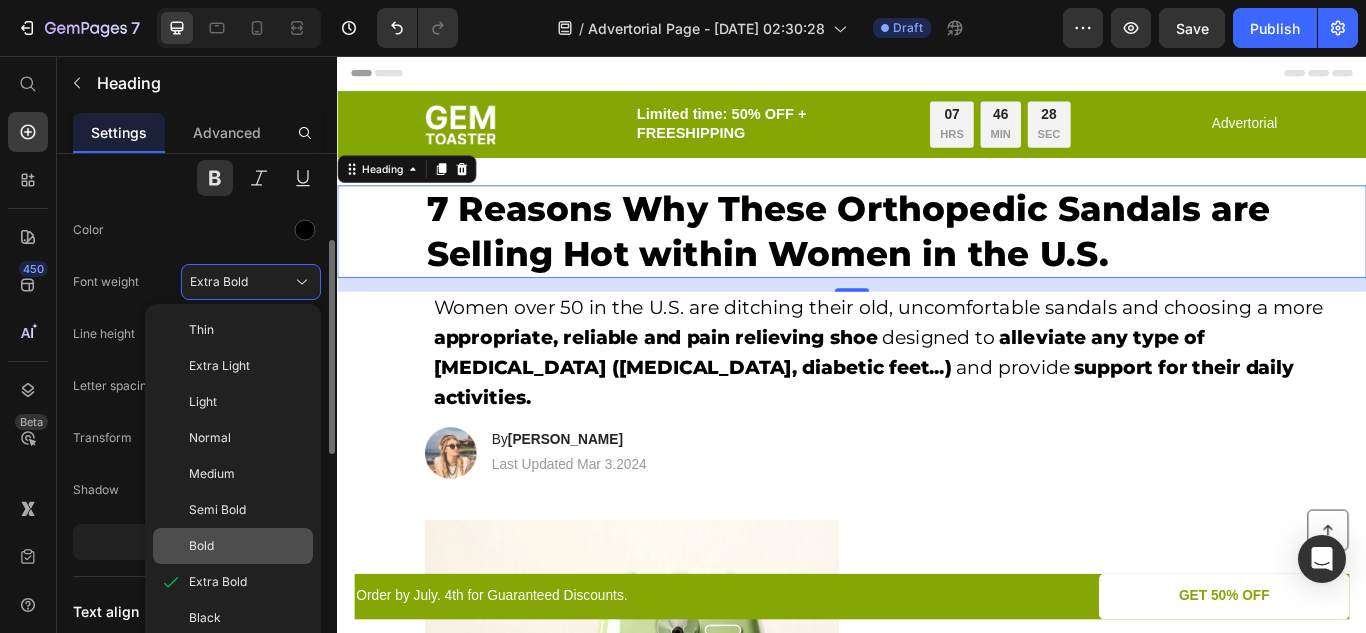 click on "Bold" at bounding box center [201, 546] 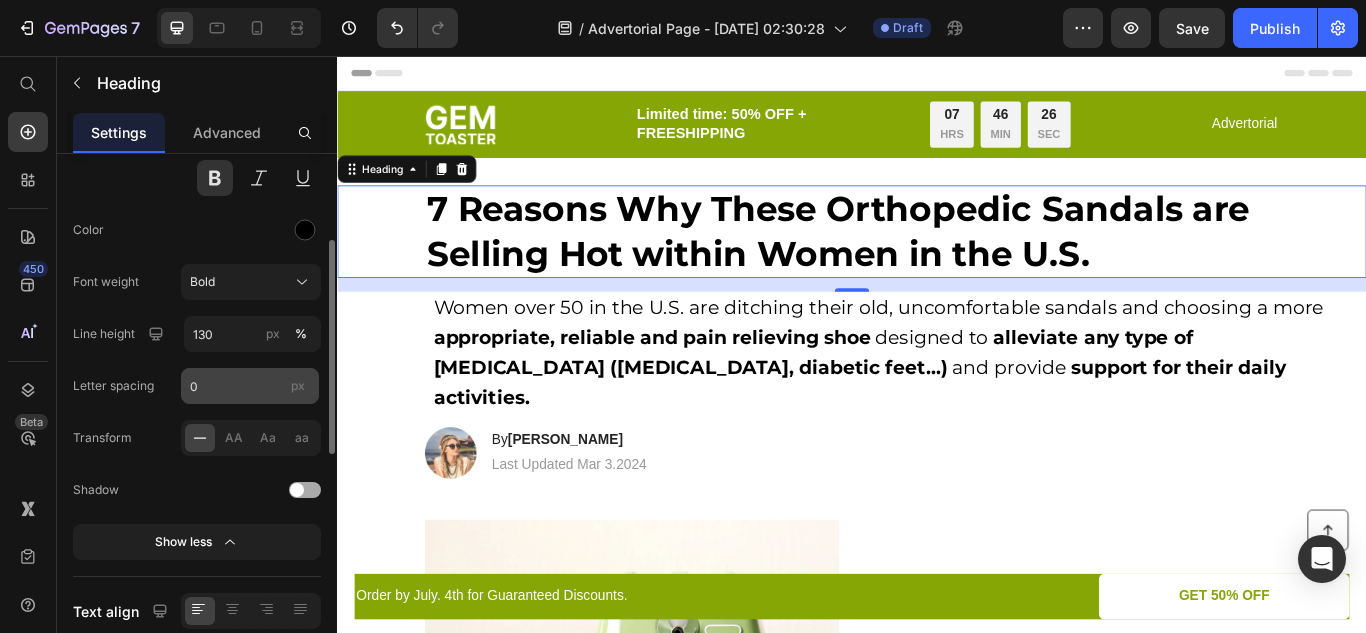 scroll, scrollTop: 0, scrollLeft: 0, axis: both 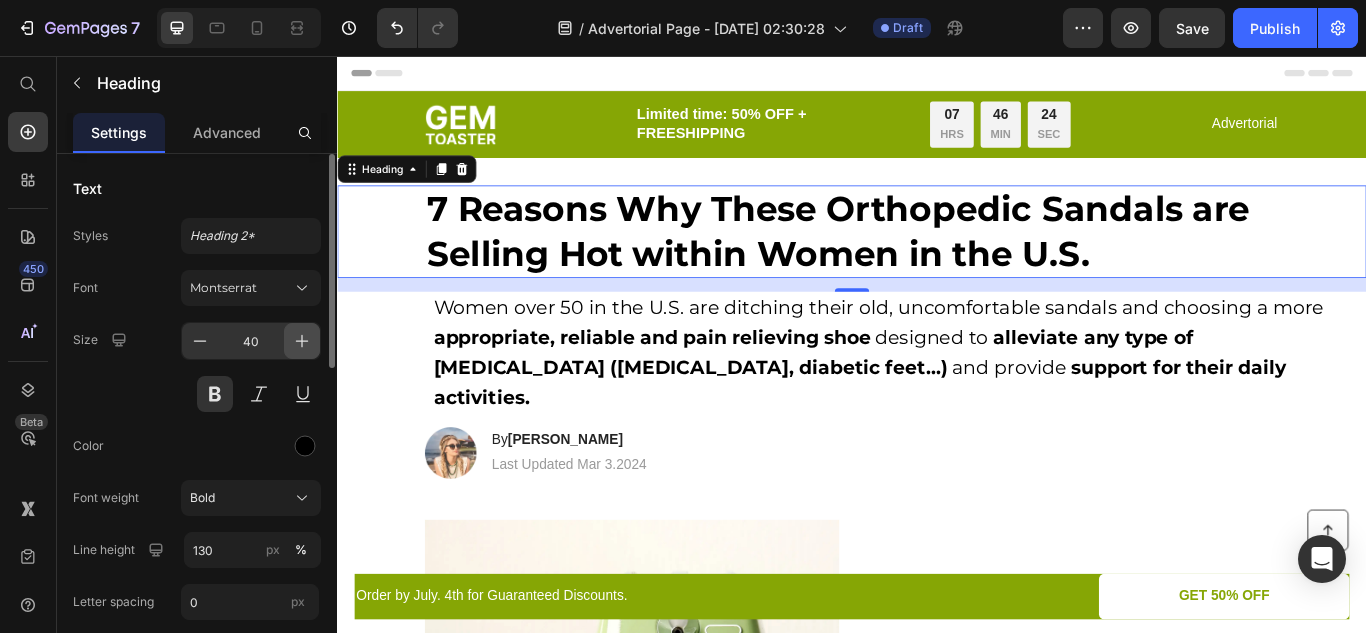 click 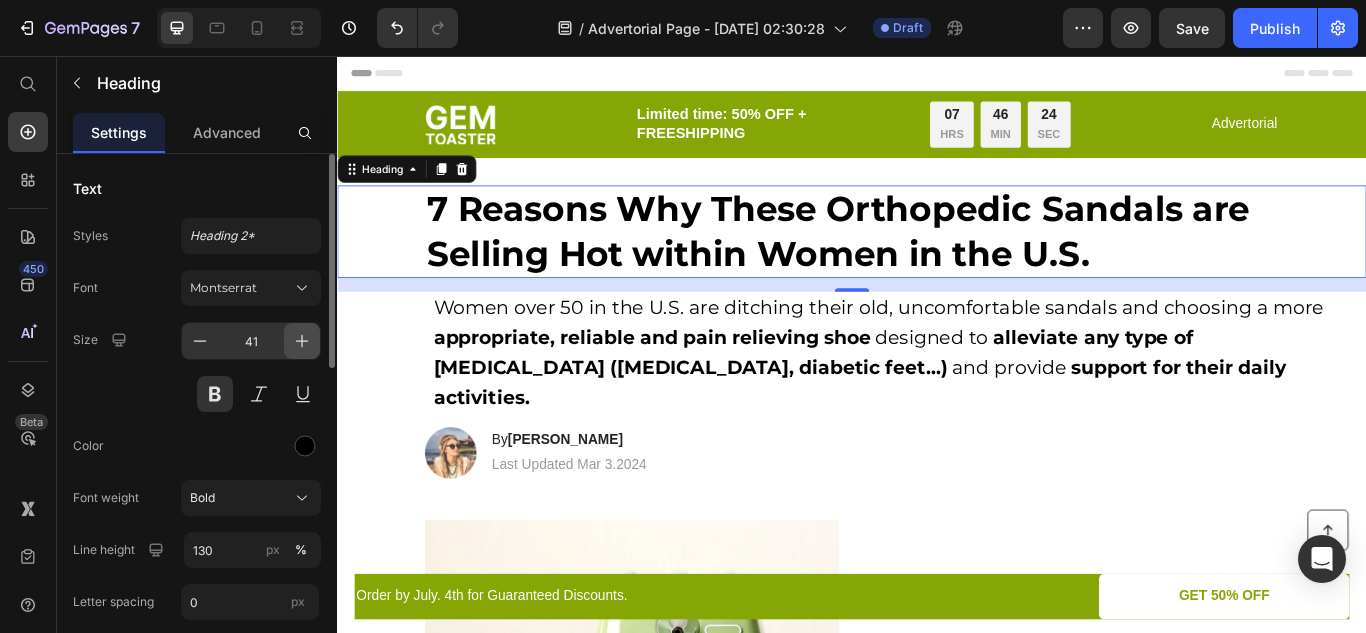 click 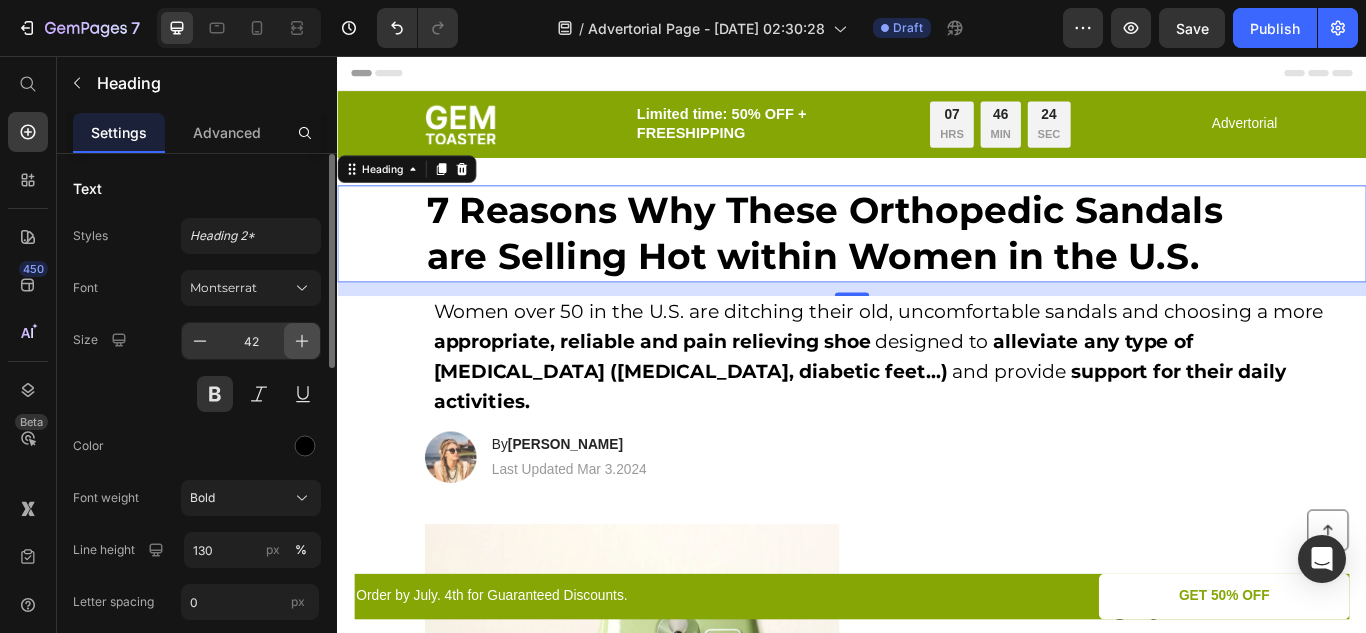 click 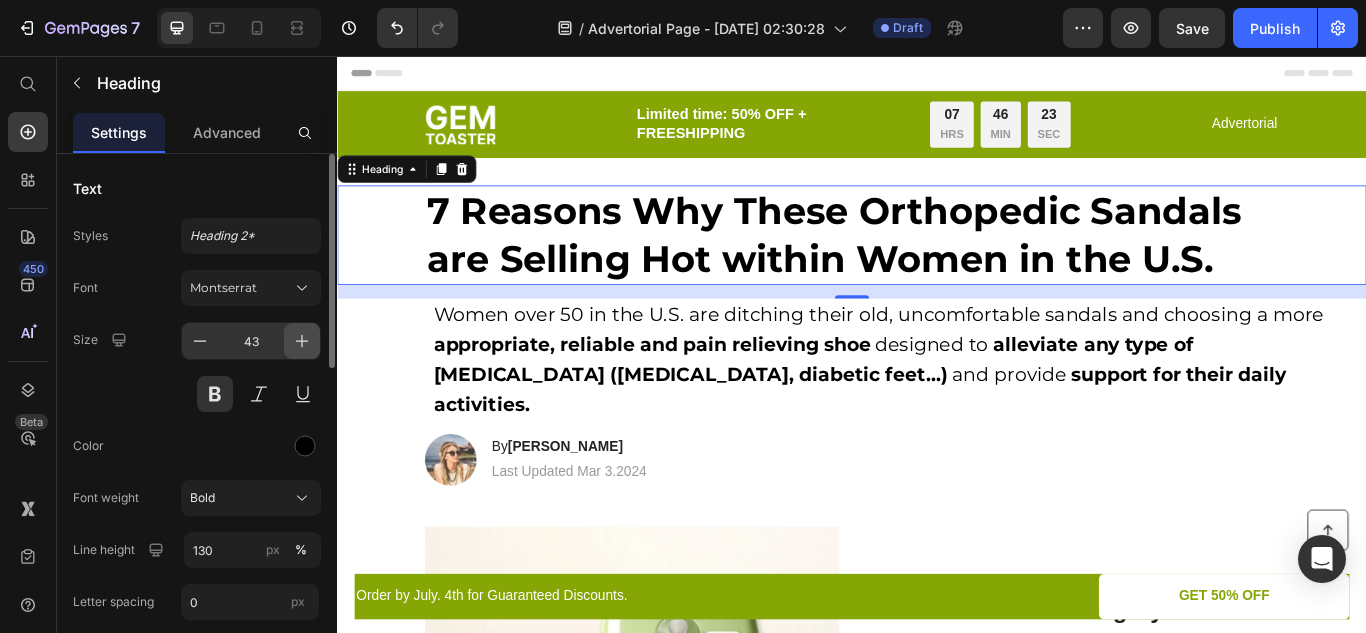click 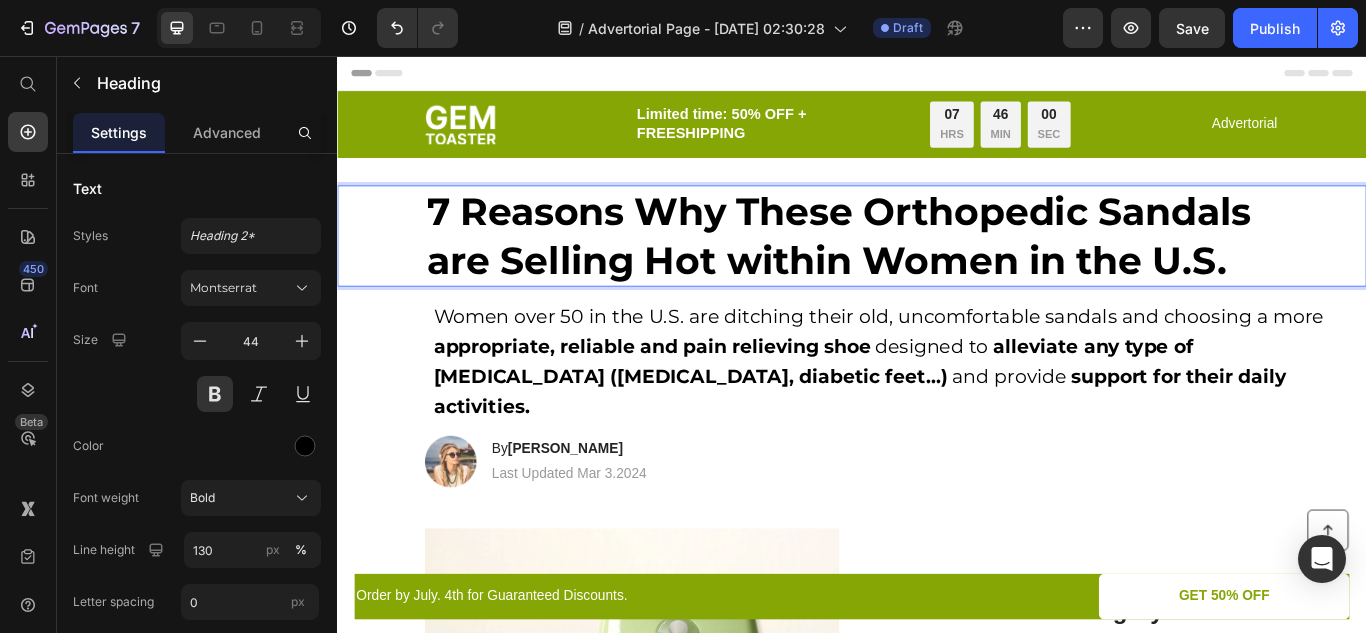 click on "7 Reasons Why These Orthopedic Sandals are Selling Hot within Women in the U.S." at bounding box center (921, 265) 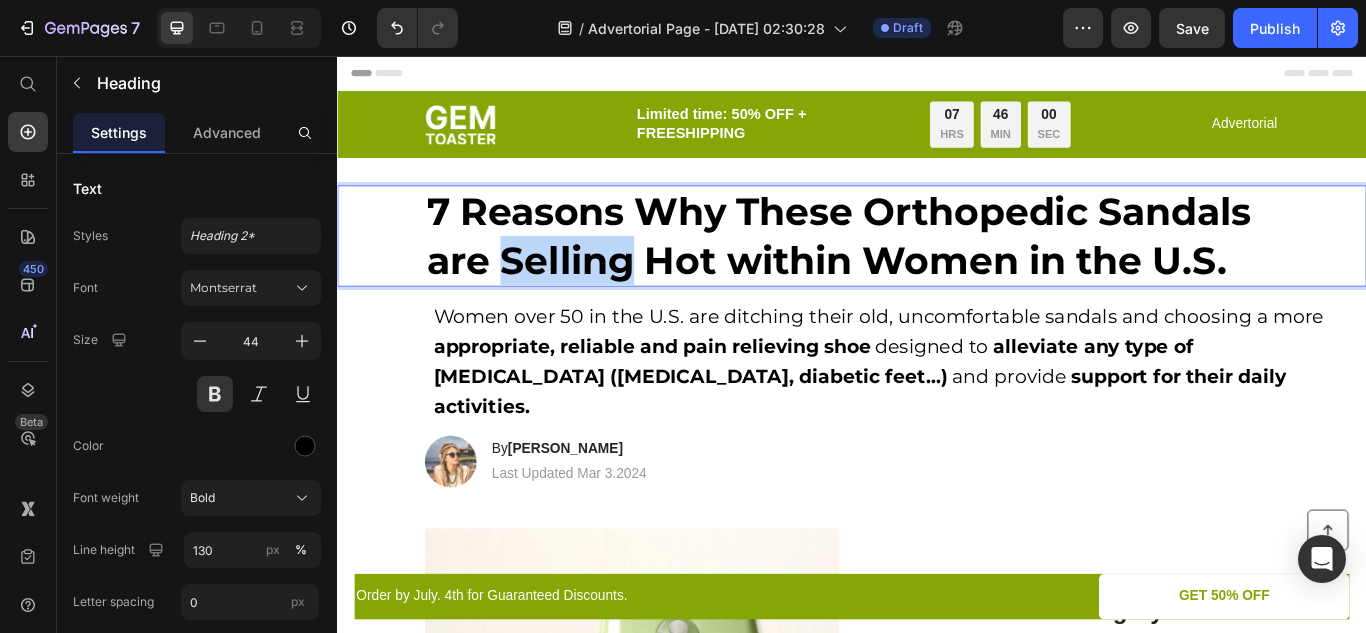 click on "7 Reasons Why These Orthopedic Sandals are Selling Hot within Women in the U.S." at bounding box center [921, 265] 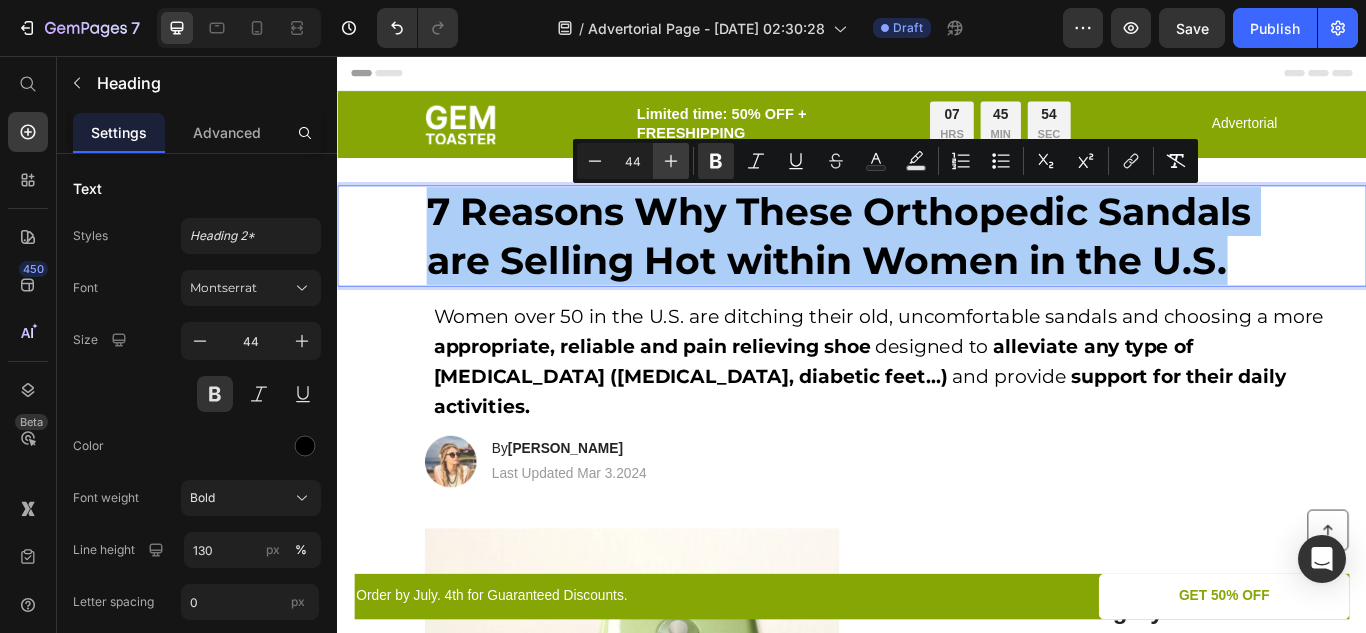 click 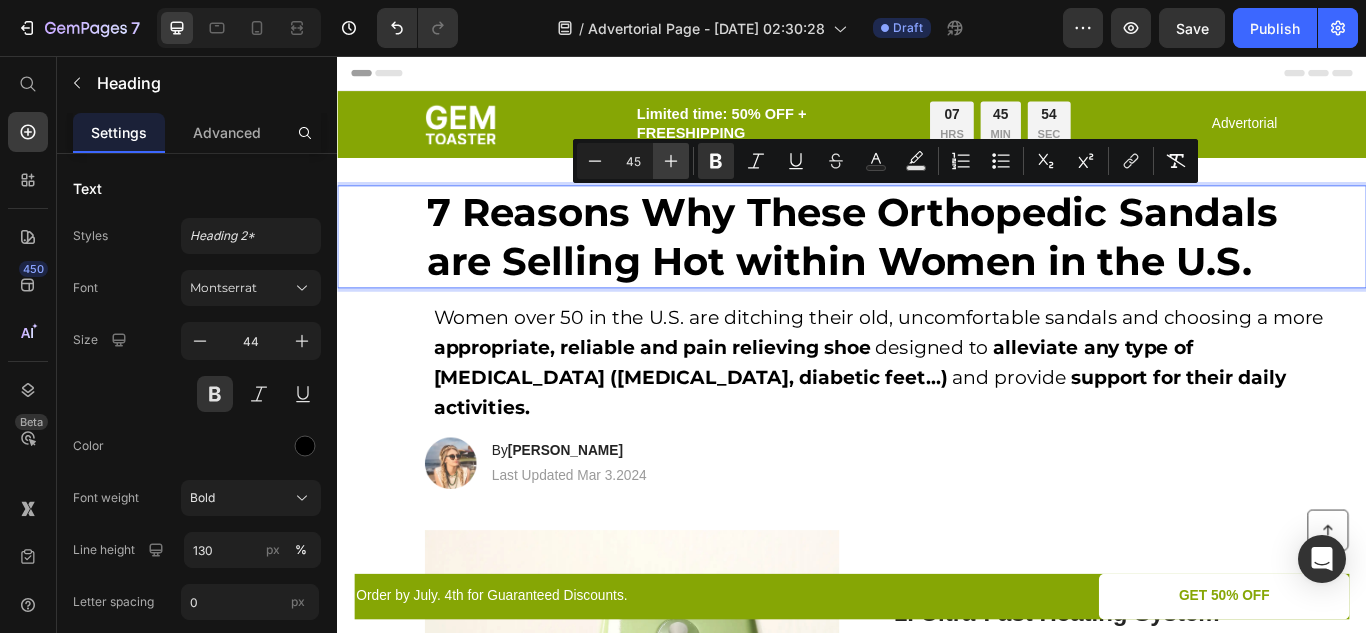 click 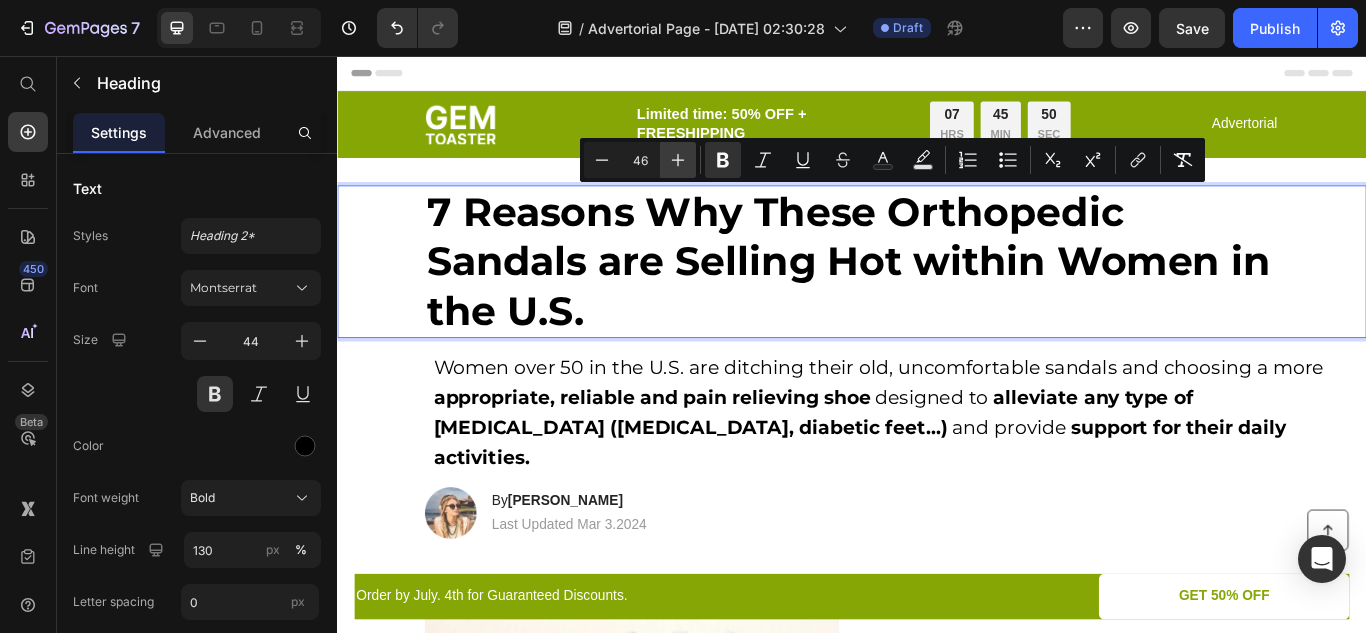 click 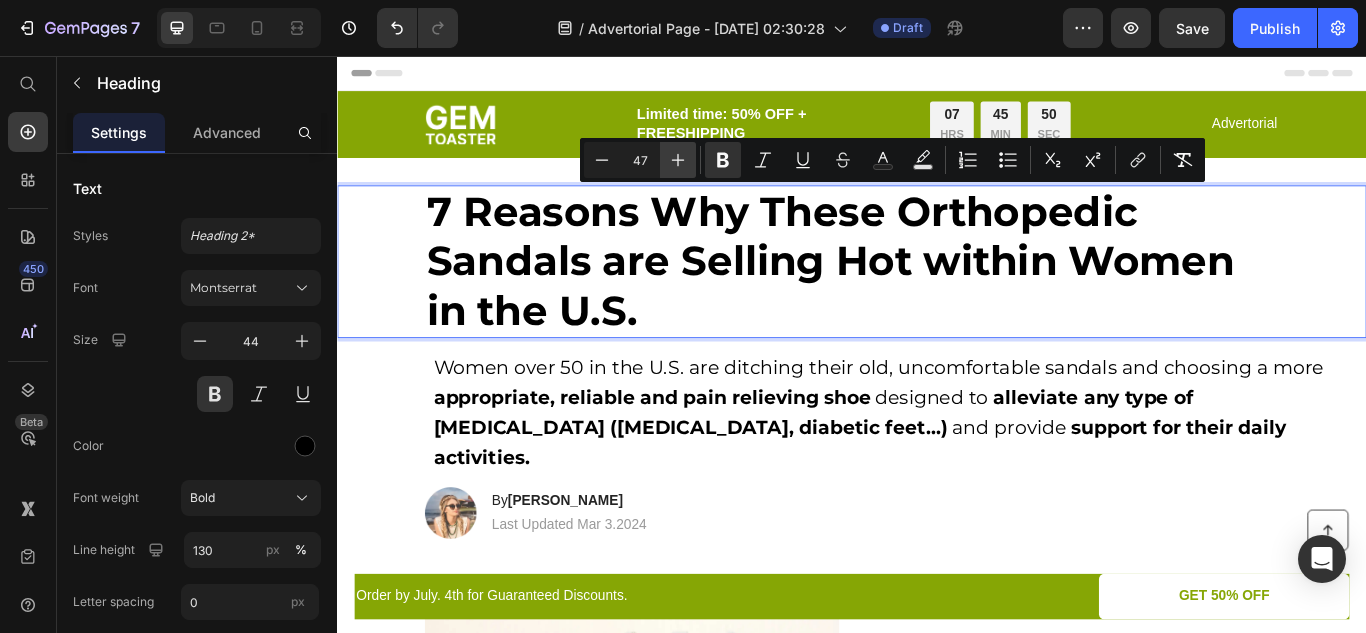 click 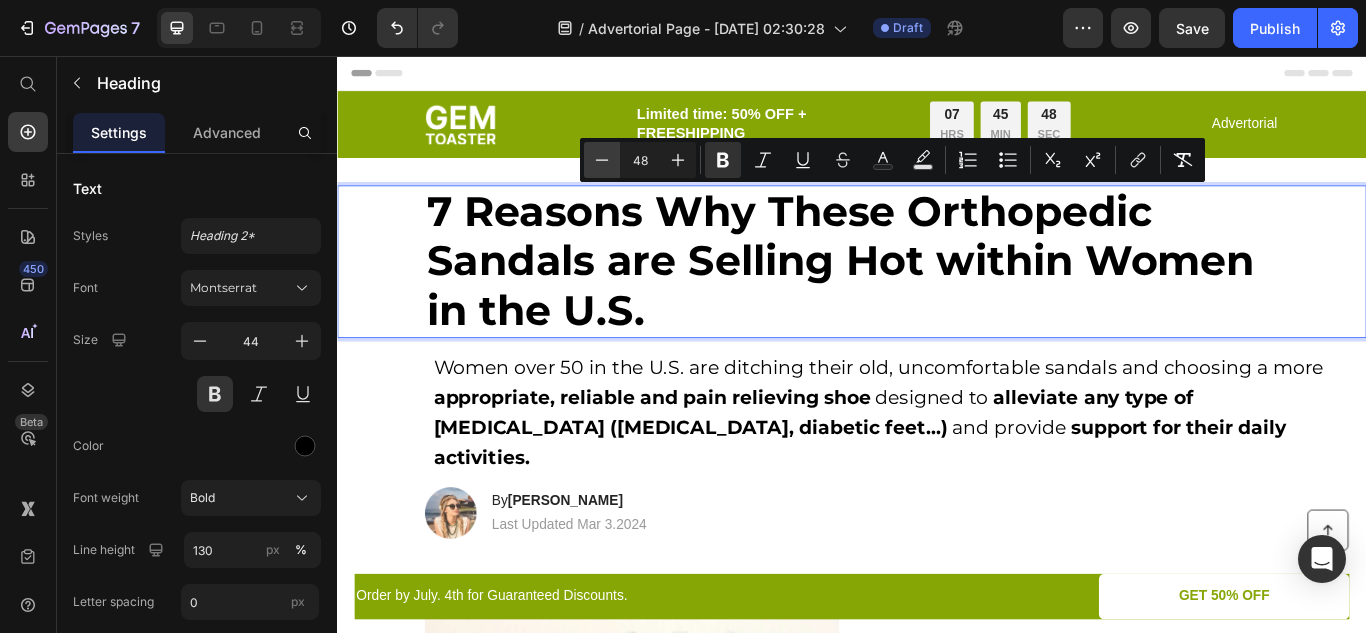 click on "Minus" at bounding box center (602, 160) 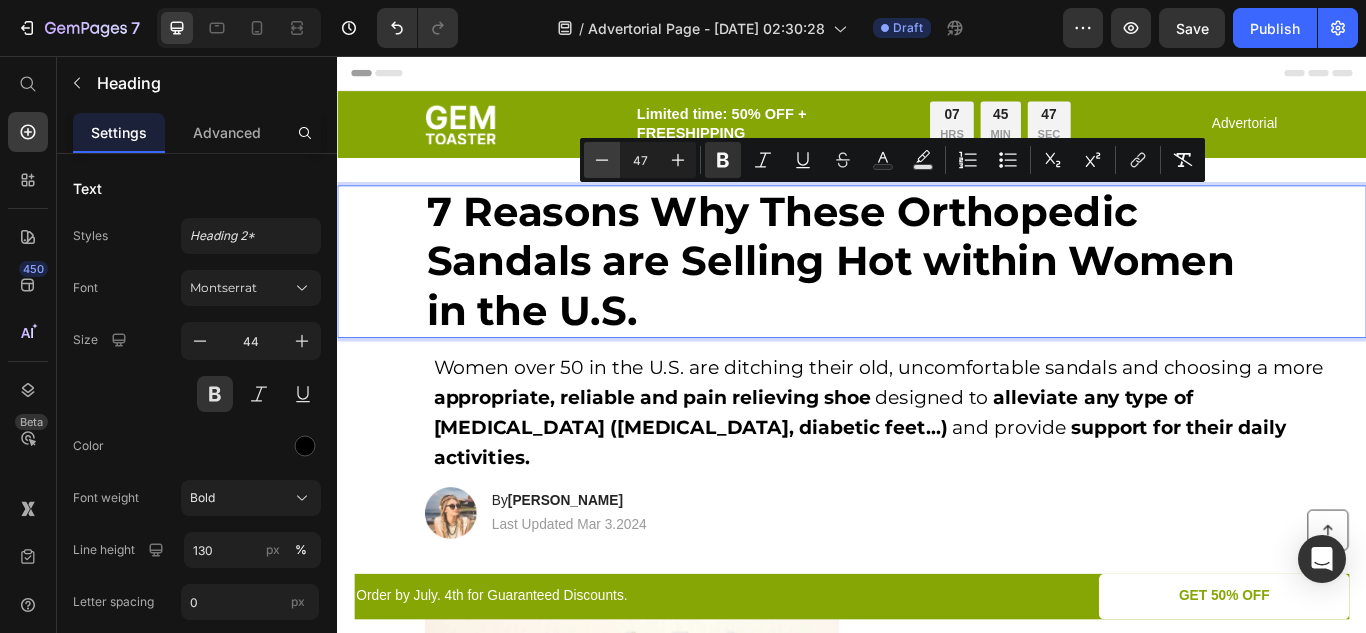 click on "Minus" at bounding box center [602, 160] 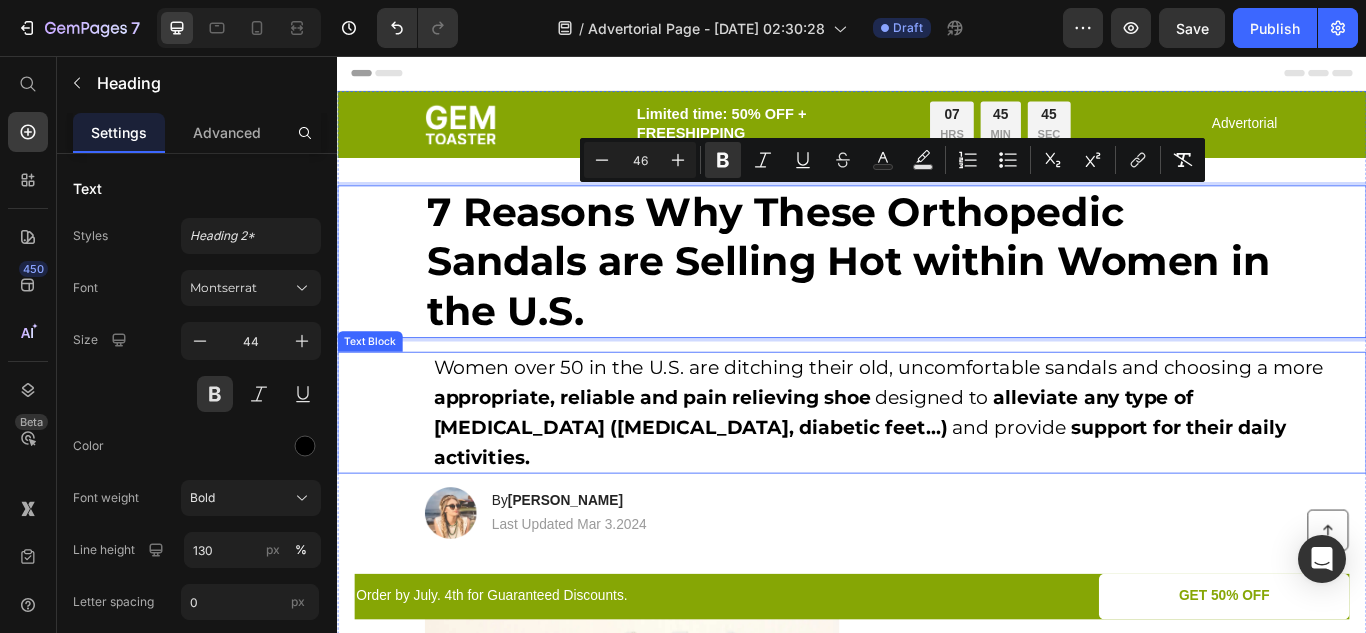 click on "appropriate, reliable and pain relieving shoe" at bounding box center [704, 454] 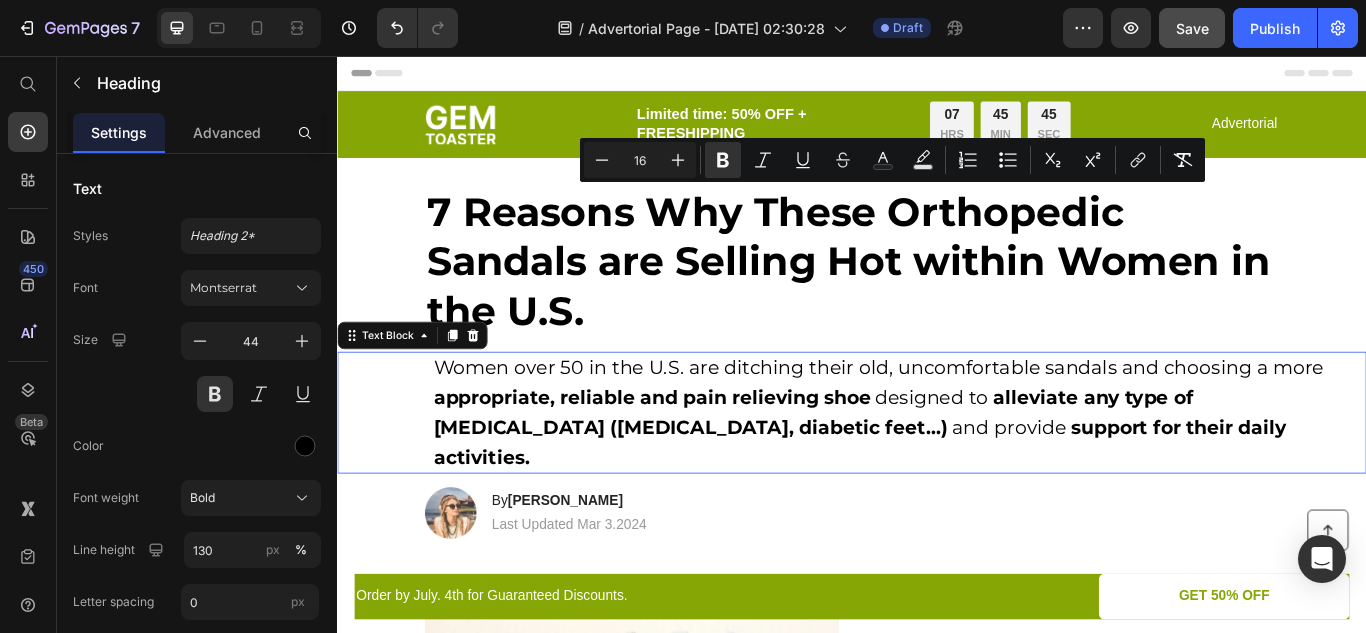 click on "Save" at bounding box center (1192, 28) 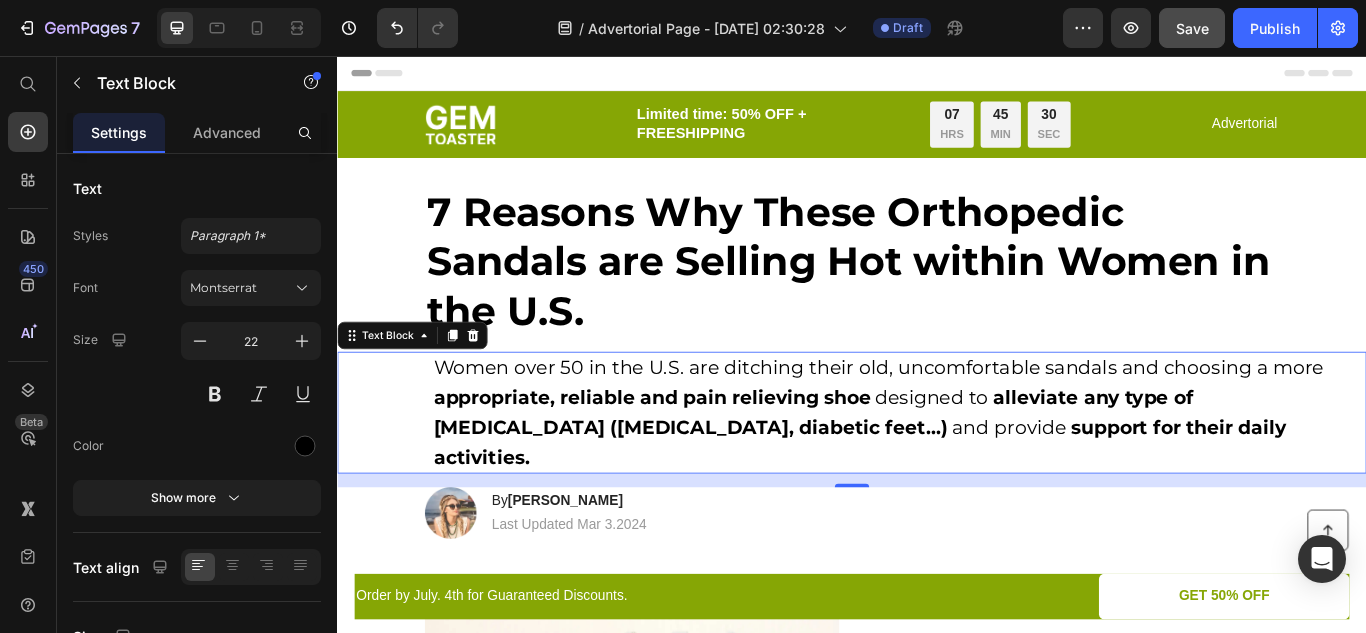 click on "Header" at bounding box center [937, 76] 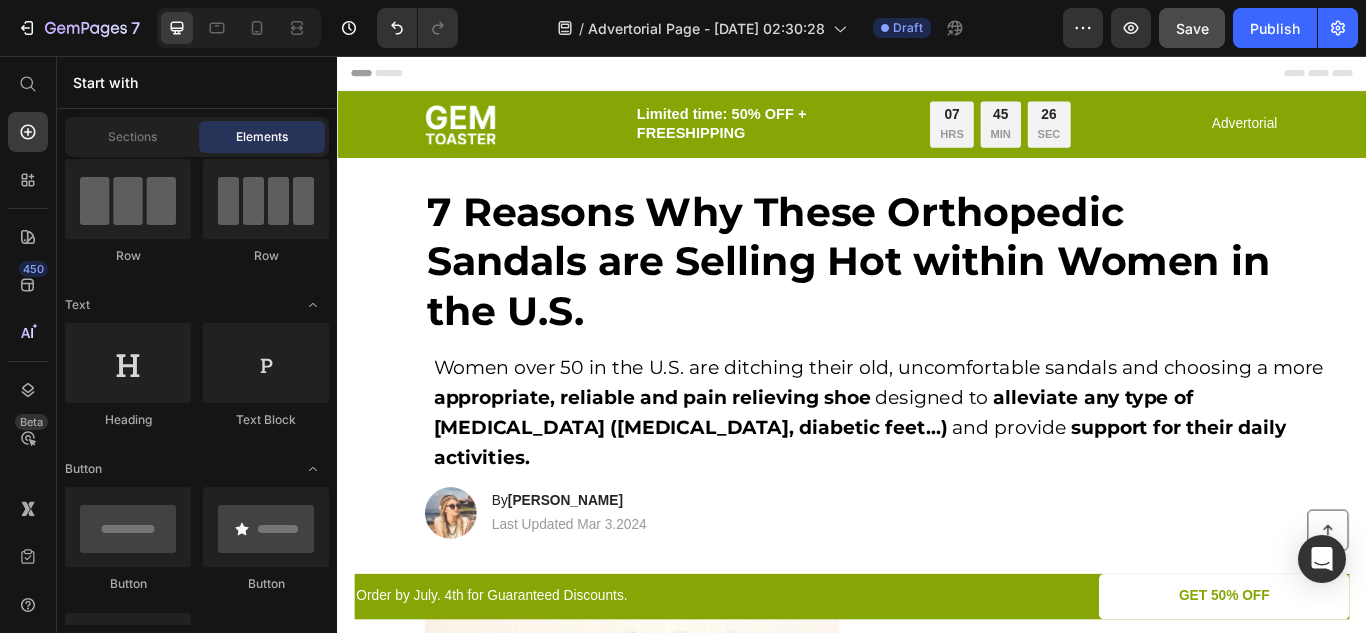 click on "Header" at bounding box center (394, 76) 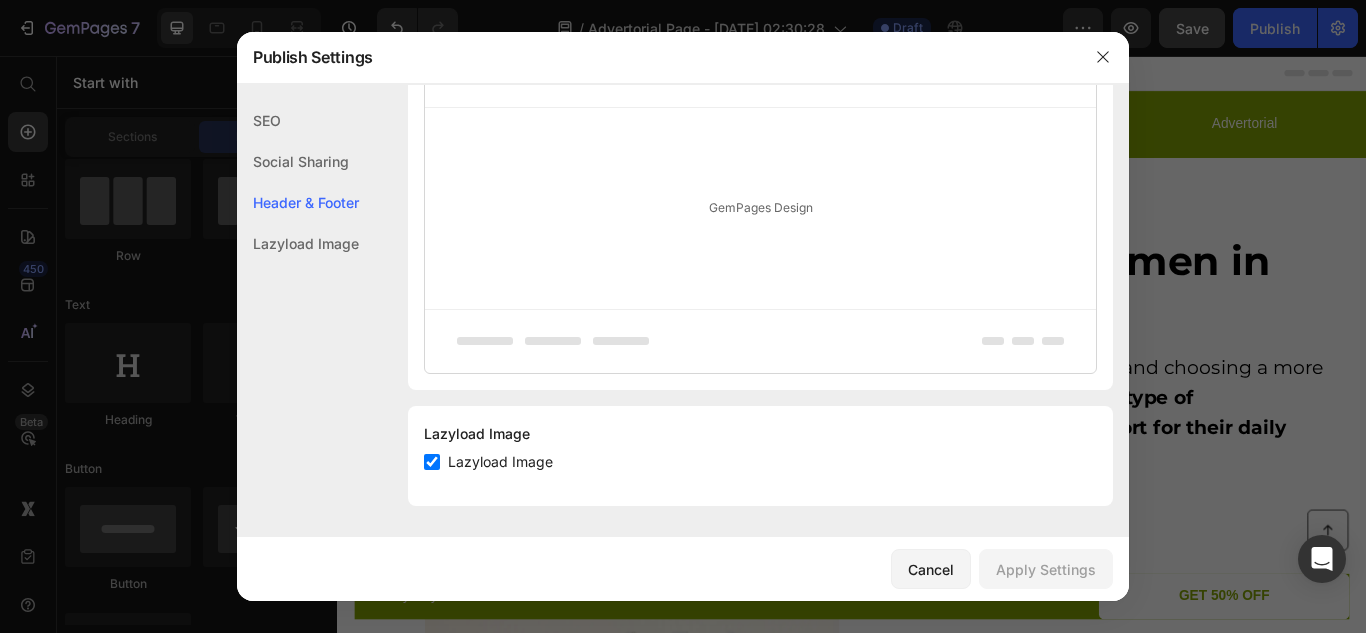 scroll, scrollTop: 0, scrollLeft: 0, axis: both 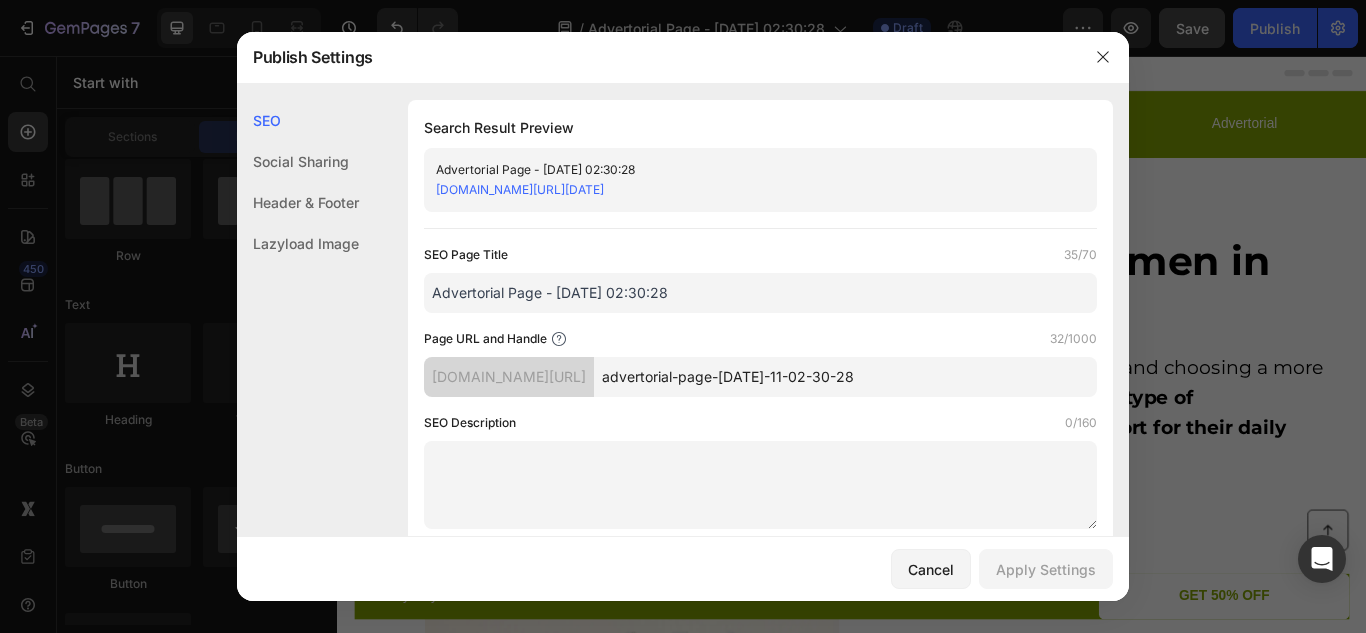 drag, startPoint x: 662, startPoint y: 380, endPoint x: 993, endPoint y: 405, distance: 331.94278 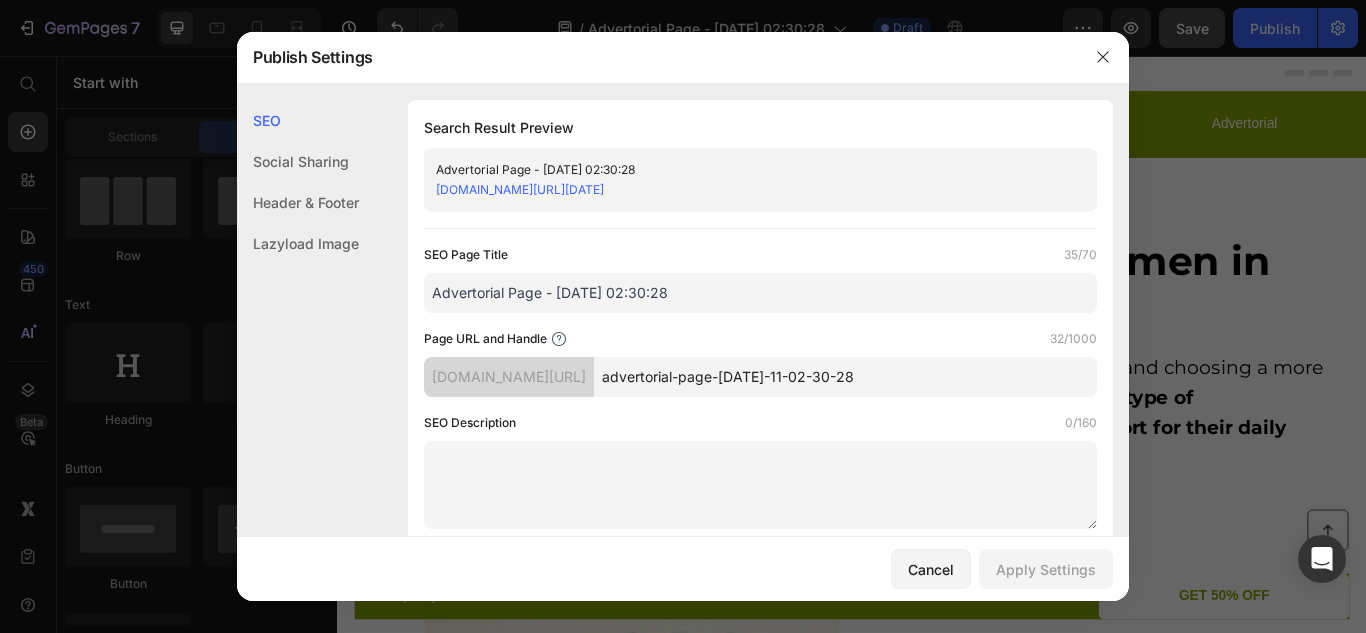click on "SEO Page Title  35/70  Advertorial Page - [DATE] 02:30:28  Page URL and Handle  32/1000  [DOMAIN_NAME][URL] advertorial-page-[DATE]-11-02-30-28  SEO Description  0/160" 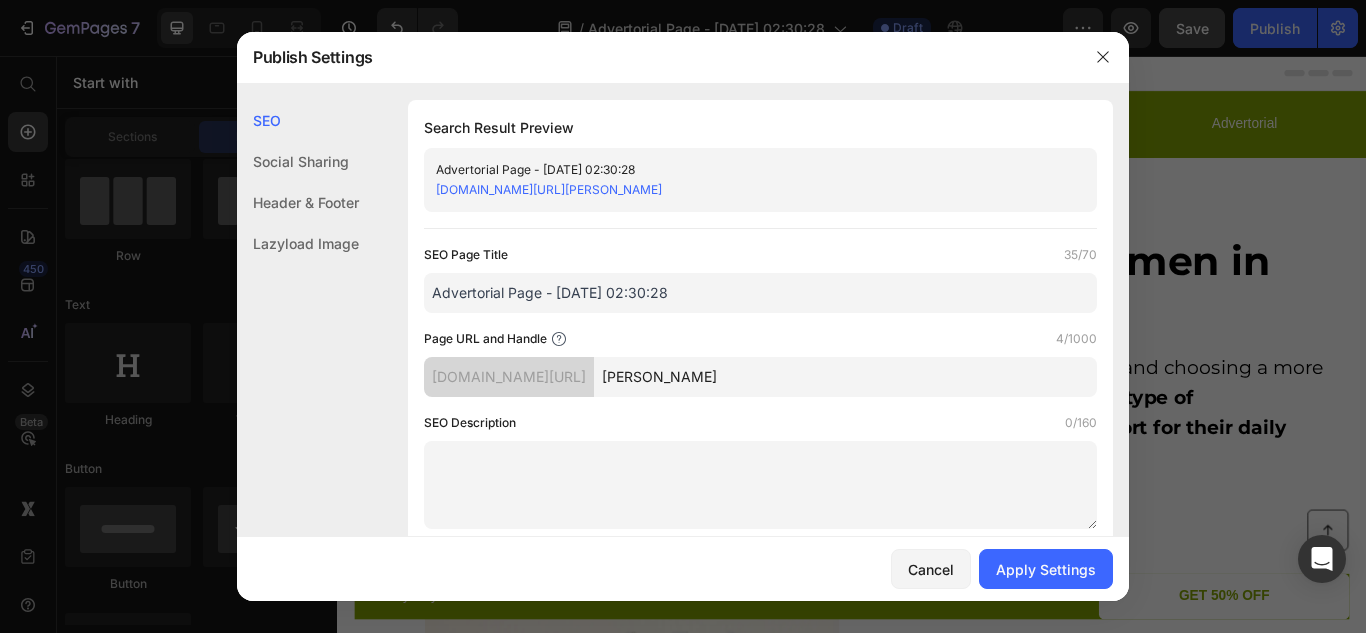 click on "[PERSON_NAME]" at bounding box center [845, 377] 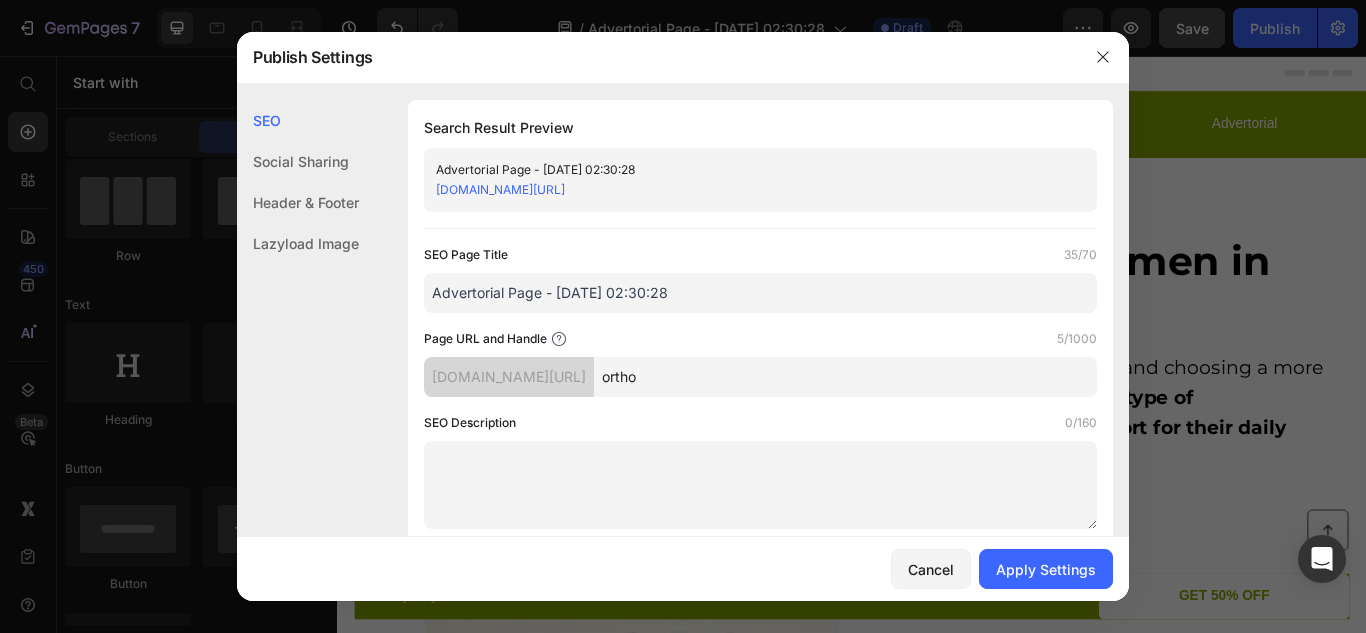 click on "ortho" at bounding box center [845, 377] 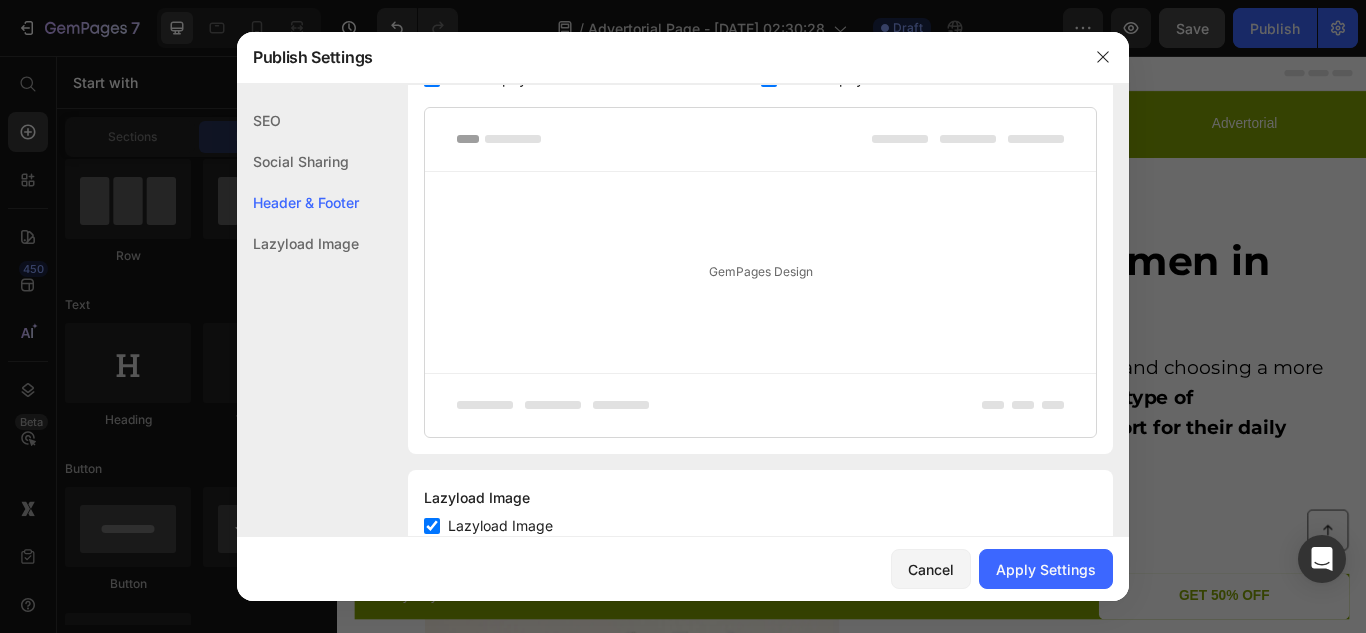 scroll, scrollTop: 1133, scrollLeft: 0, axis: vertical 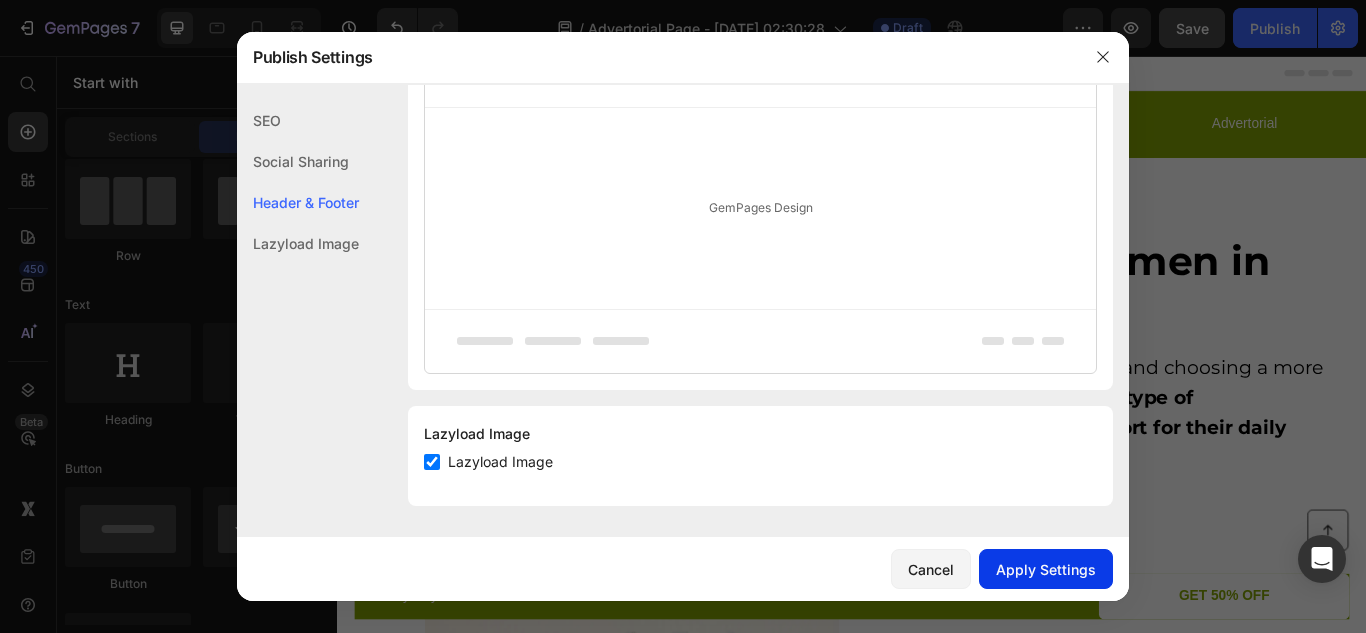 type on "ortho-make" 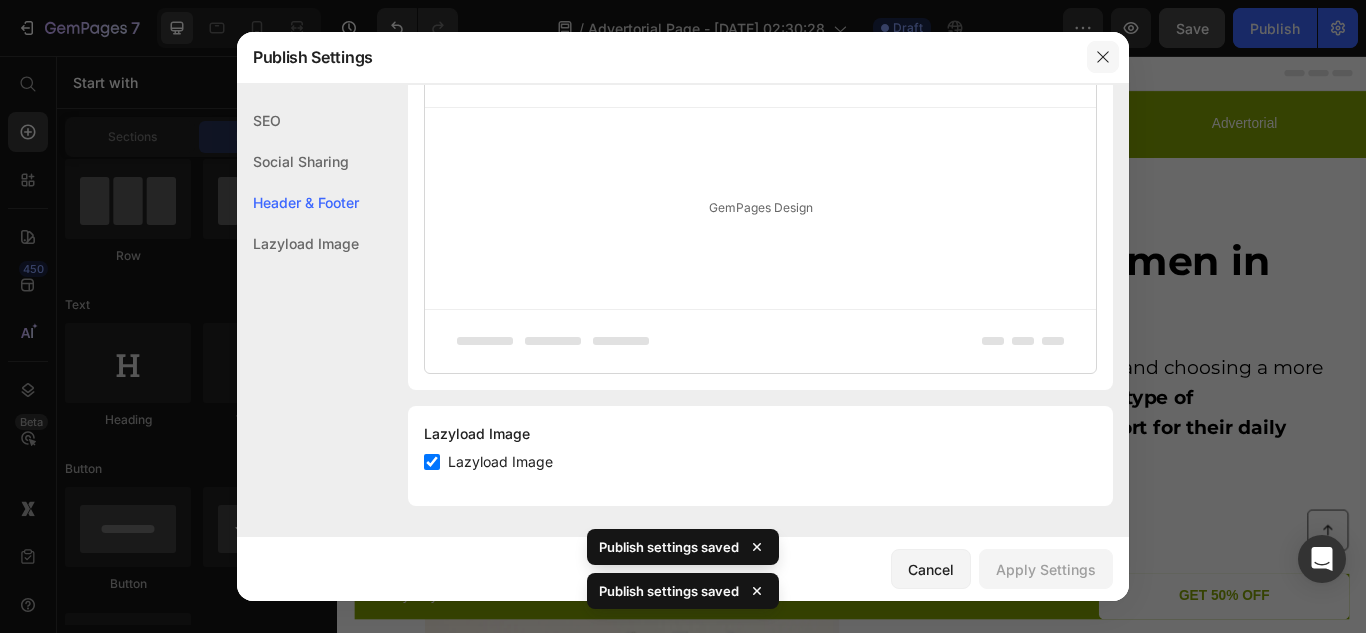 click 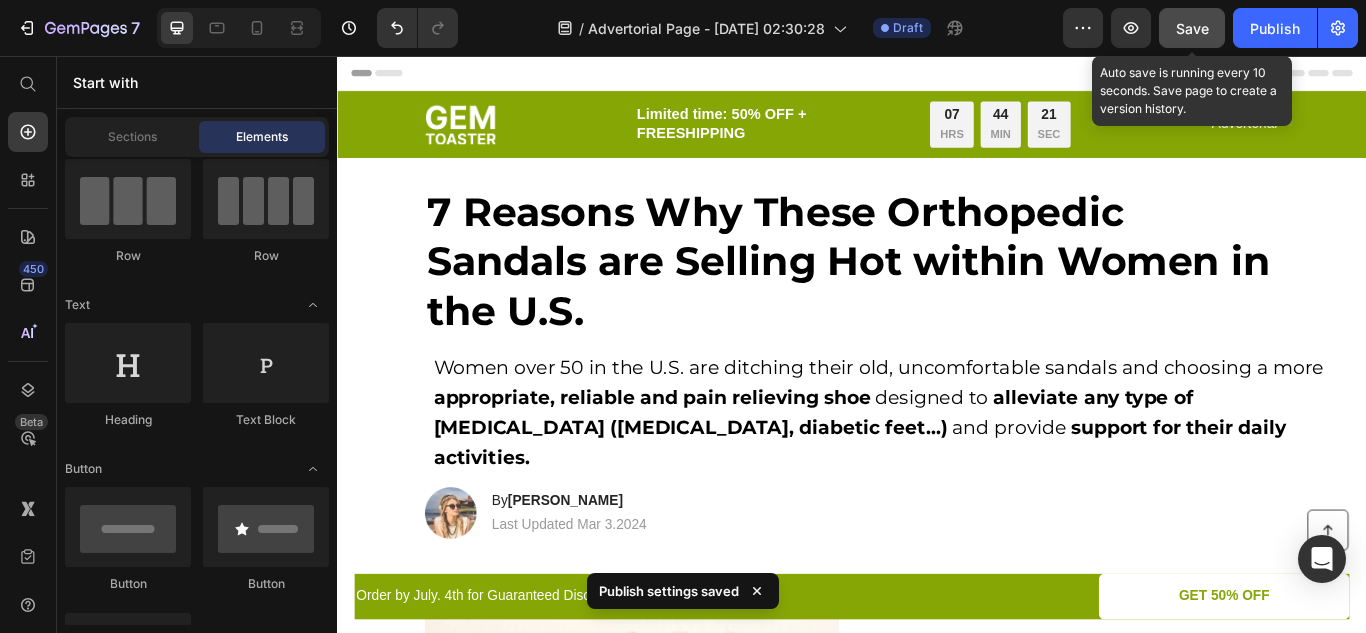 click on "Save" at bounding box center (1192, 28) 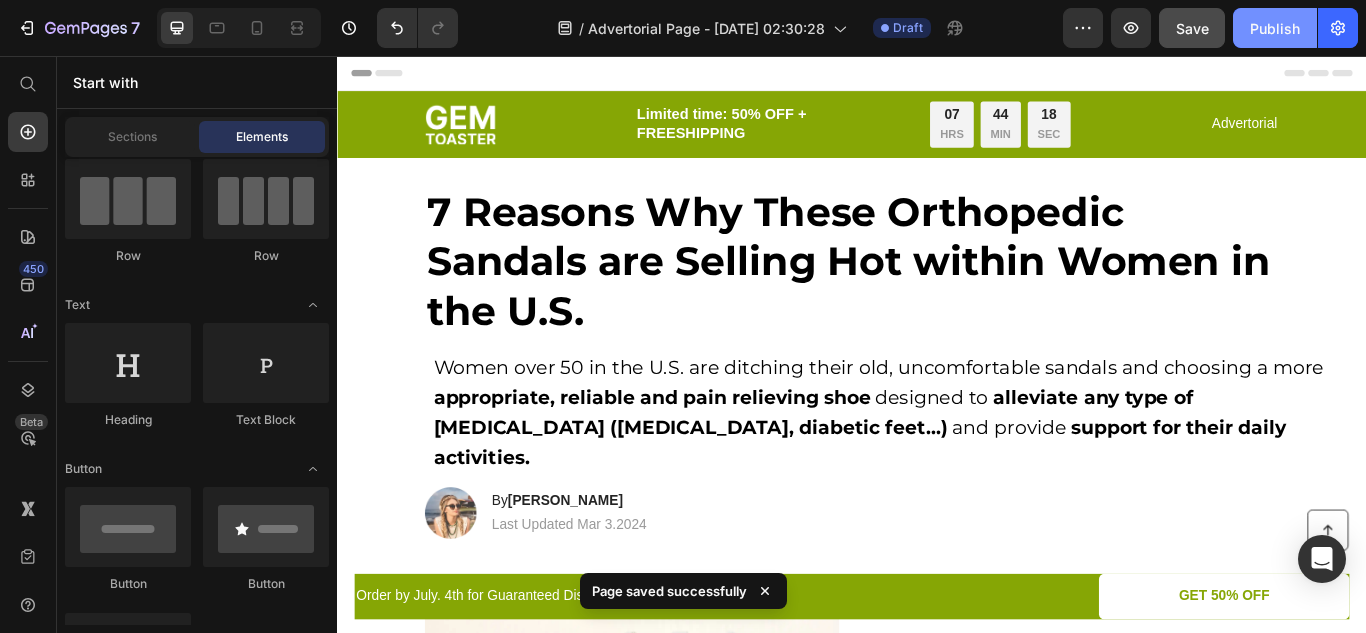 click on "Publish" at bounding box center (1275, 28) 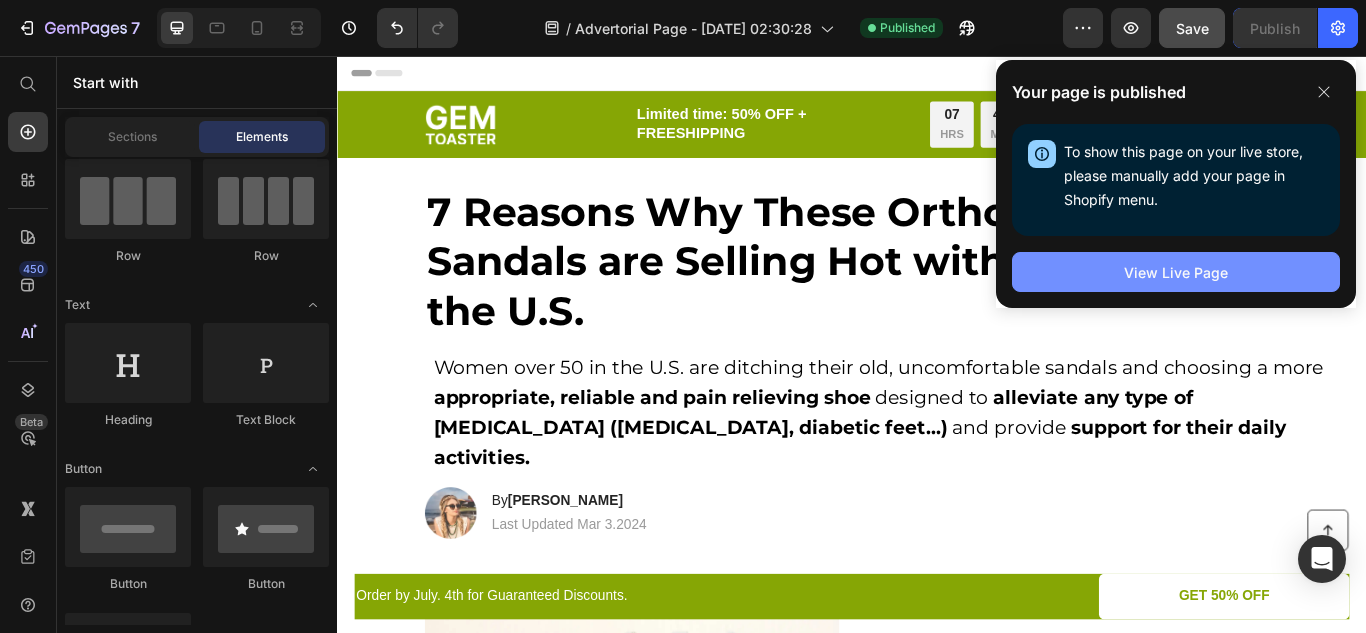 click on "View Live Page" at bounding box center [1176, 272] 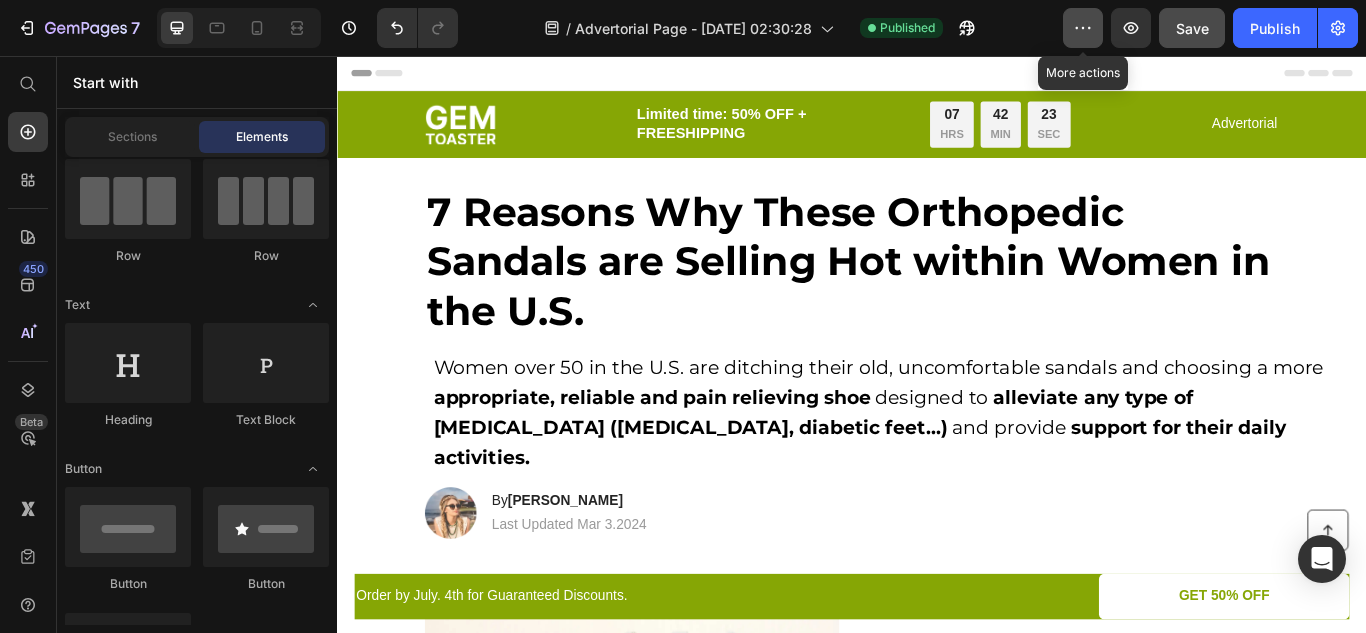 click 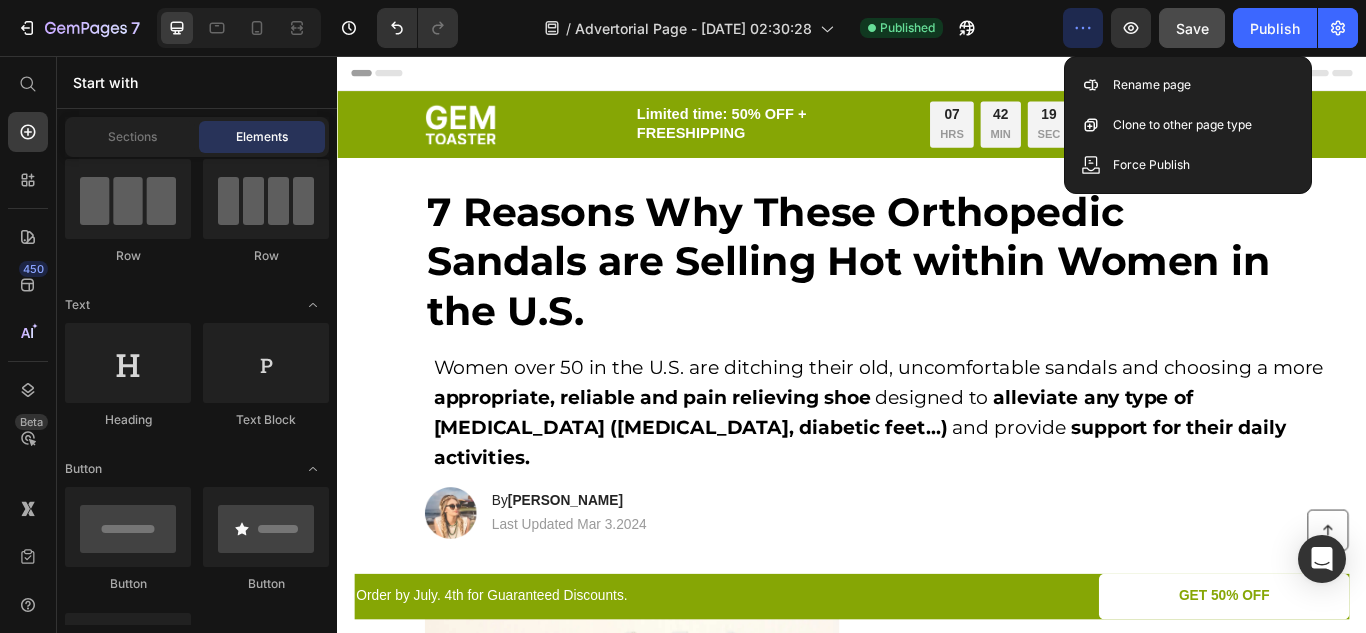 click 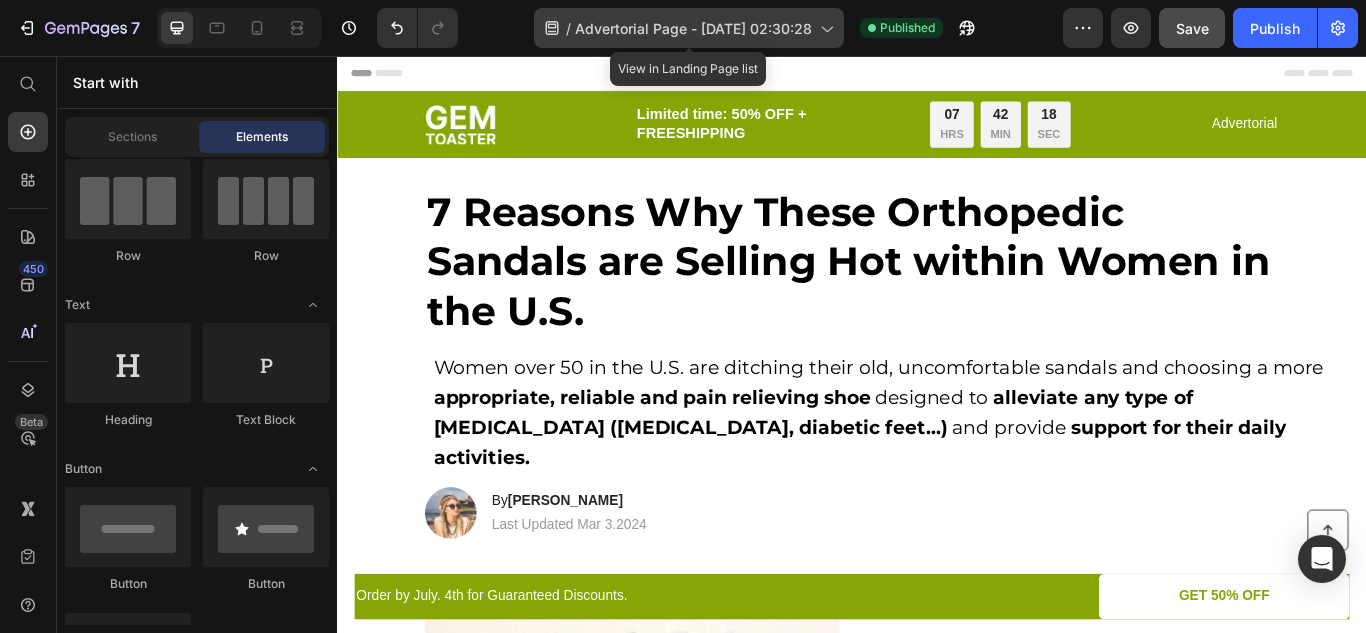 click on "Advertorial Page - [DATE] 02:30:28" at bounding box center [693, 28] 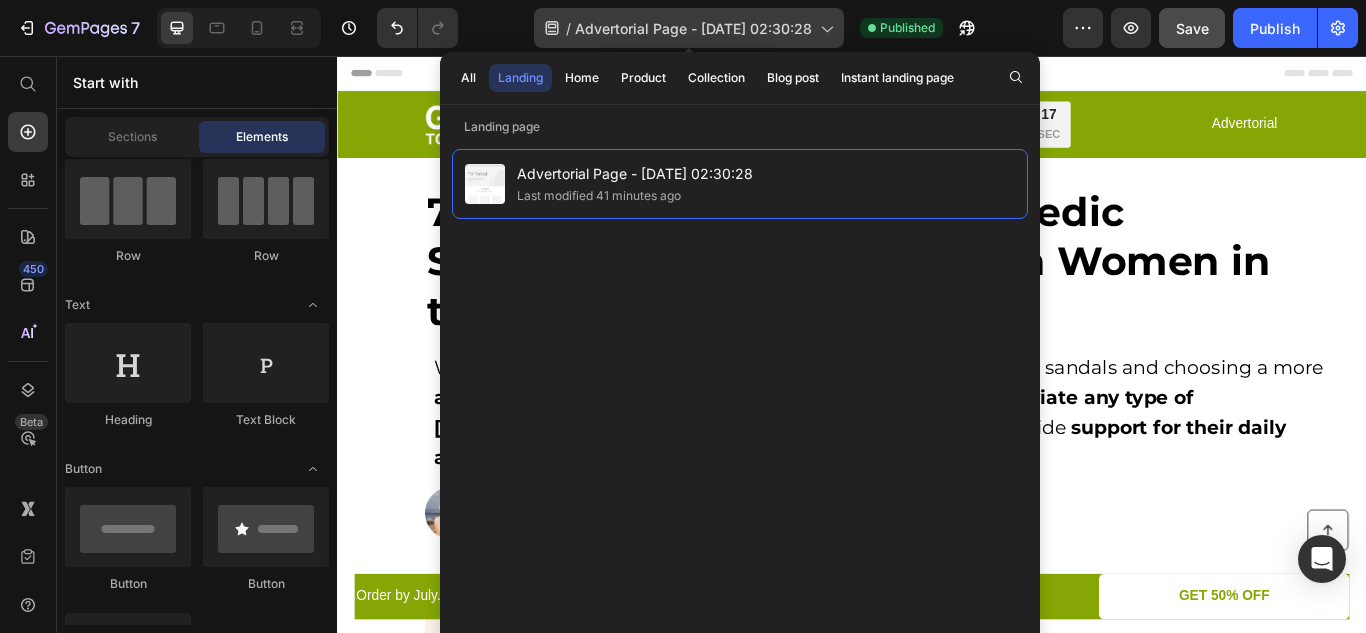 click on "Advertorial Page - [DATE] 02:30:28" at bounding box center (693, 28) 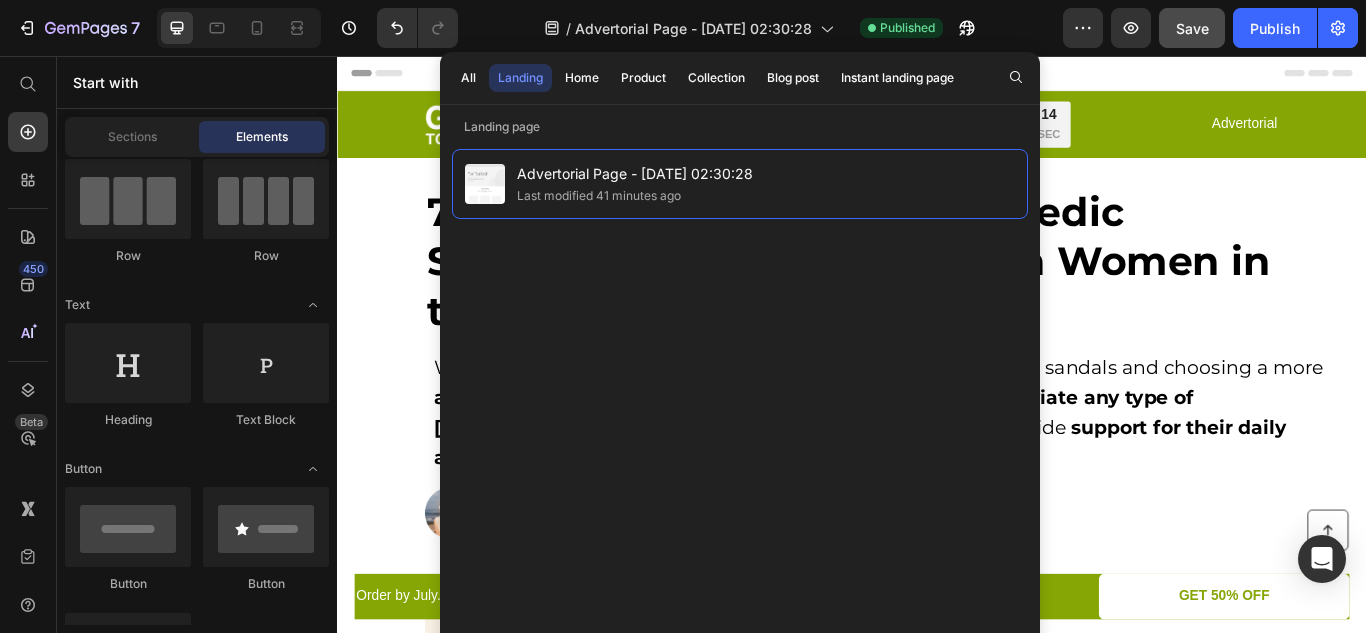 click on "/  Advertorial Page - [DATE] 02:30:28 Published" 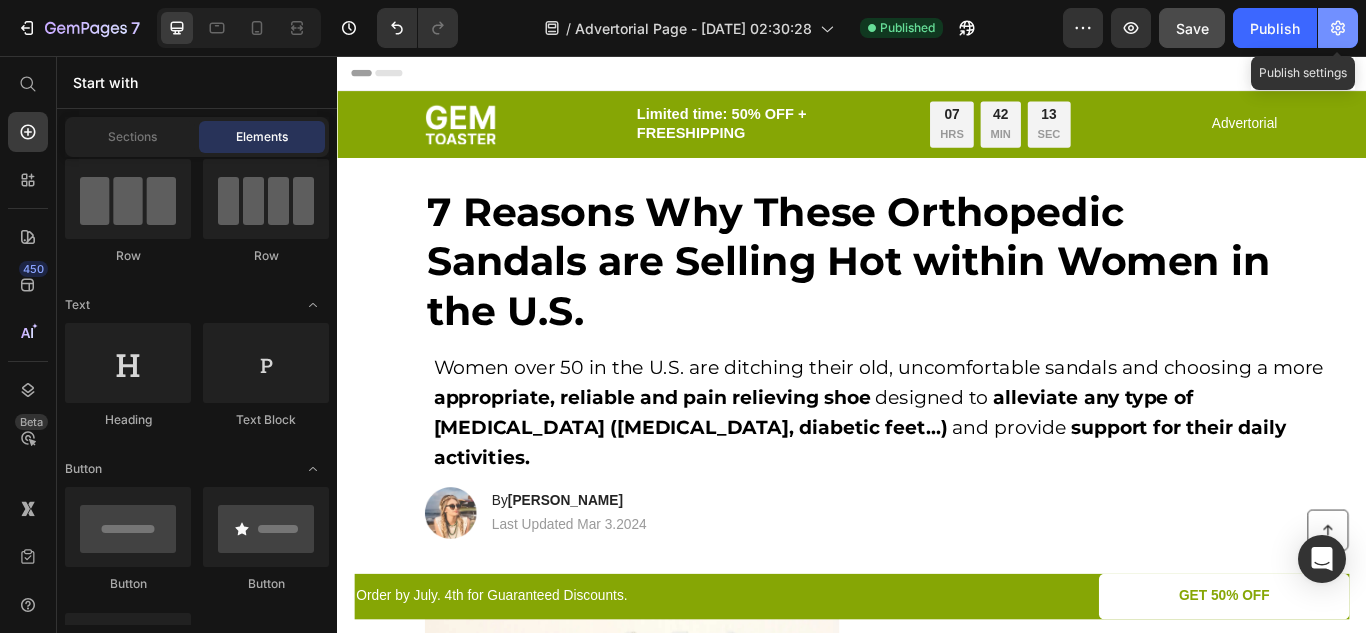 click 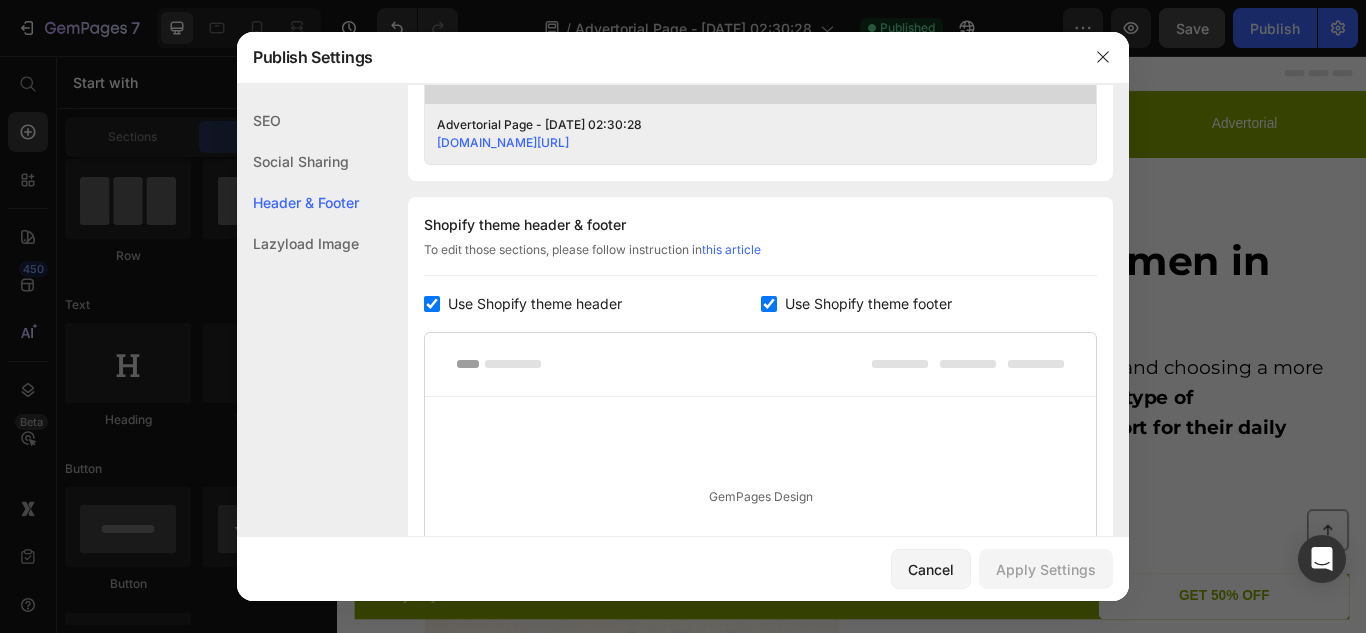 scroll, scrollTop: 847, scrollLeft: 0, axis: vertical 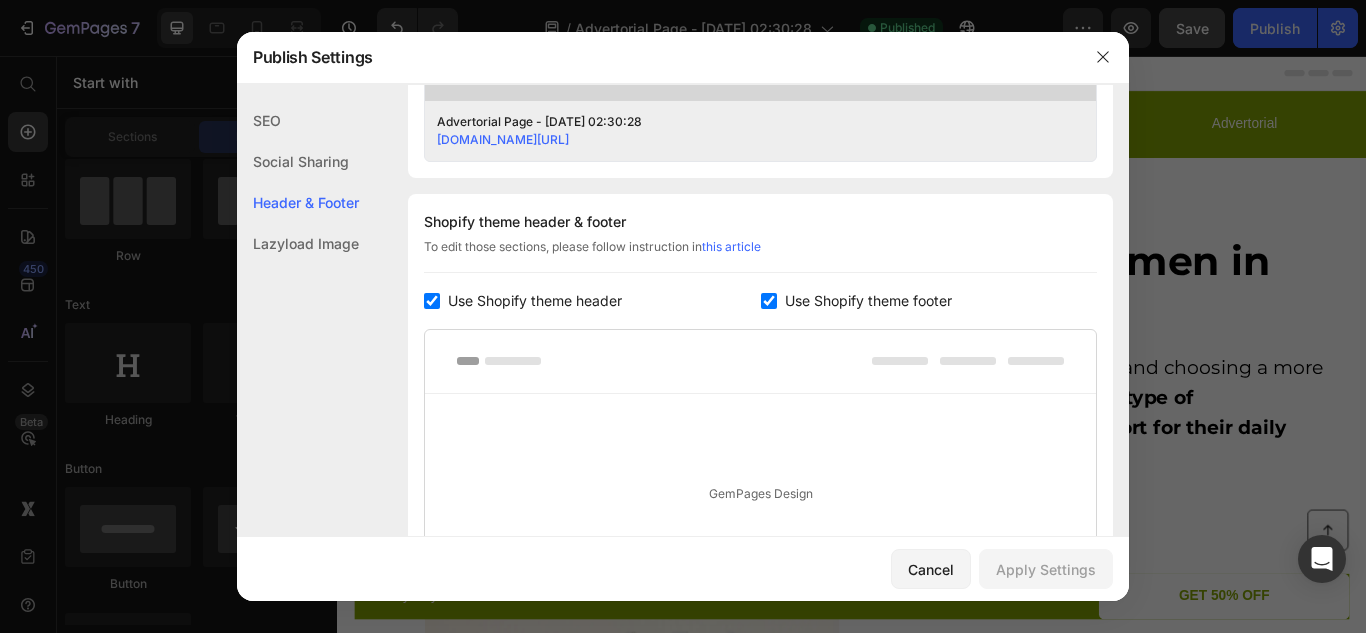 click at bounding box center [769, 301] 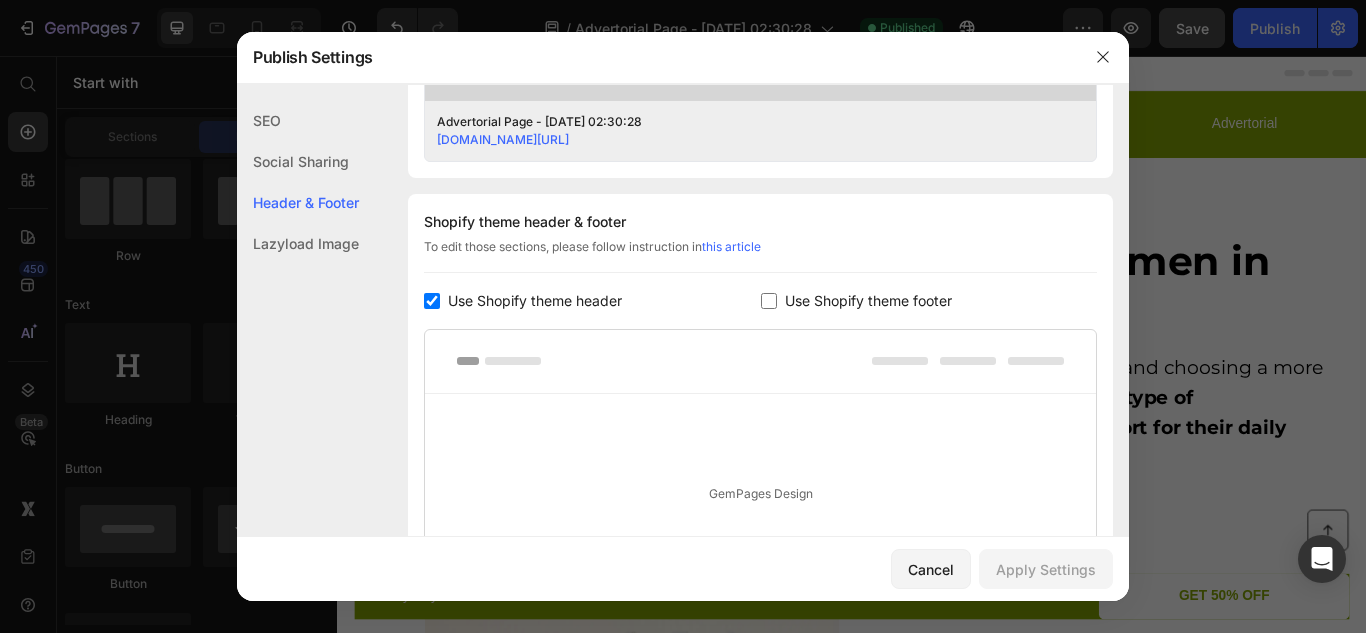 checkbox on "false" 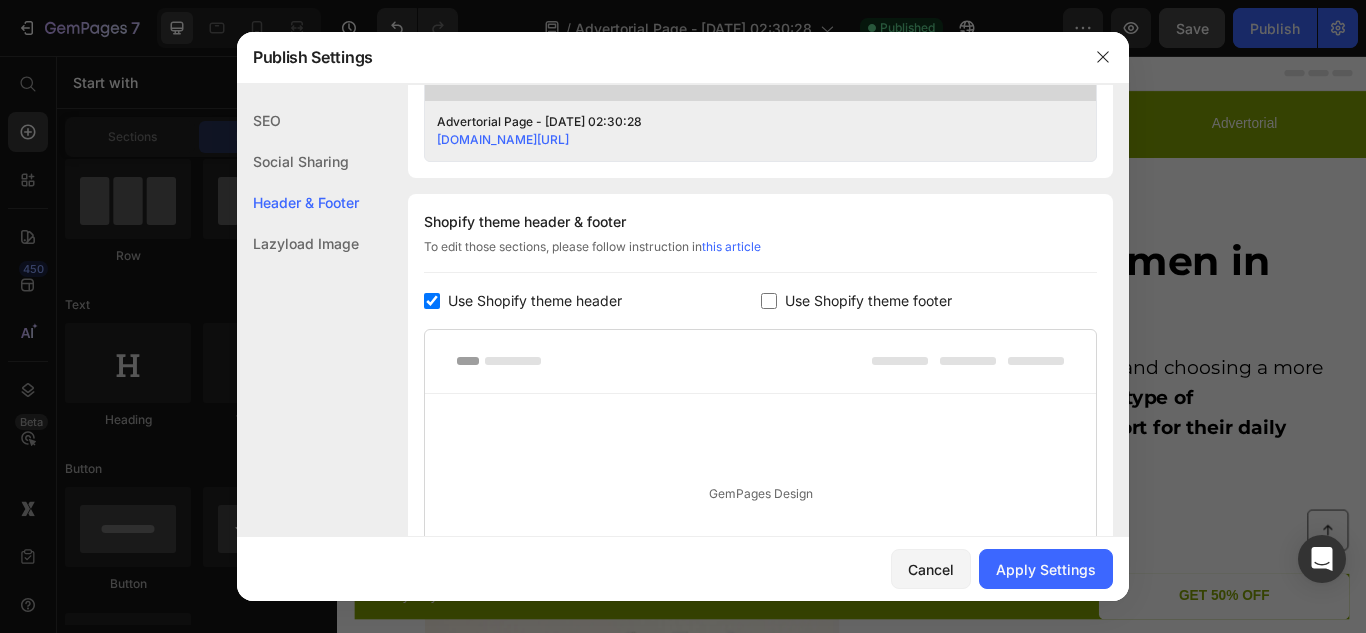 click at bounding box center (432, 301) 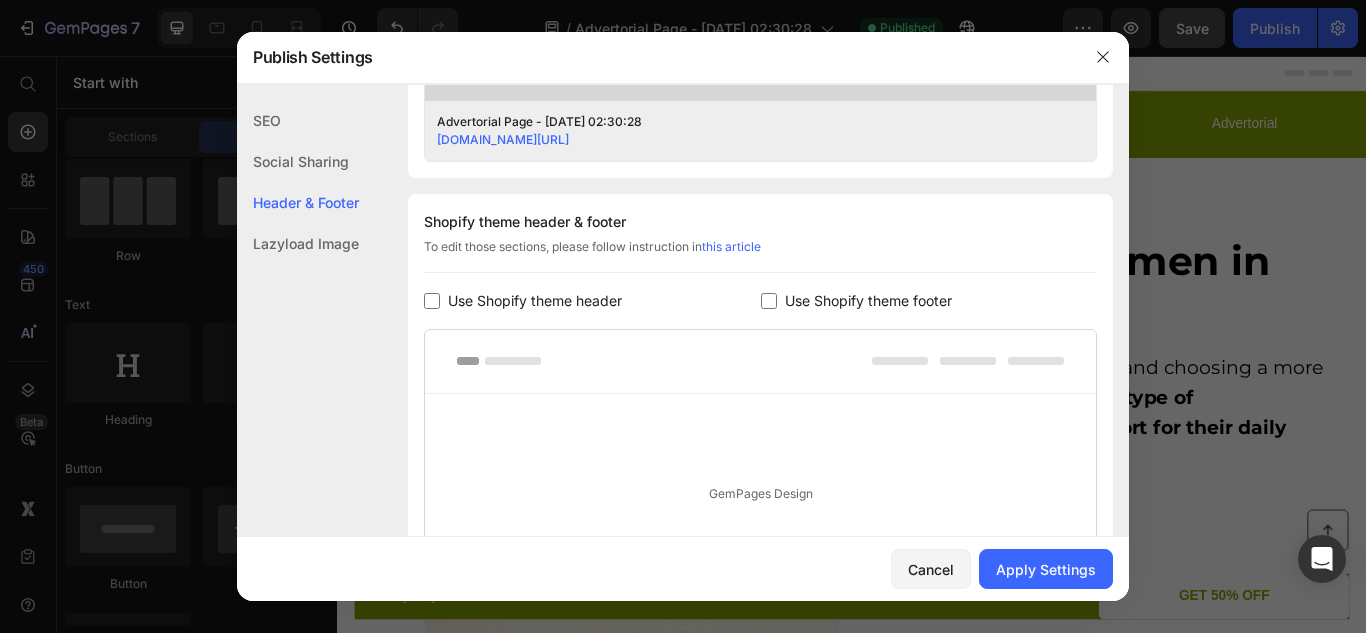 checkbox on "false" 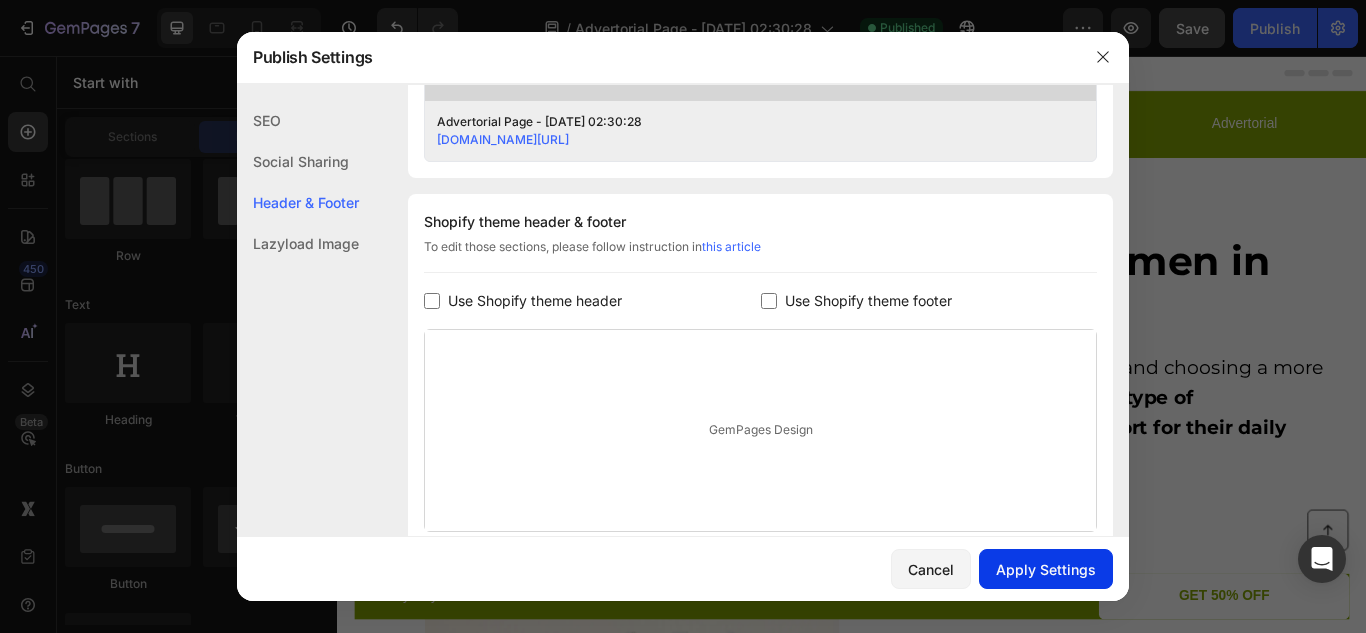click on "Apply Settings" 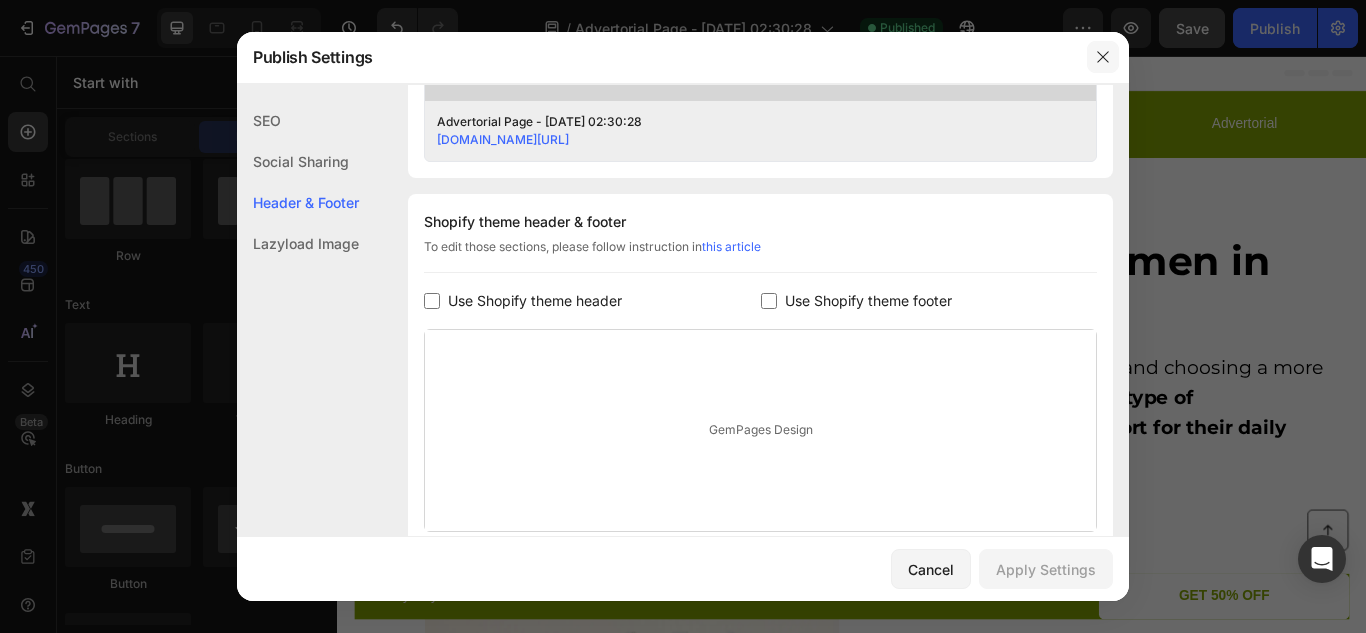 click 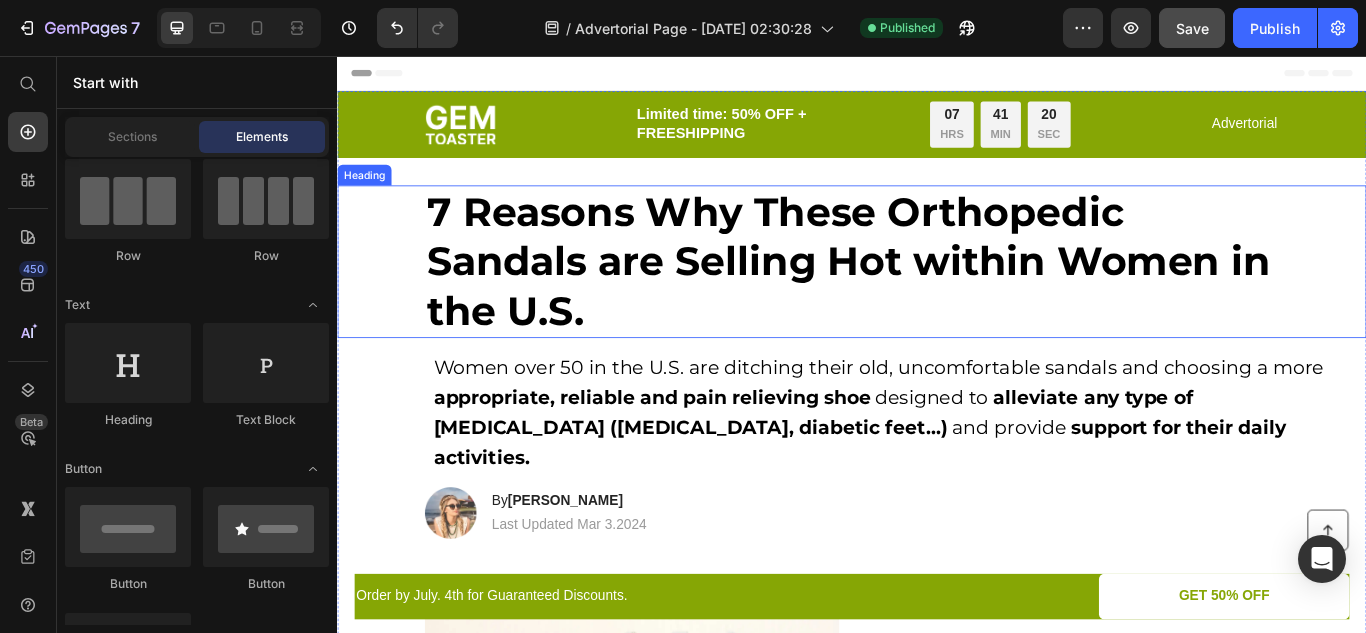 click on "7 Reasons Why These Orthopedic Sandals are Selling Hot within Women in the U.S." at bounding box center (933, 295) 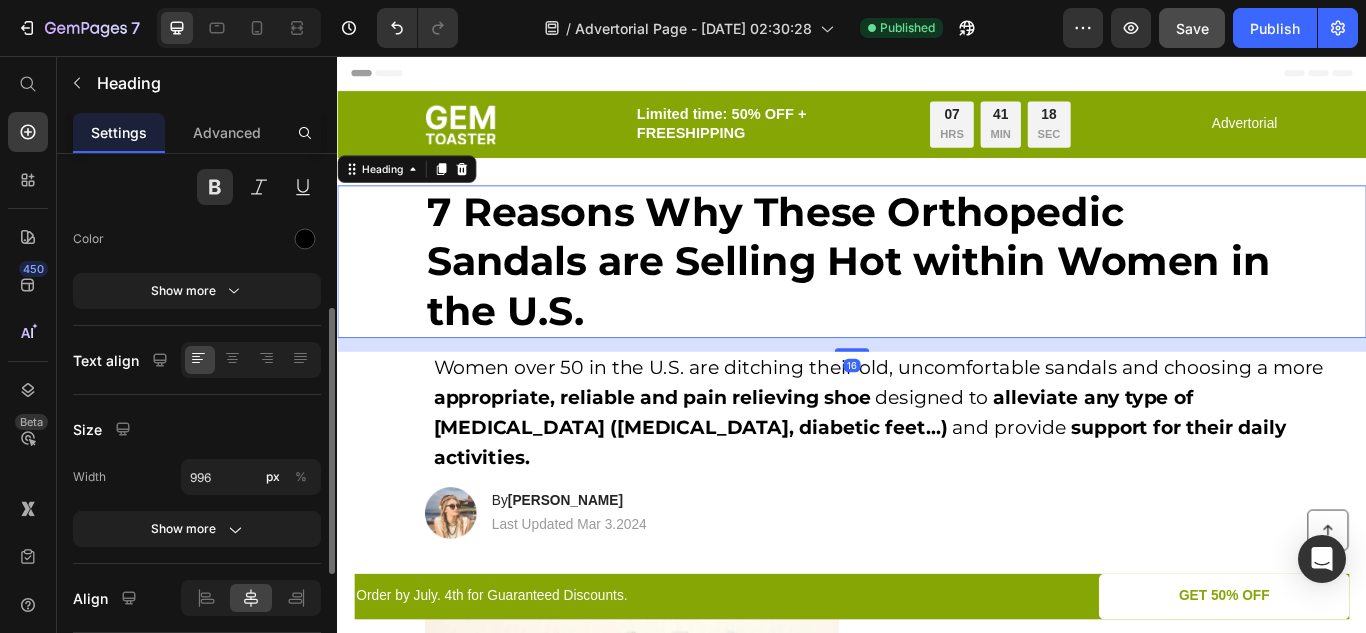 scroll, scrollTop: 244, scrollLeft: 0, axis: vertical 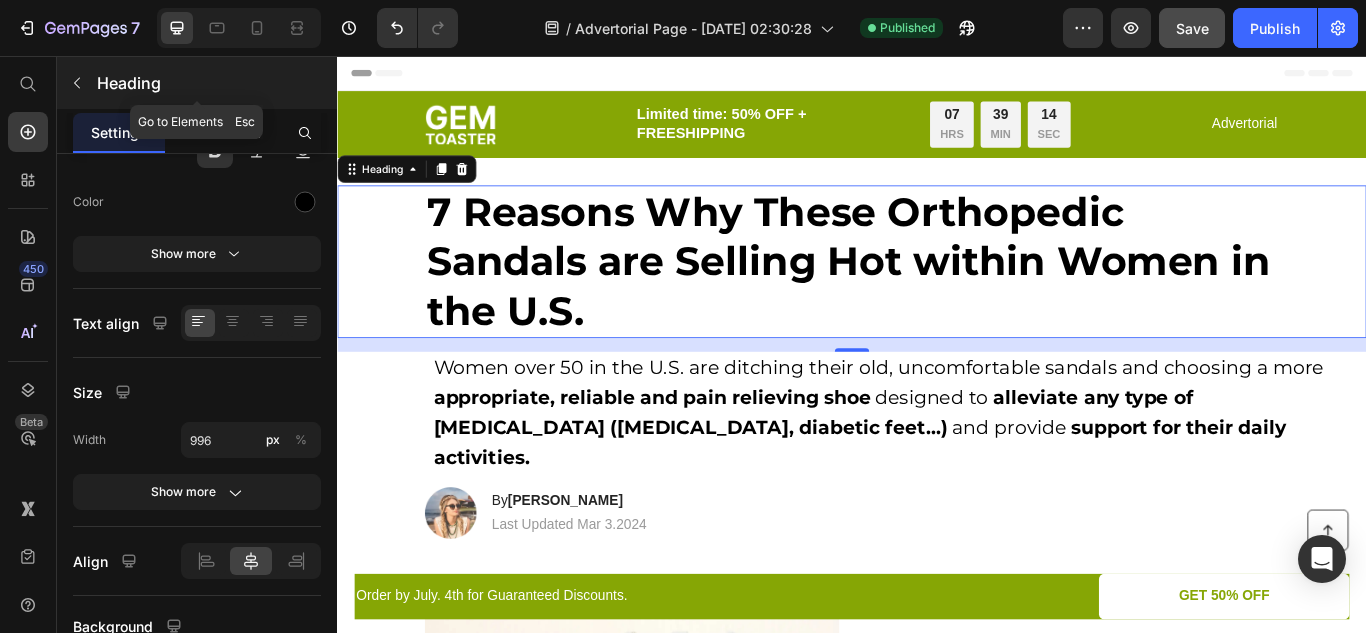 click 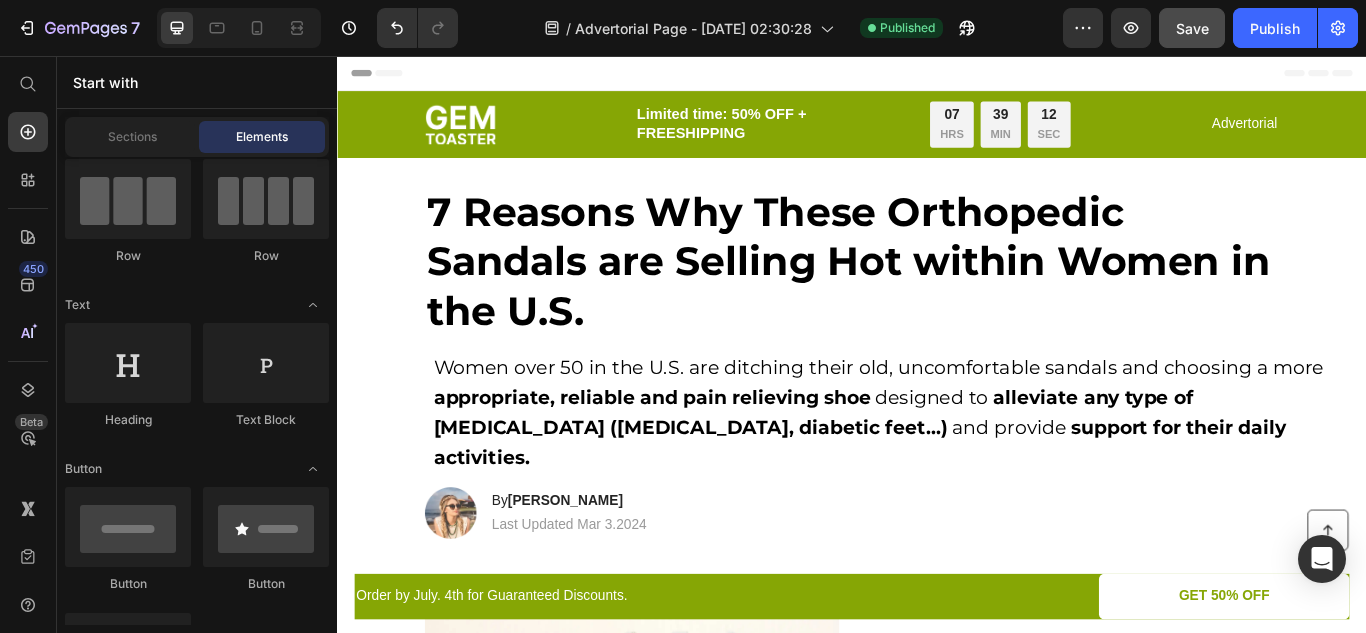 scroll, scrollTop: 0, scrollLeft: 0, axis: both 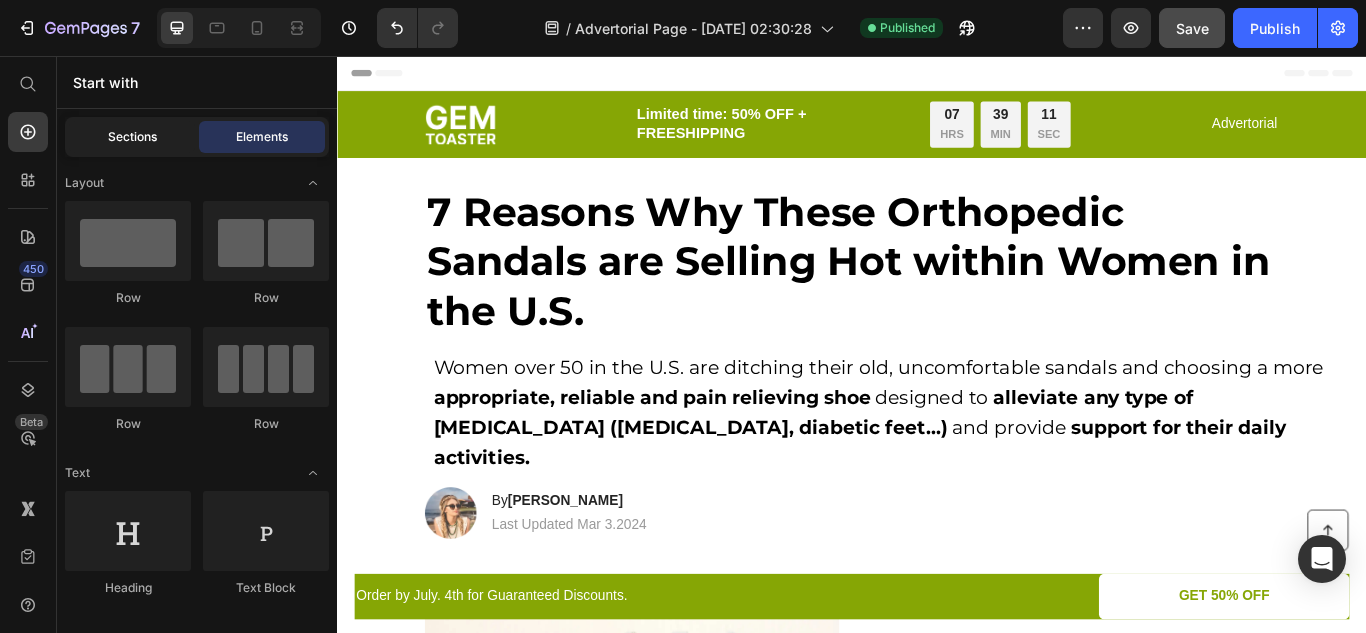 click on "Sections" at bounding box center (132, 137) 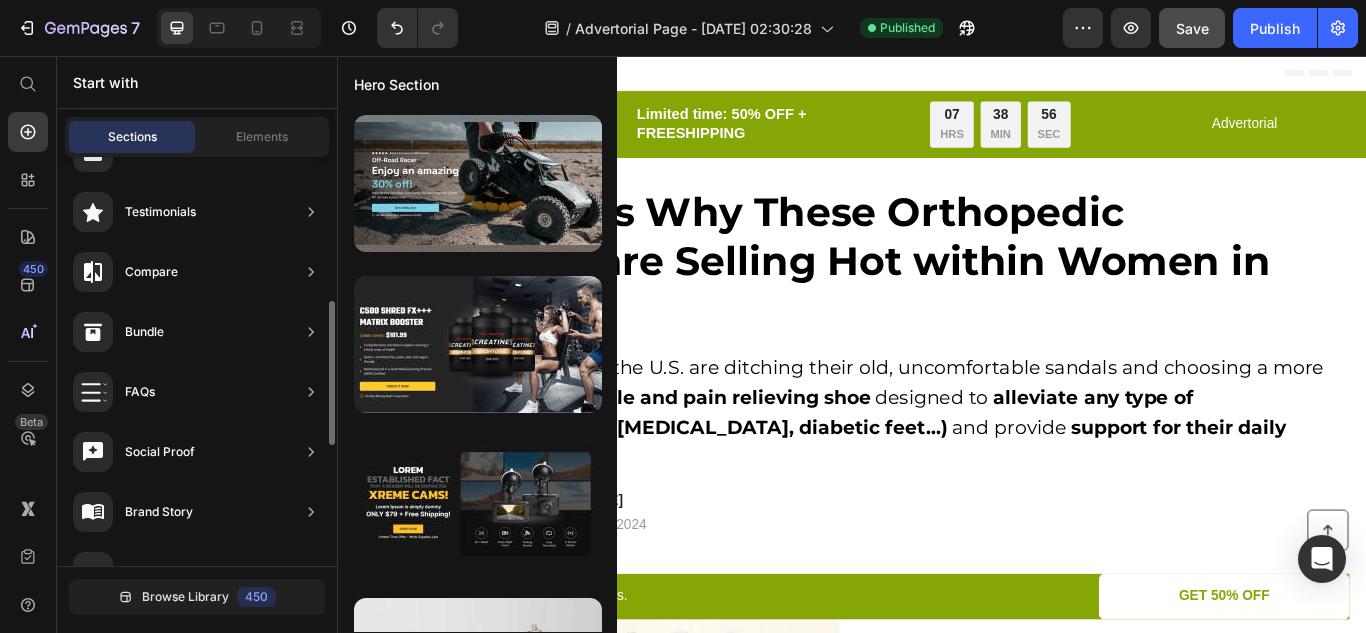 scroll, scrollTop: 0, scrollLeft: 0, axis: both 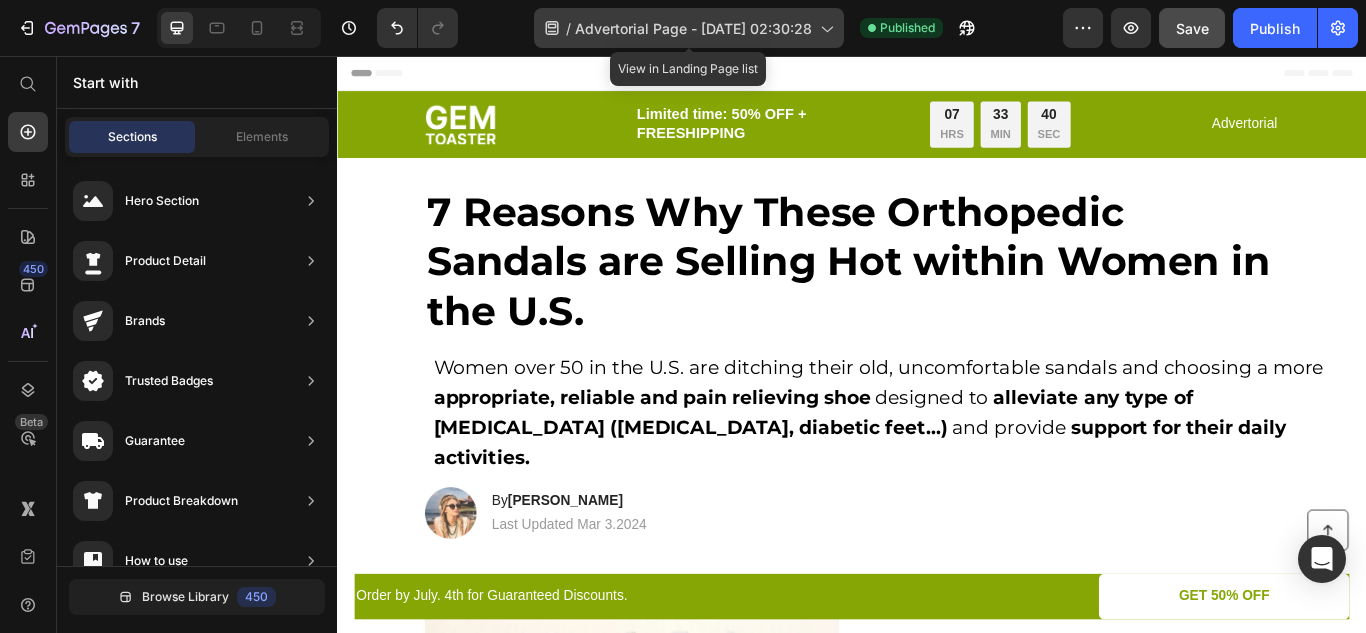 click on "Advertorial Page - [DATE] 02:30:28" at bounding box center [693, 28] 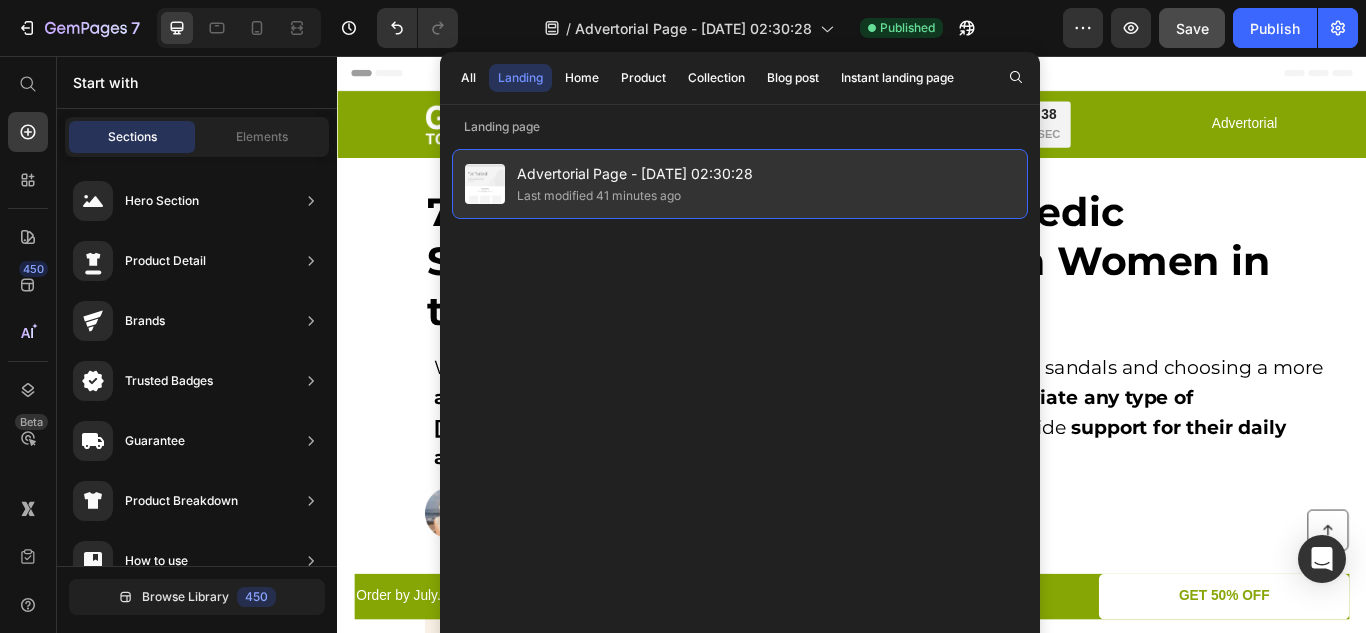 click on "Last modified 41 minutes ago" 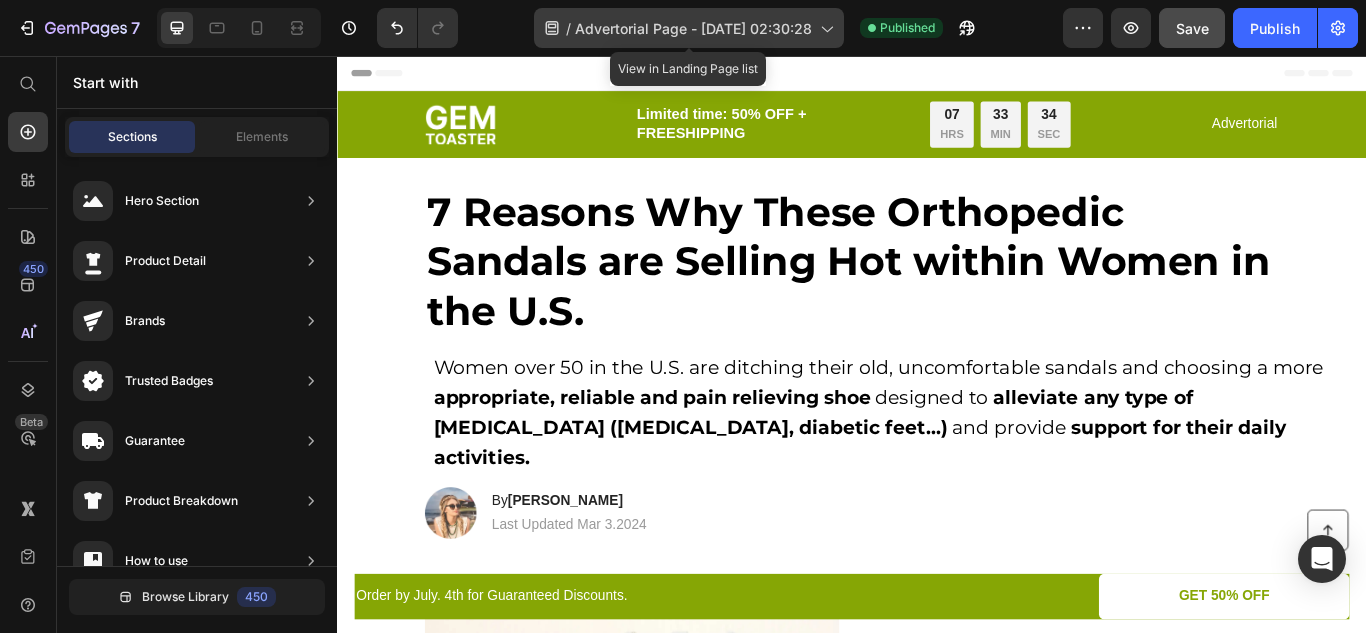 click 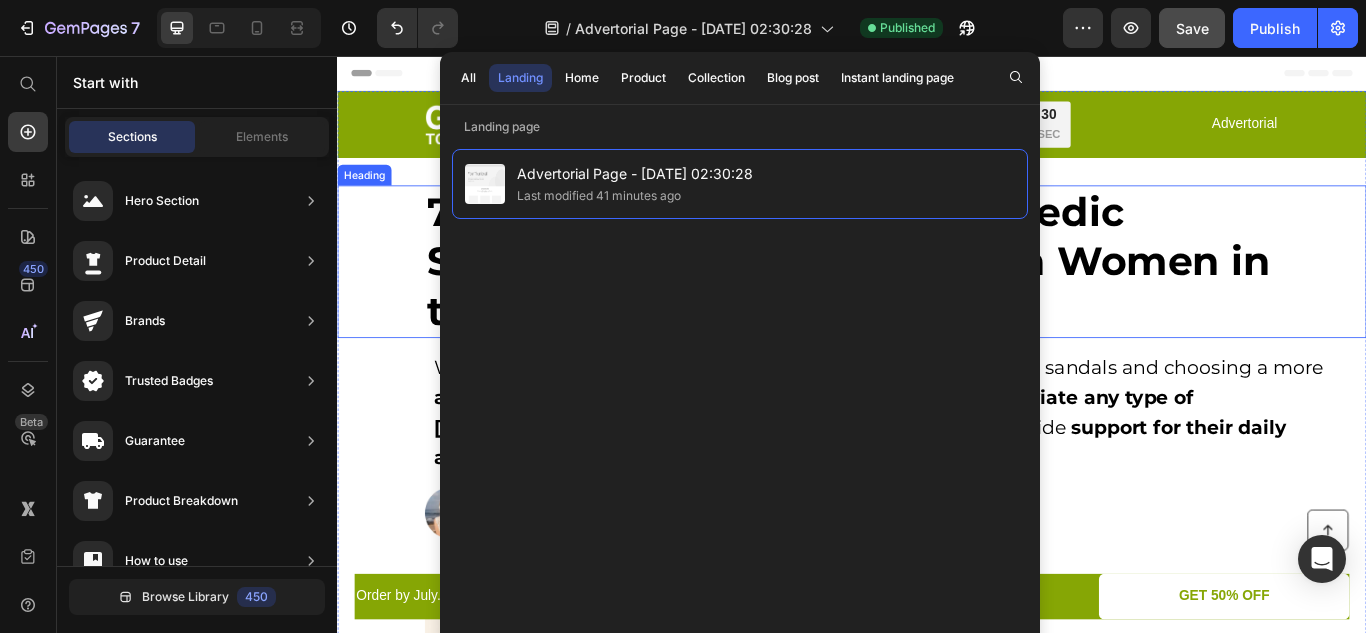 click on "⁠⁠⁠⁠⁠⁠⁠ 7 Reasons Why These Orthopedic Sandals are Selling Hot within Women in the U.S." at bounding box center [937, 296] 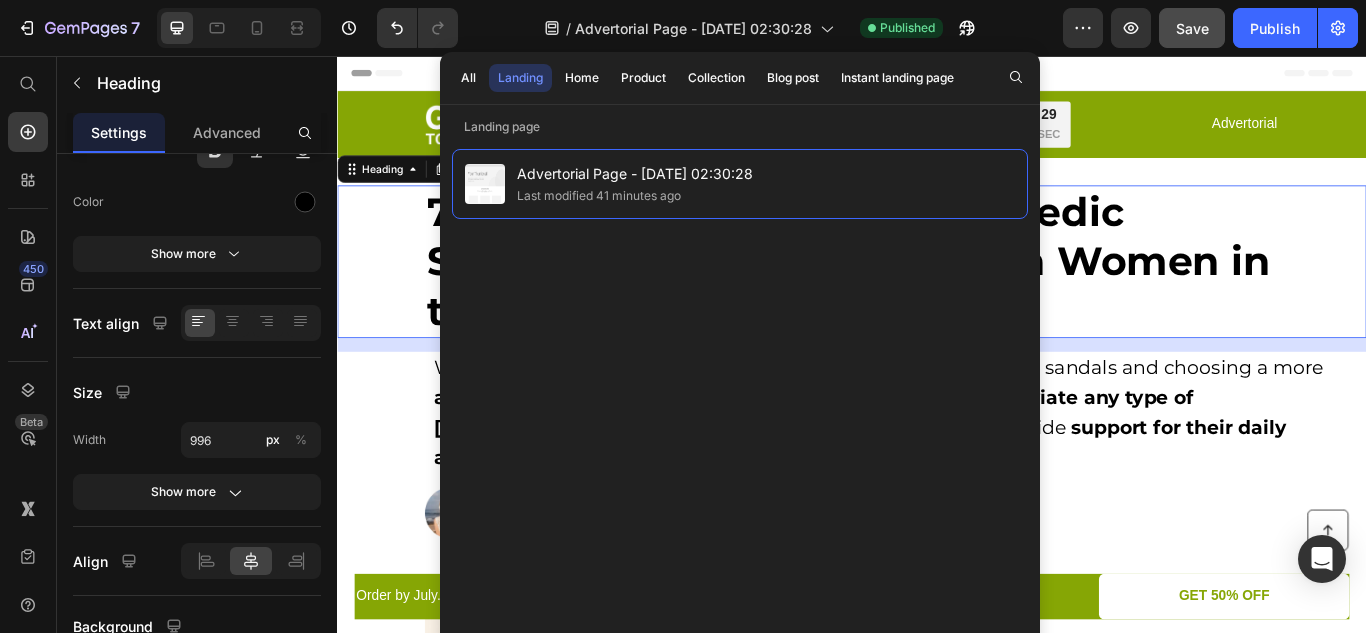 click on "⁠⁠⁠⁠⁠⁠⁠ 7 Reasons Why These Orthopedic Sandals are Selling Hot within Women in the U.S." at bounding box center (937, 296) 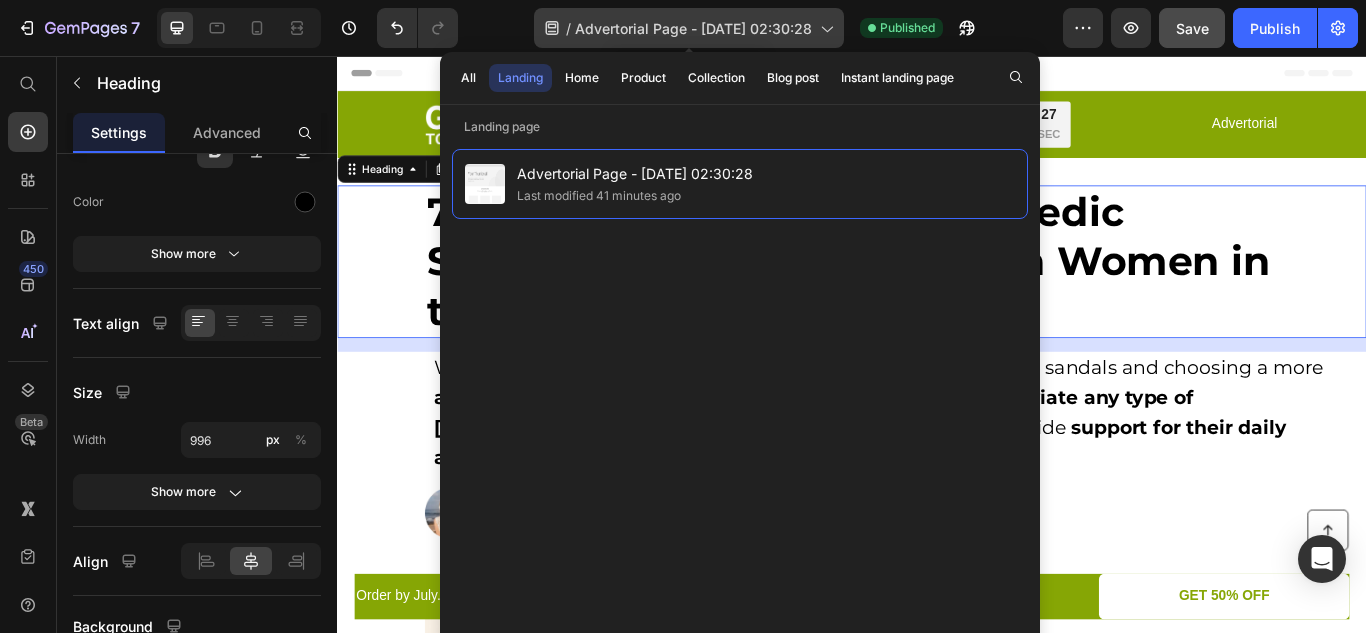click on "Advertorial Page - [DATE] 02:30:28" at bounding box center [693, 28] 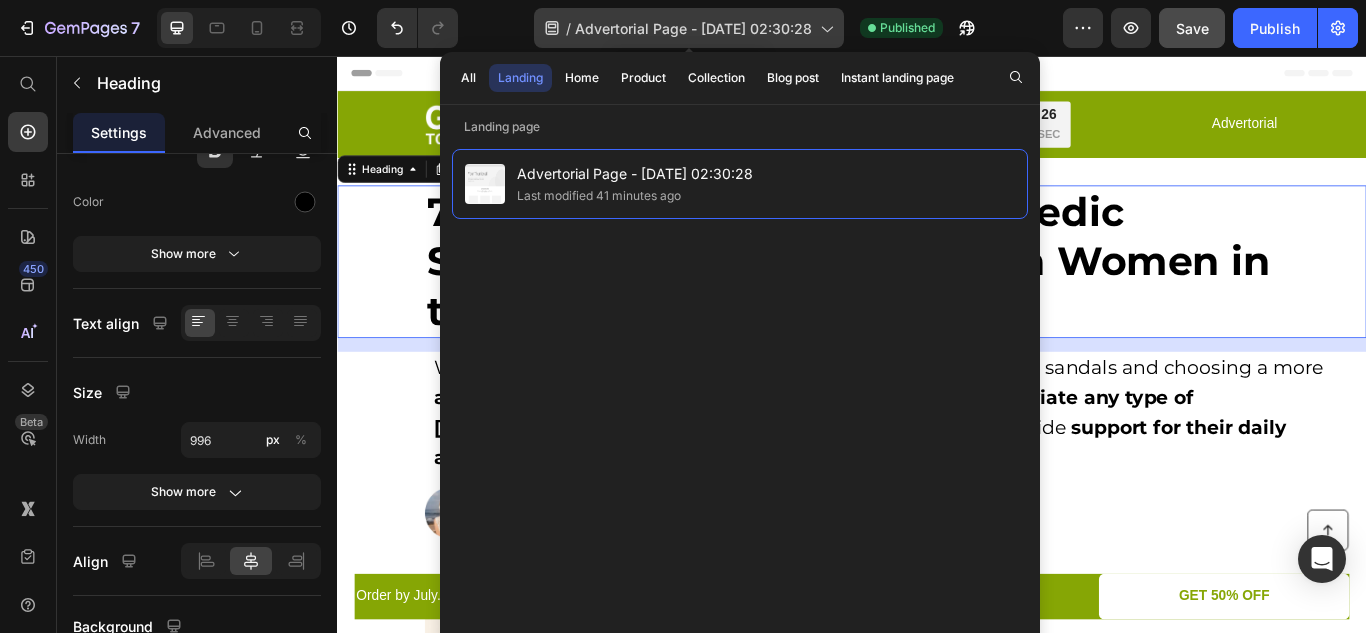 click on "Advertorial Page - [DATE] 02:30:28" at bounding box center (693, 28) 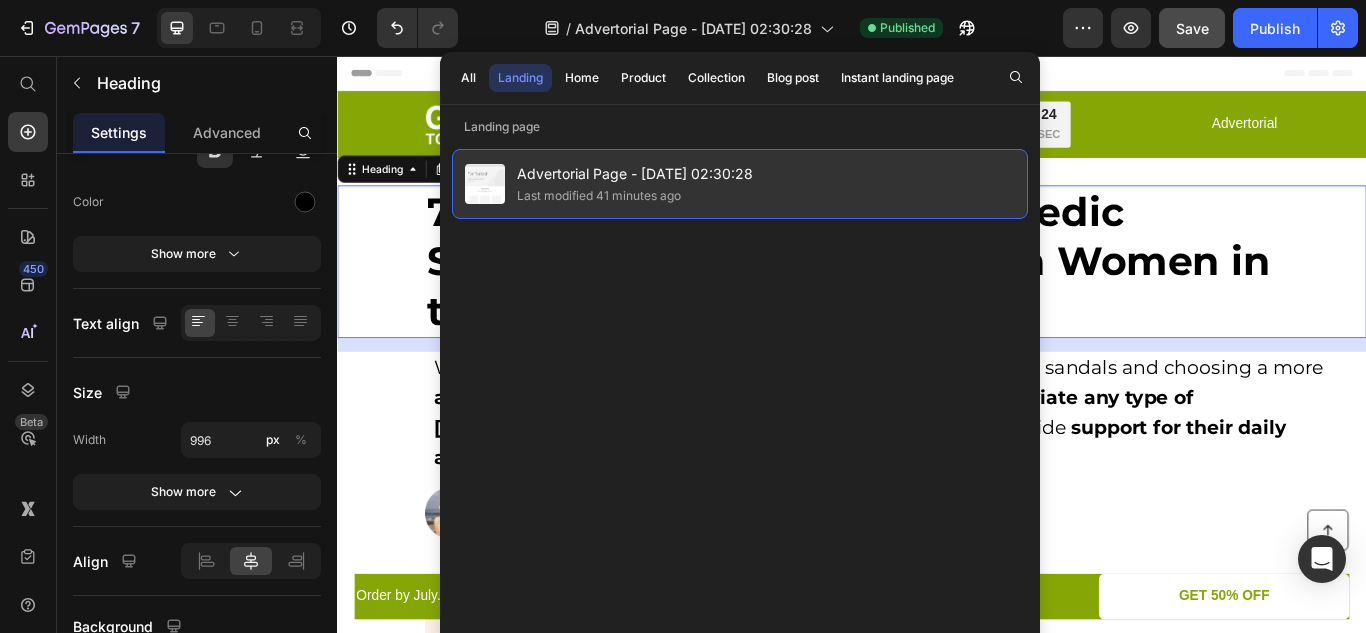 click on "Last modified 41 minutes ago" 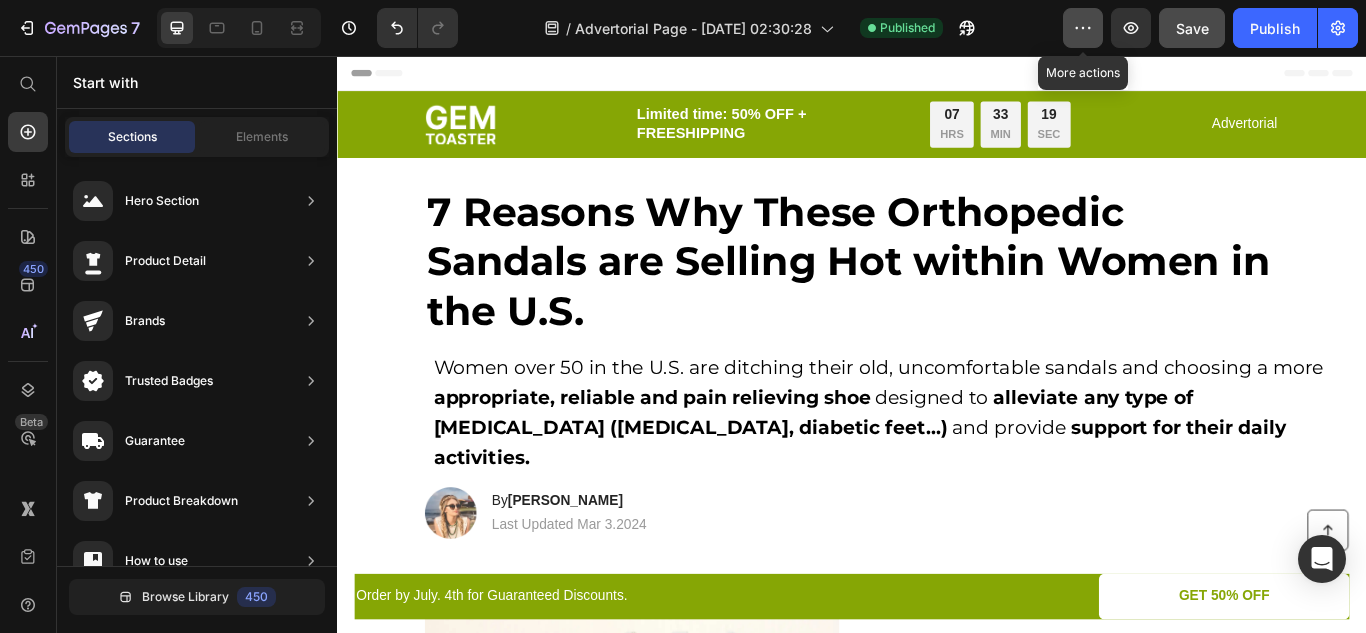 click 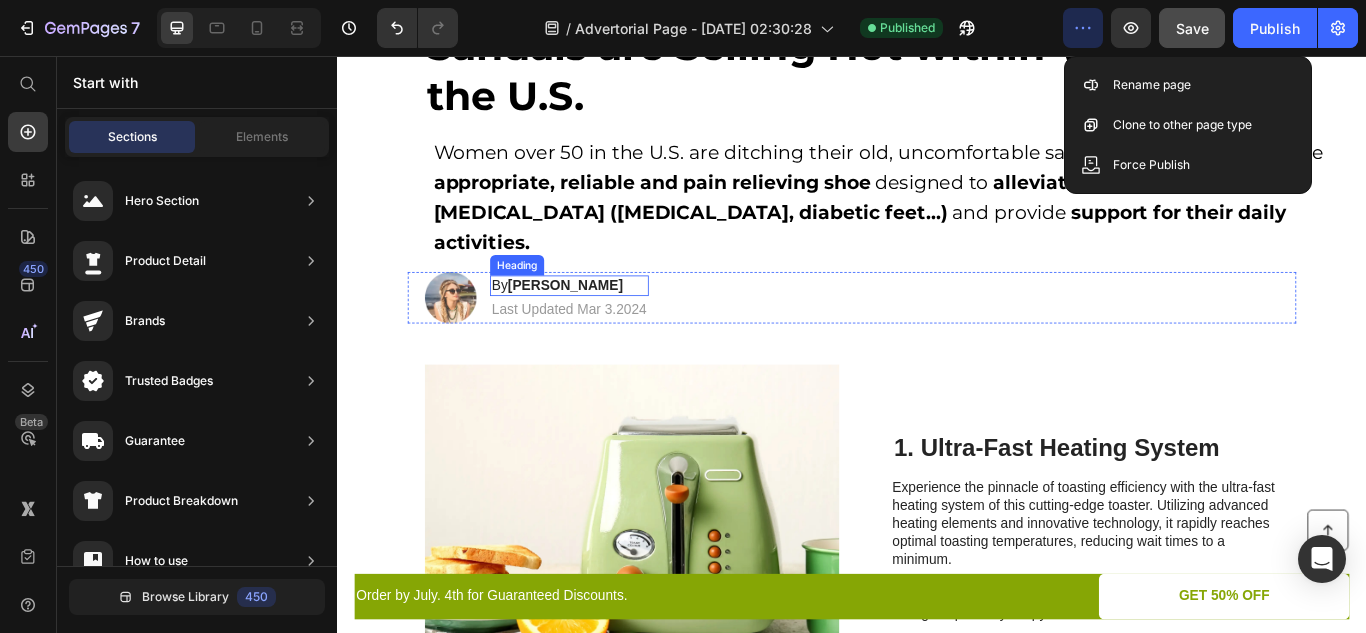 scroll, scrollTop: 240, scrollLeft: 0, axis: vertical 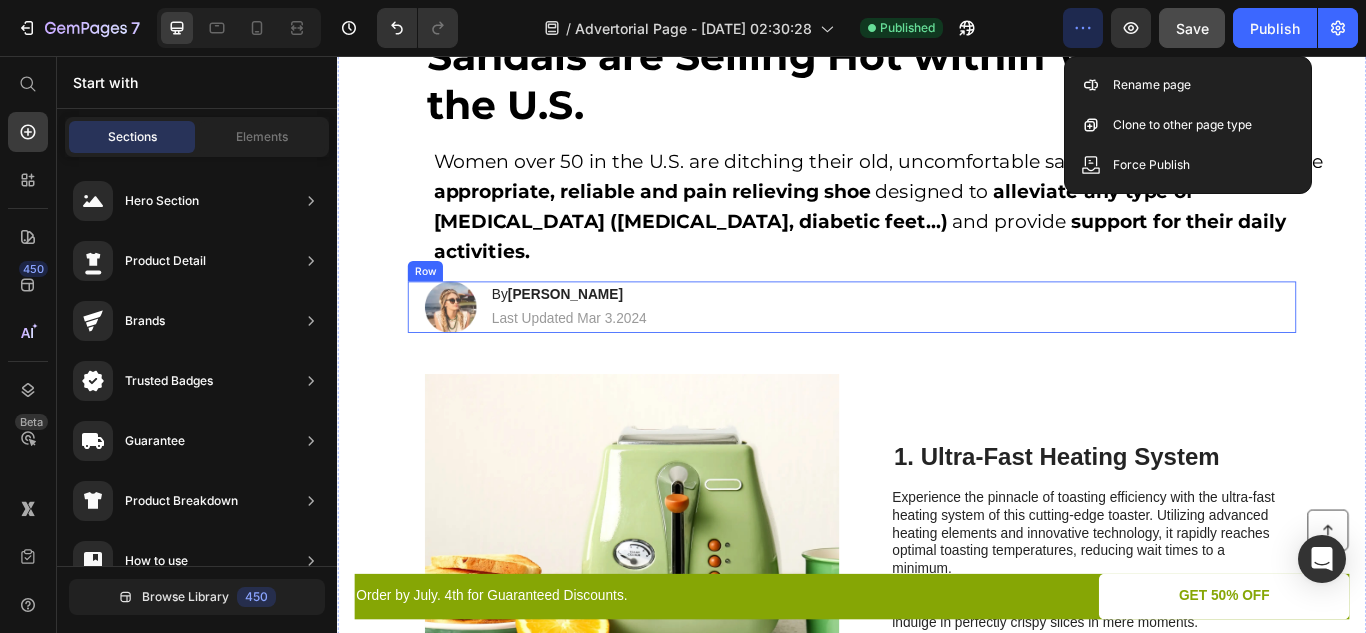 click on "Image By  [PERSON_NAME] Heading Last Updated Mar 3.2024 Text [GEOGRAPHIC_DATA]" at bounding box center (937, 349) 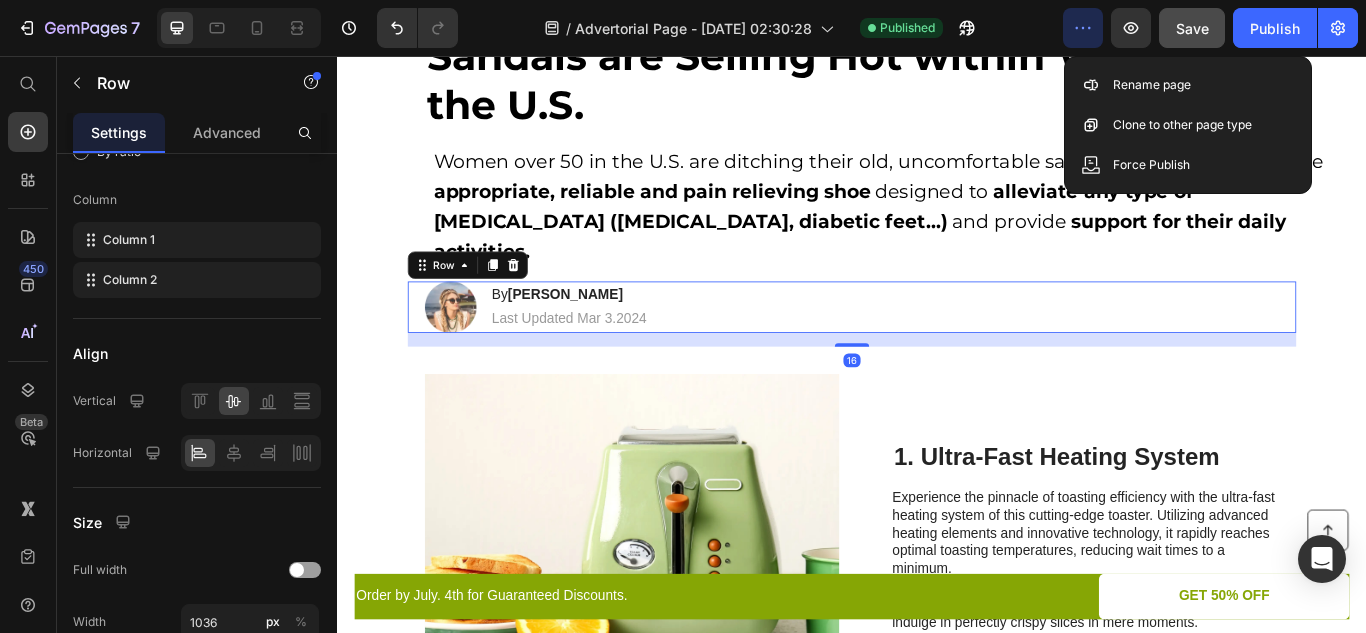scroll, scrollTop: 0, scrollLeft: 0, axis: both 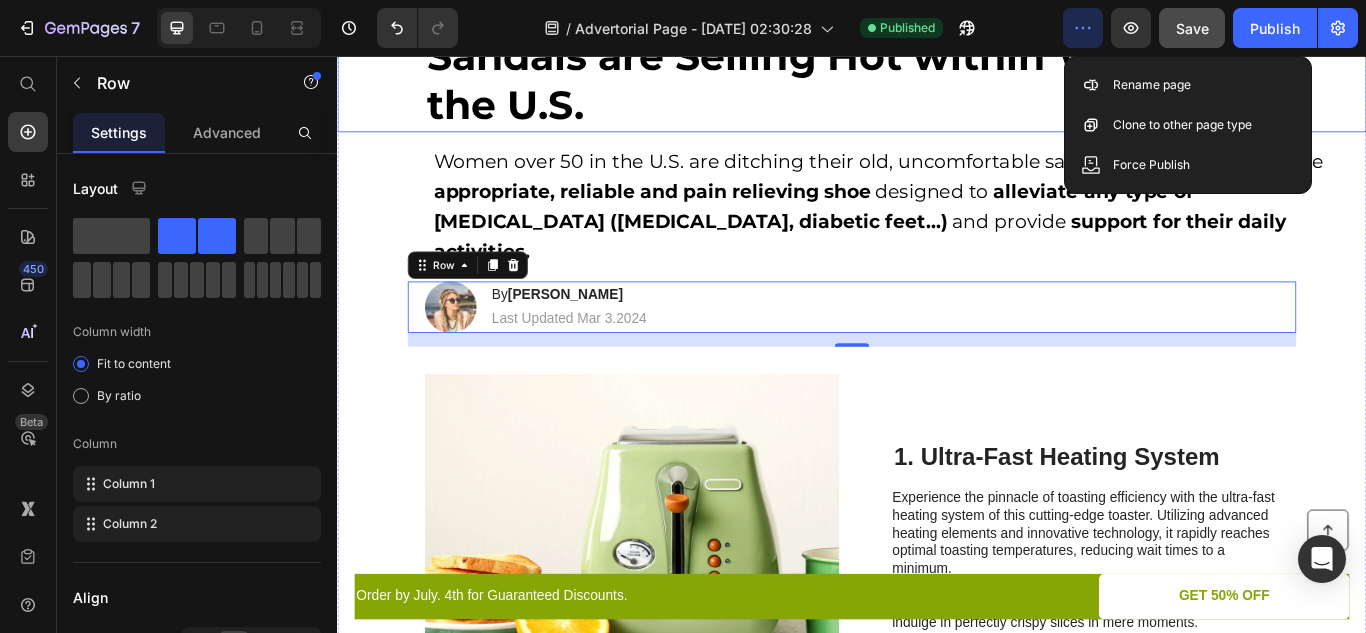 click on "⁠⁠⁠⁠⁠⁠⁠ 7 Reasons Why These Orthopedic Sandals are Selling Hot within Women in the U.S." at bounding box center (937, 56) 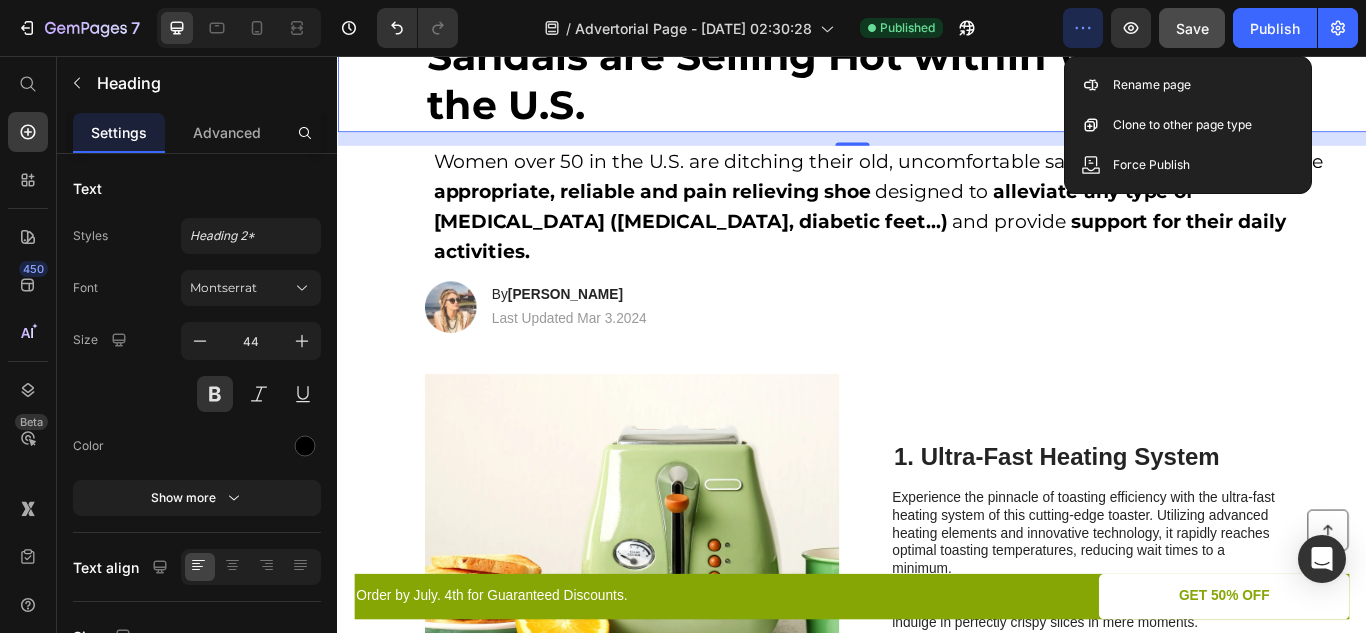 click on "/  Advertorial Page - [DATE] 02:30:28 Published" 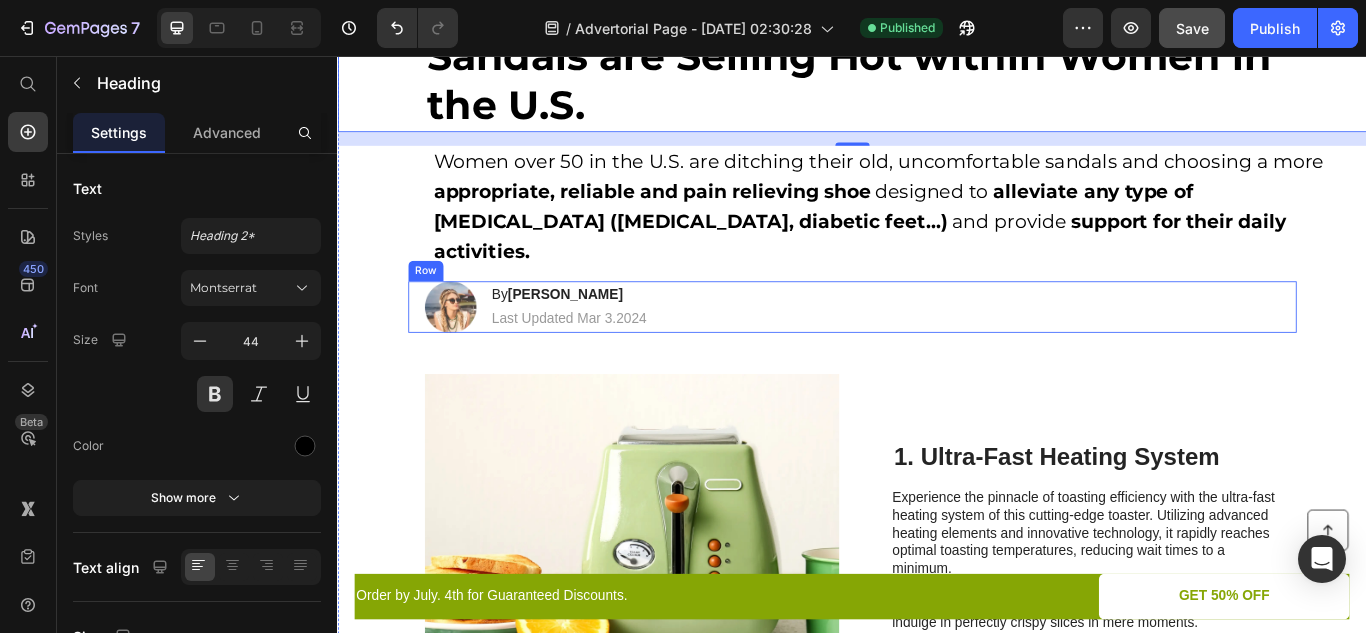 click on "Image By  [PERSON_NAME] Heading Last Updated Mar 3.2024 Text [GEOGRAPHIC_DATA]" at bounding box center (937, 349) 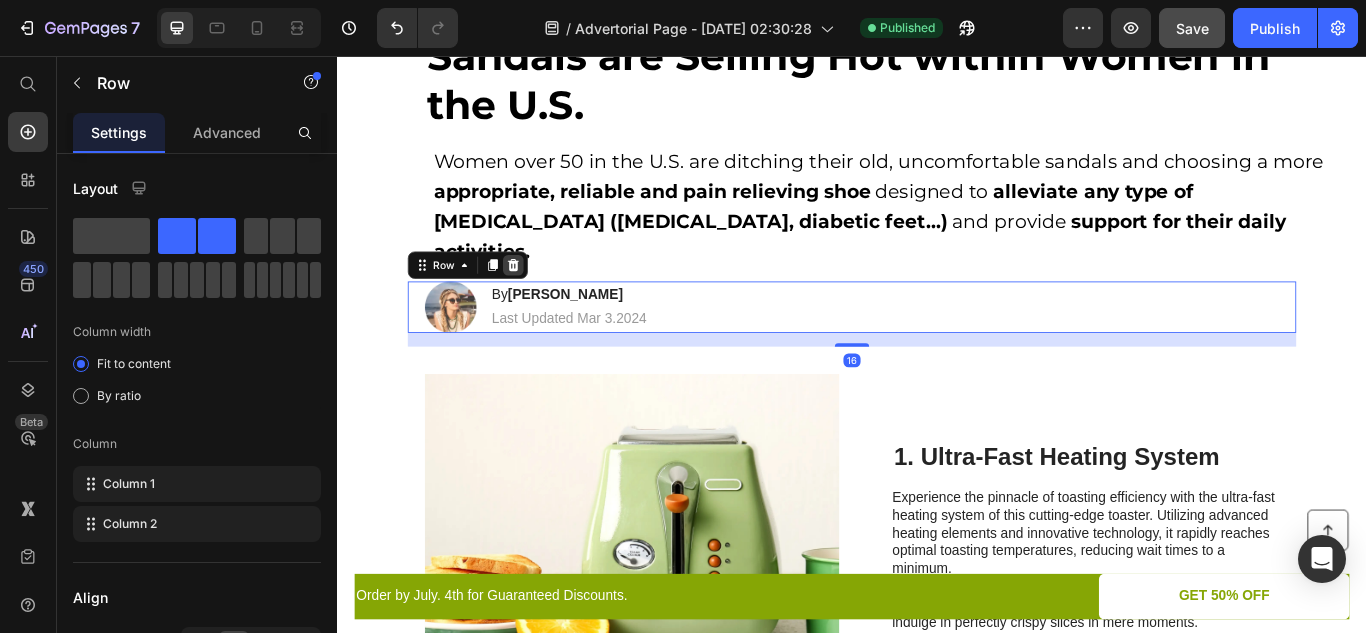 click 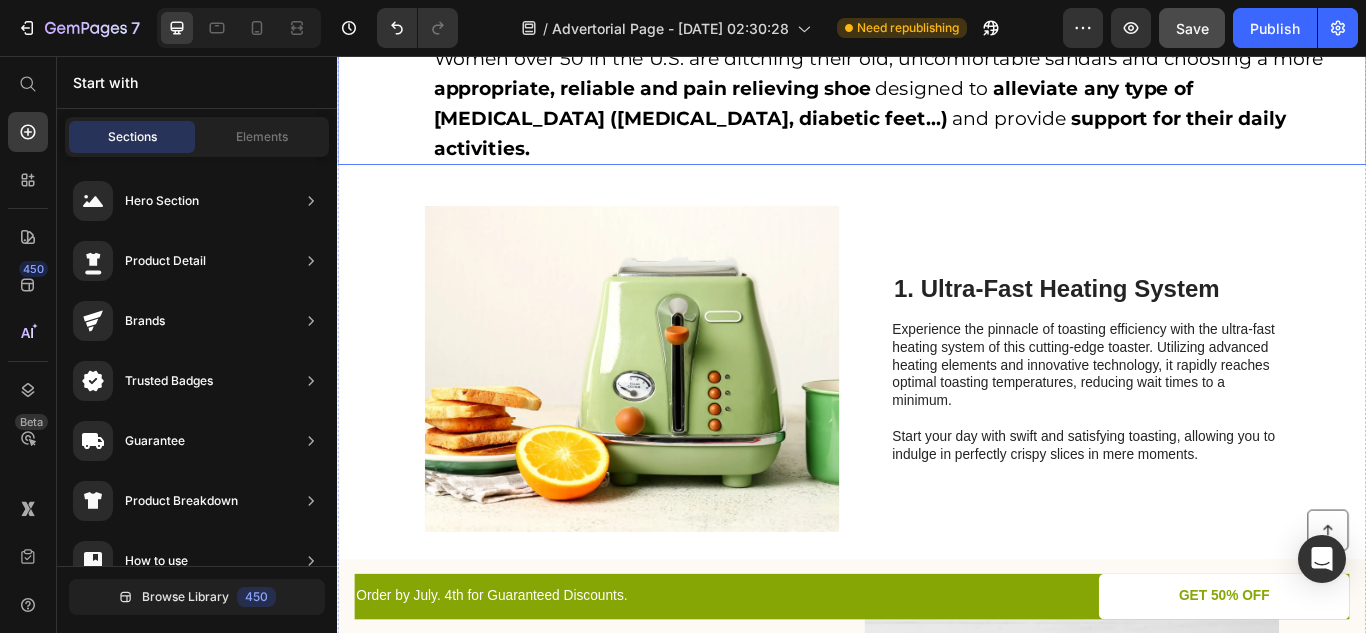 scroll, scrollTop: 384, scrollLeft: 0, axis: vertical 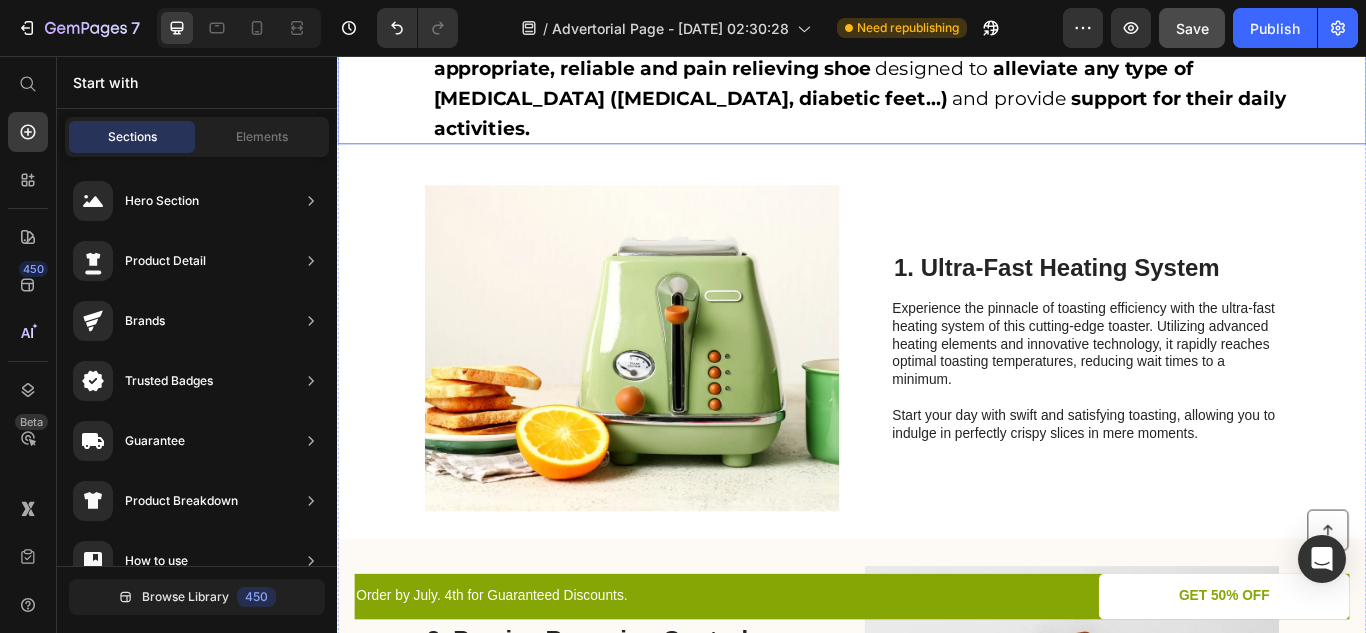 click at bounding box center [680, 397] 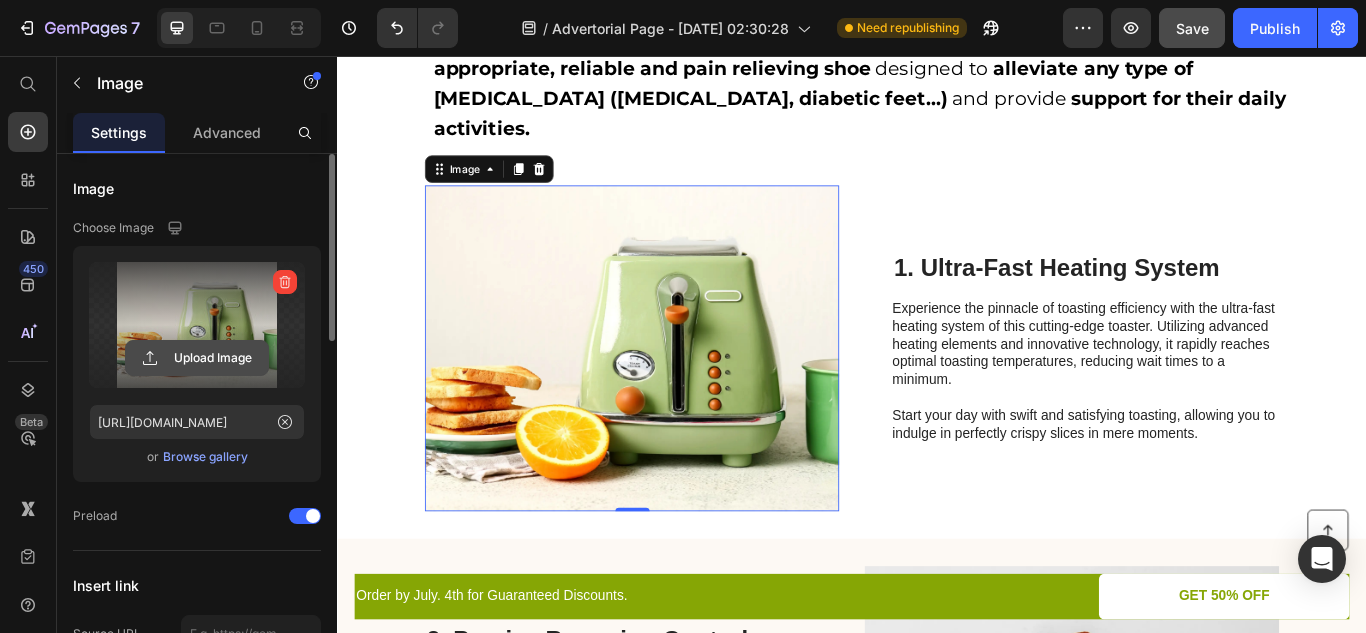 click 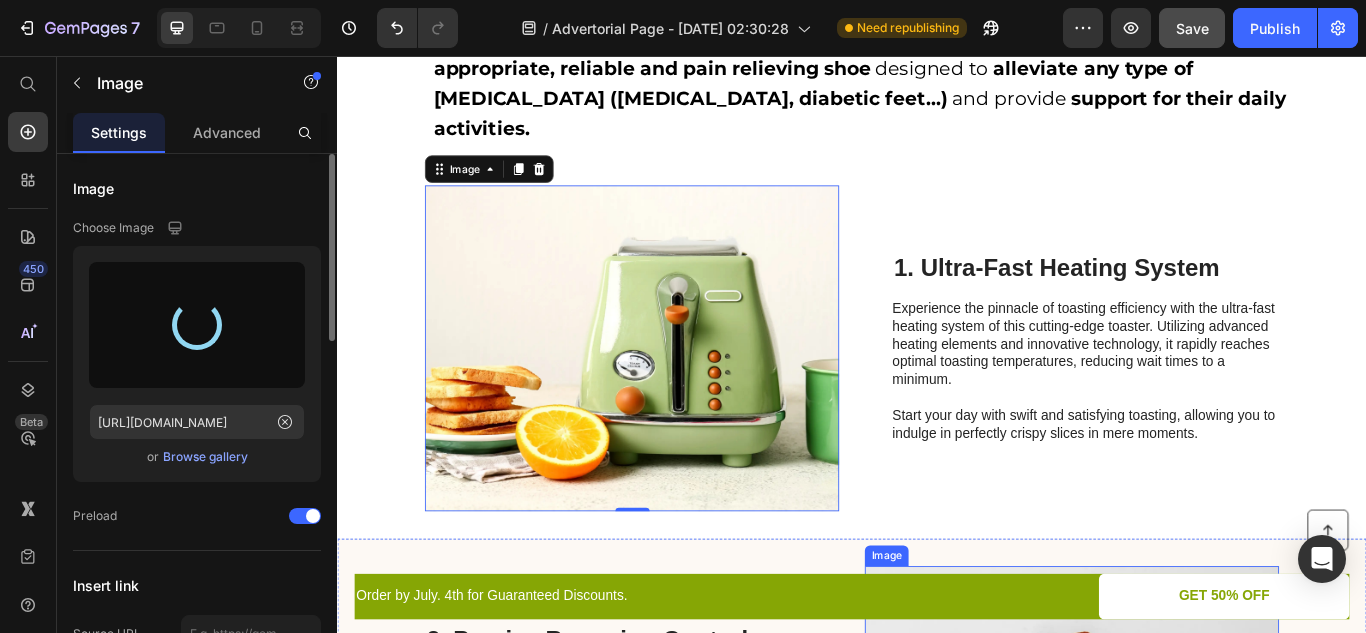 type on "[URL][DOMAIN_NAME]" 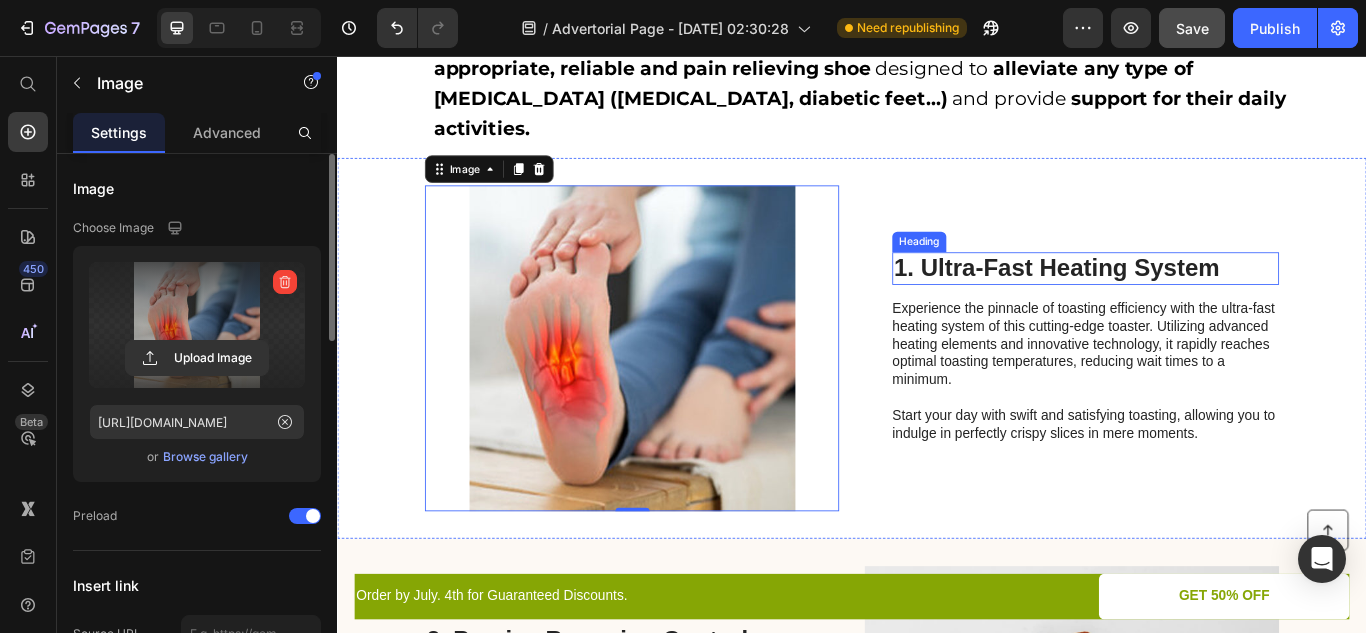 click on "1. Ultra-Fast Heating System" at bounding box center [1209, 304] 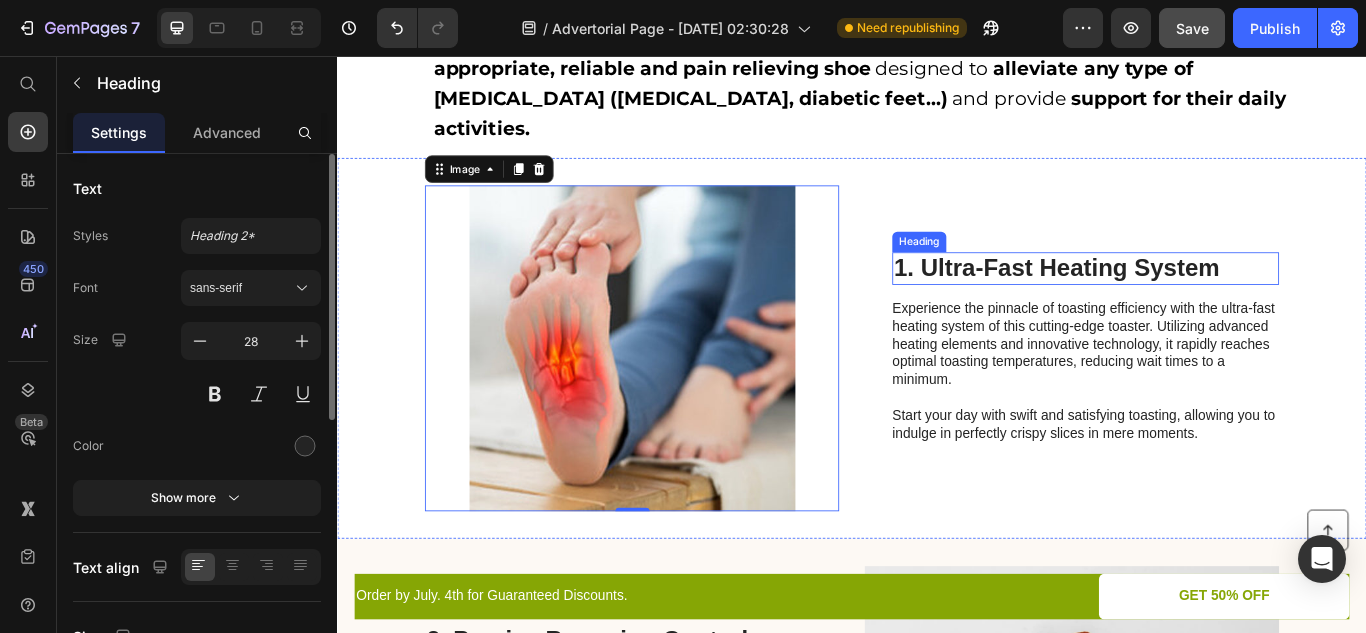 click on "1. Ultra-Fast Heating System" at bounding box center (1209, 304) 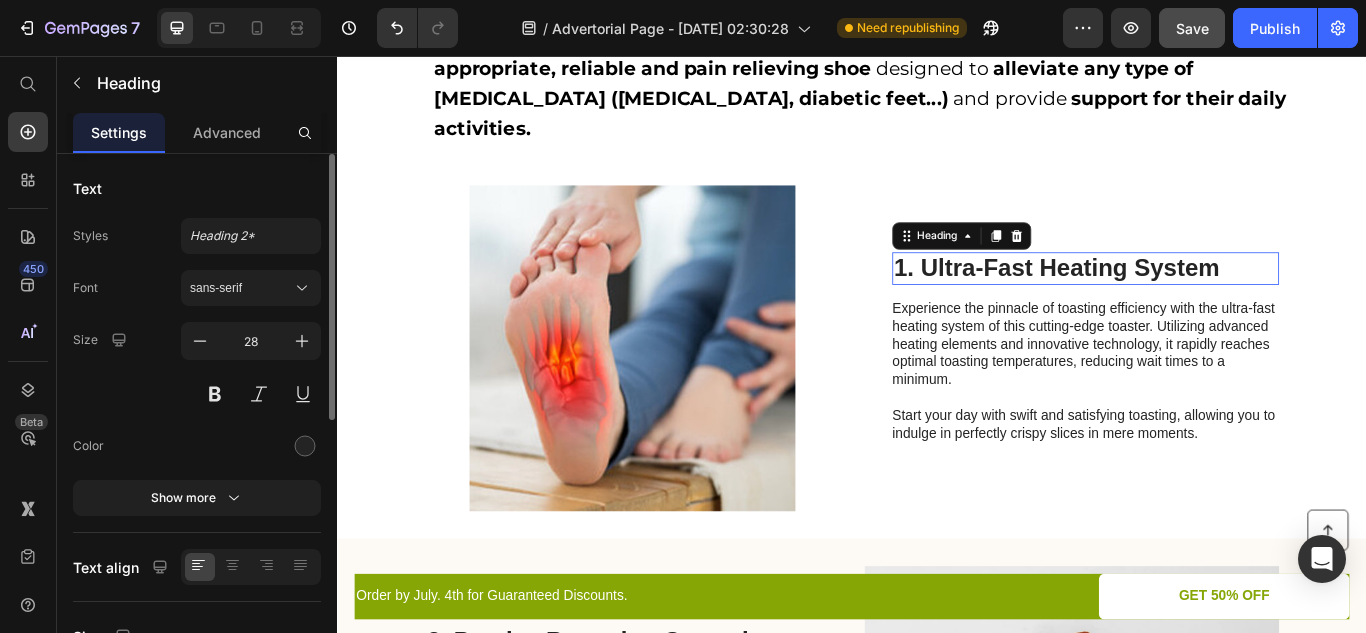 click on "1. Ultra-Fast Heating System" at bounding box center [1209, 304] 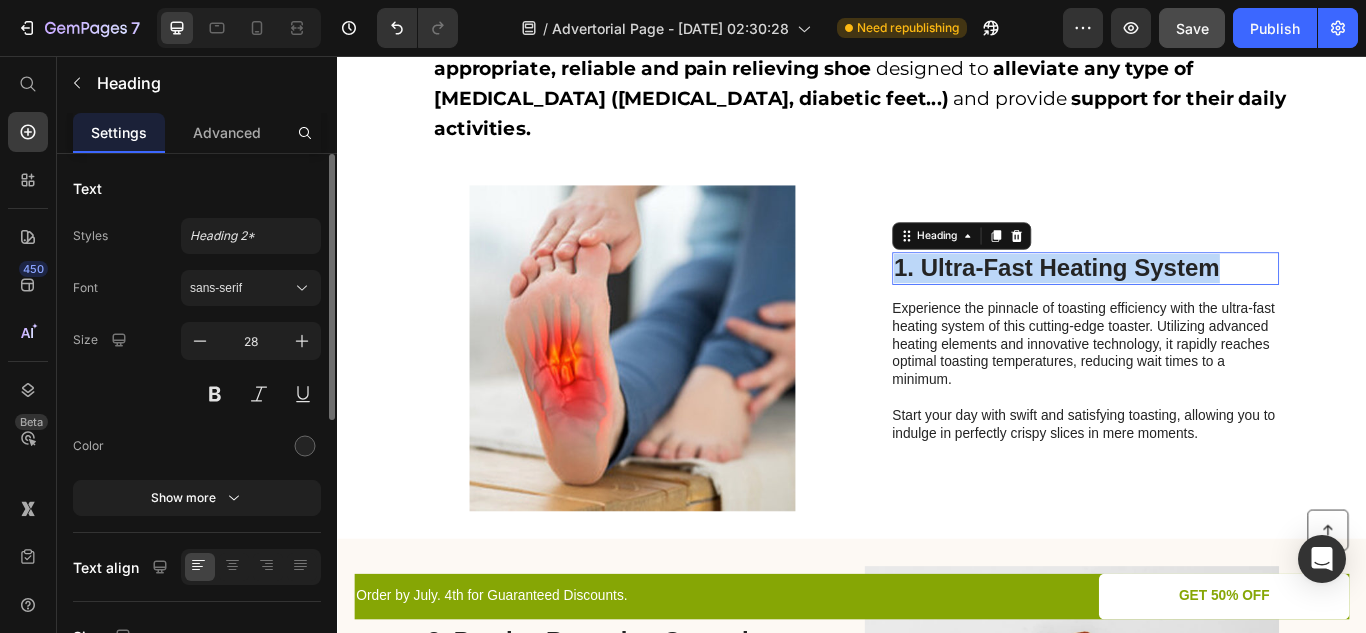 click on "1. Ultra-Fast Heating System" at bounding box center (1209, 304) 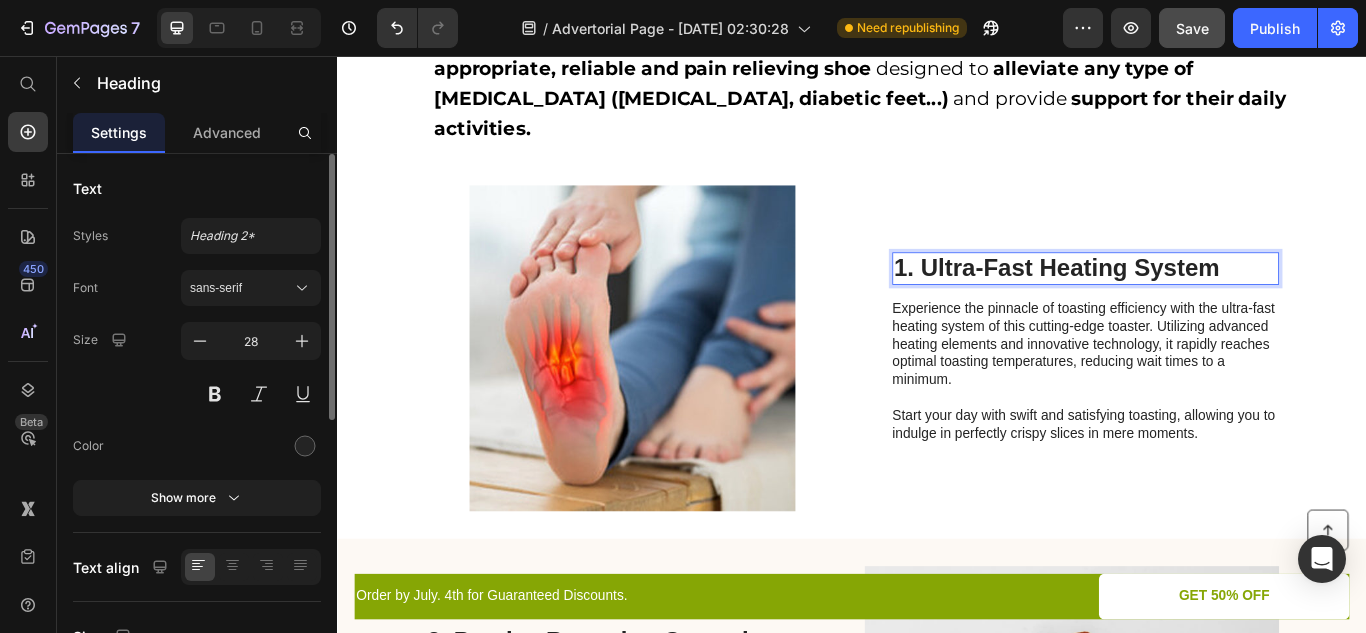 click on "1. Ultra-Fast Heating System" at bounding box center (1209, 304) 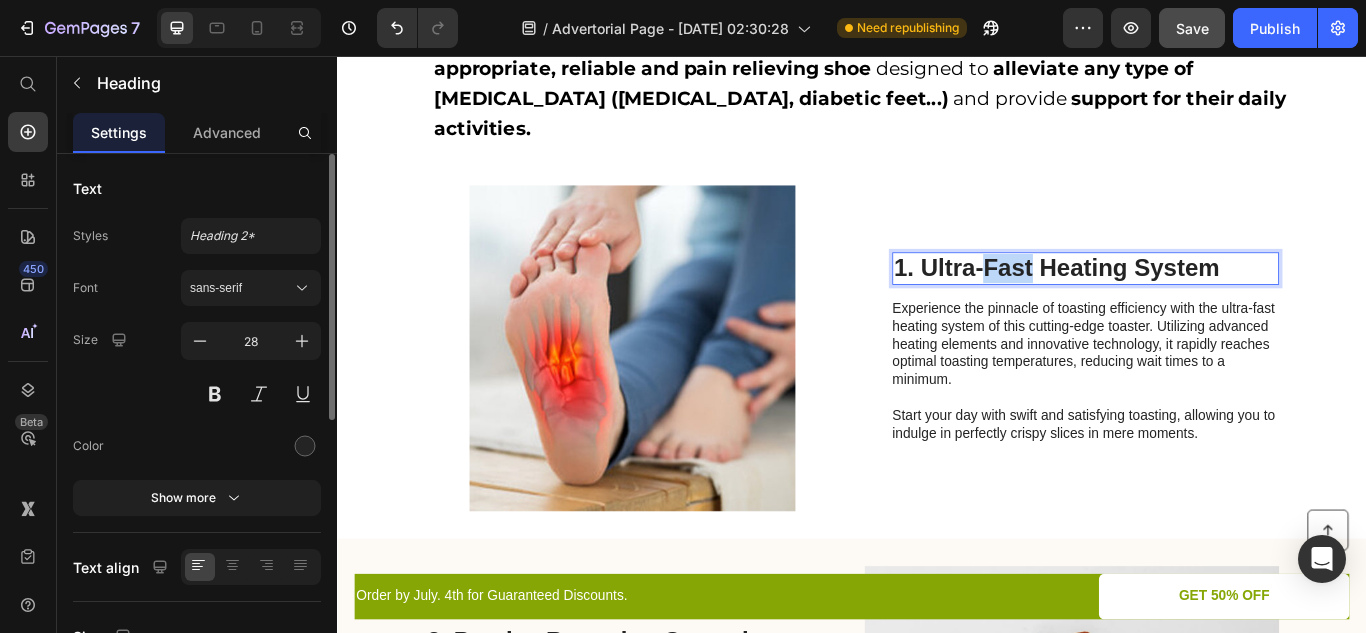 click on "1. Ultra-Fast Heating System" at bounding box center [1209, 304] 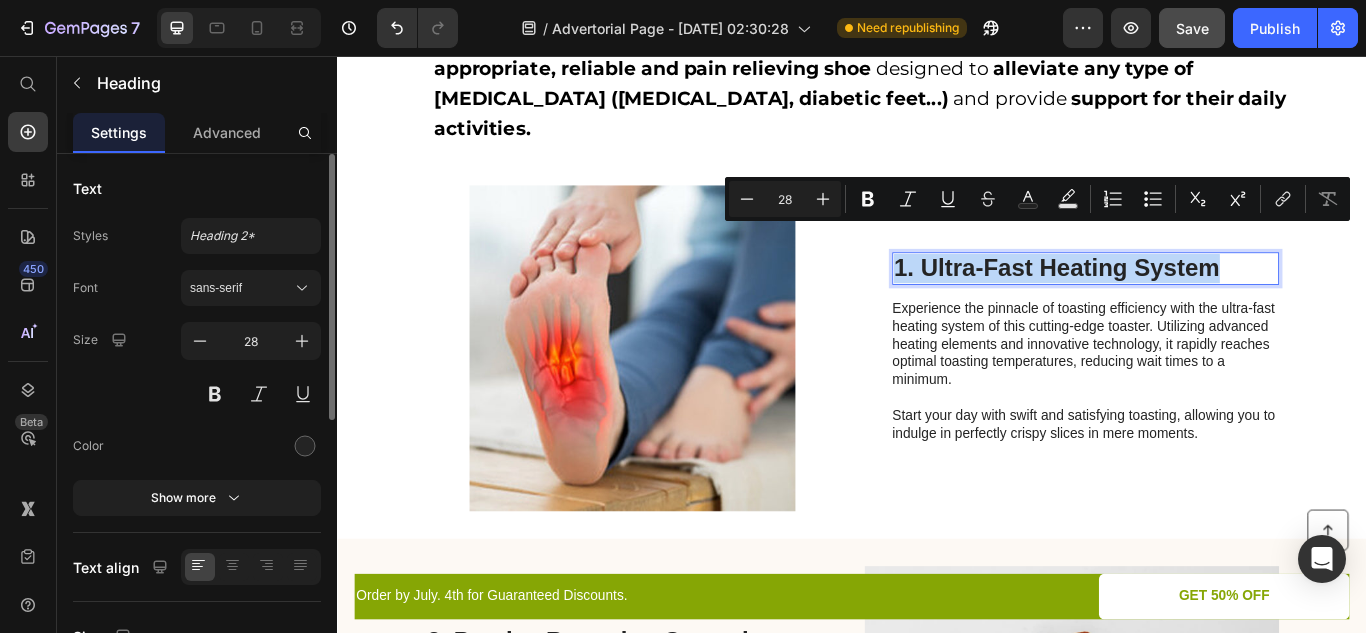 click on "1. Ultra-Fast Heating System" at bounding box center (1209, 304) 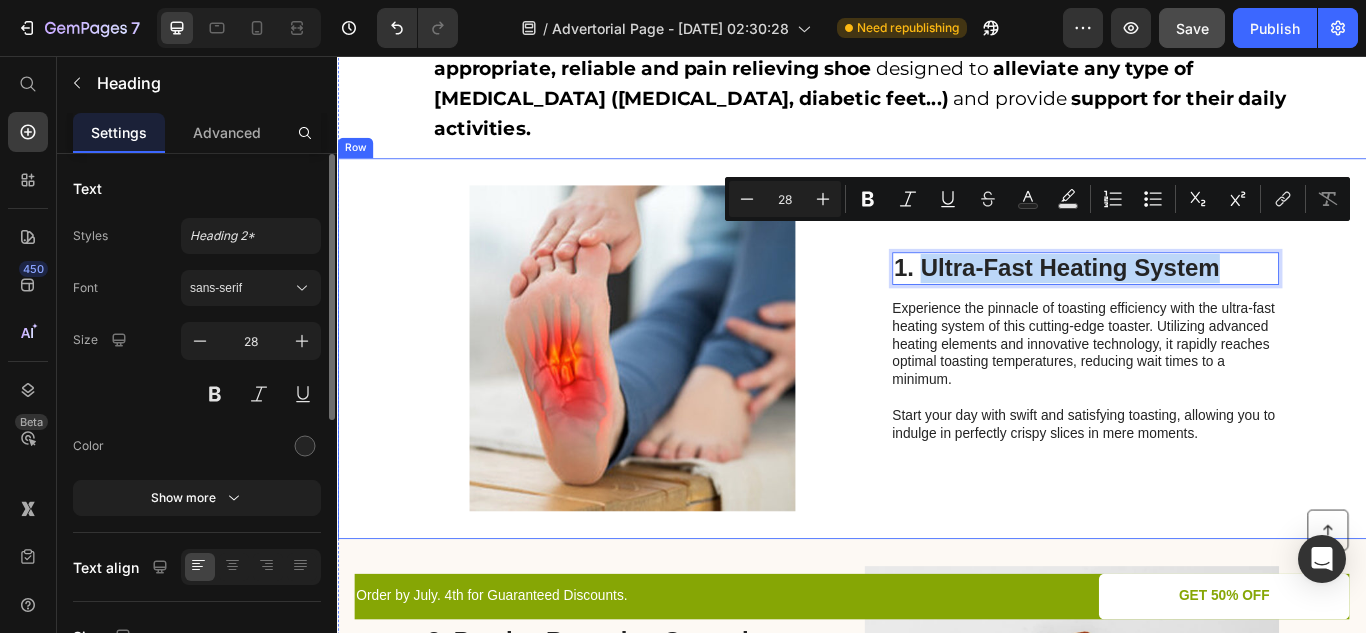 drag, startPoint x: 1019, startPoint y: 263, endPoint x: 1363, endPoint y: 231, distance: 345.48517 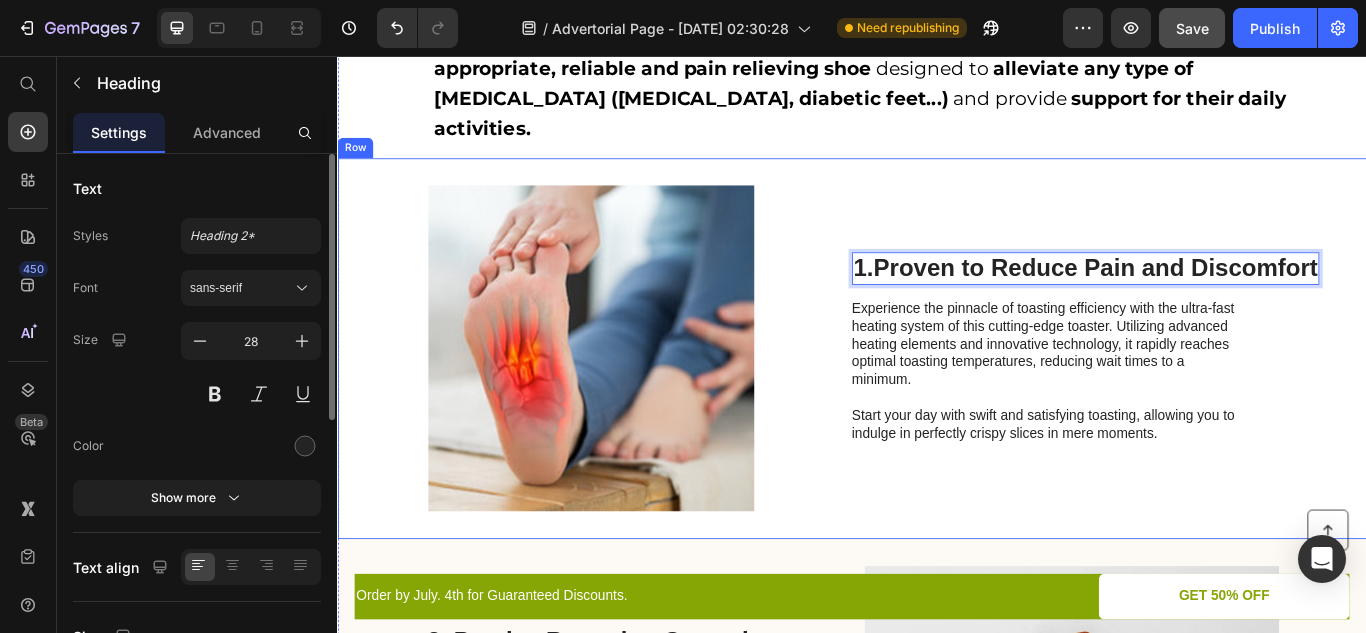 click on "Image 1.  Proven to Reduce Pain and Discomfort Heading   16 Experience the pinnacle of toasting efficiency with the ultra-fast heating system of this cutting-edge toaster. Utilizing advanced heating elements and innovative technology, it rapidly reaches optimal toasting temperatures, reducing wait times to a minimum. Start your day with swift and satisfying toasting, allowing you to indulge in perfectly crispy slices in mere moments. Text Block Row" at bounding box center (937, 397) 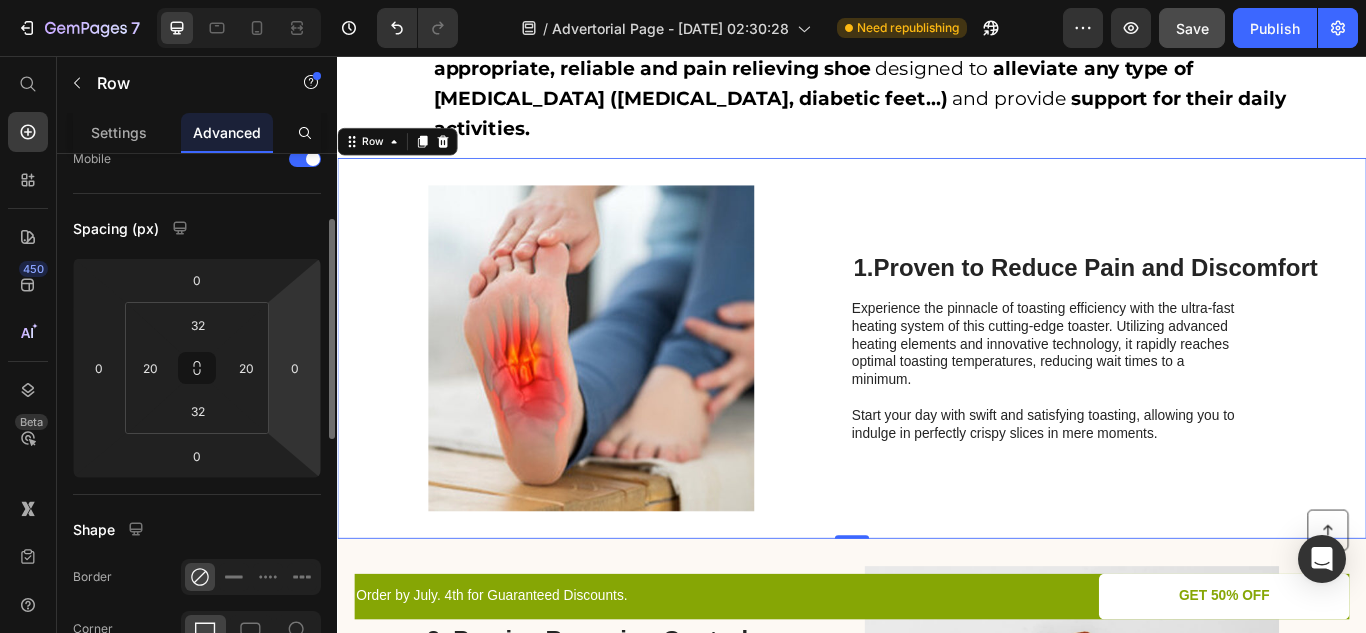 scroll, scrollTop: 0, scrollLeft: 0, axis: both 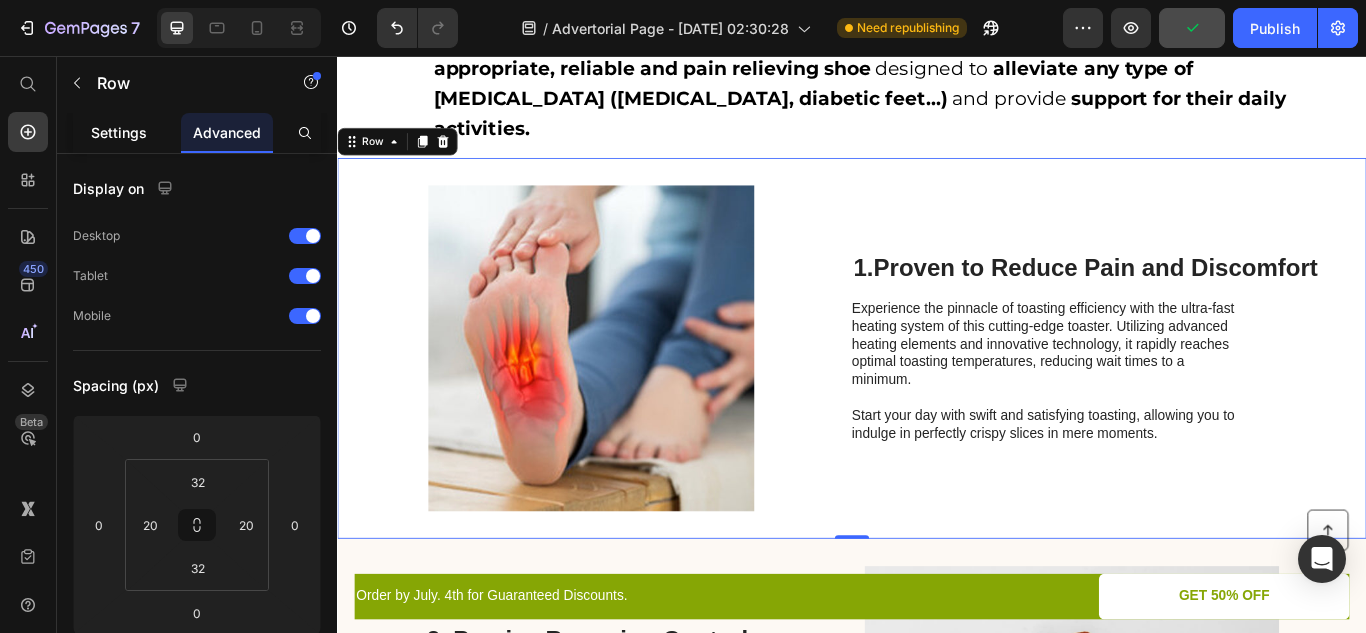 click on "Settings" at bounding box center [119, 132] 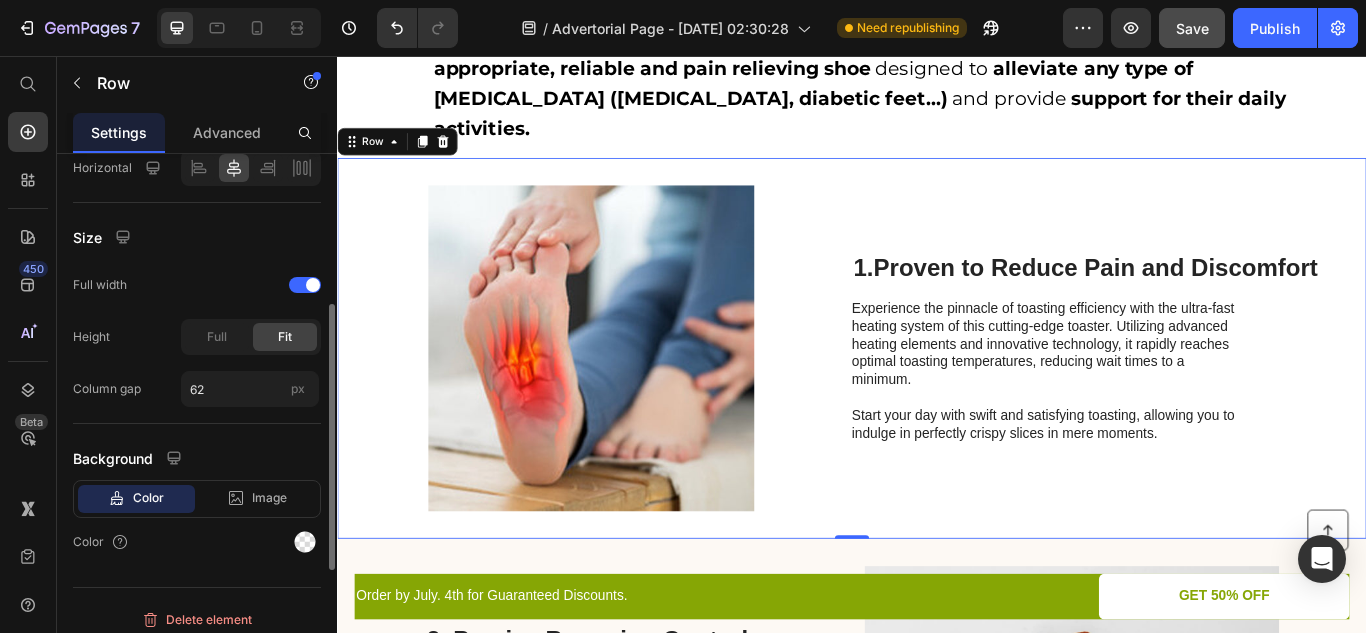 scroll, scrollTop: 541, scrollLeft: 0, axis: vertical 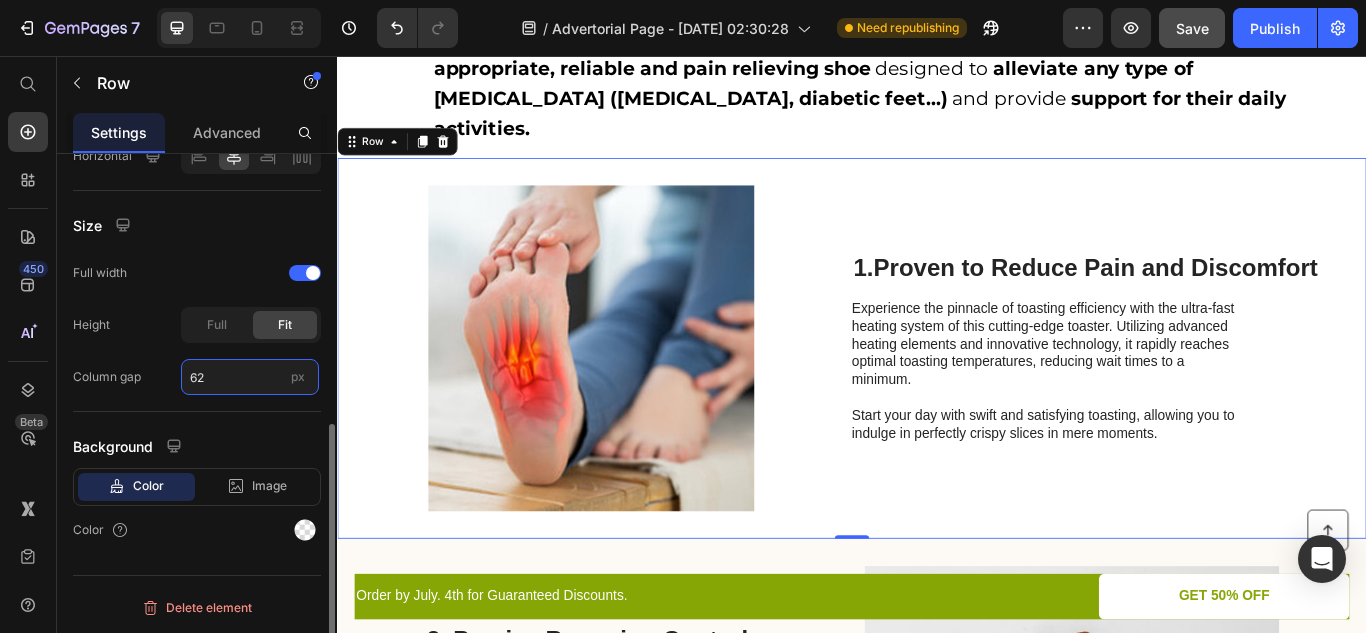 click on "62" at bounding box center [250, 377] 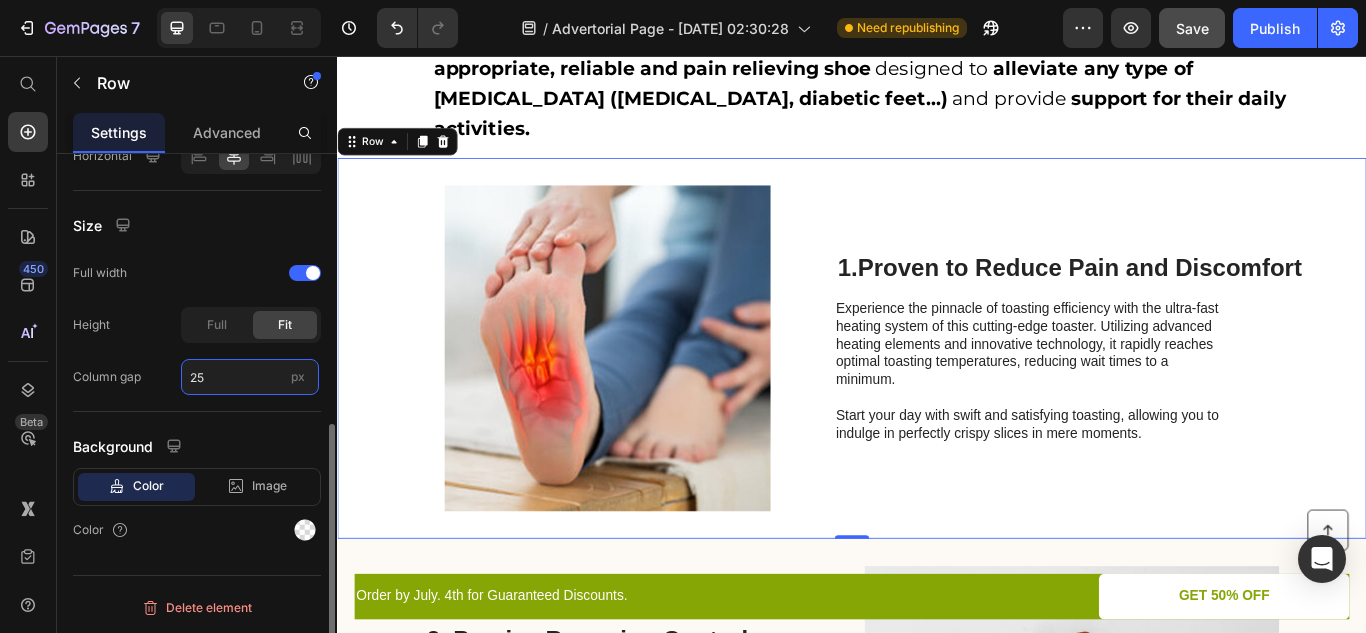 type on "2" 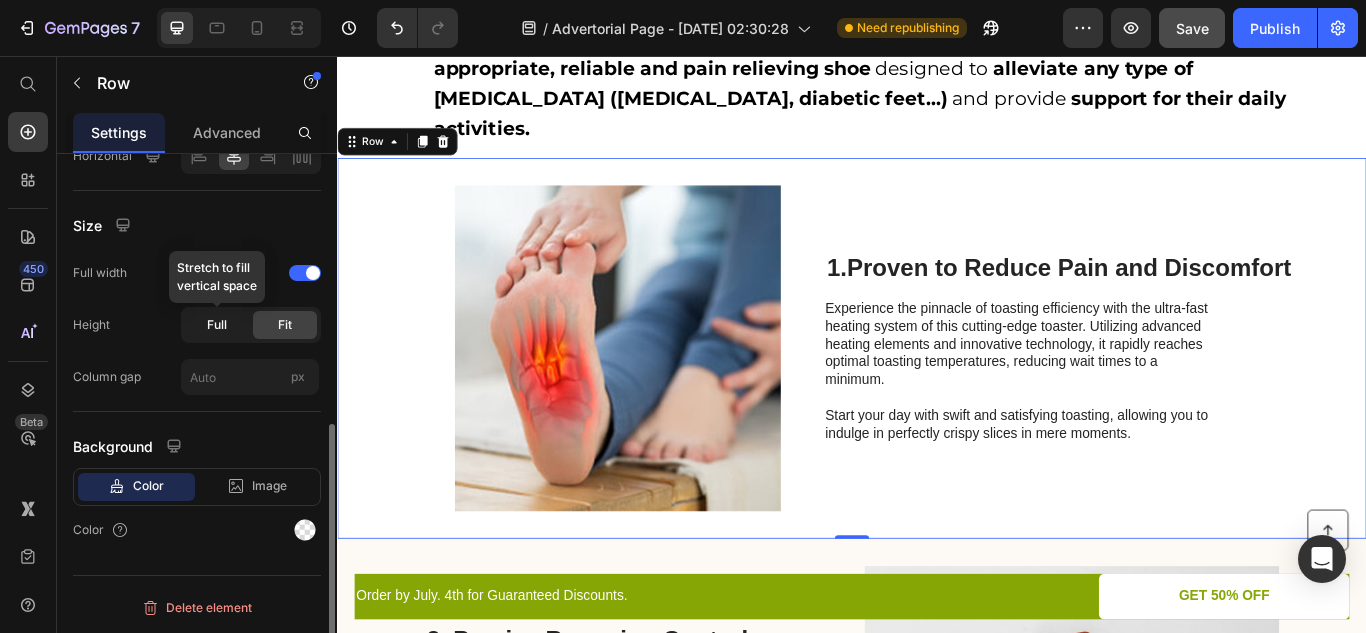 click on "Full" 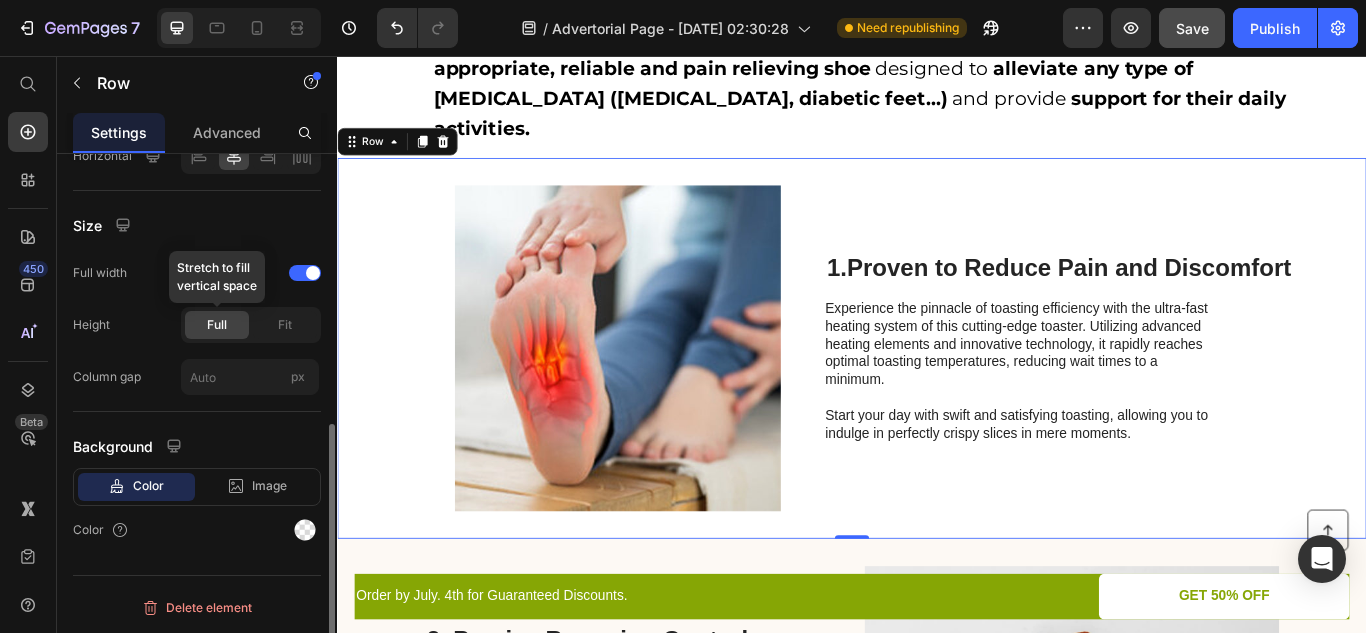 type on "62" 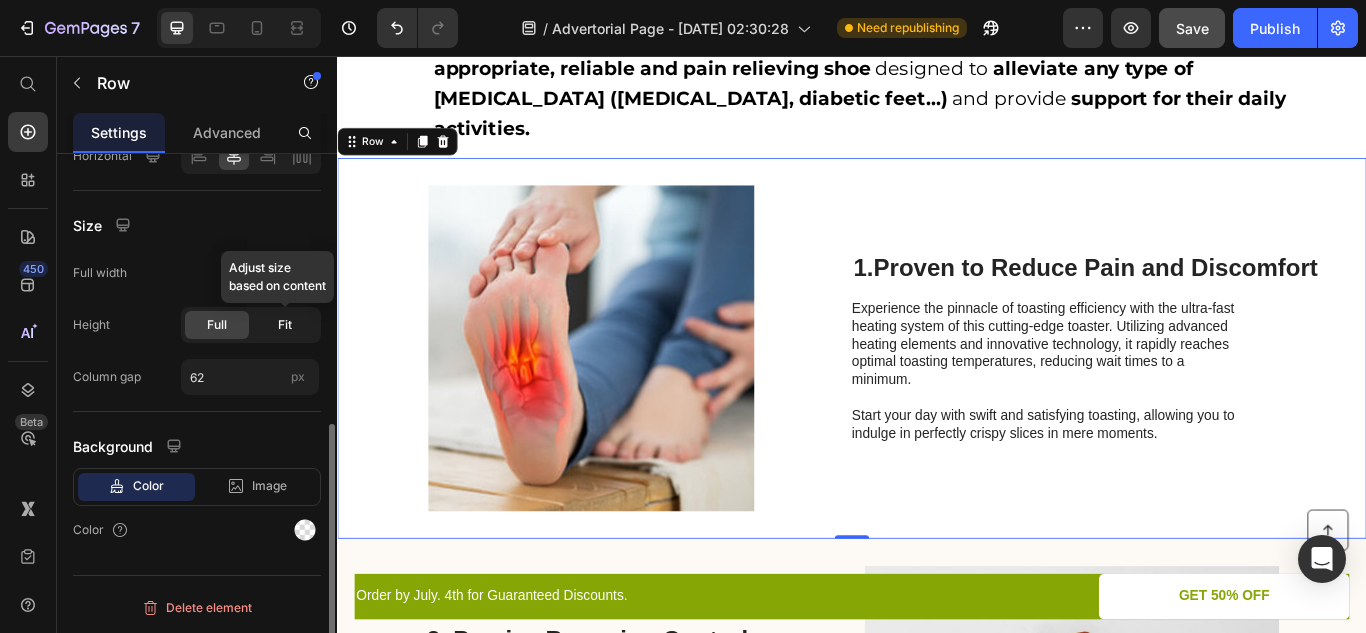 click on "Fit" 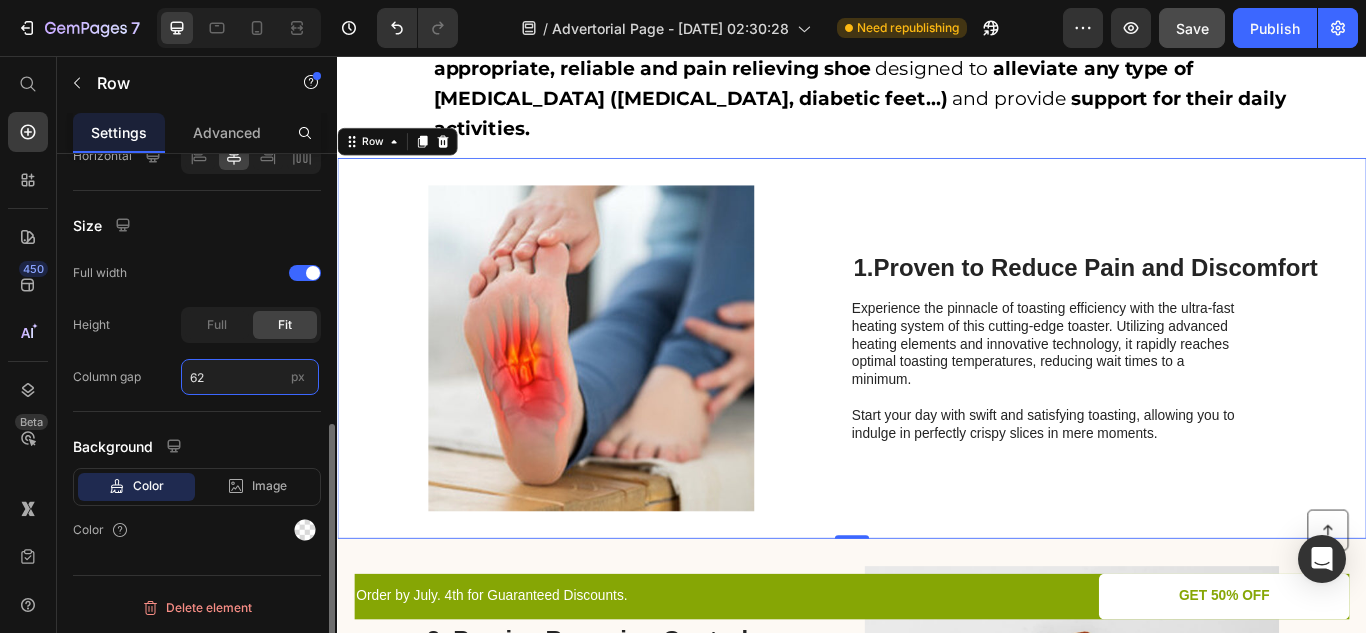 click on "62" at bounding box center [250, 377] 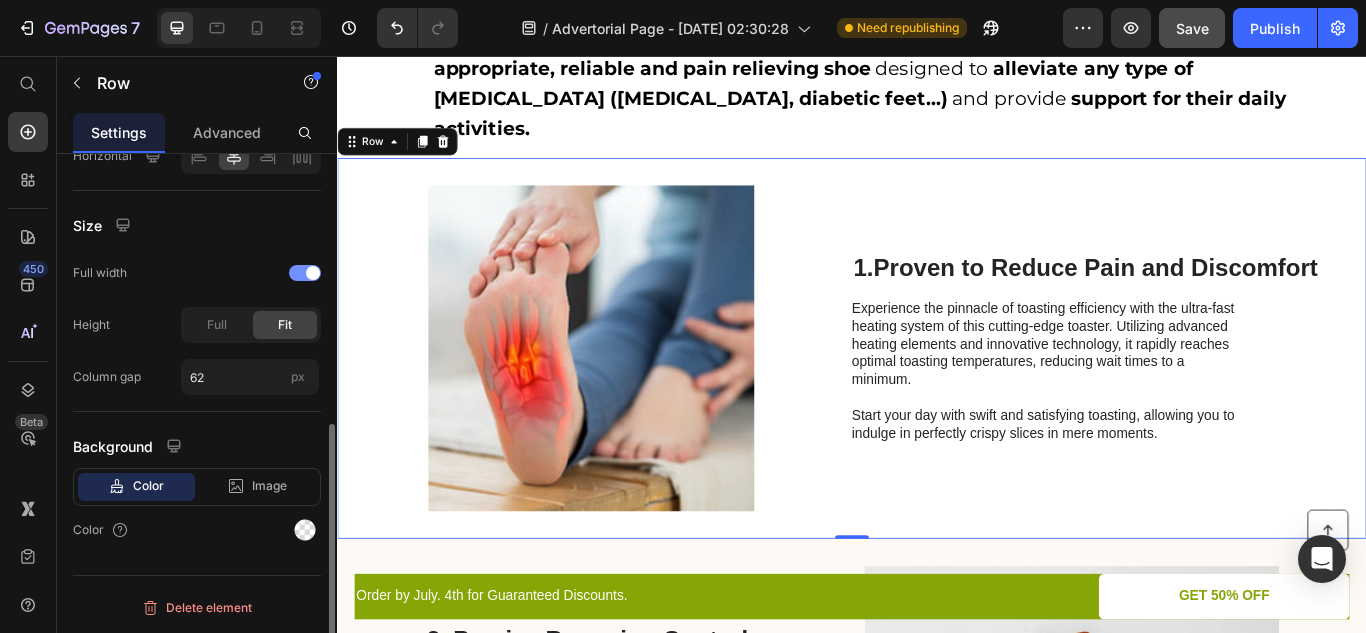 click at bounding box center [313, 273] 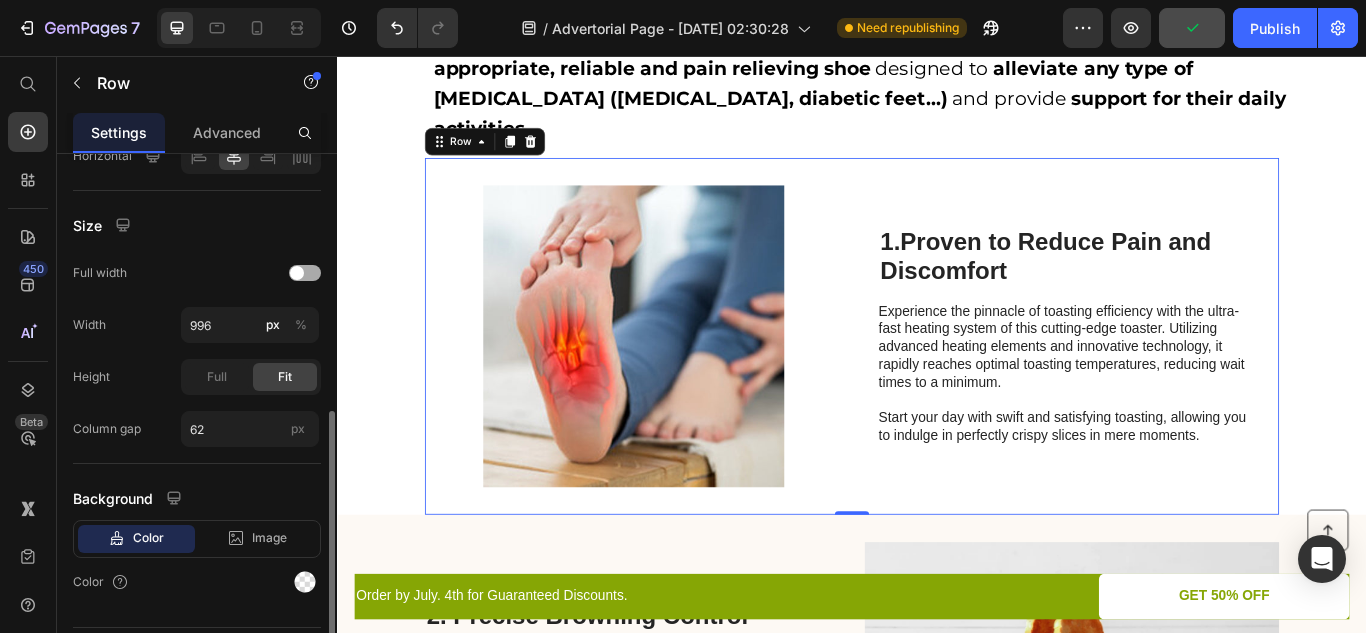 click at bounding box center [297, 273] 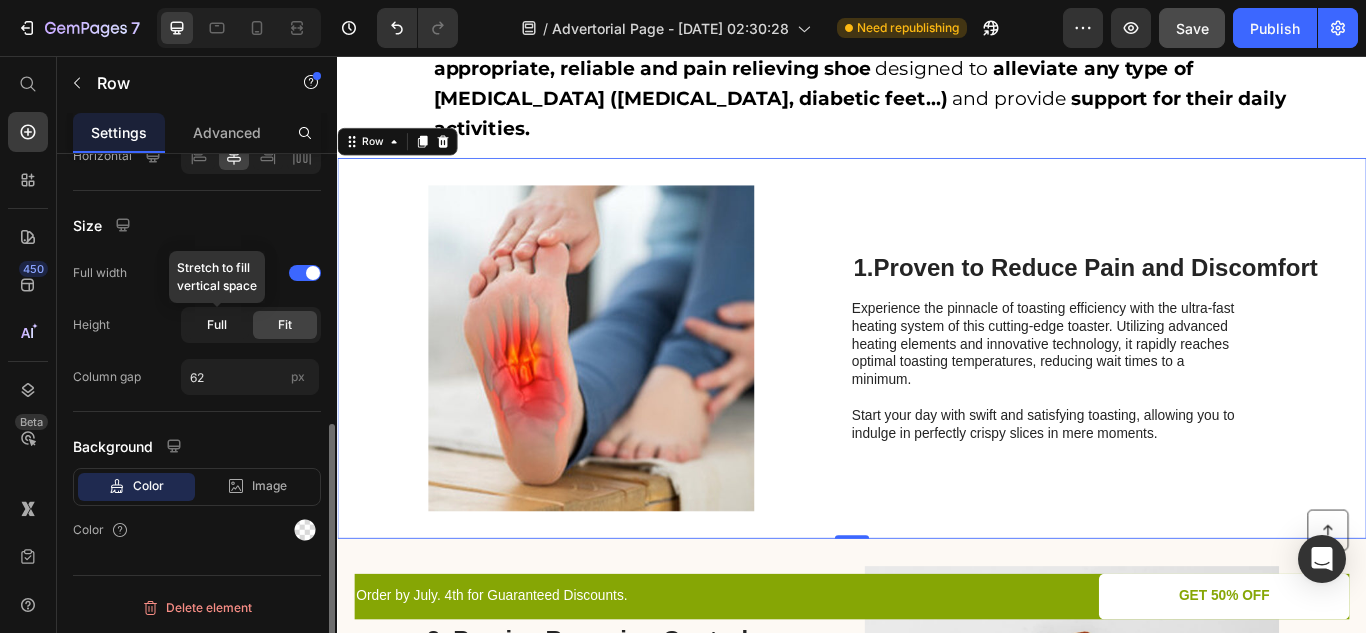 click on "Full" 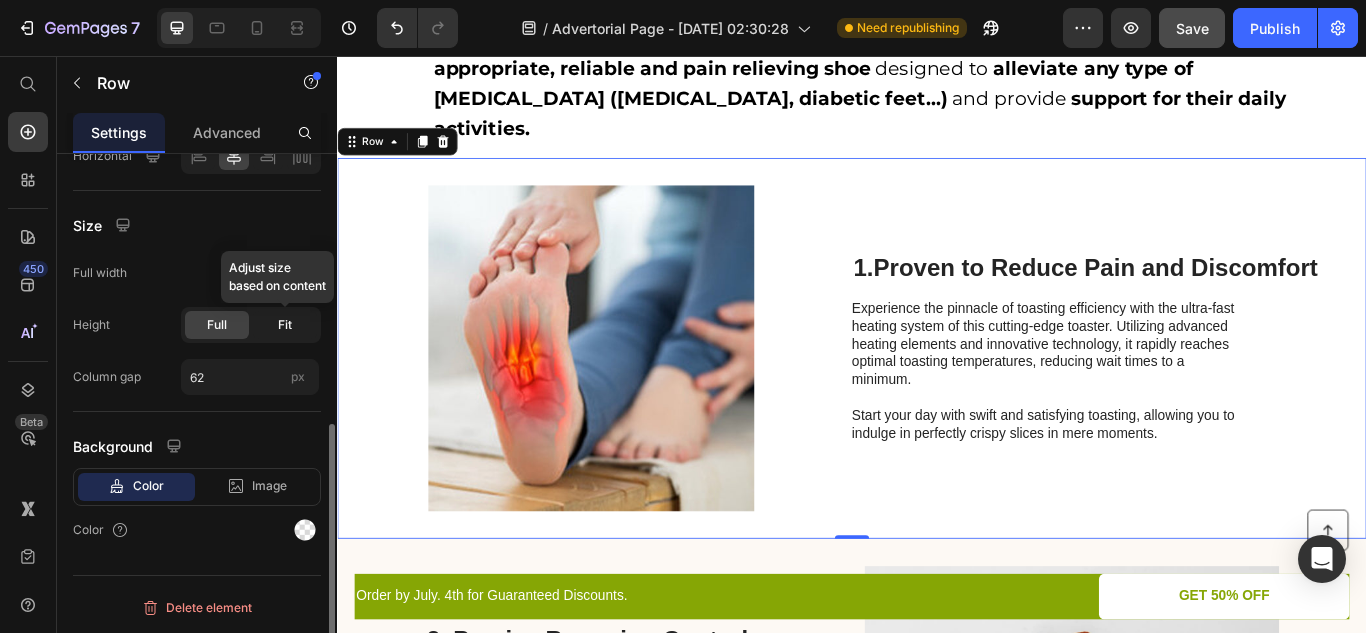 click on "Fit" 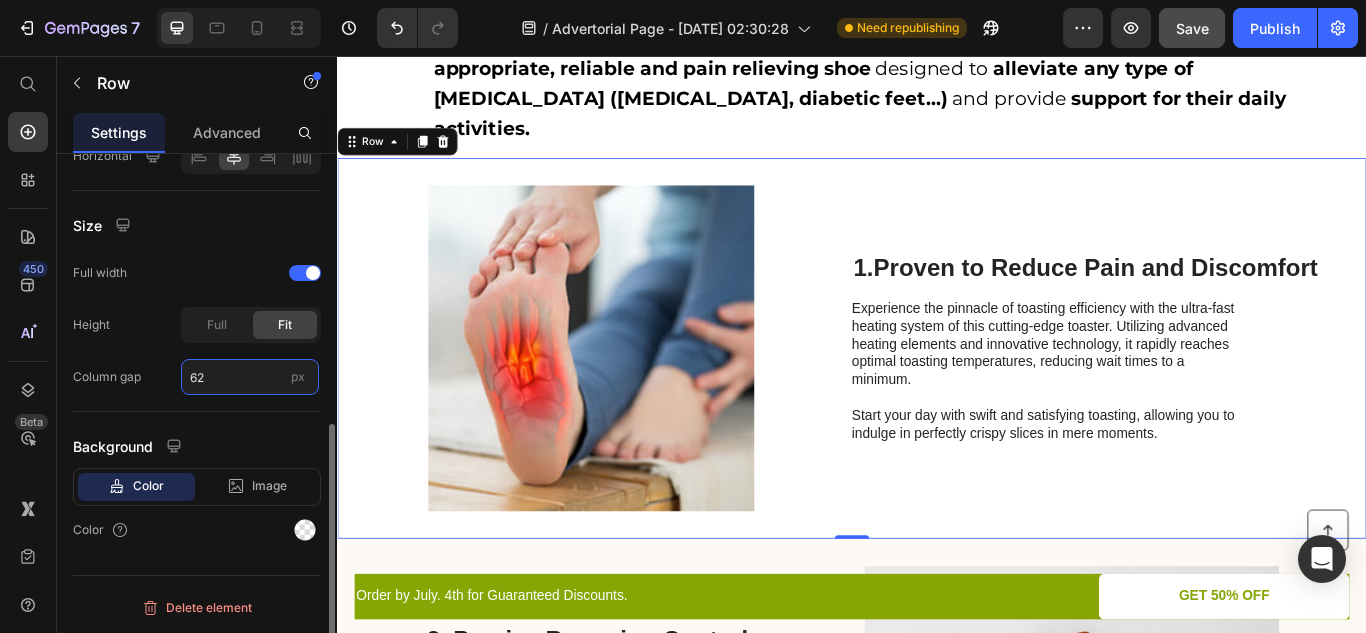click on "62" at bounding box center (250, 377) 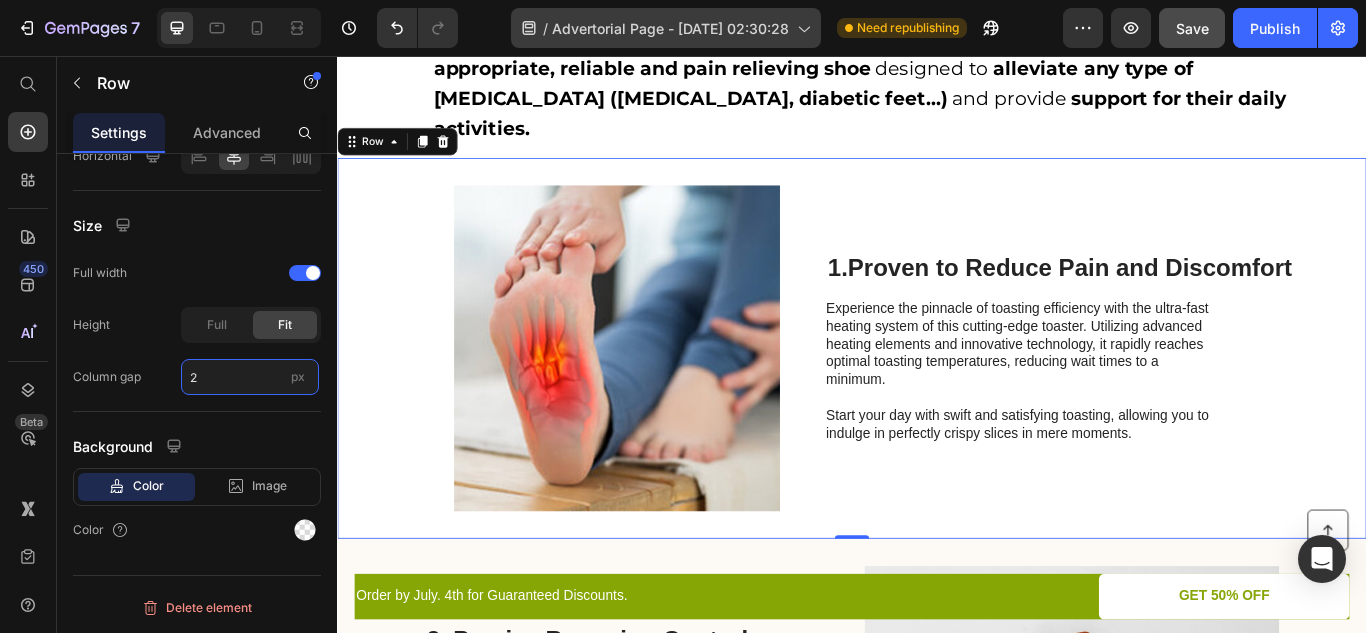 type on "2" 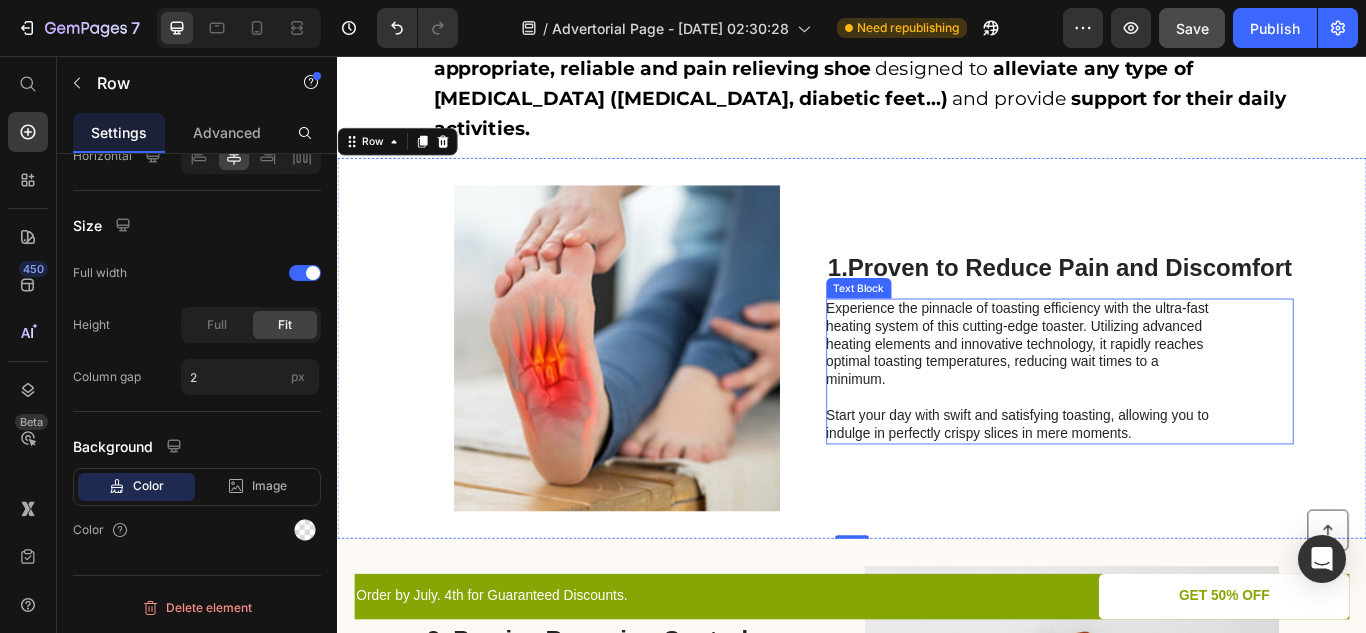 click on "Experience the pinnacle of toasting efficiency with the ultra-fast heating system of this cutting-edge toaster. Utilizing advanced heating elements and innovative technology, it rapidly reaches optimal toasting temperatures, reducing wait times to a minimum. Start your day with swift and satisfying toasting, allowing you to indulge in perfectly crispy slices in mere moments." at bounding box center [1131, 424] 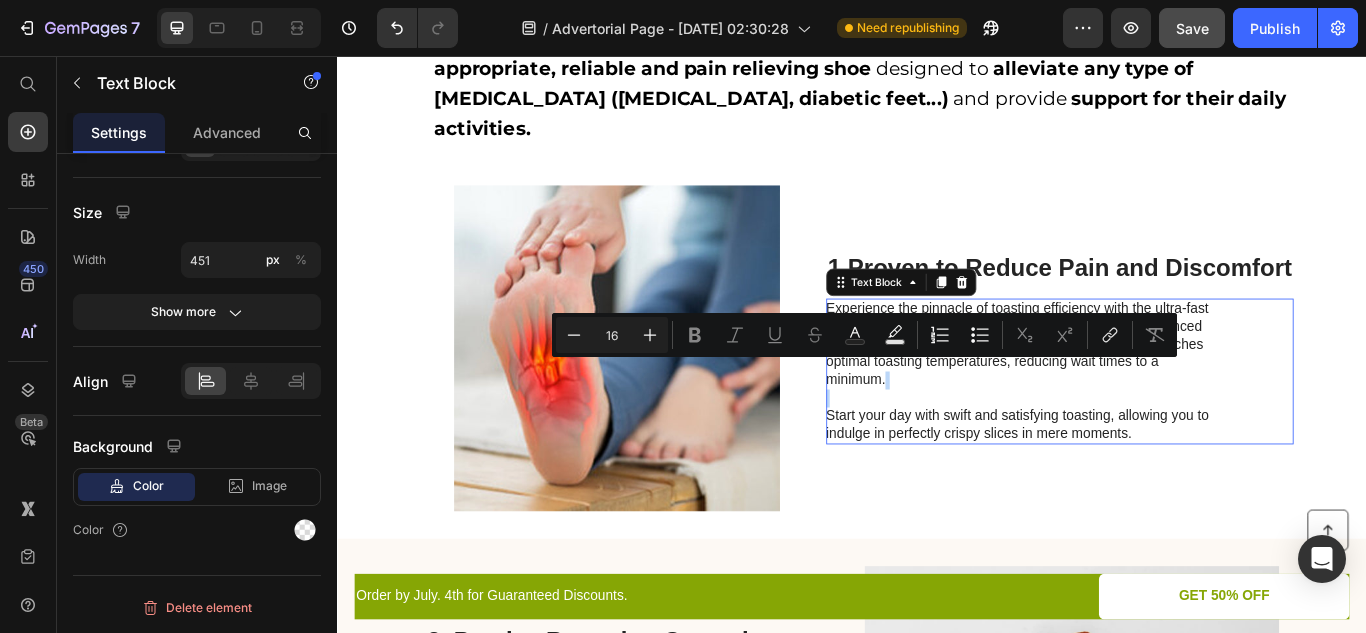 scroll, scrollTop: 0, scrollLeft: 0, axis: both 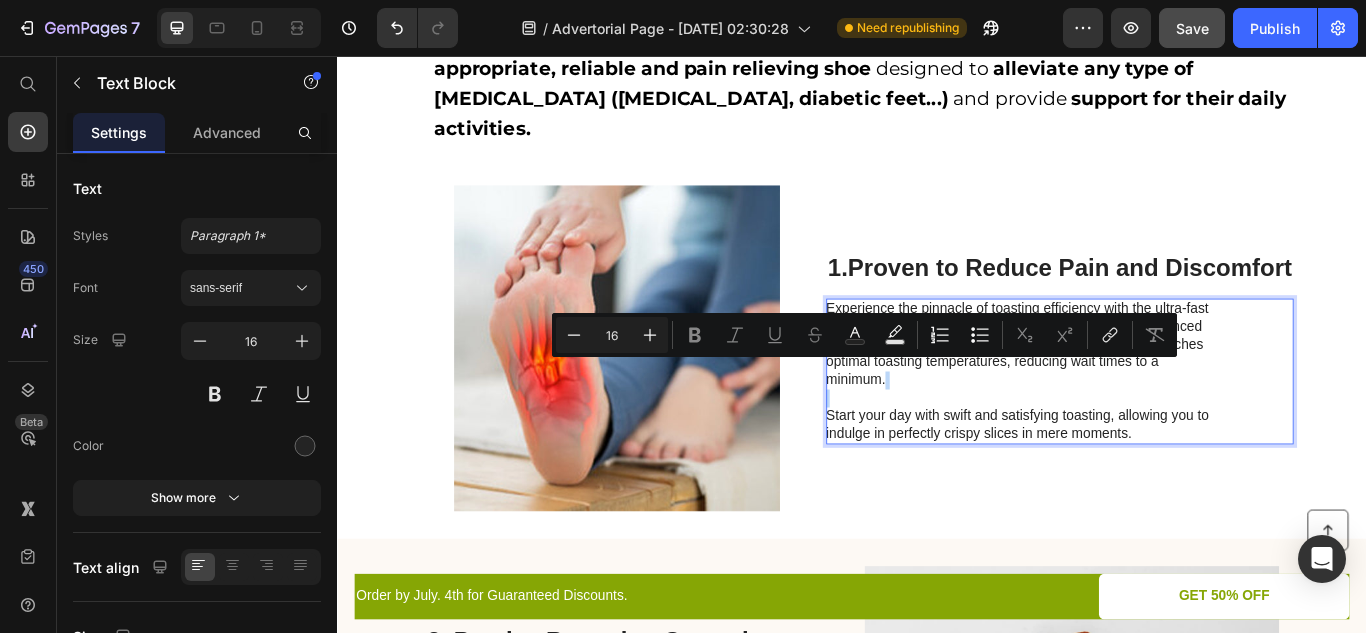 click on "Experience the pinnacle of toasting efficiency with the ultra-fast heating system of this cutting-edge toaster. Utilizing advanced heating elements and innovative technology, it rapidly reaches optimal toasting temperatures, reducing wait times to a minimum. Start your day with swift and satisfying toasting, allowing you to indulge in perfectly crispy slices in mere moments." at bounding box center (1131, 424) 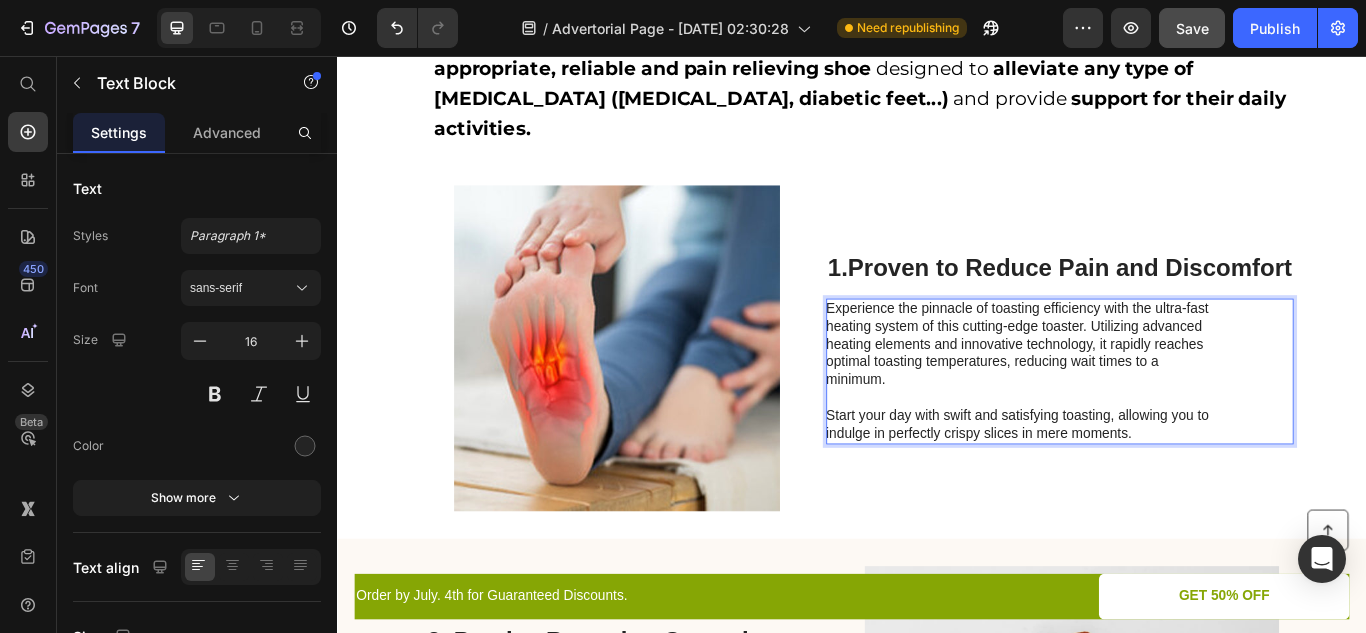 click on "Experience the pinnacle of toasting efficiency with the ultra-fast heating system of this cutting-edge toaster. Utilizing advanced heating elements and innovative technology, it rapidly reaches optimal toasting temperatures, reducing wait times to a minimum. Start your day with swift and satisfying toasting, allowing you to indulge in perfectly crispy slices in mere moments." at bounding box center (1131, 424) 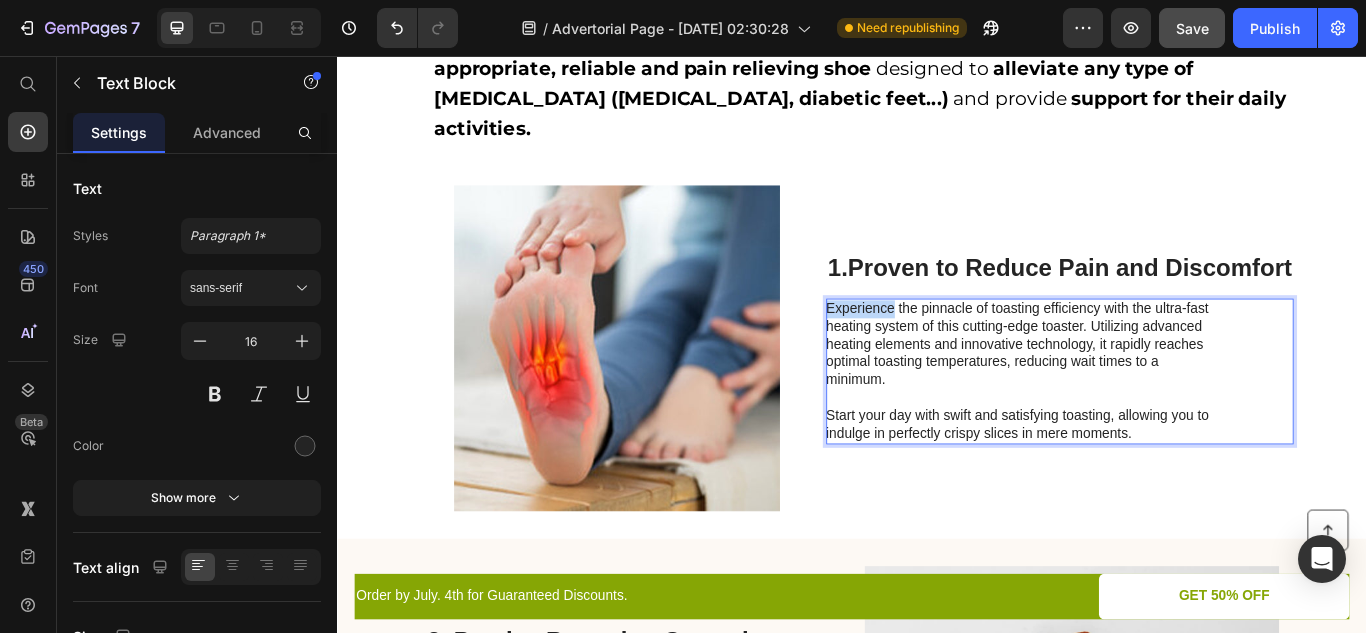 click on "Experience the pinnacle of toasting efficiency with the ultra-fast heating system of this cutting-edge toaster. Utilizing advanced heating elements and innovative technology, it rapidly reaches optimal toasting temperatures, reducing wait times to a minimum. Start your day with swift and satisfying toasting, allowing you to indulge in perfectly crispy slices in mere moments." at bounding box center (1131, 424) 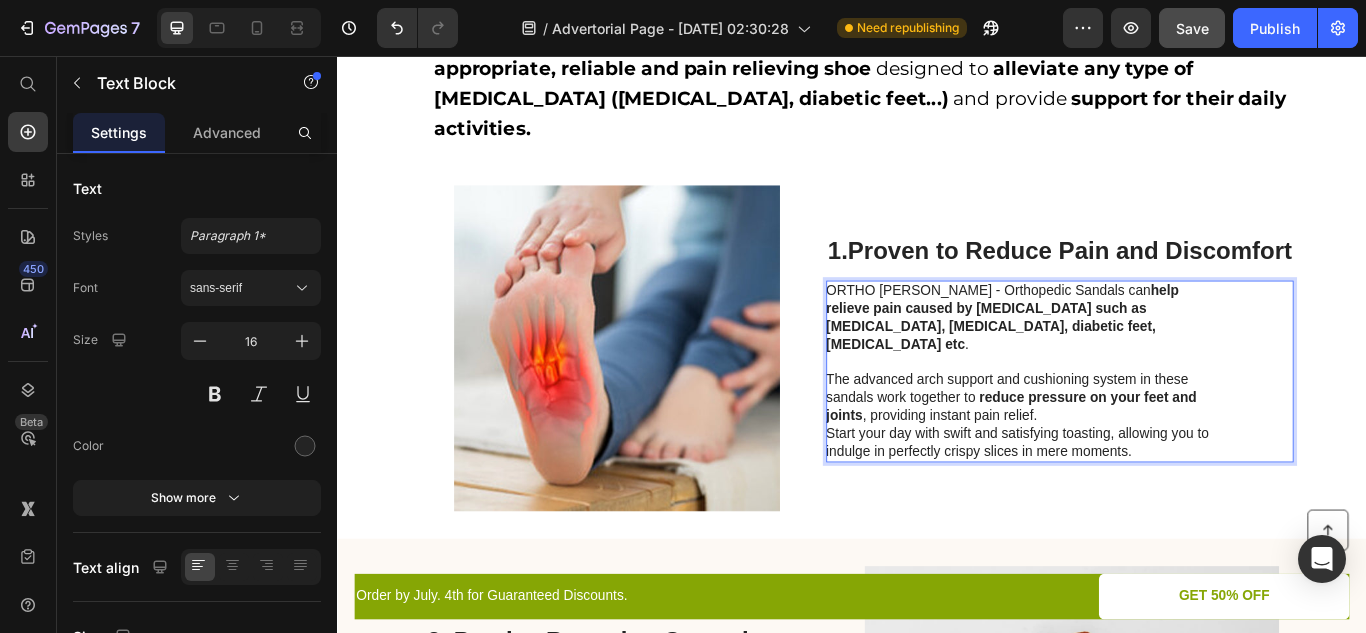 scroll, scrollTop: 371, scrollLeft: 0, axis: vertical 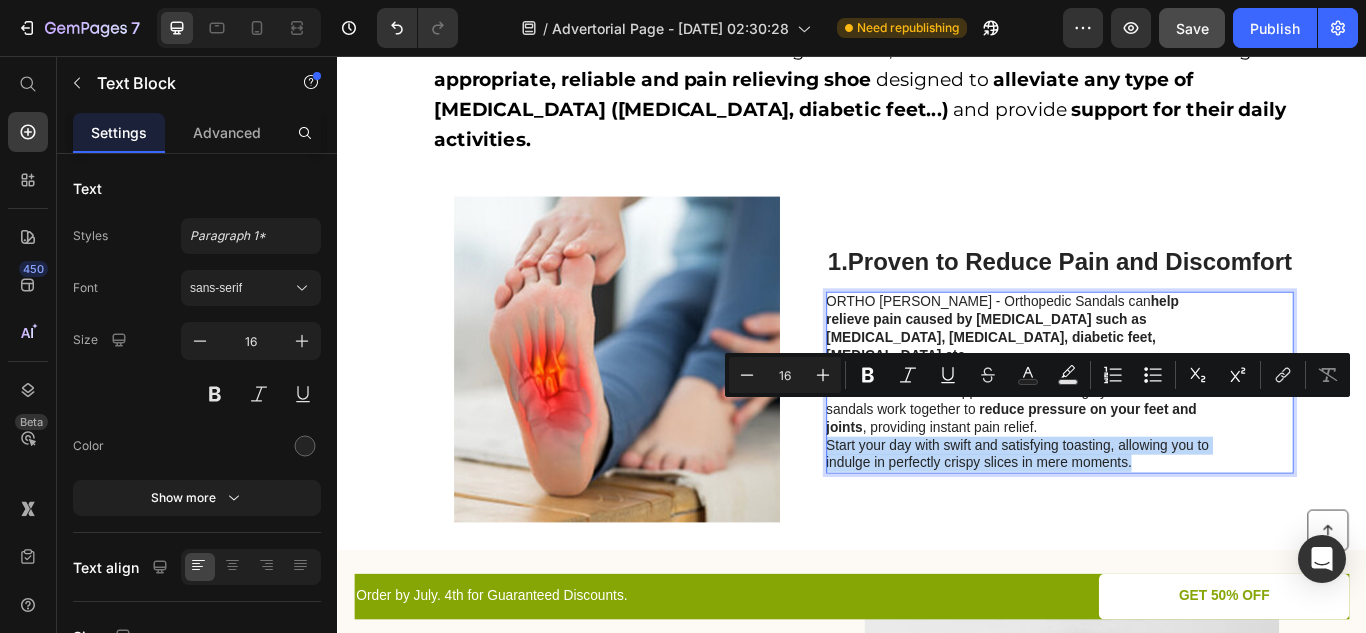 drag, startPoint x: 1275, startPoint y: 487, endPoint x: 902, endPoint y: 473, distance: 373.26263 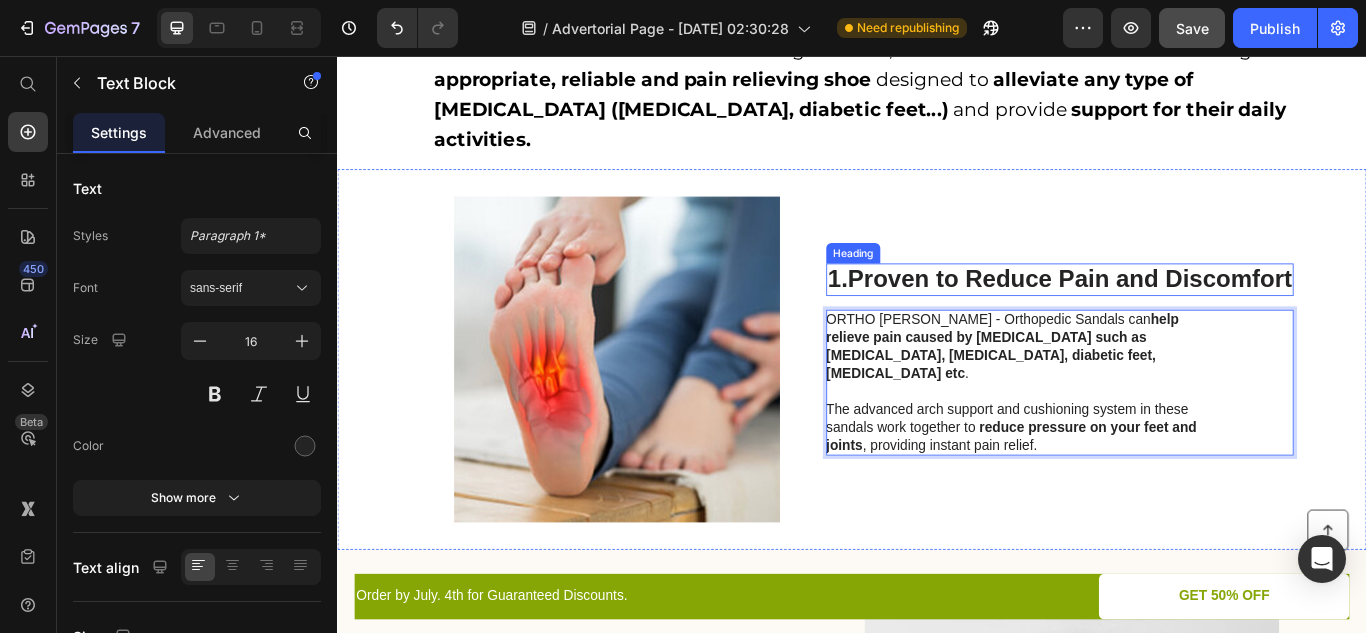 click on "Proven to Reduce Pain and Discomfort" at bounding box center (1191, 316) 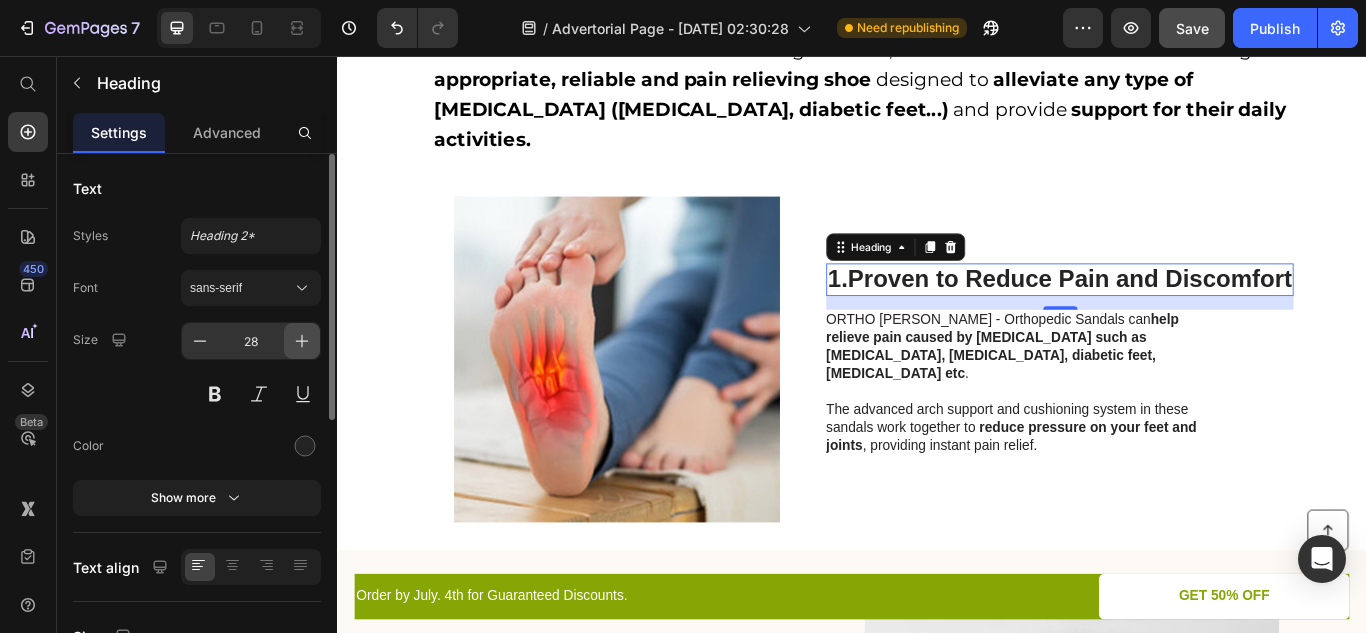 click 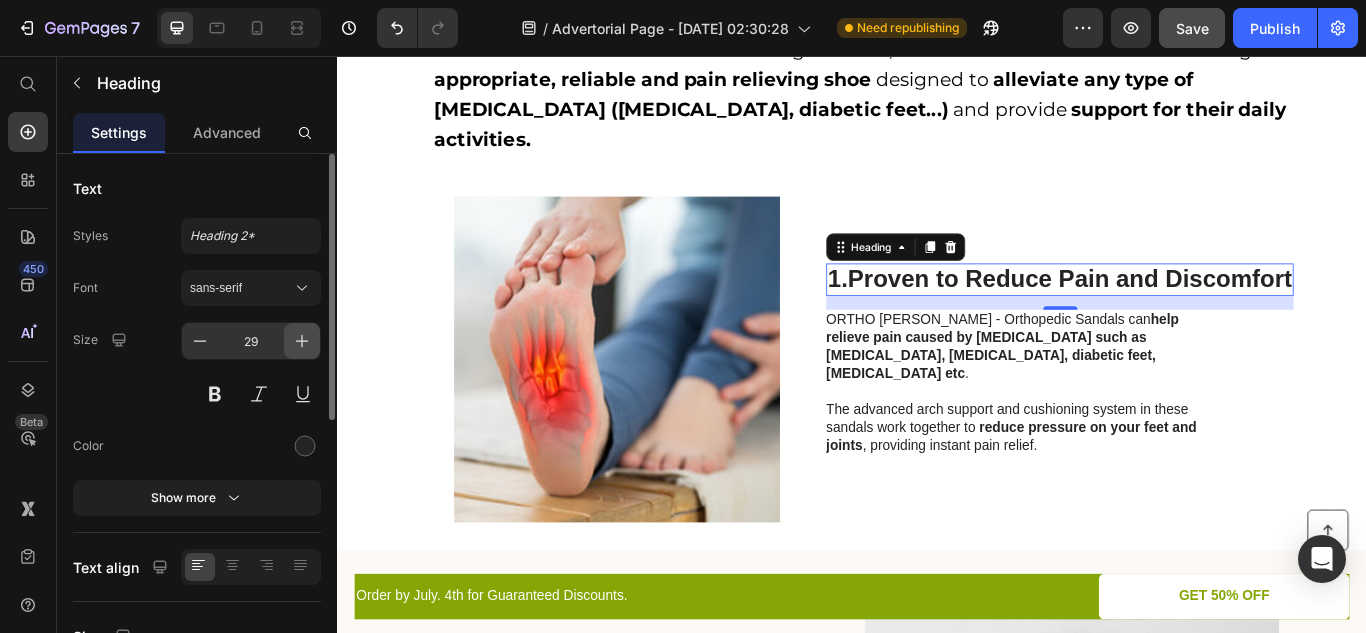 click 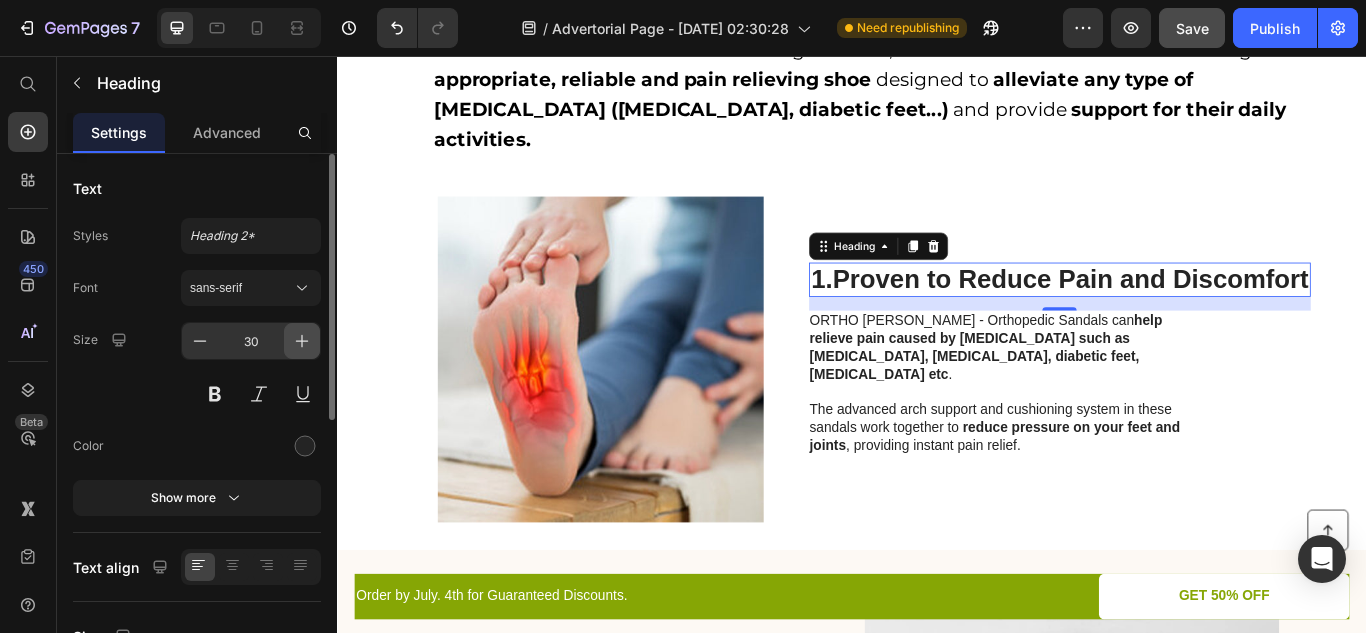 click 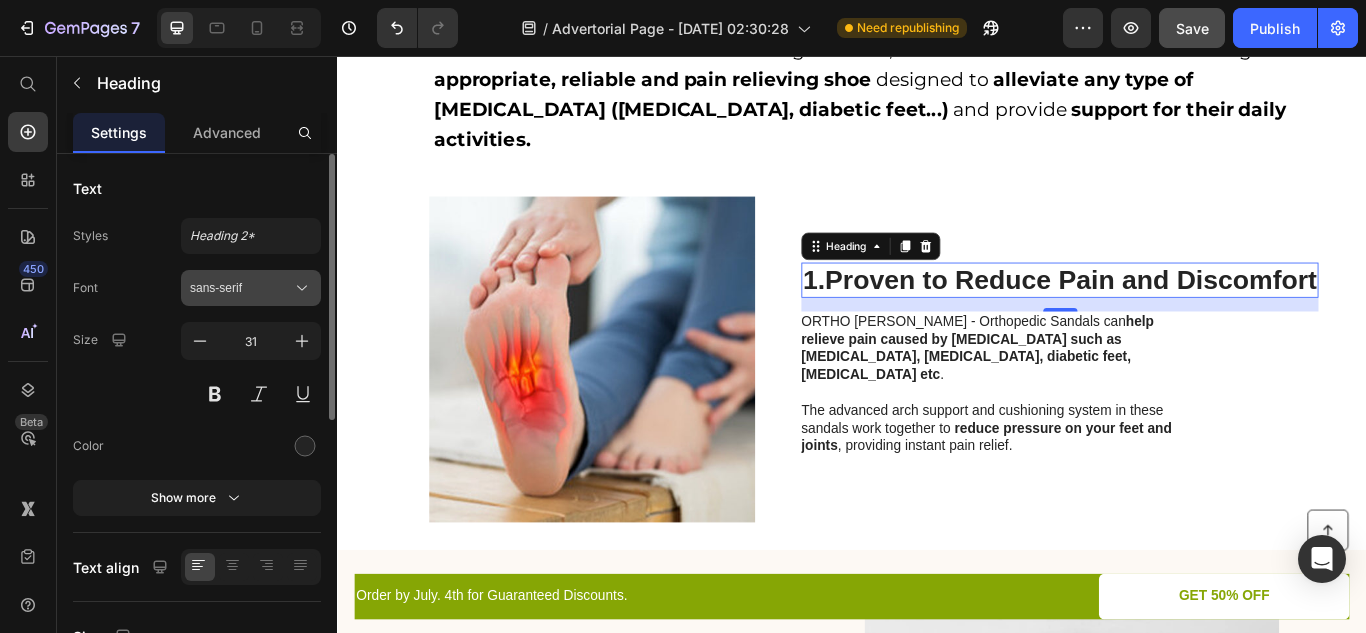 click on "sans-serif" at bounding box center [241, 288] 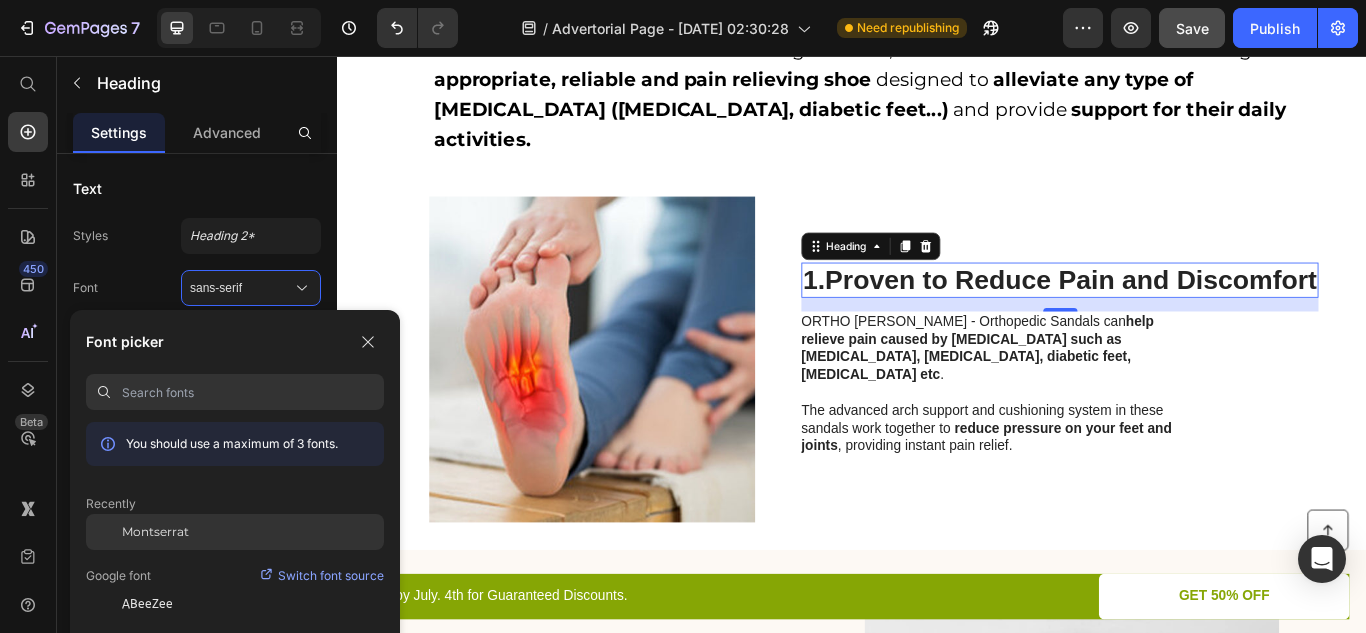 click on "Montserrat" 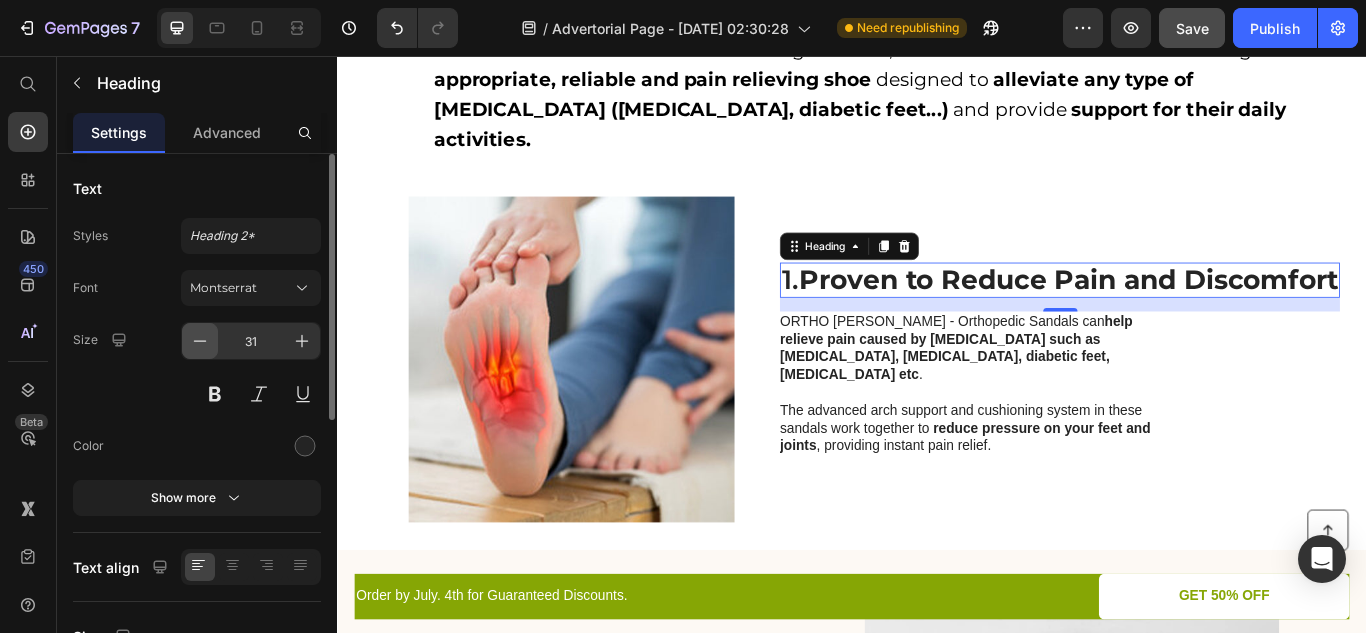 click 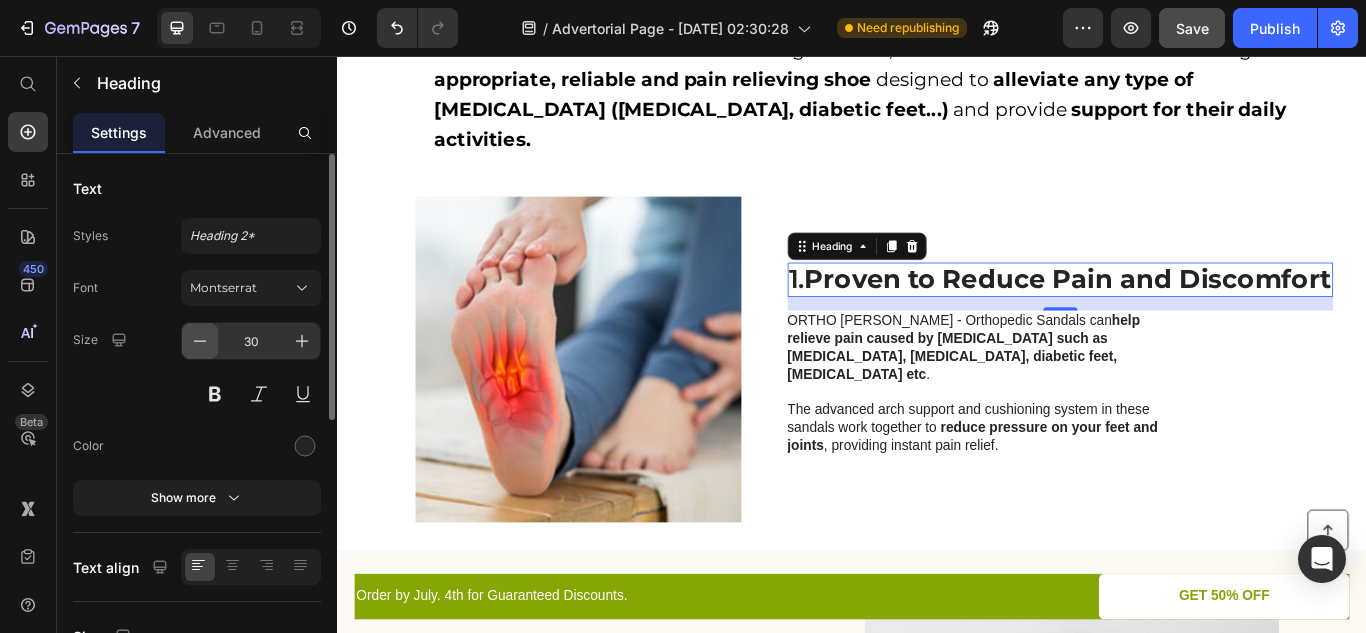 click 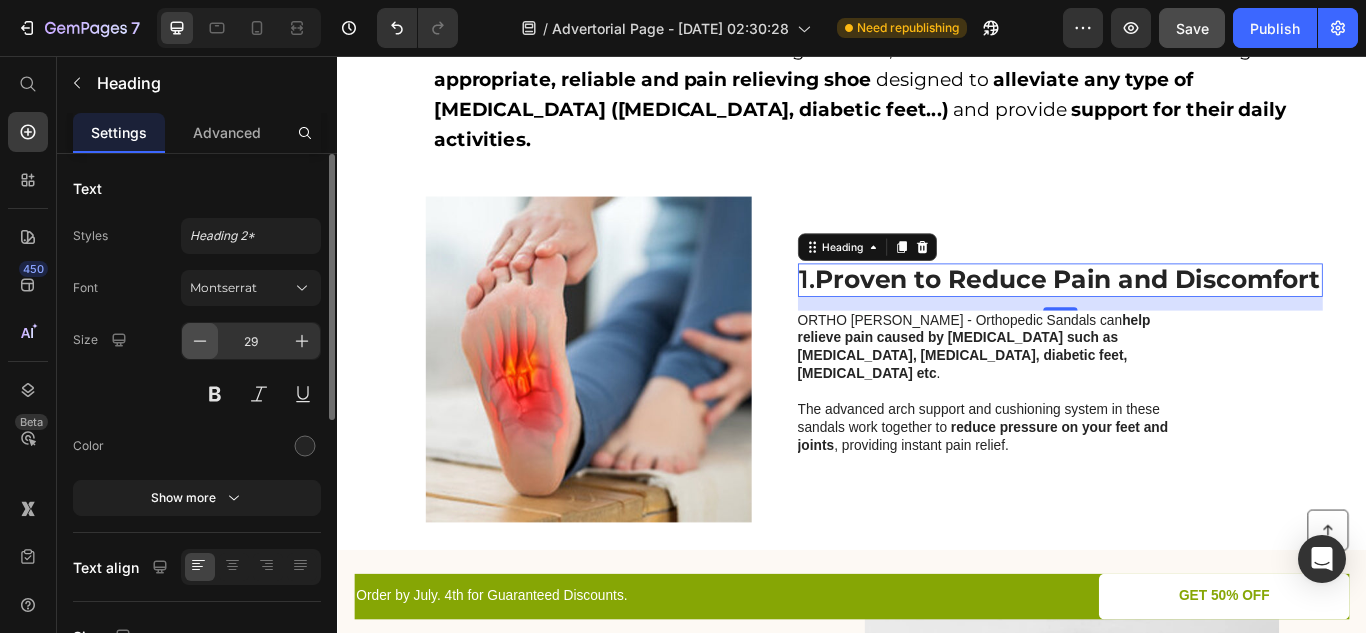 click 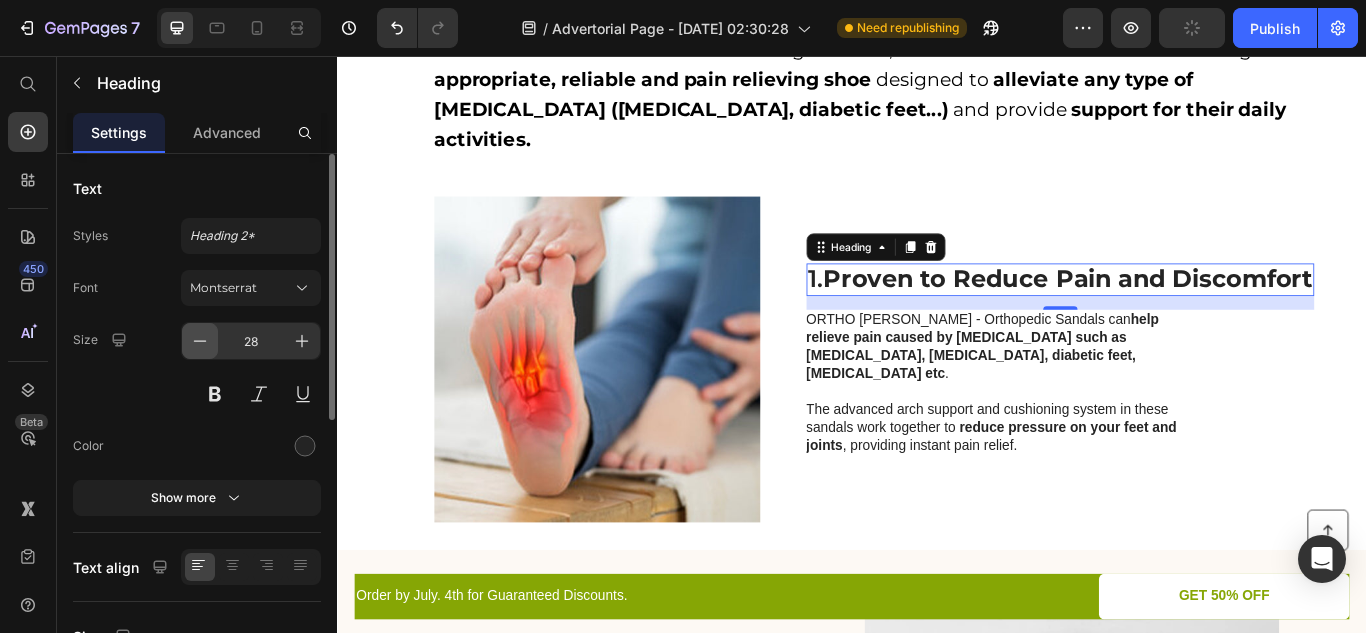 click 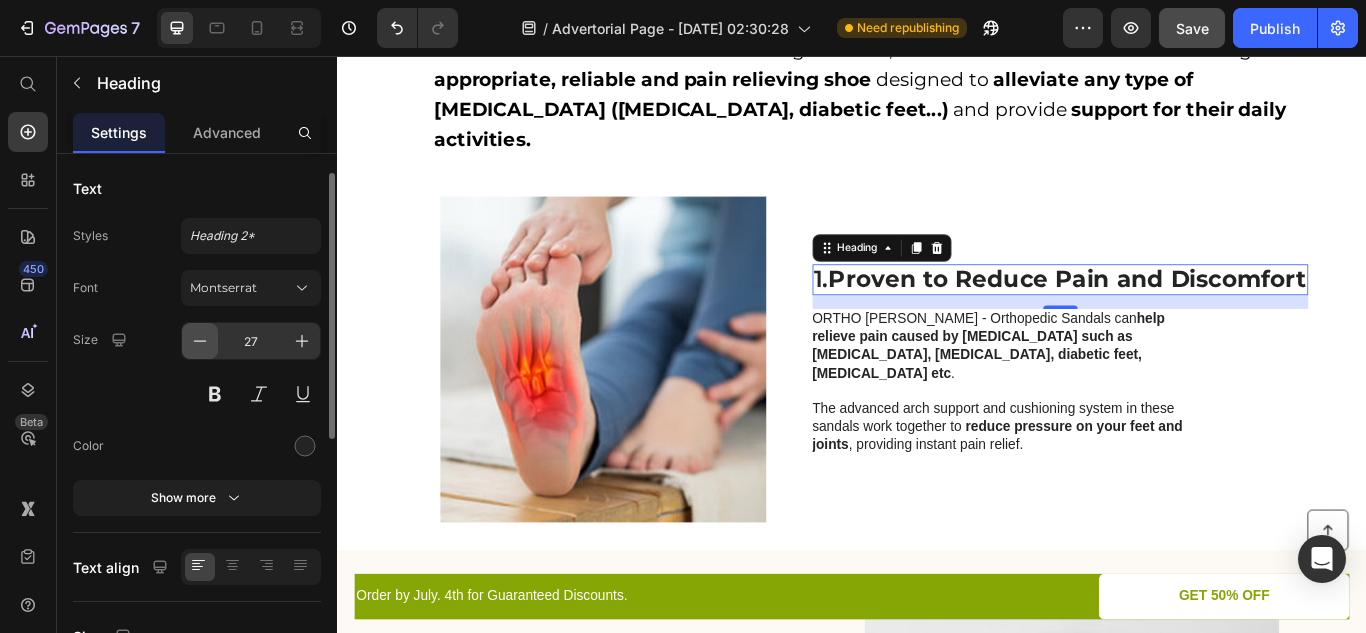 scroll, scrollTop: 26, scrollLeft: 0, axis: vertical 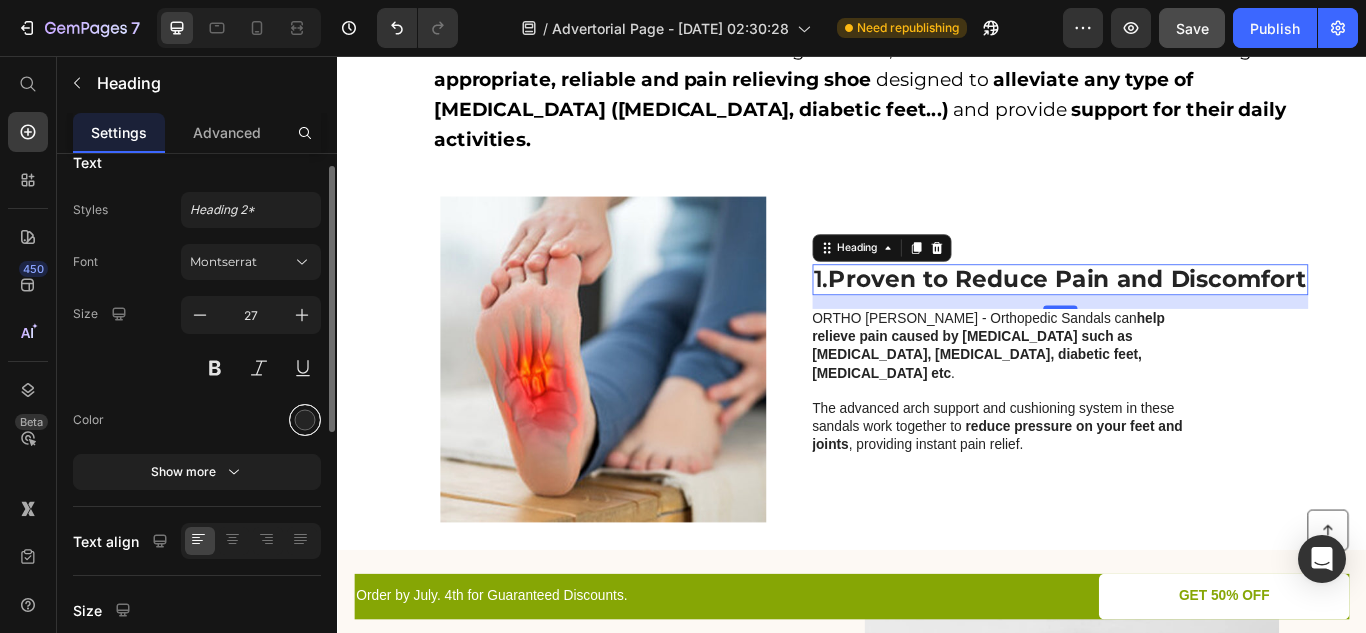 click at bounding box center (305, 420) 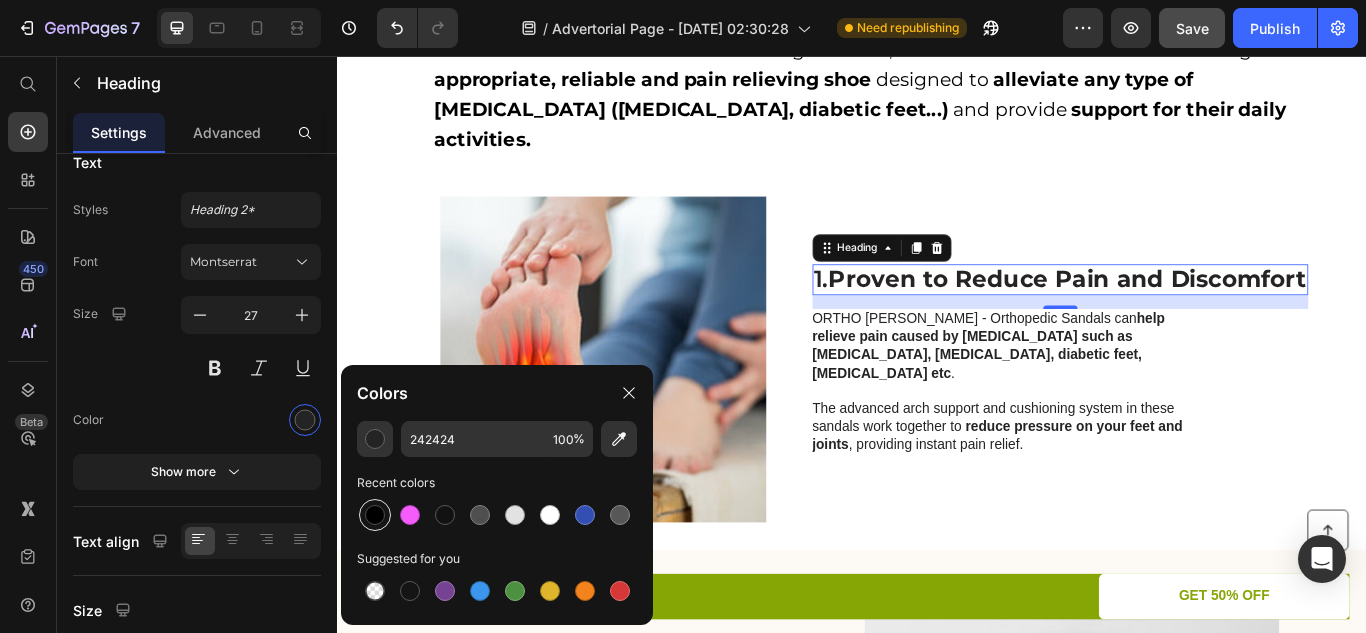 click at bounding box center (375, 515) 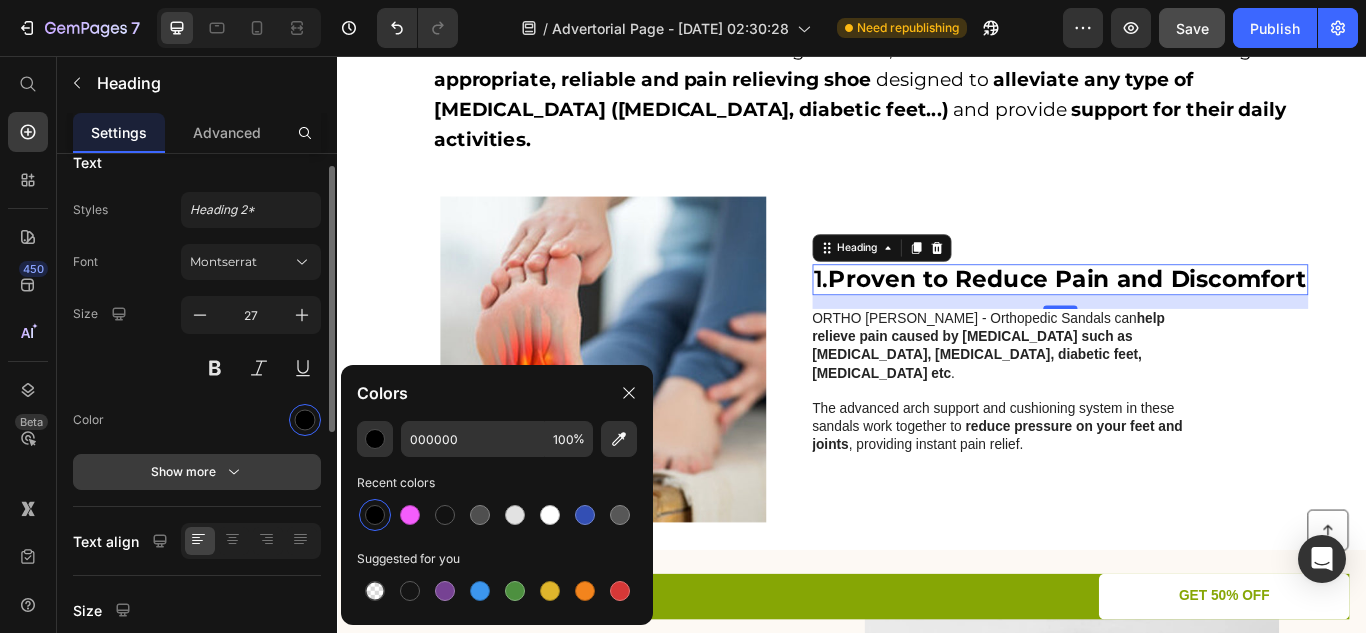 click on "Show more" at bounding box center [197, 472] 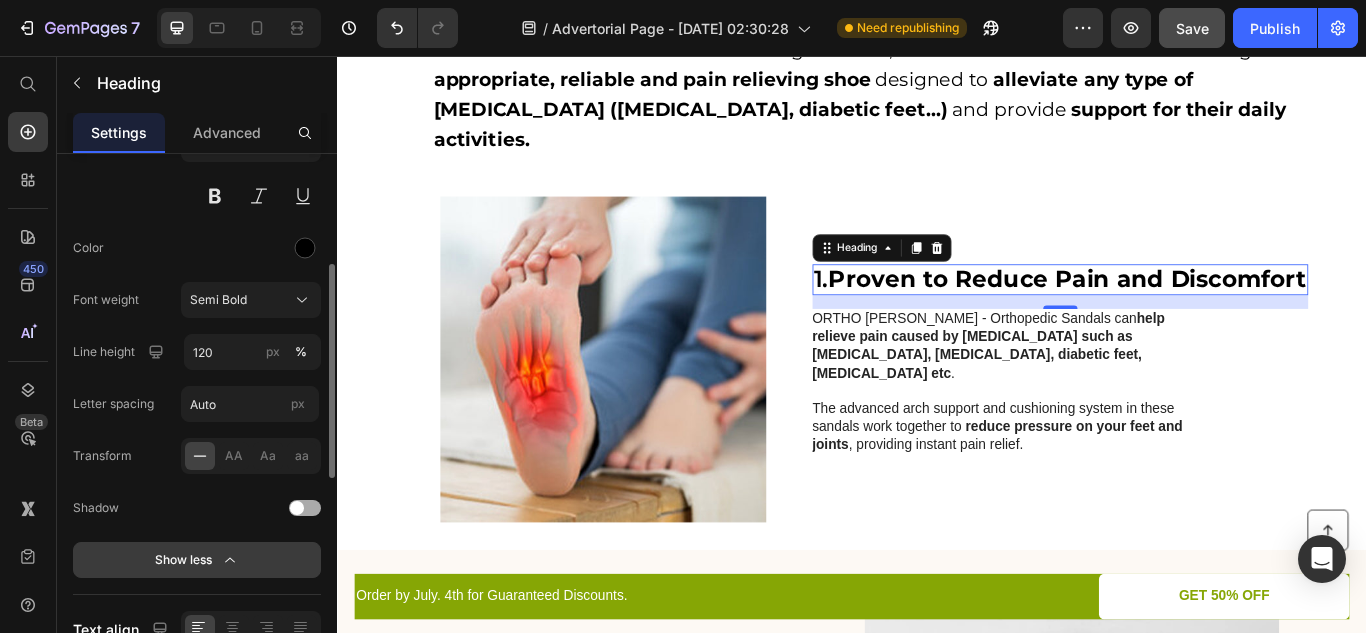 scroll, scrollTop: 222, scrollLeft: 0, axis: vertical 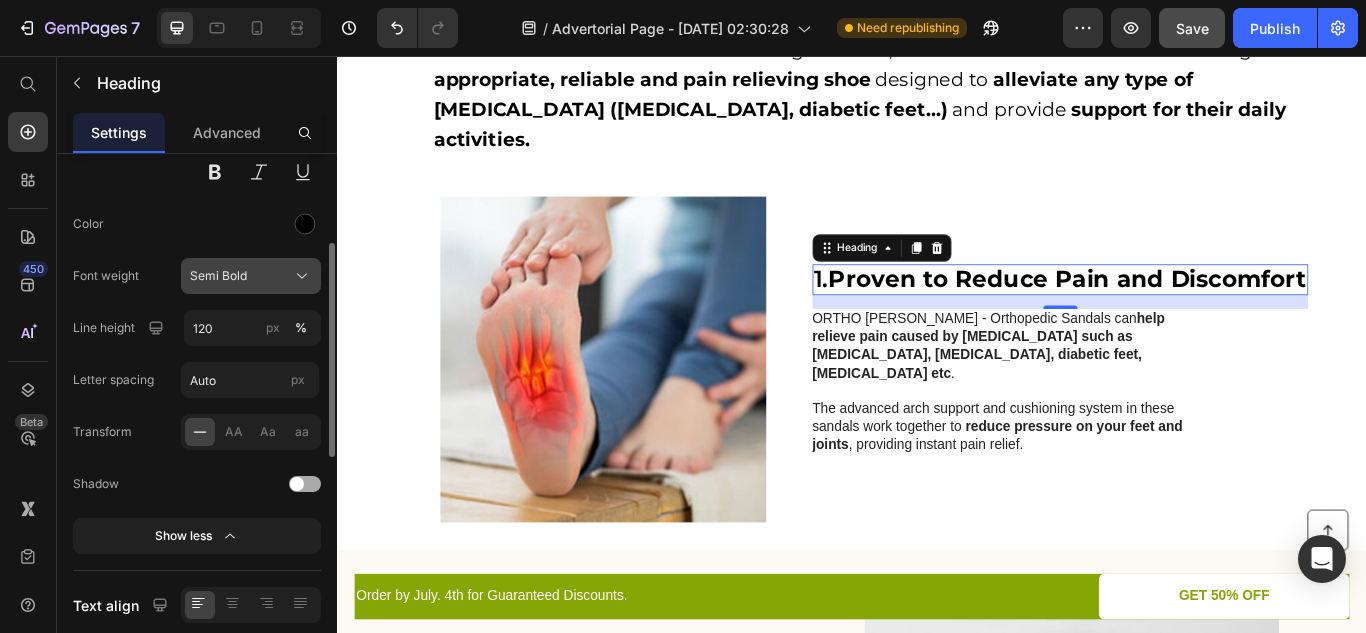 click on "Semi Bold" at bounding box center (218, 276) 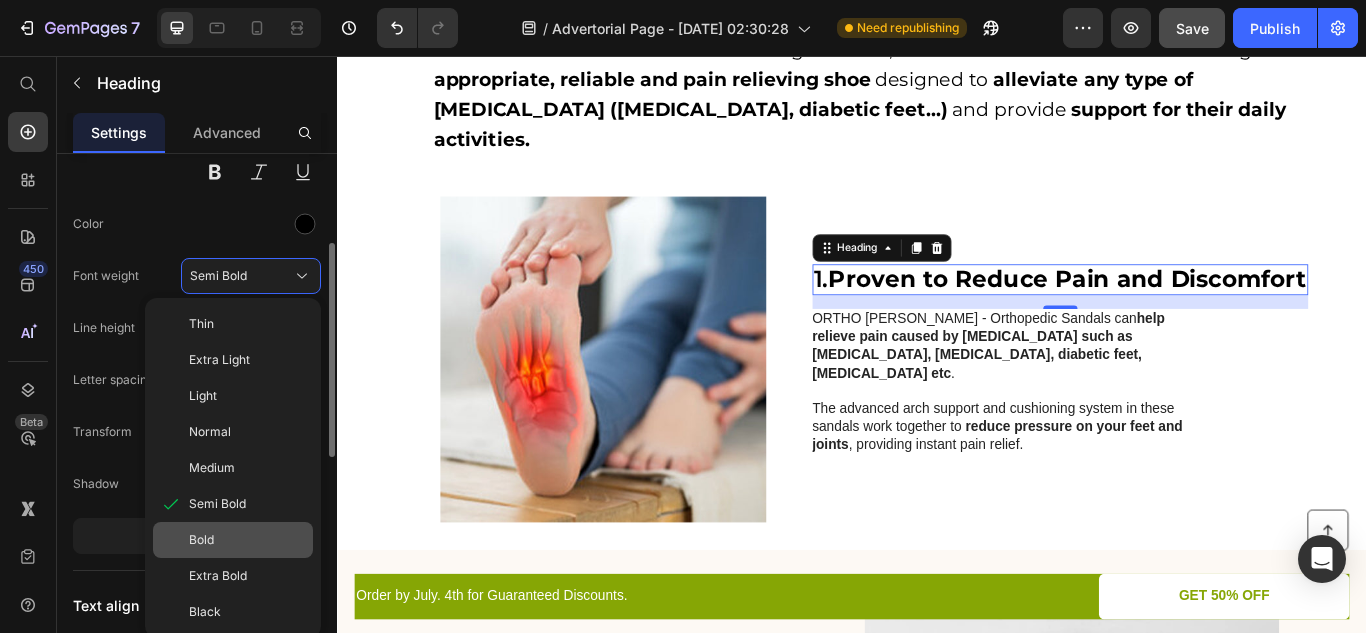 click on "Bold" at bounding box center [247, 540] 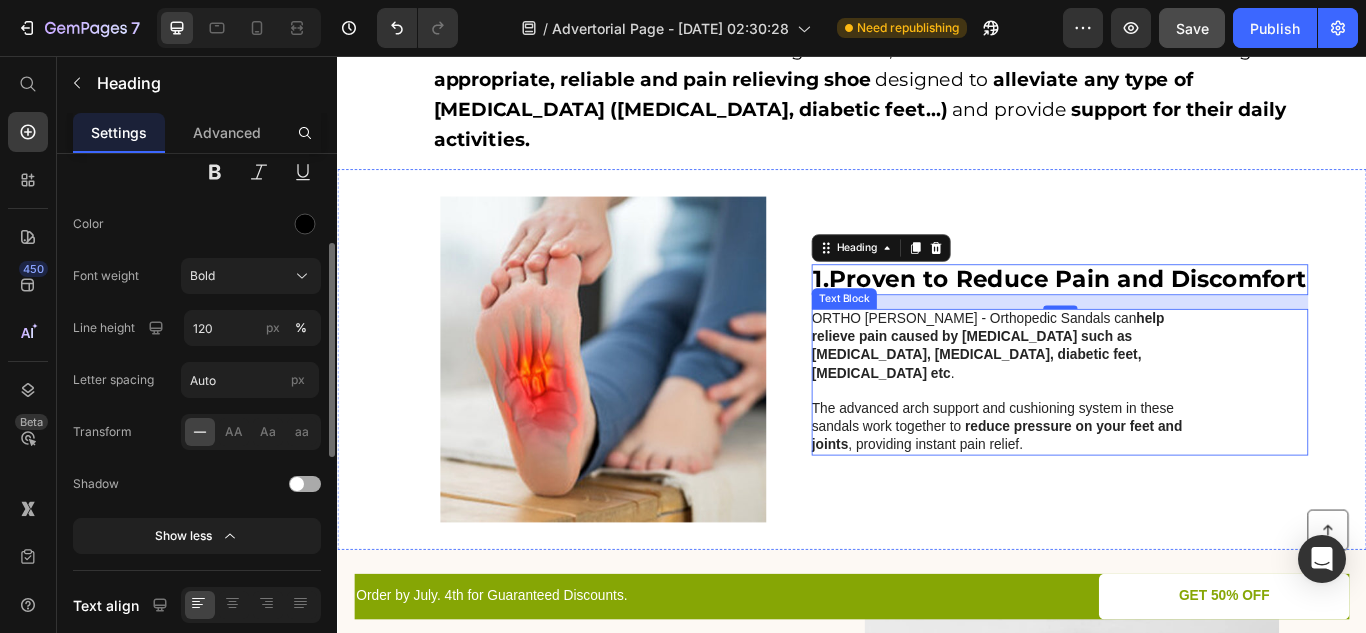 click on "help relieve pain caused by [MEDICAL_DATA] such as [MEDICAL_DATA], [MEDICAL_DATA], diabetic feet, [MEDICAL_DATA] etc" at bounding box center [1095, 393] 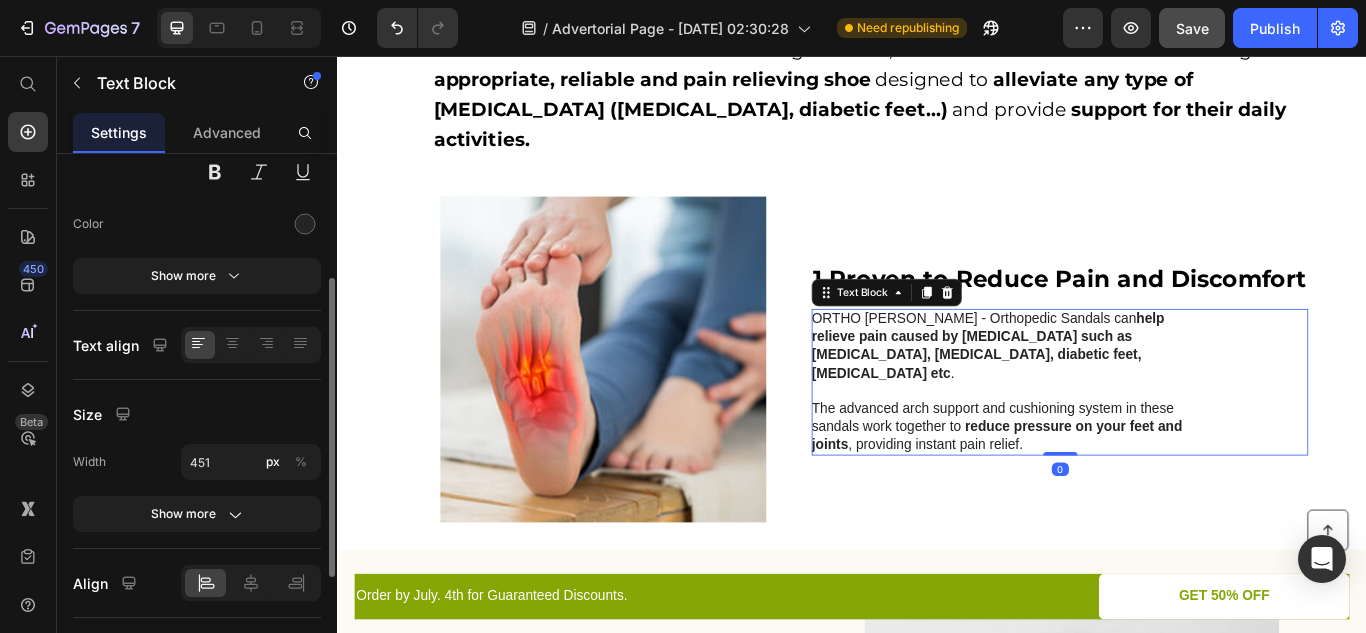 scroll, scrollTop: 0, scrollLeft: 0, axis: both 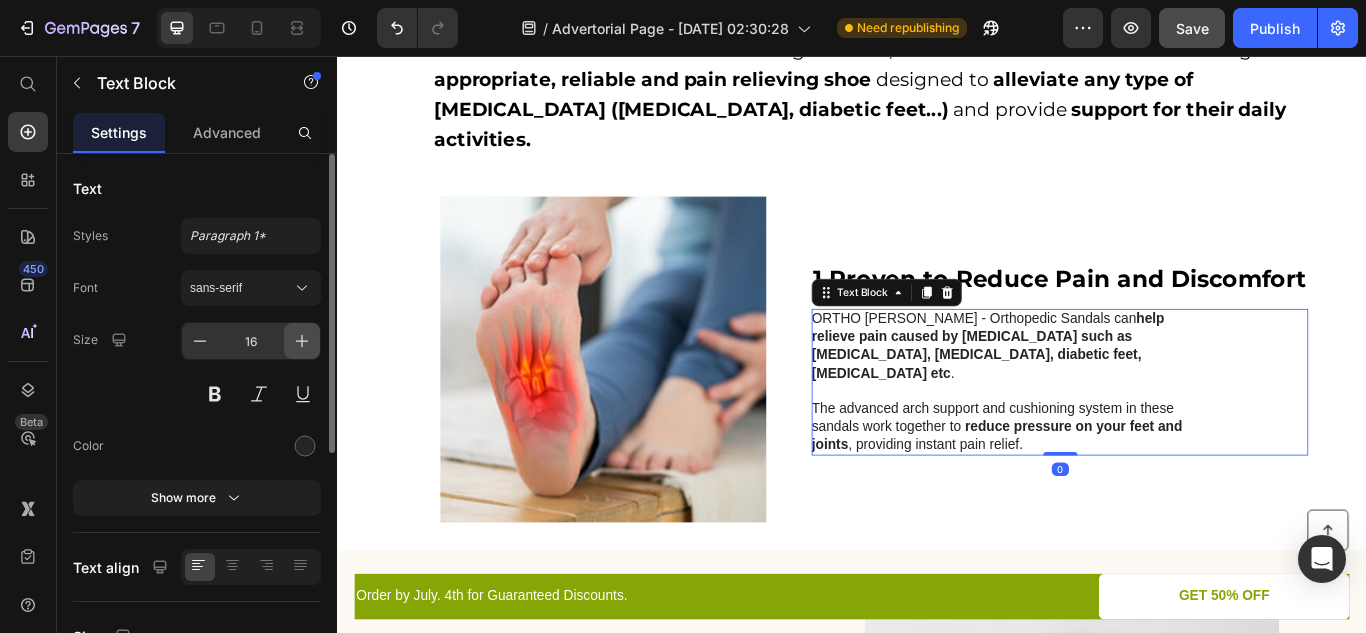 click at bounding box center [302, 341] 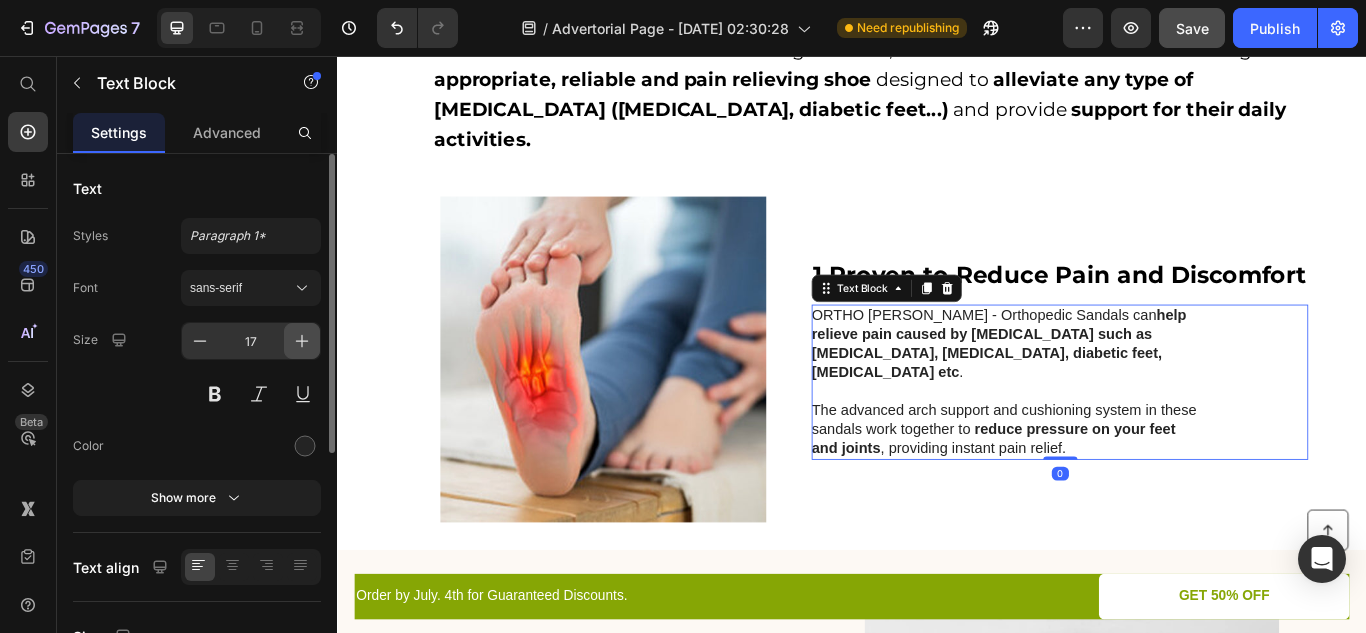 click at bounding box center (302, 341) 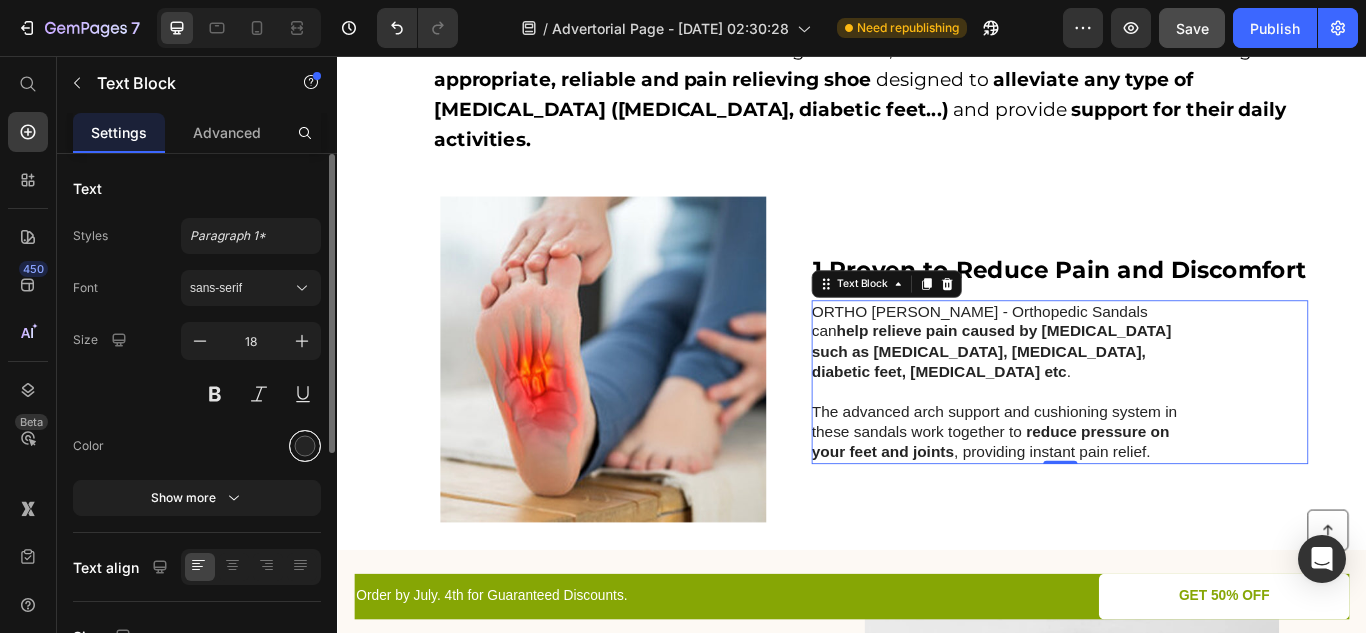 click at bounding box center [305, 446] 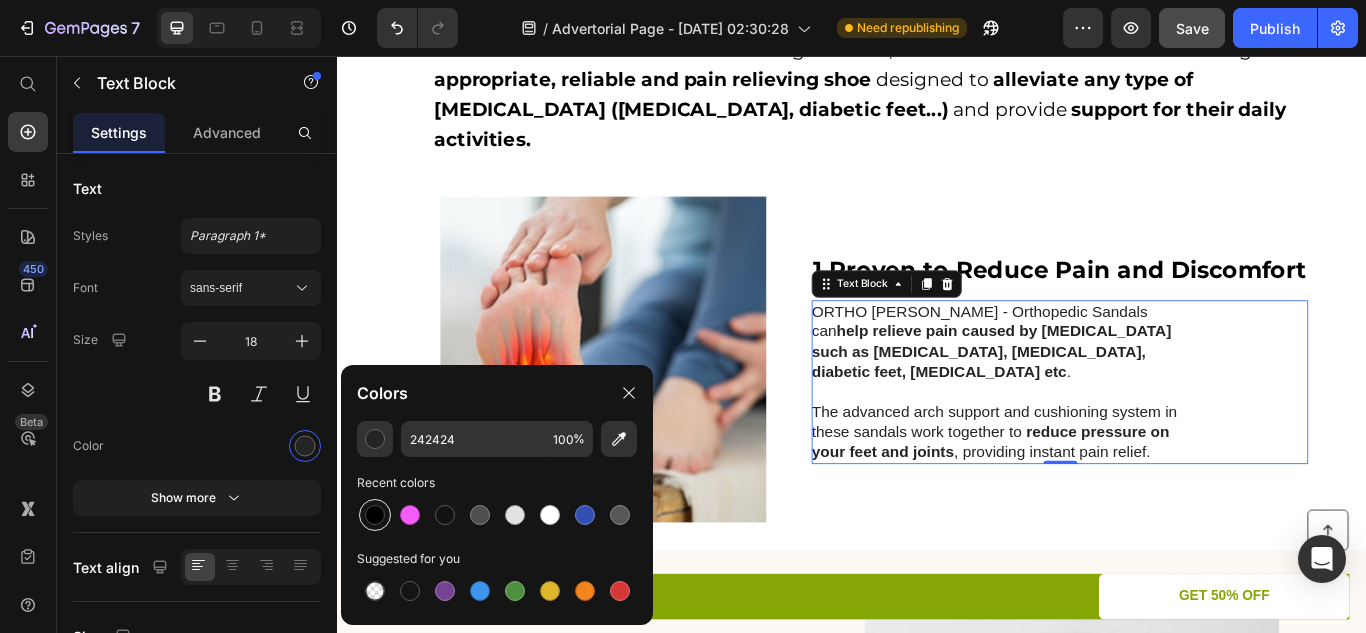 click at bounding box center [375, 515] 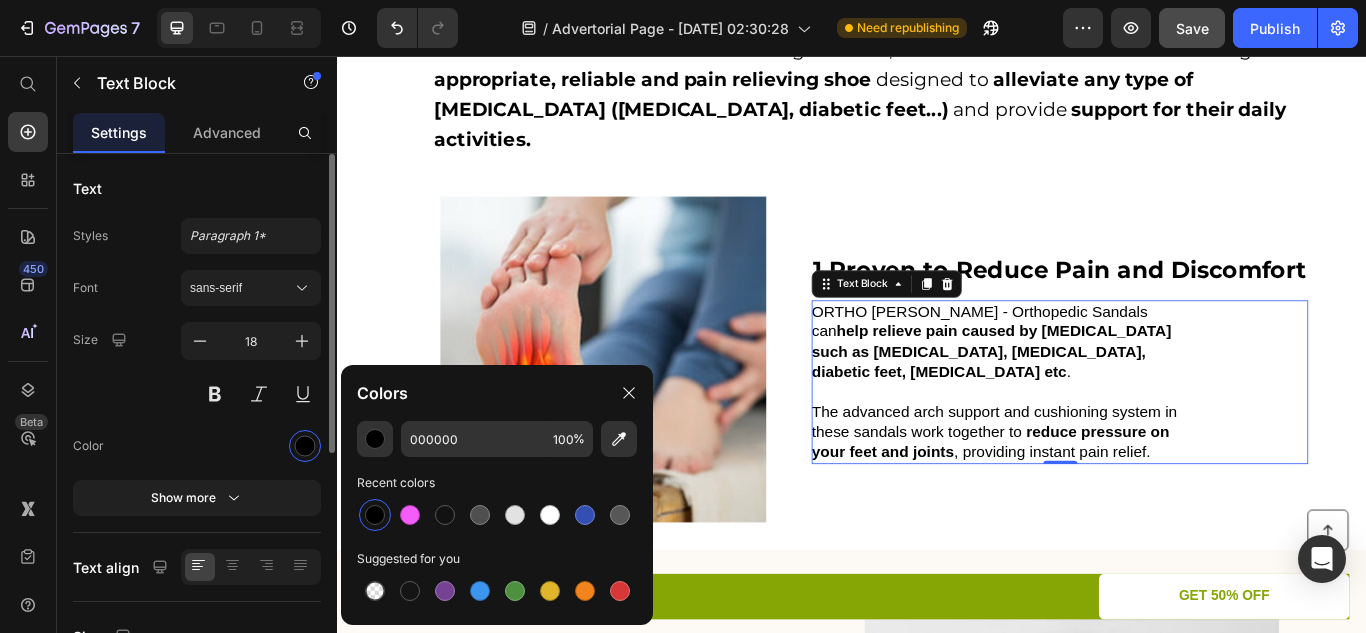 click on "Font sans-serif Size 18 Color Show more" at bounding box center [197, 393] 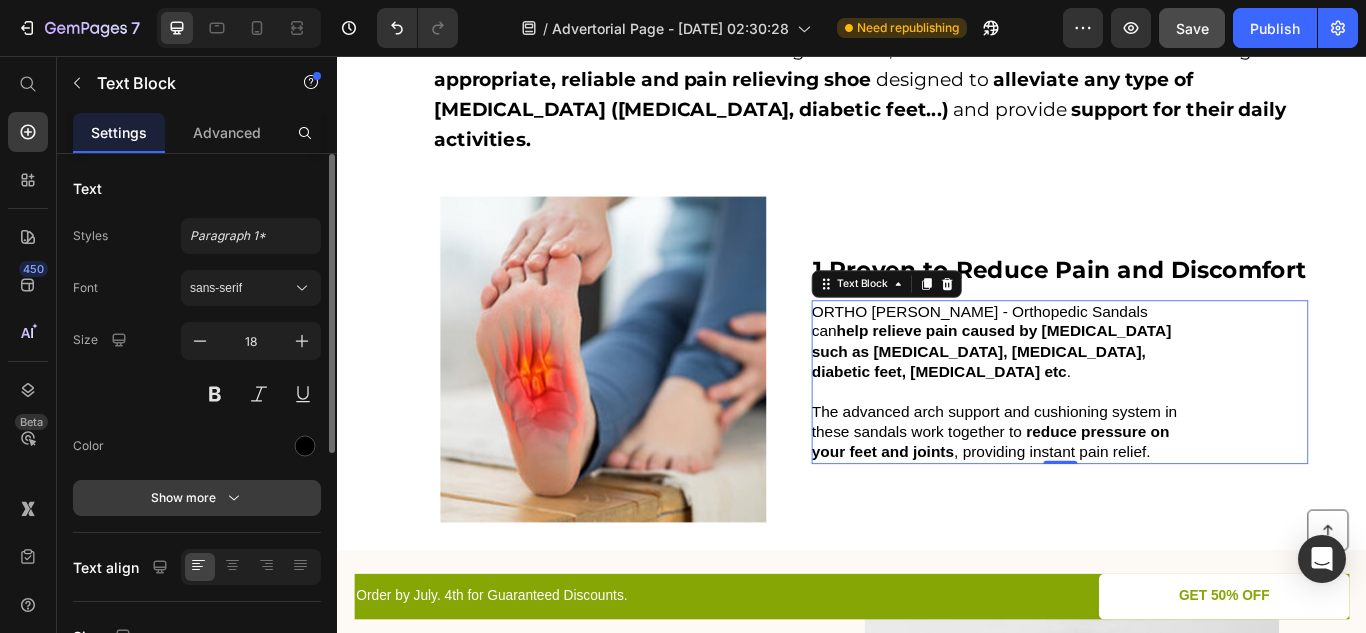 click on "Show more" at bounding box center [197, 498] 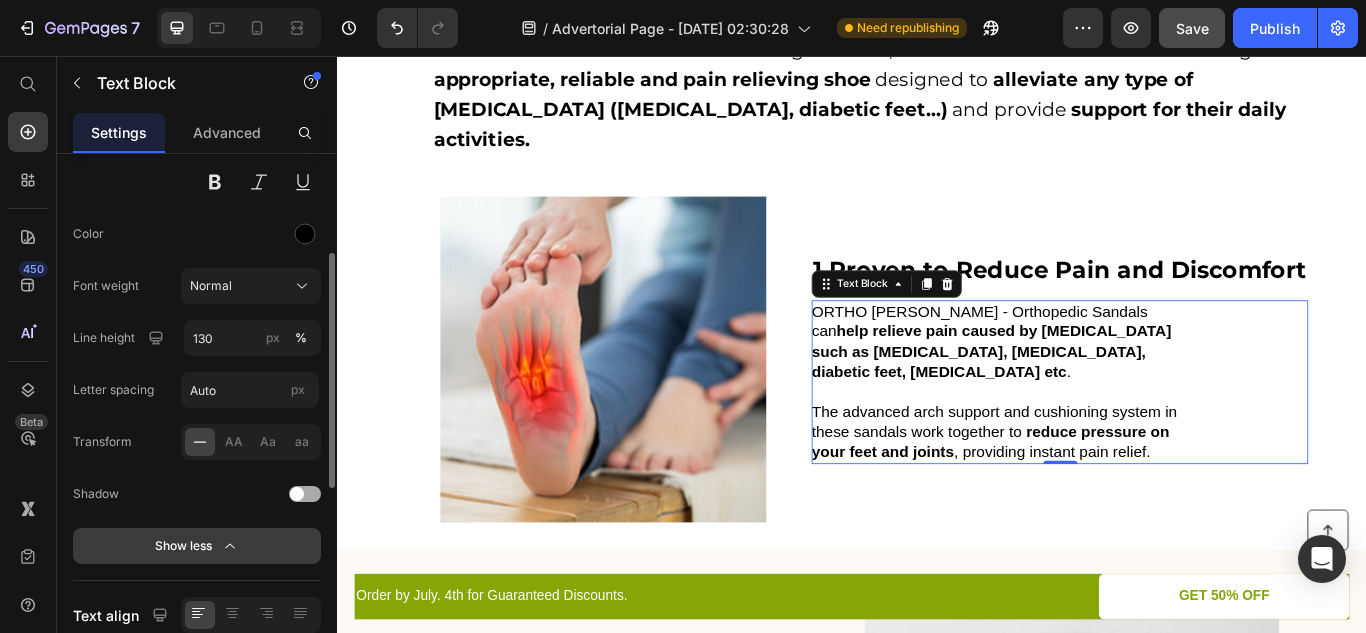scroll, scrollTop: 218, scrollLeft: 0, axis: vertical 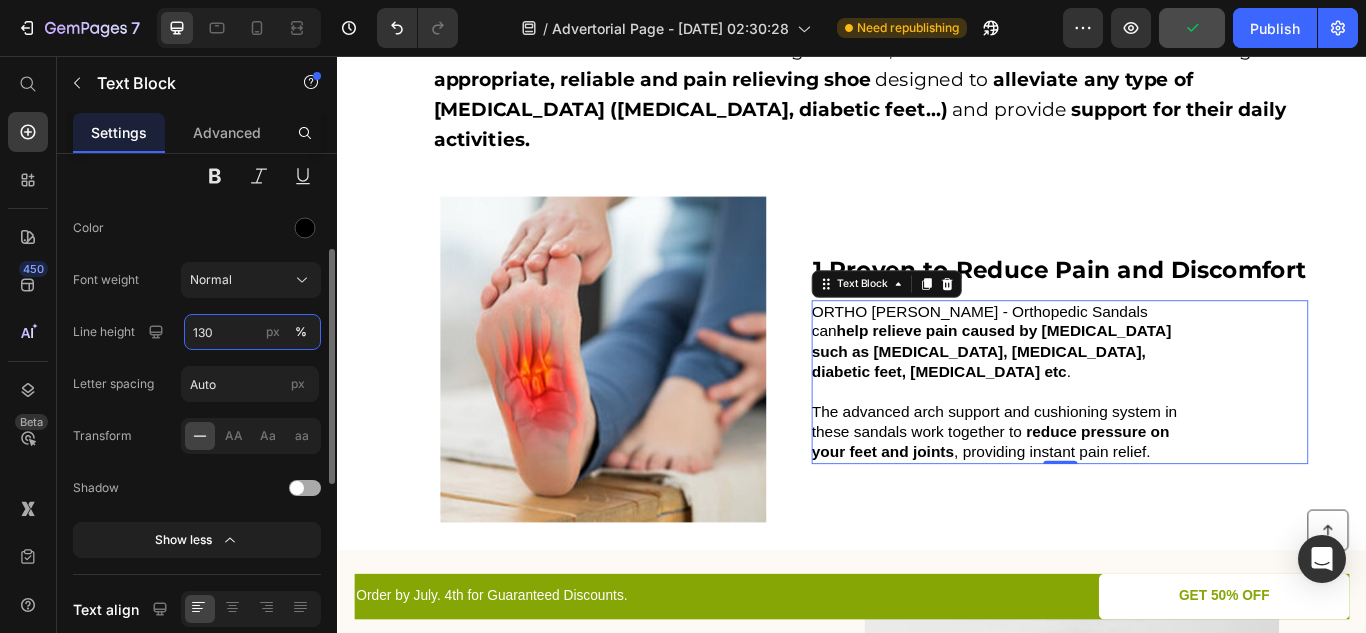 click on "130" at bounding box center [252, 332] 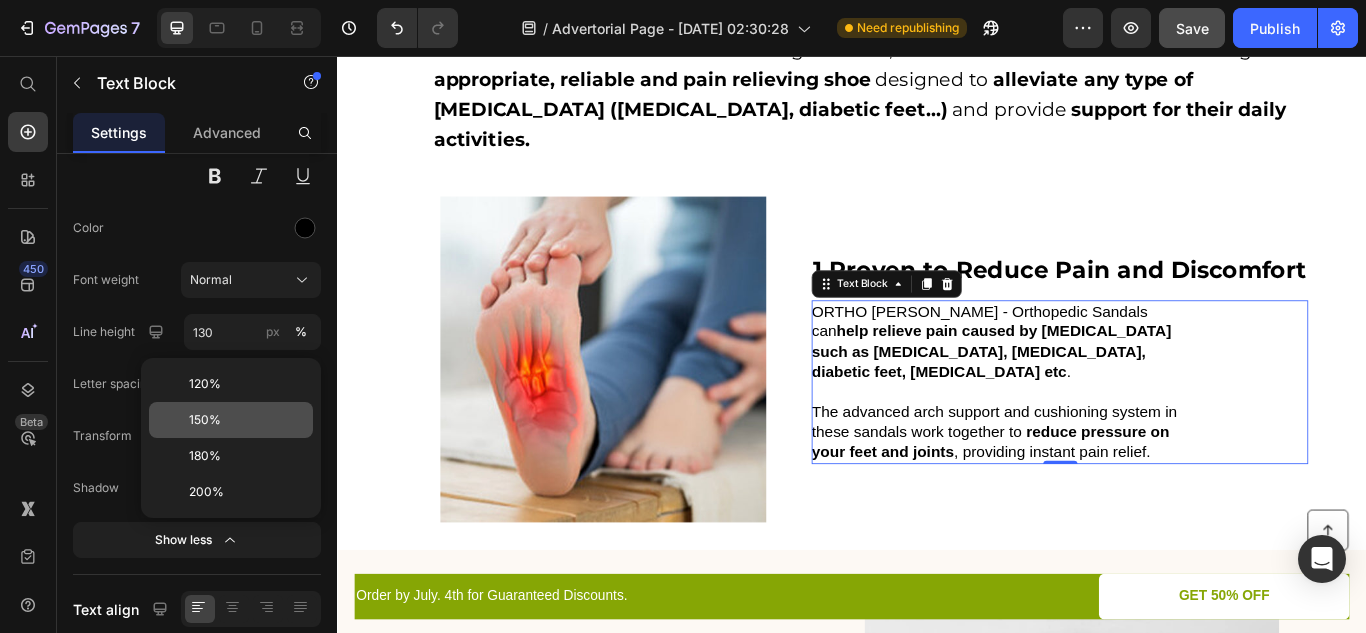 click on "150%" 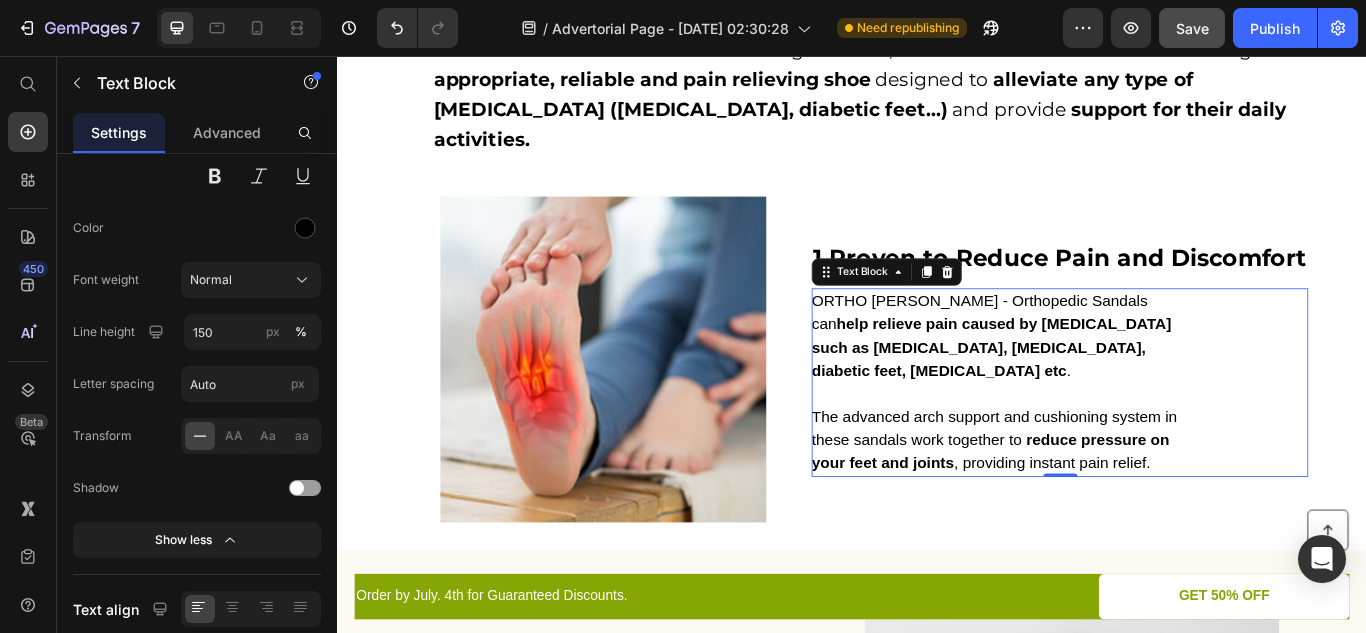 click on "help relieve pain caused by [MEDICAL_DATA] such as [MEDICAL_DATA], [MEDICAL_DATA], diabetic feet, [MEDICAL_DATA] etc" at bounding box center [1099, 396] 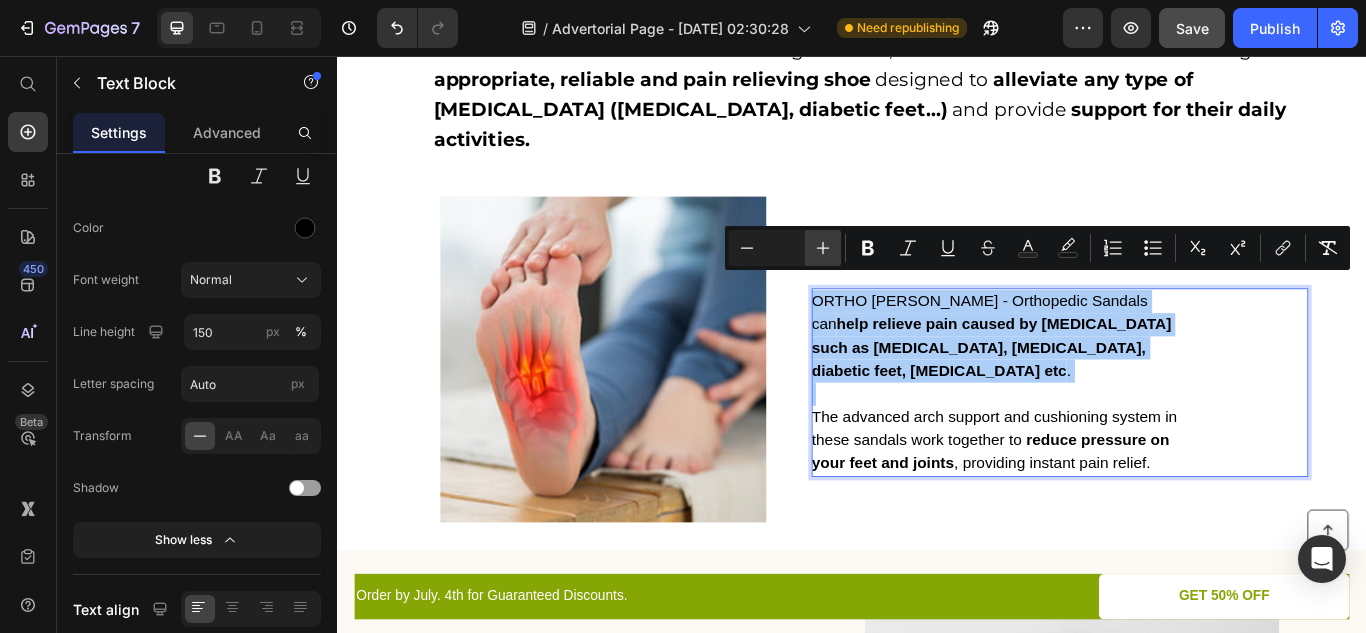 click 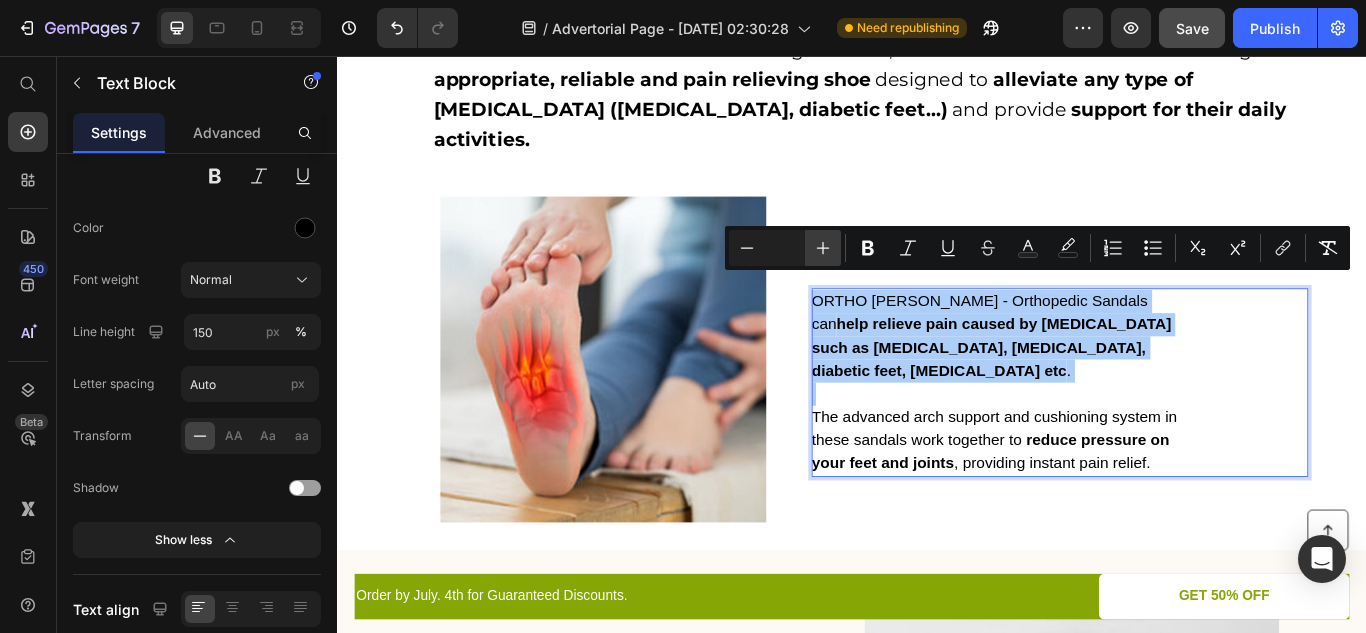 click 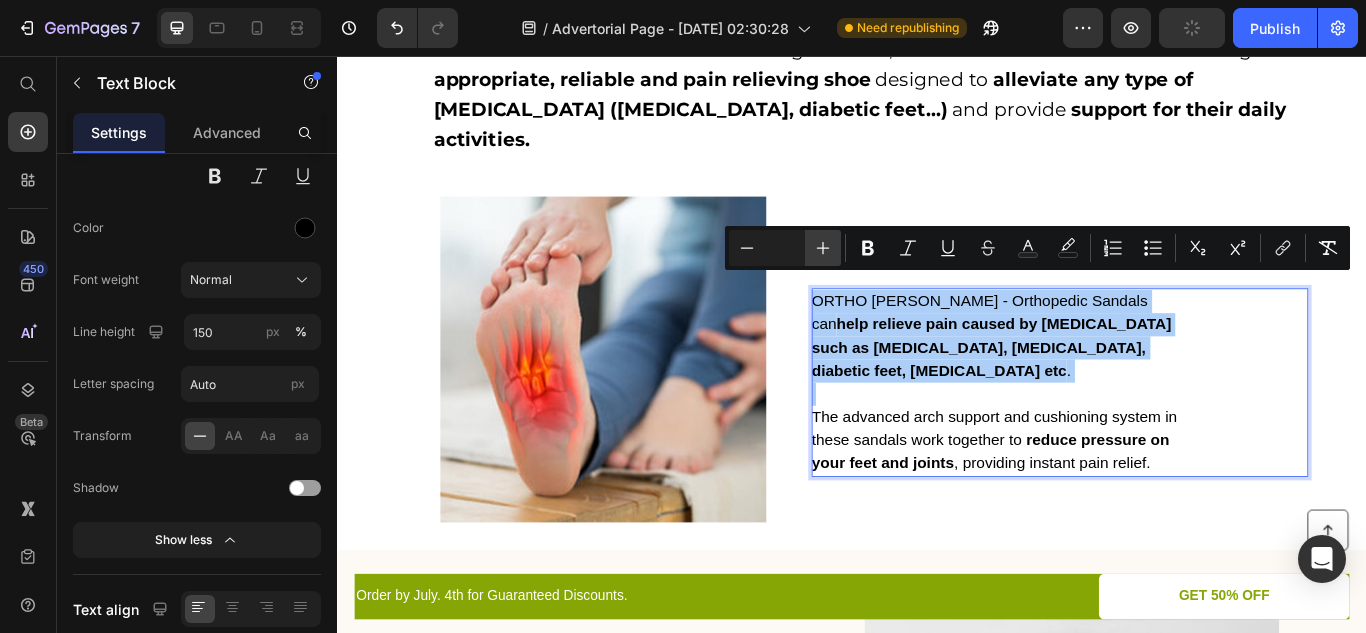 click 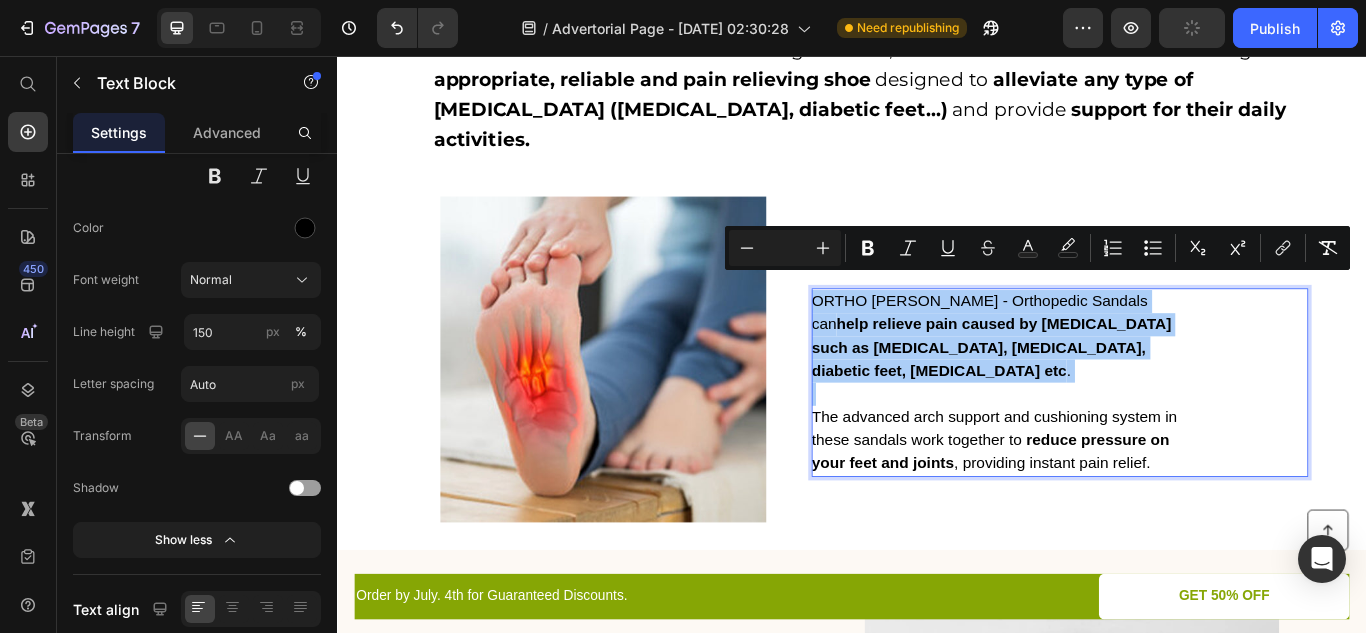 click at bounding box center [785, 248] 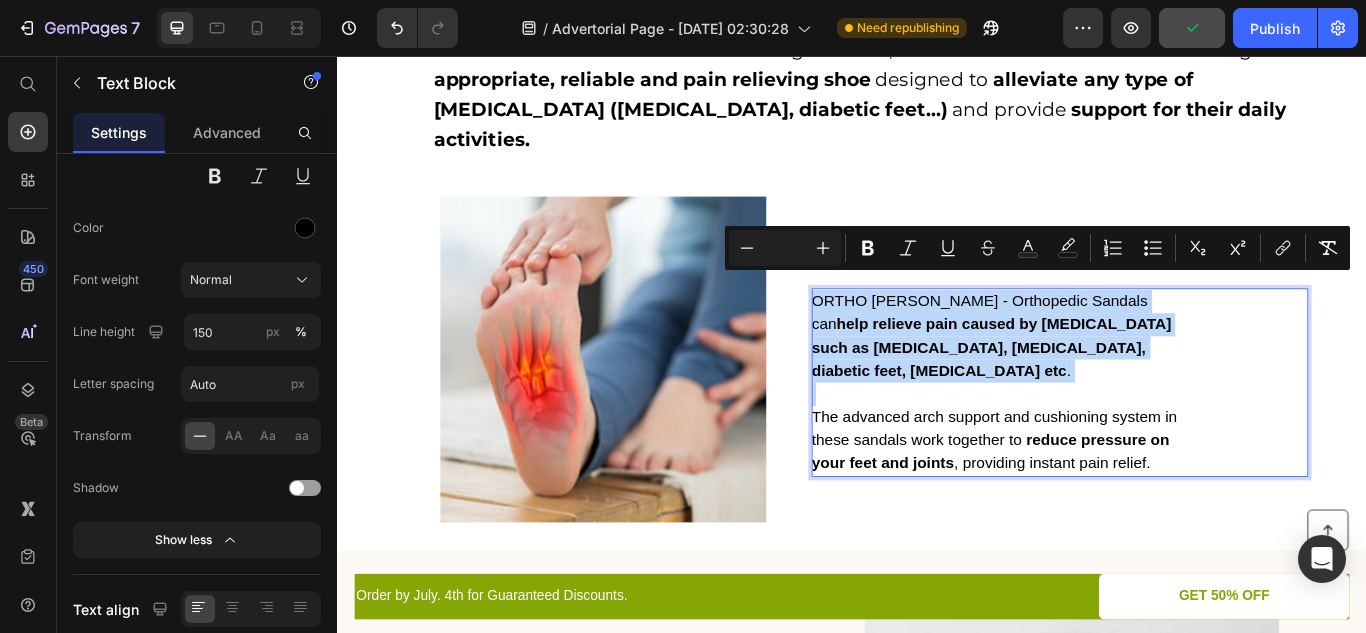 click at bounding box center [1114, 450] 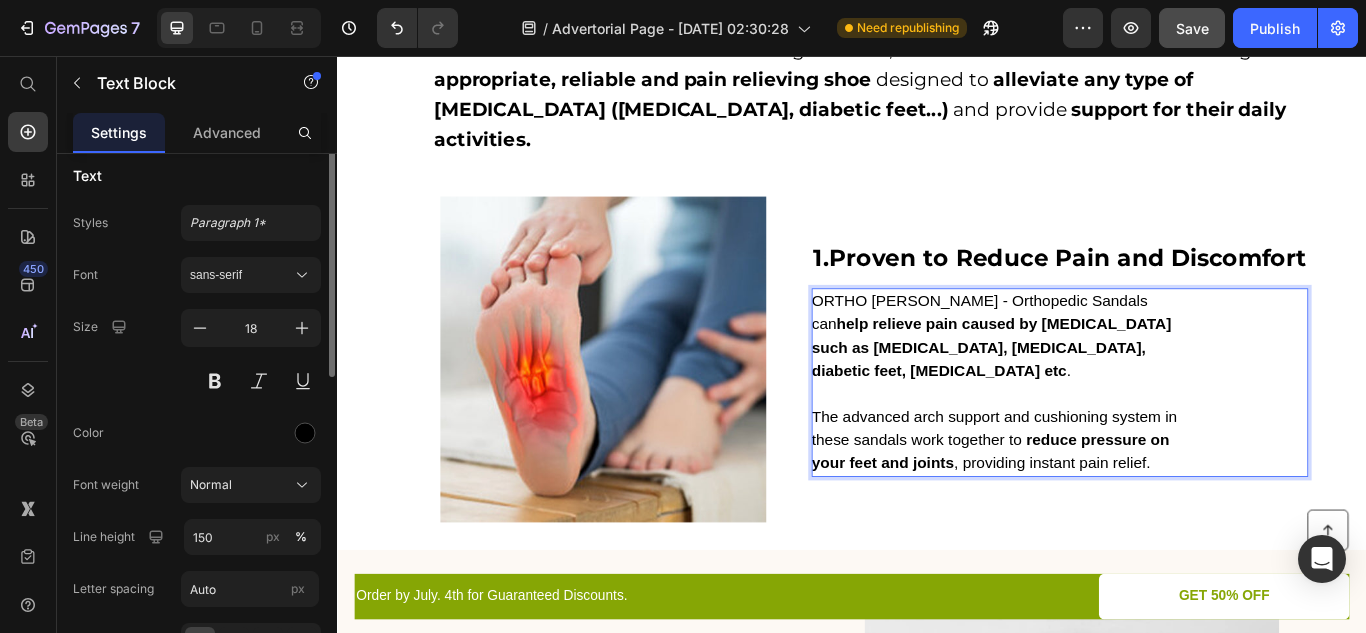 scroll, scrollTop: 0, scrollLeft: 0, axis: both 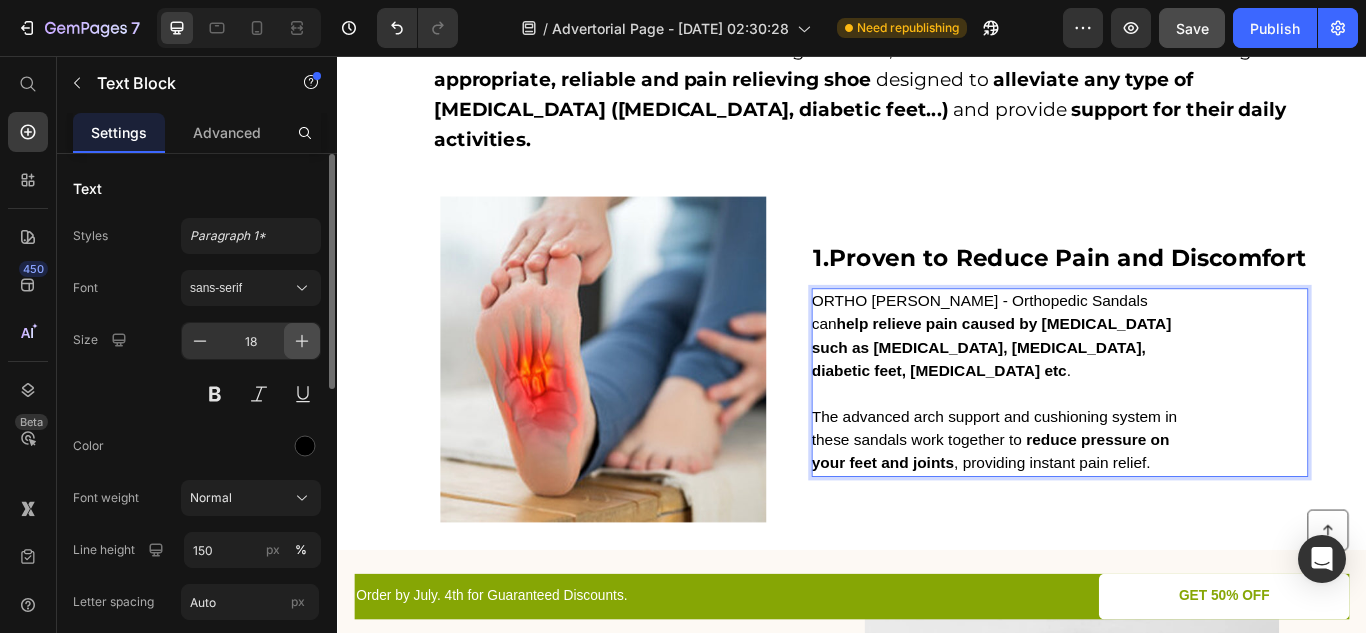 click 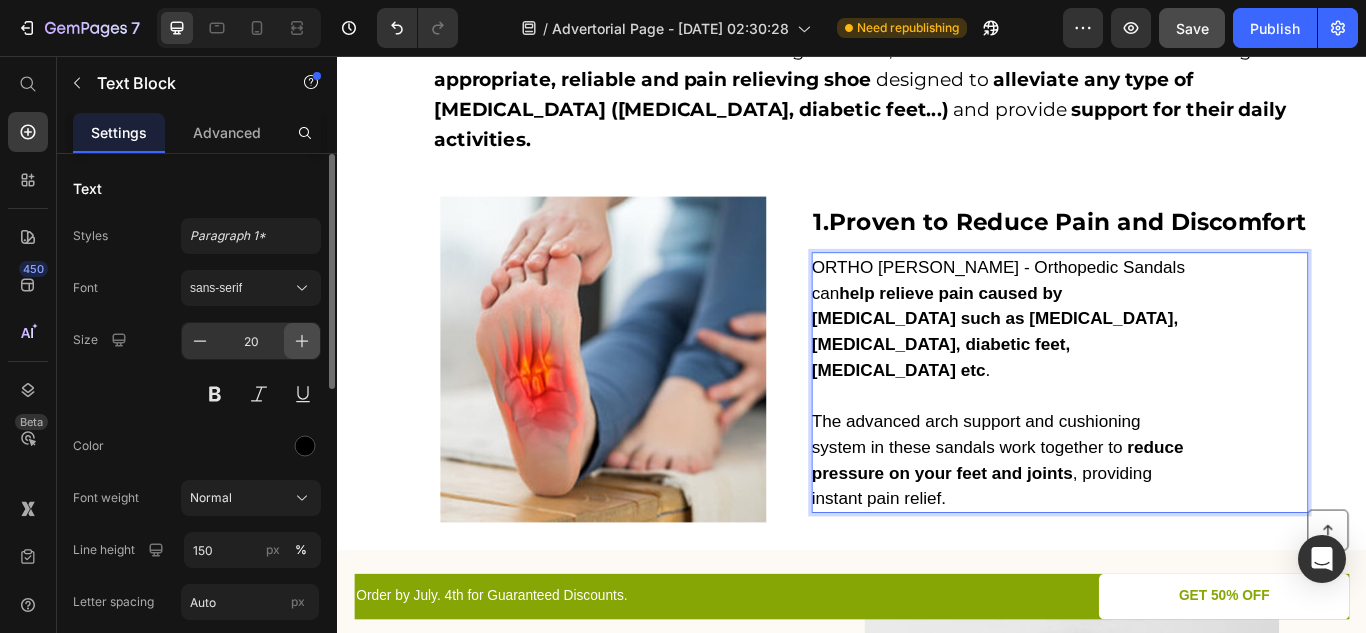 click 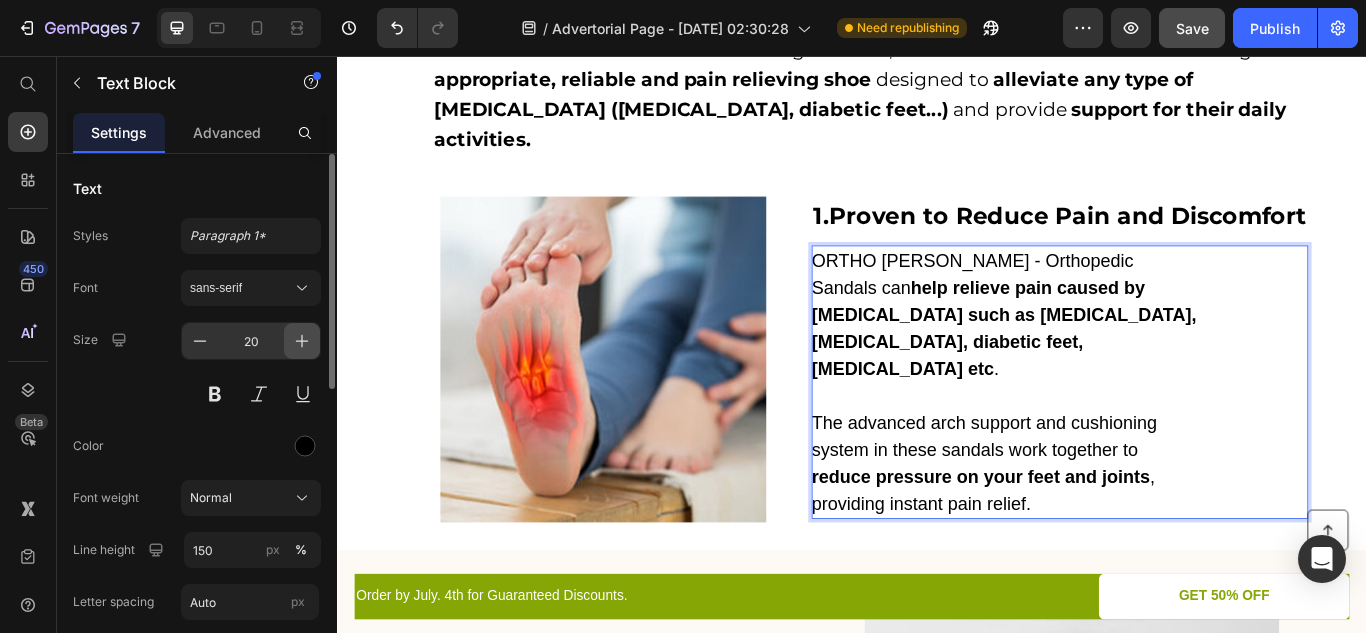 type on "21" 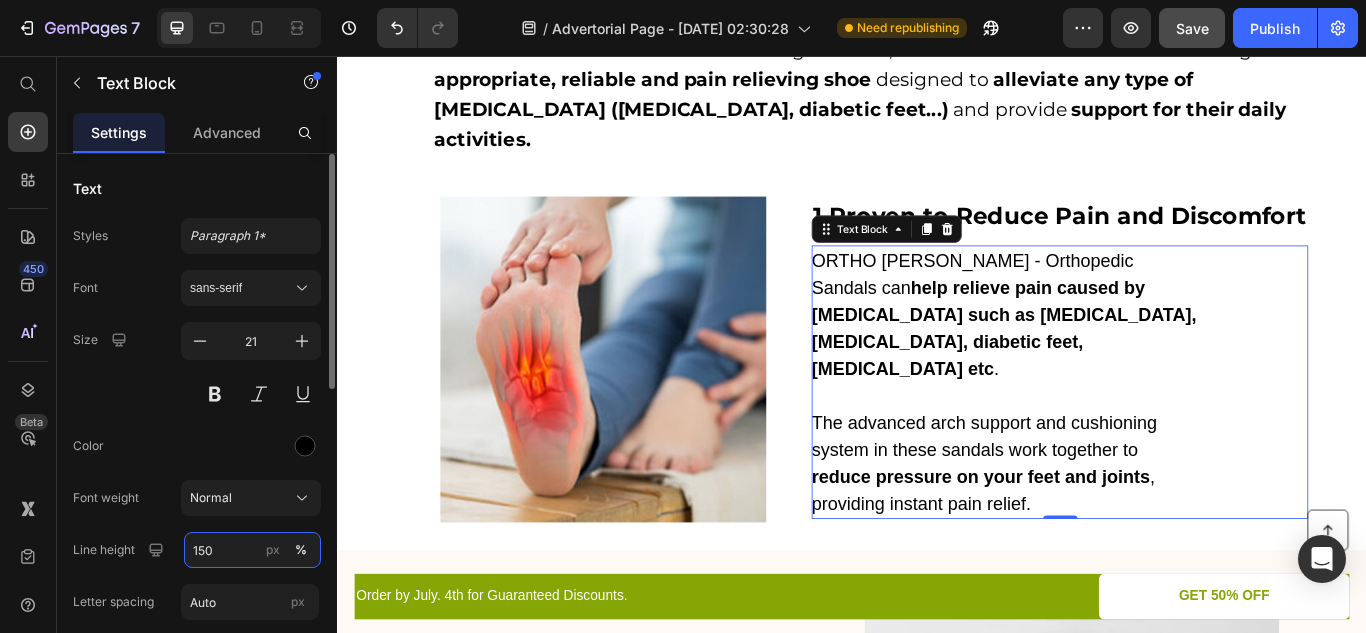 click on "150" at bounding box center (252, 550) 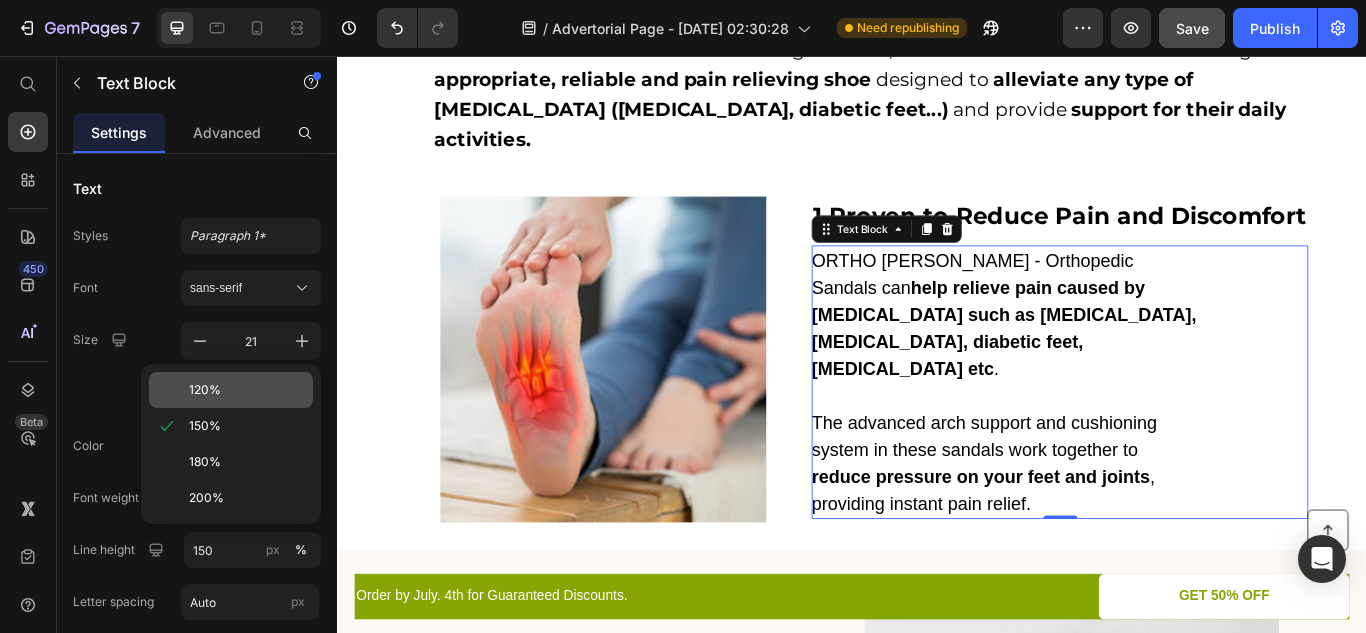 click on "120%" at bounding box center (205, 390) 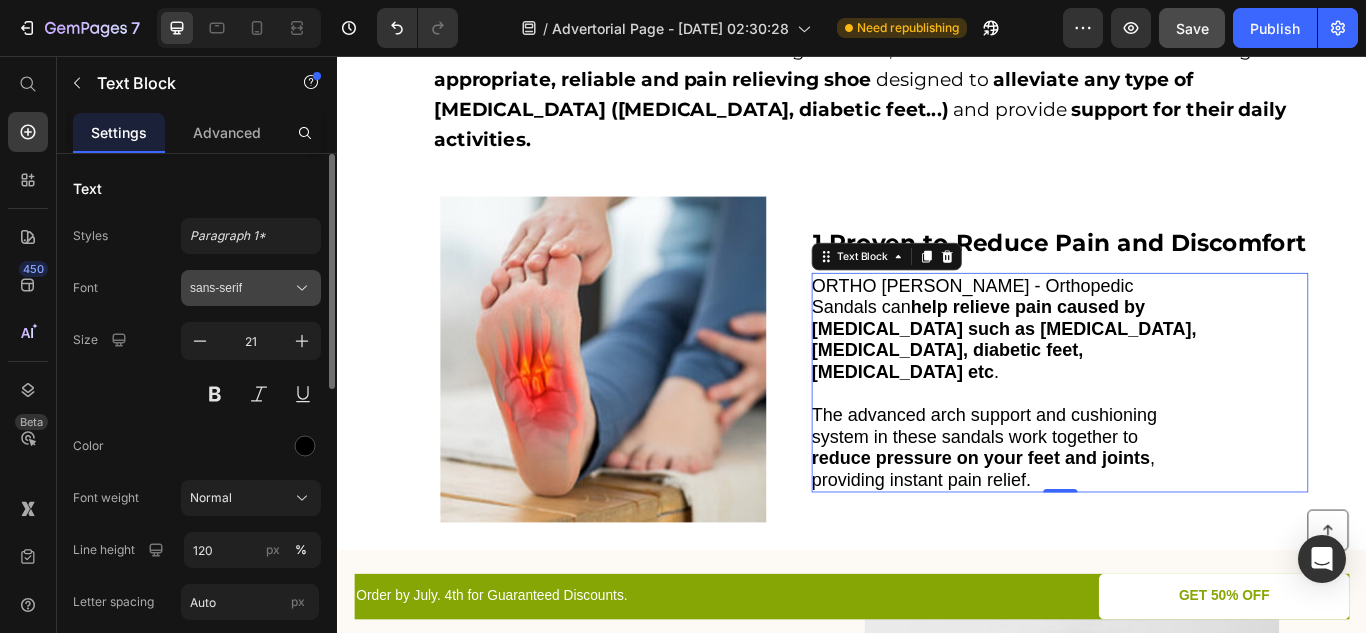click on "sans-serif" at bounding box center [241, 288] 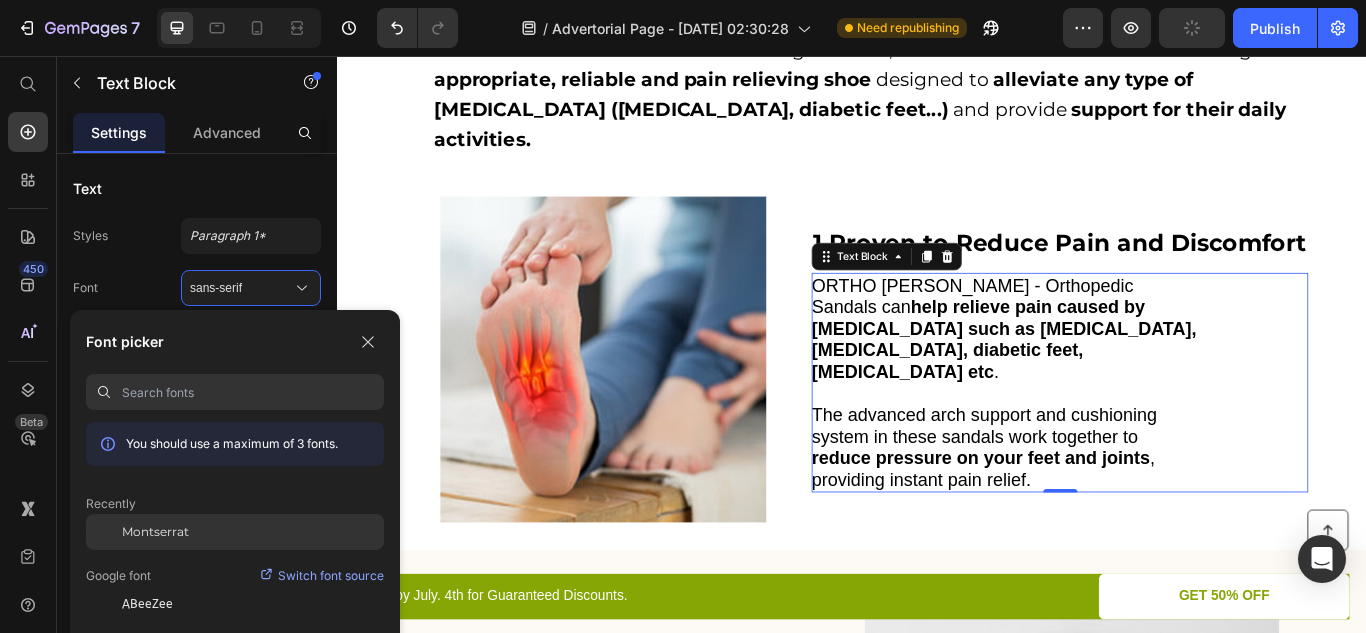 click on "Montserrat" at bounding box center [155, 532] 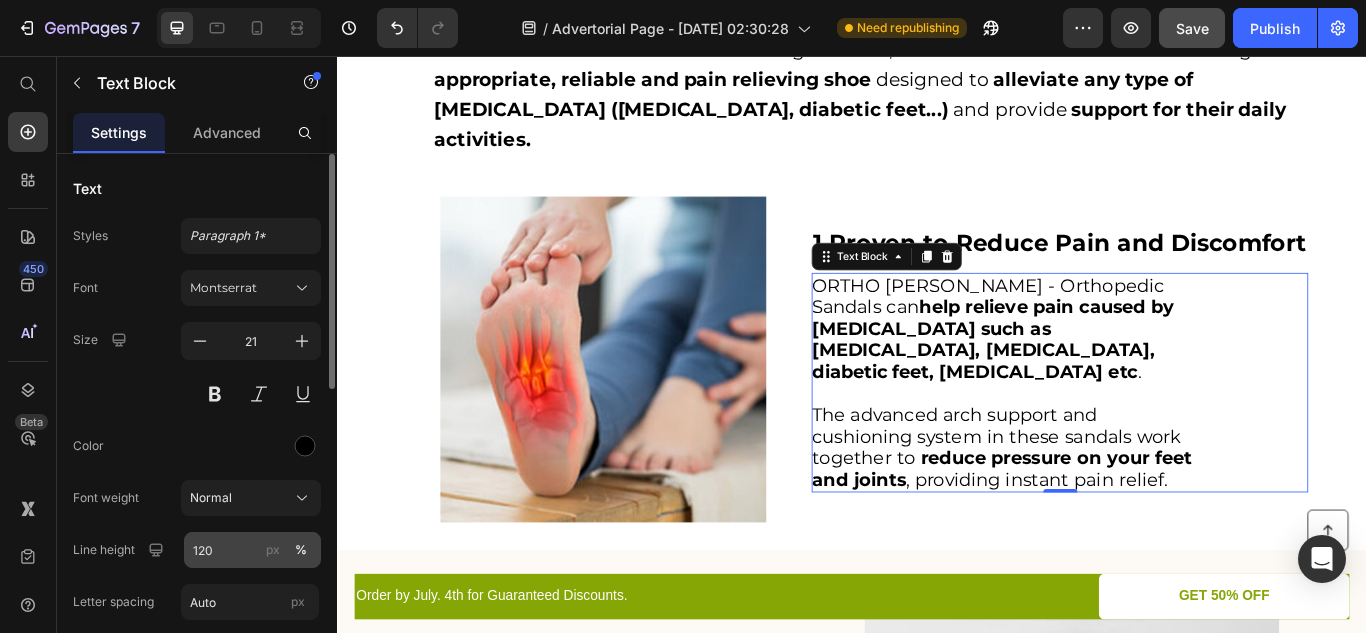click on "px" at bounding box center (273, 550) 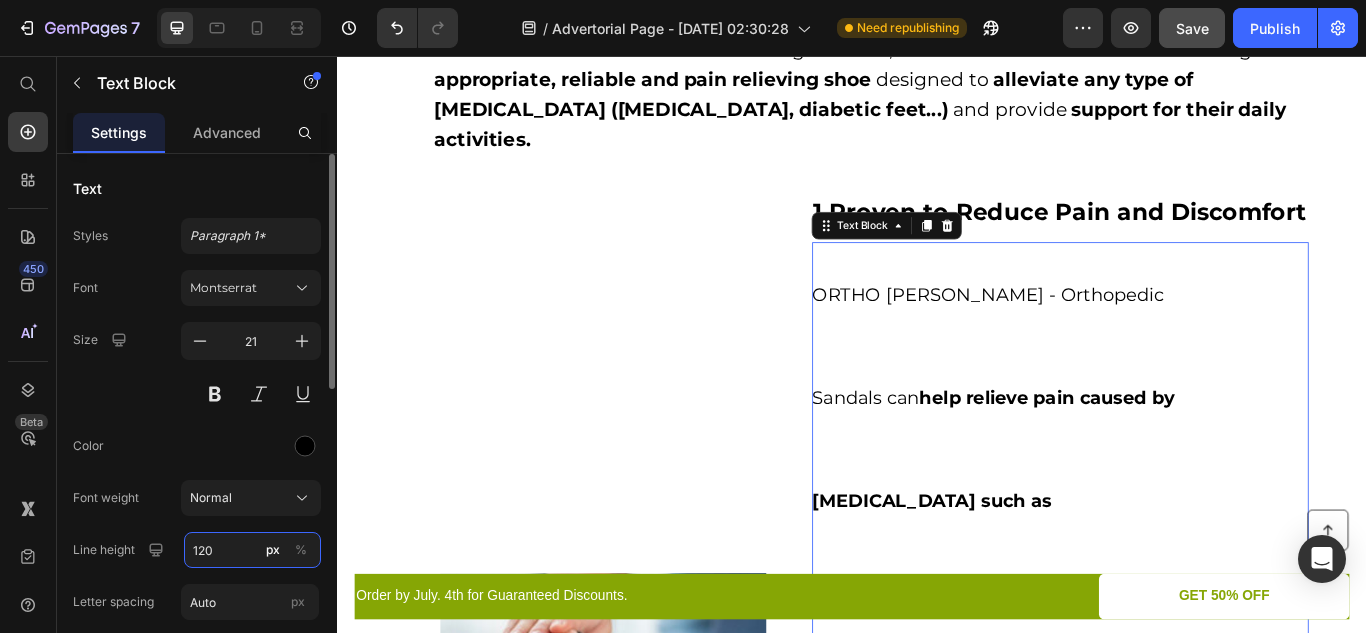 click on "120" at bounding box center (252, 550) 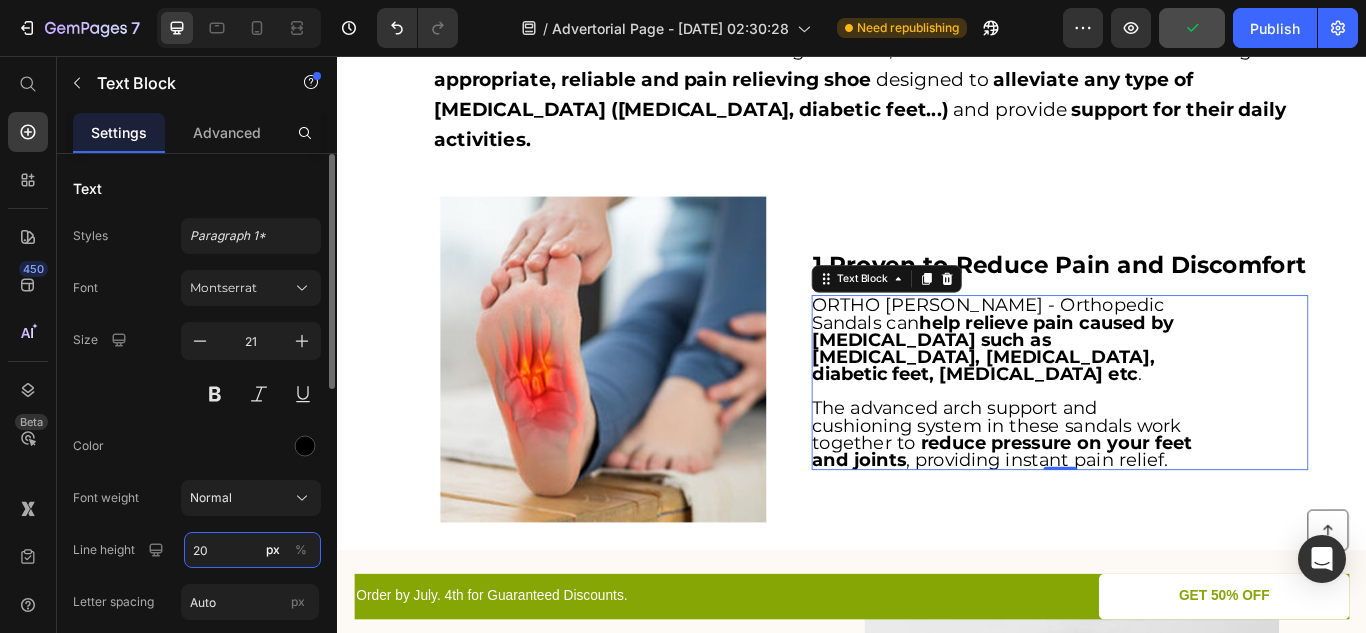 type on "2" 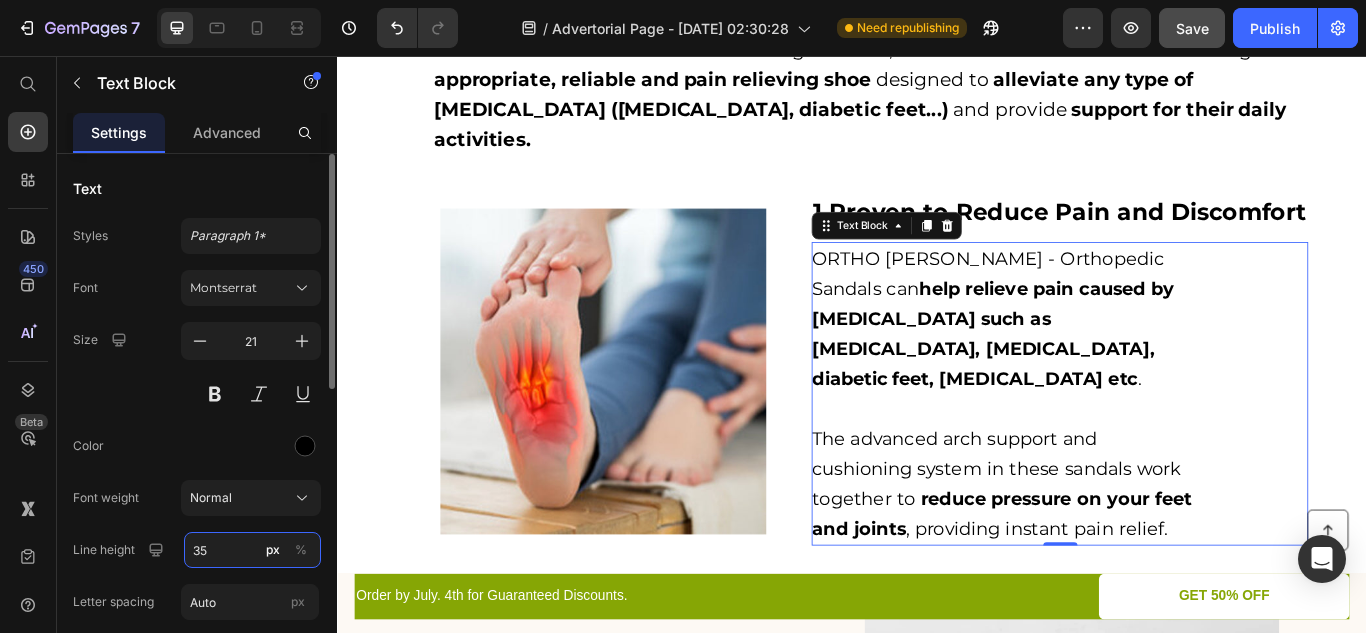 type on "3" 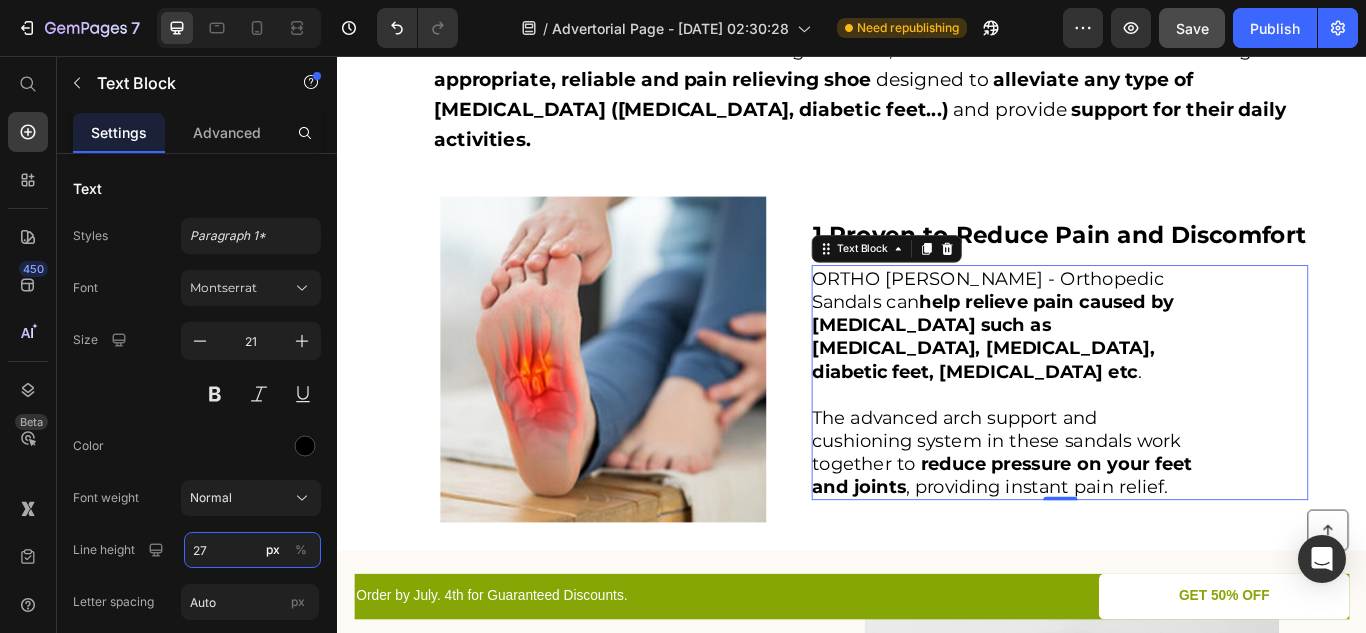 type on "27" 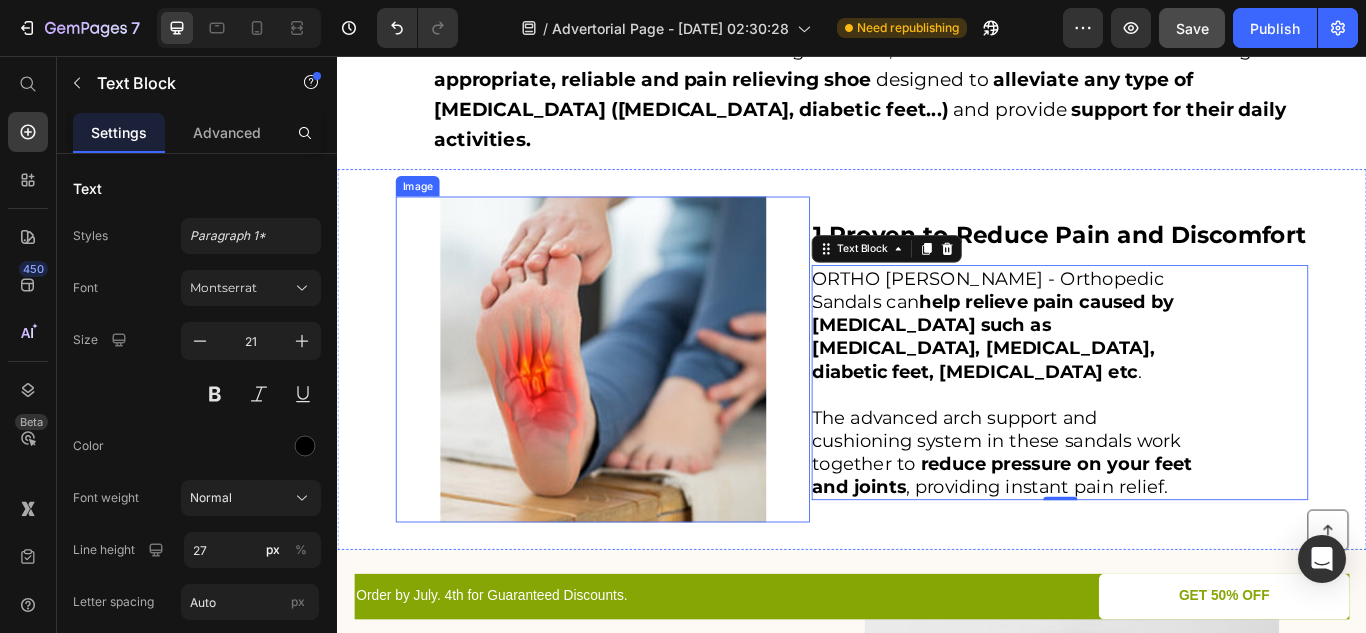 click at bounding box center (646, 410) 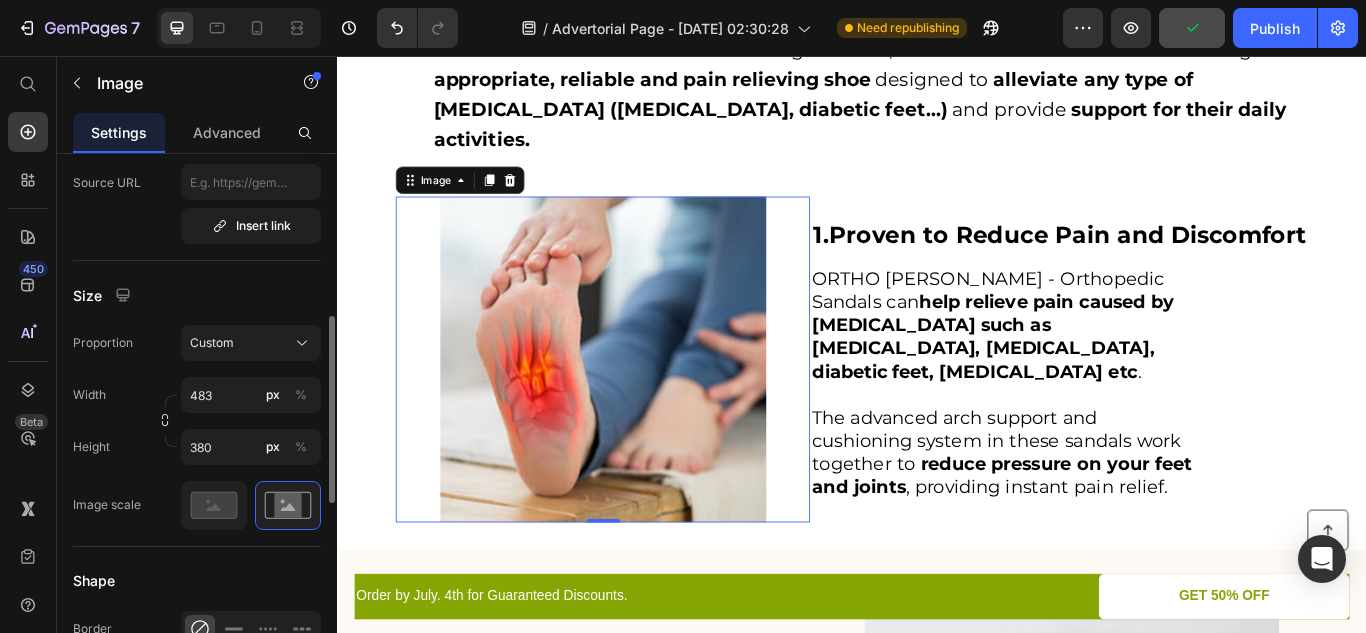 scroll, scrollTop: 455, scrollLeft: 0, axis: vertical 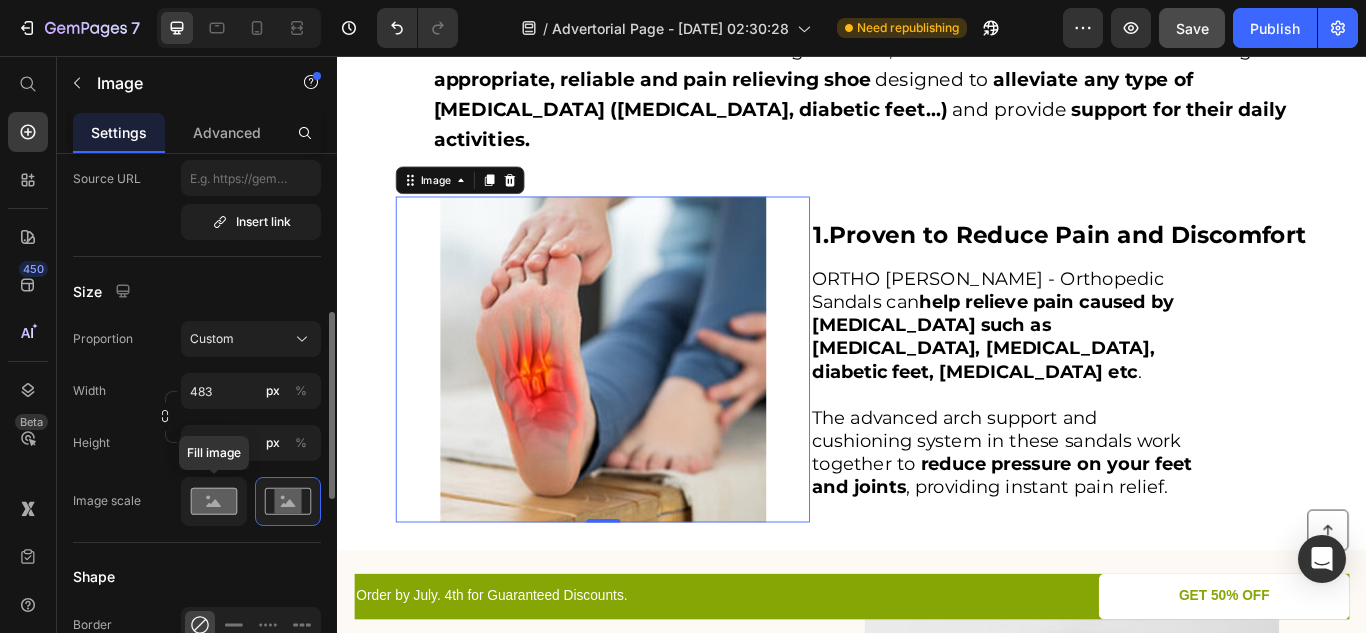 click 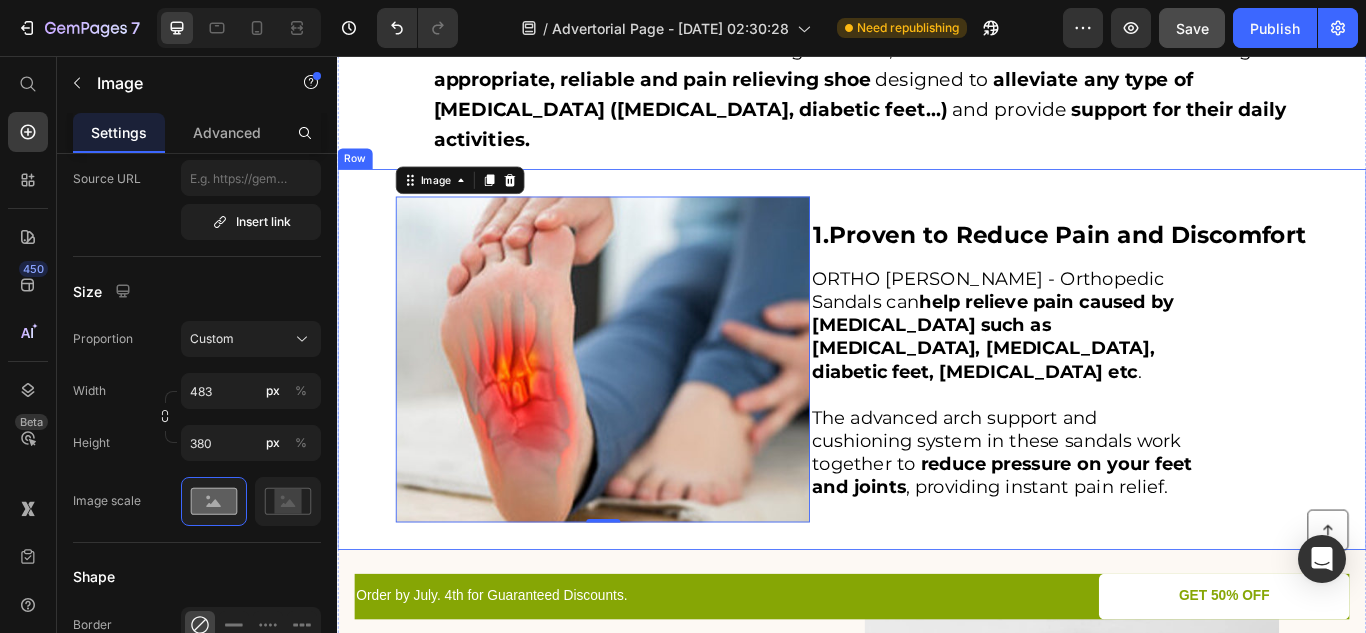 click on "1.  Proven to Reduce Pain and Discomfort Heading ORTHO [PERSON_NAME] - Orthopedic Sandals can  help relieve pain caused by [MEDICAL_DATA] such as [MEDICAL_DATA], [MEDICAL_DATA], diabetic feet, [MEDICAL_DATA] etc . ﻿The advanced arch support and cushioning system in these sandals work together to  reduce pressure on your feet and joints , providing instant pain relief. Text Block" at bounding box center (1179, 410) 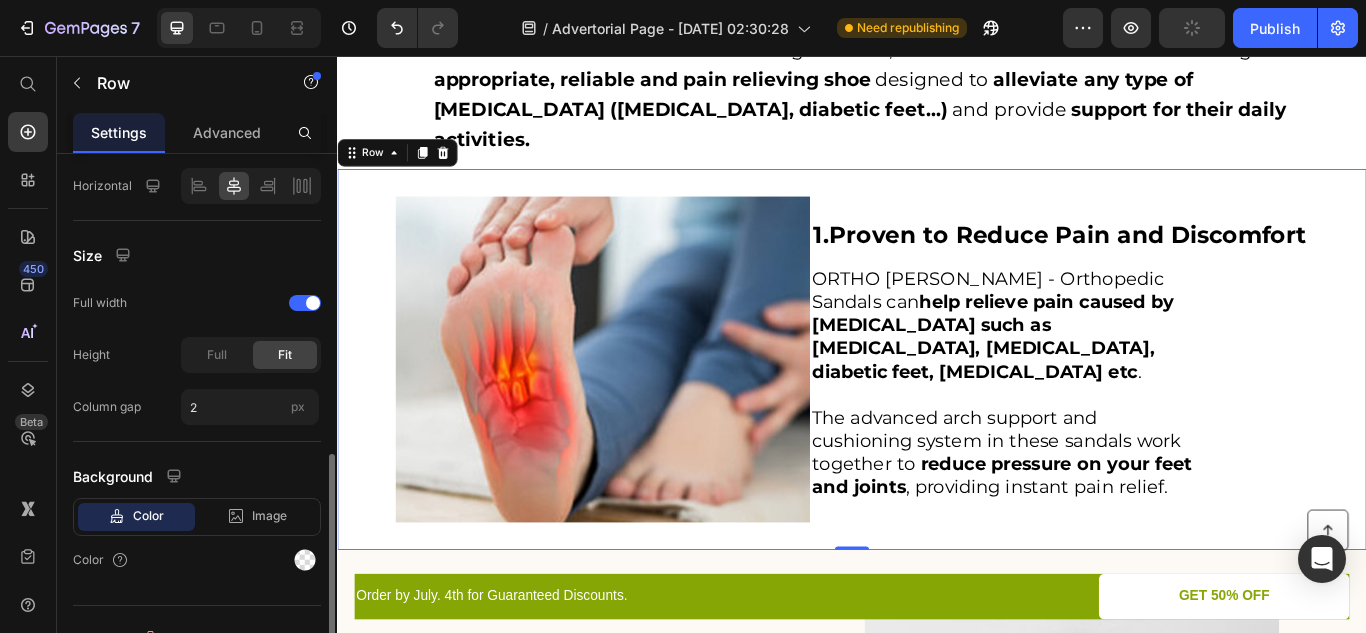 scroll, scrollTop: 541, scrollLeft: 0, axis: vertical 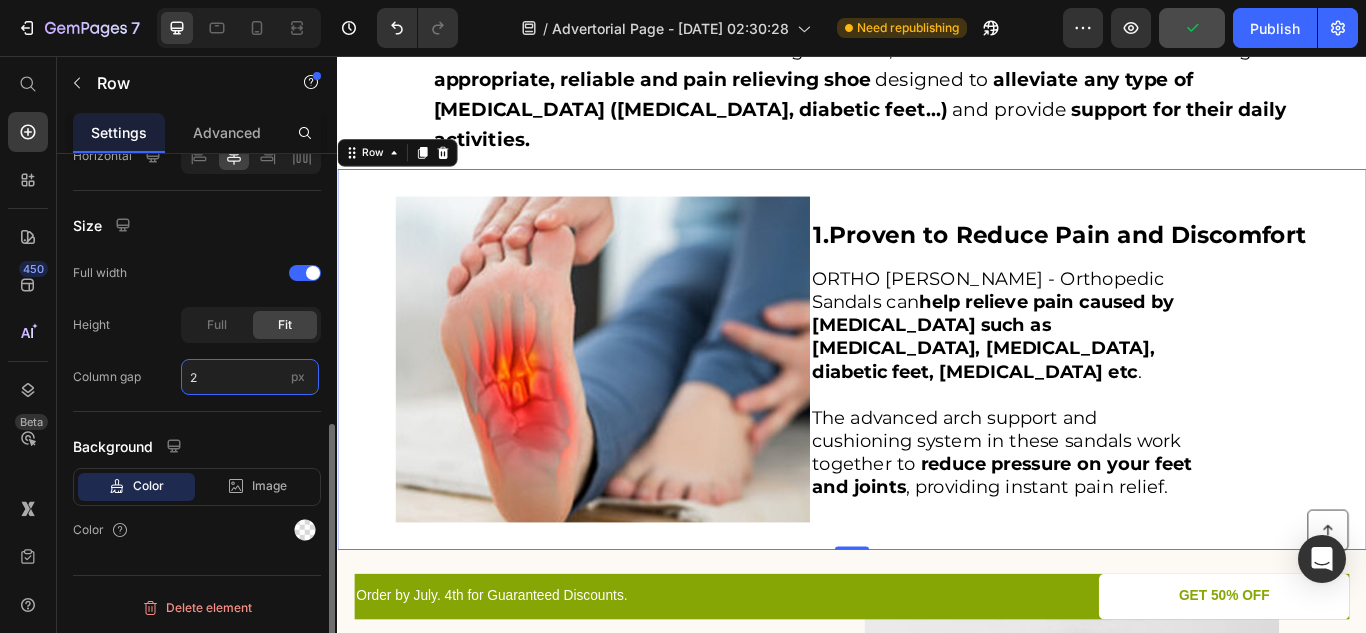 click on "2" at bounding box center (250, 377) 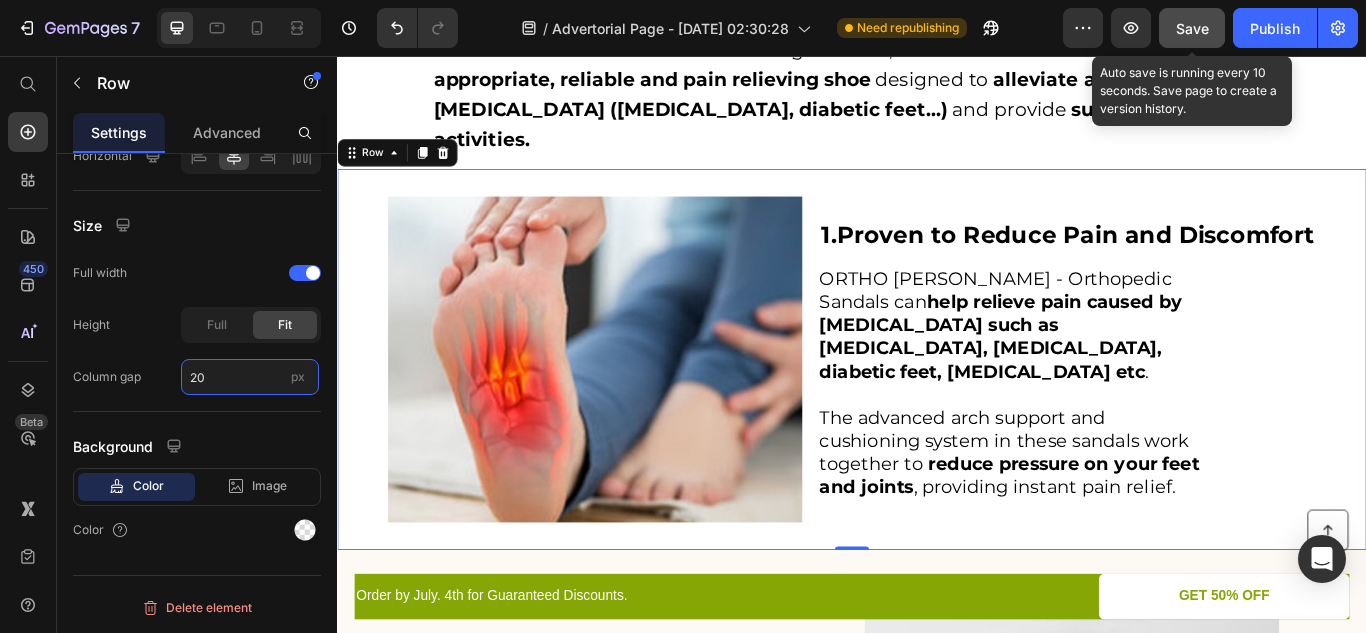 type on "20" 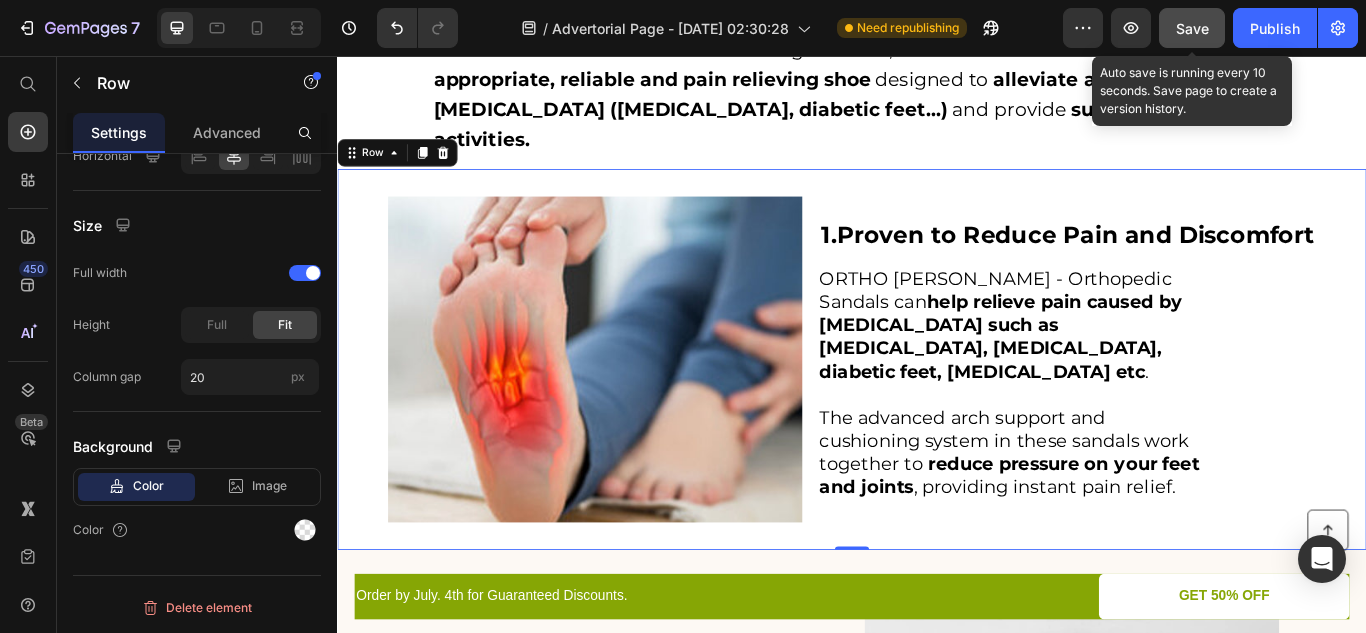 click on "Save" at bounding box center (1192, 28) 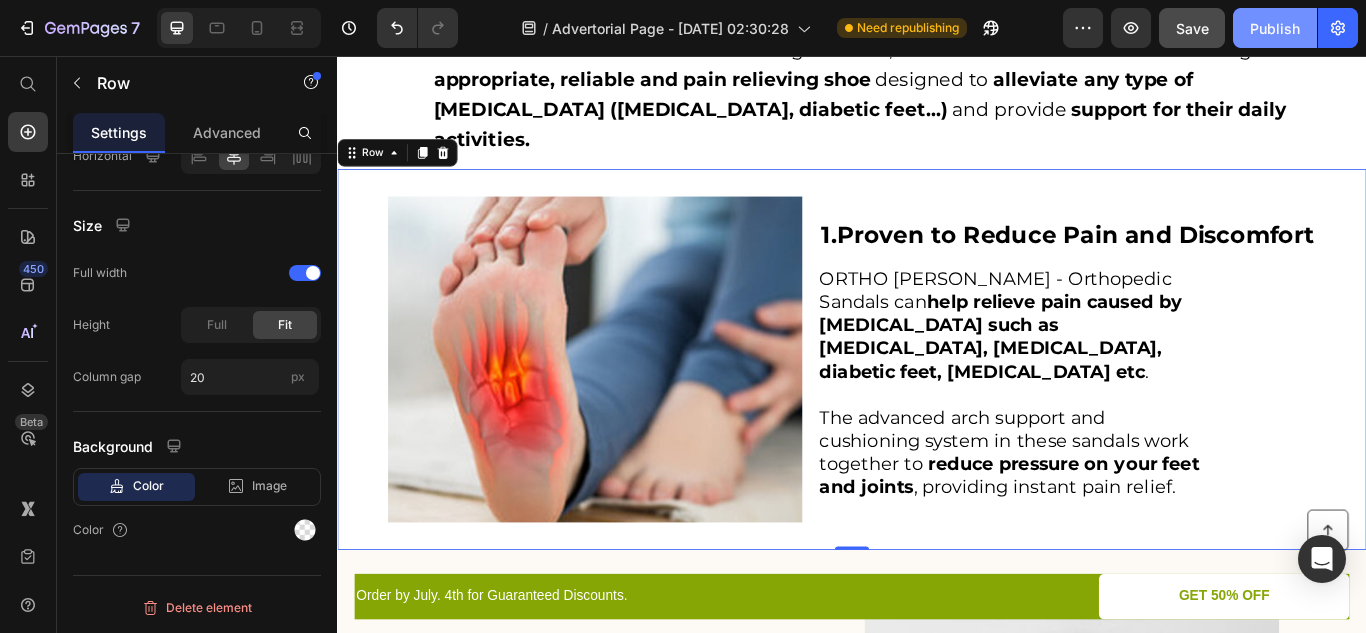 click on "Publish" 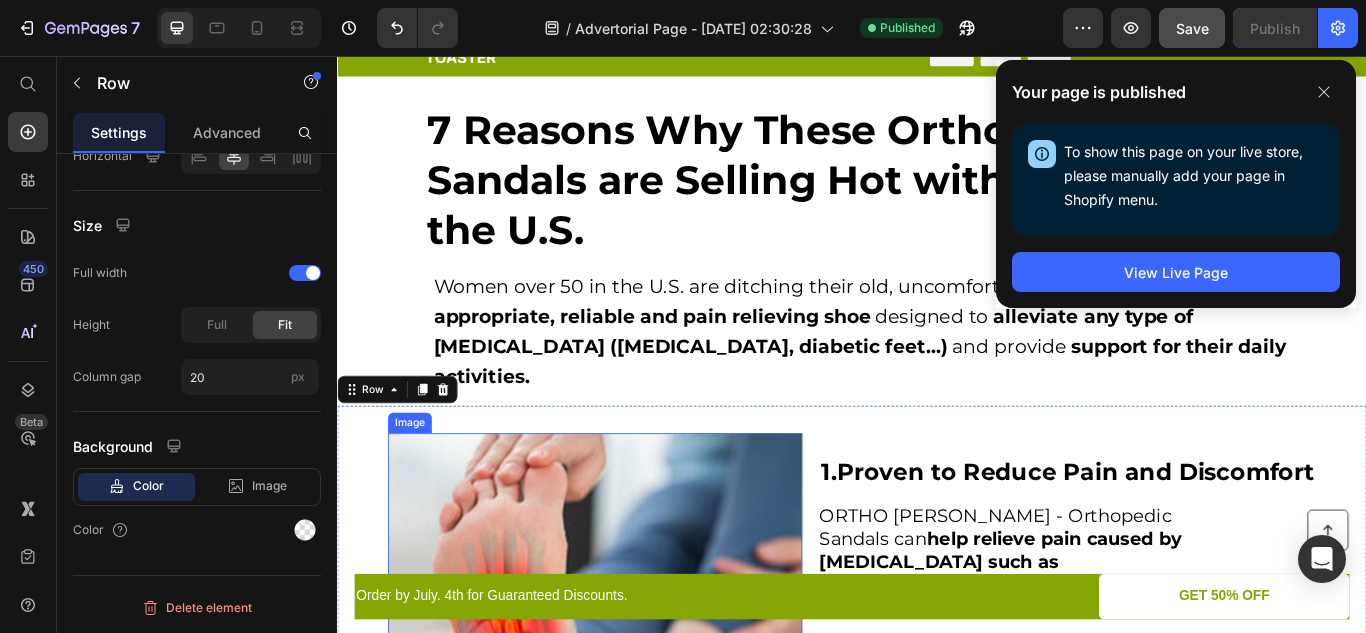 scroll, scrollTop: 0, scrollLeft: 0, axis: both 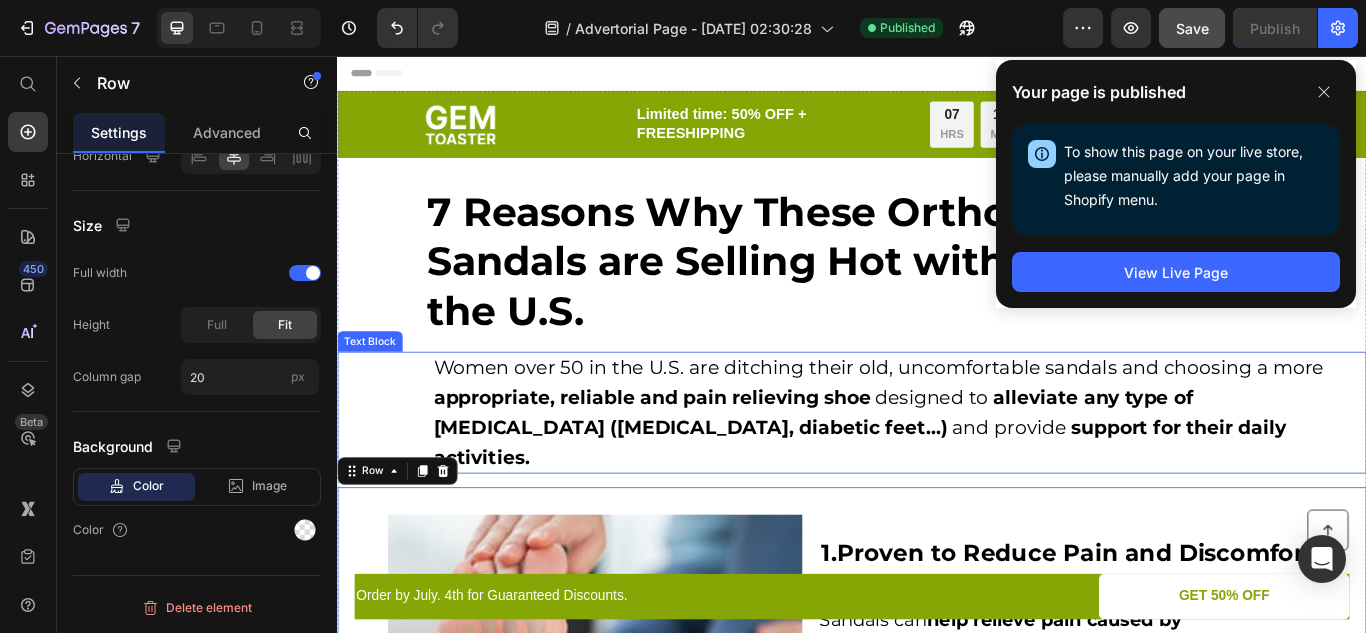 click on "Women over 50 in the U.S. are ditching their old, uncomfortable sandals and choosing a more" at bounding box center (968, 419) 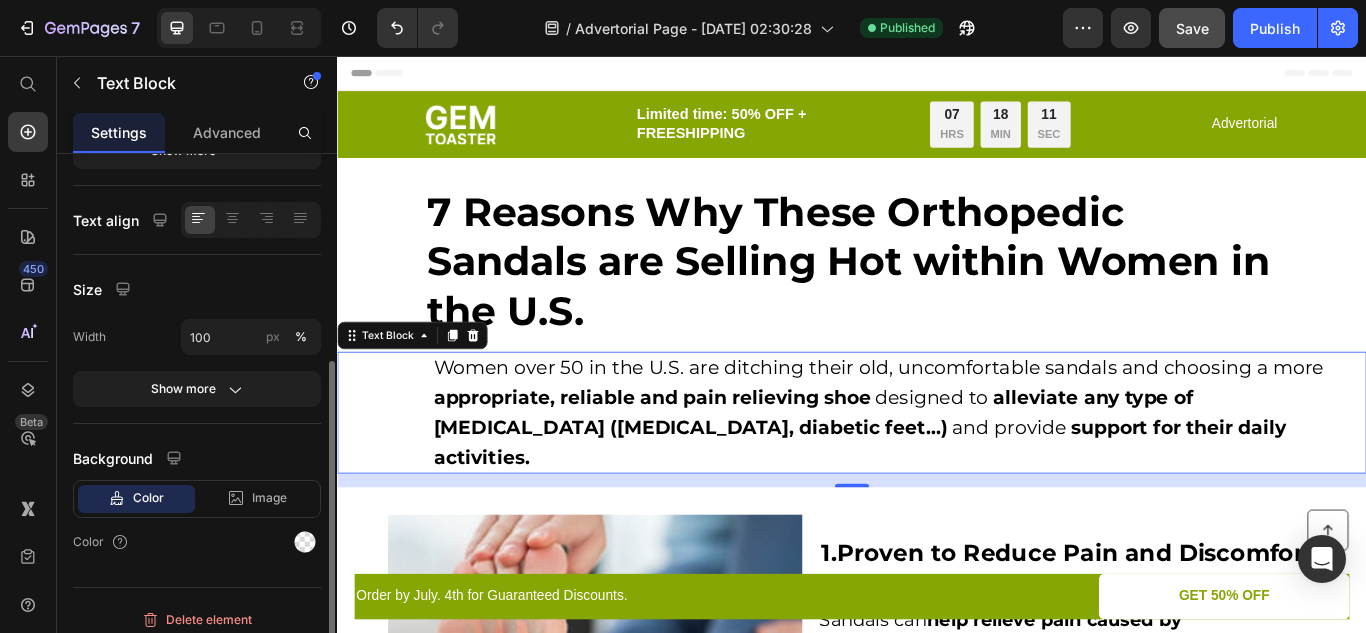 scroll, scrollTop: 350, scrollLeft: 0, axis: vertical 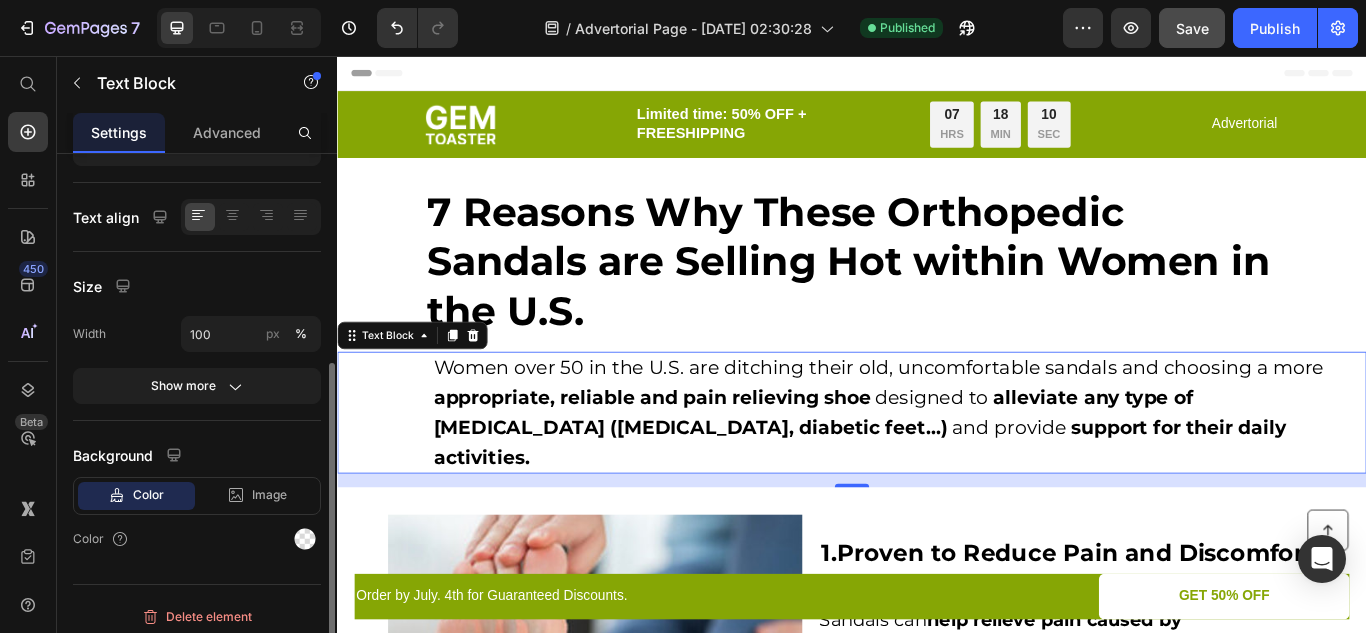click on "Show more" at bounding box center (197, 386) 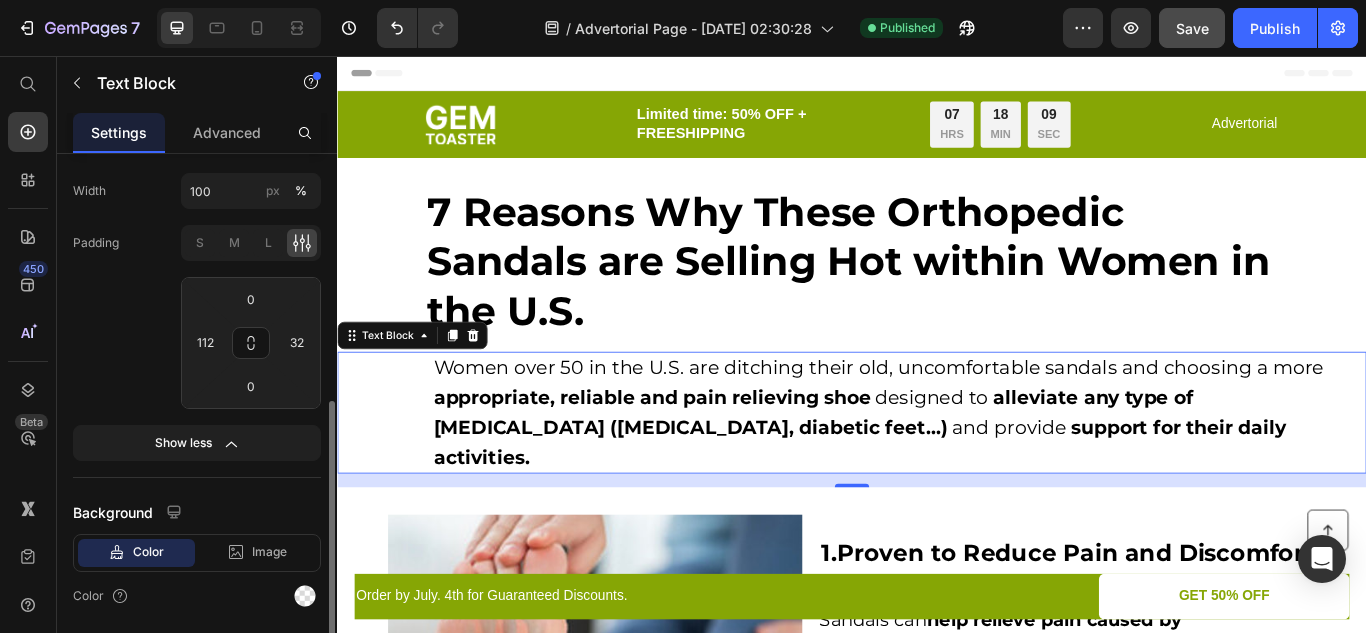 scroll, scrollTop: 503, scrollLeft: 0, axis: vertical 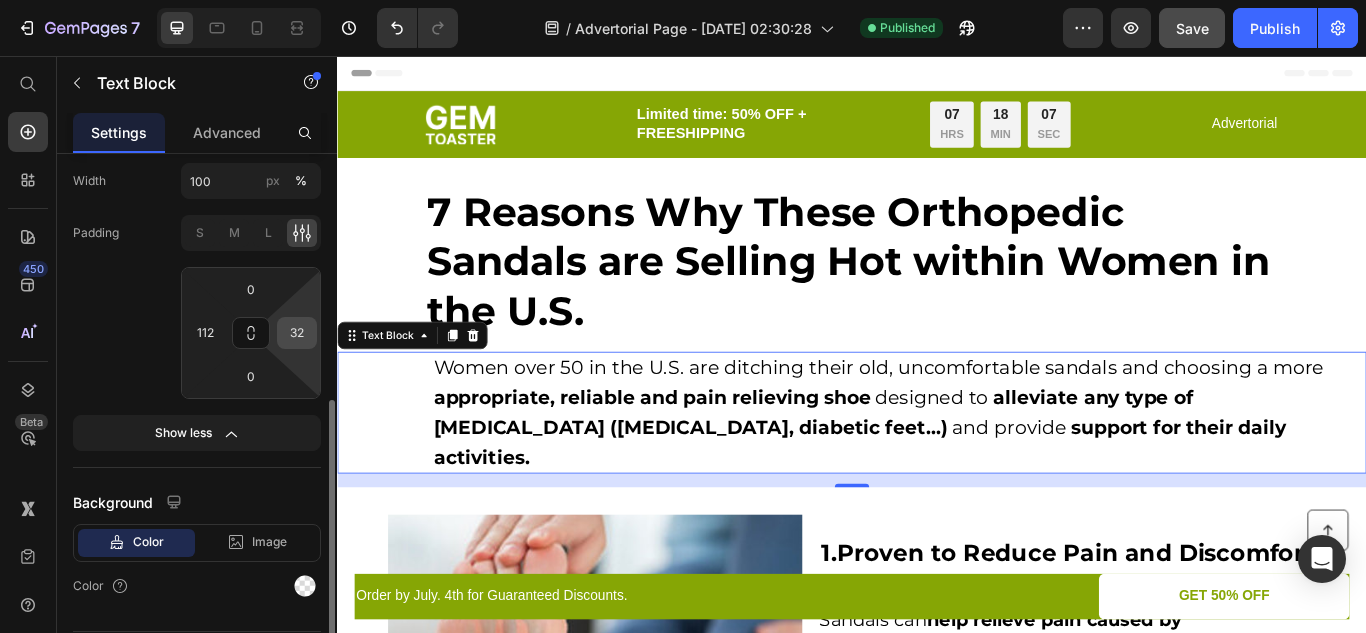 click on "32" at bounding box center [297, 333] 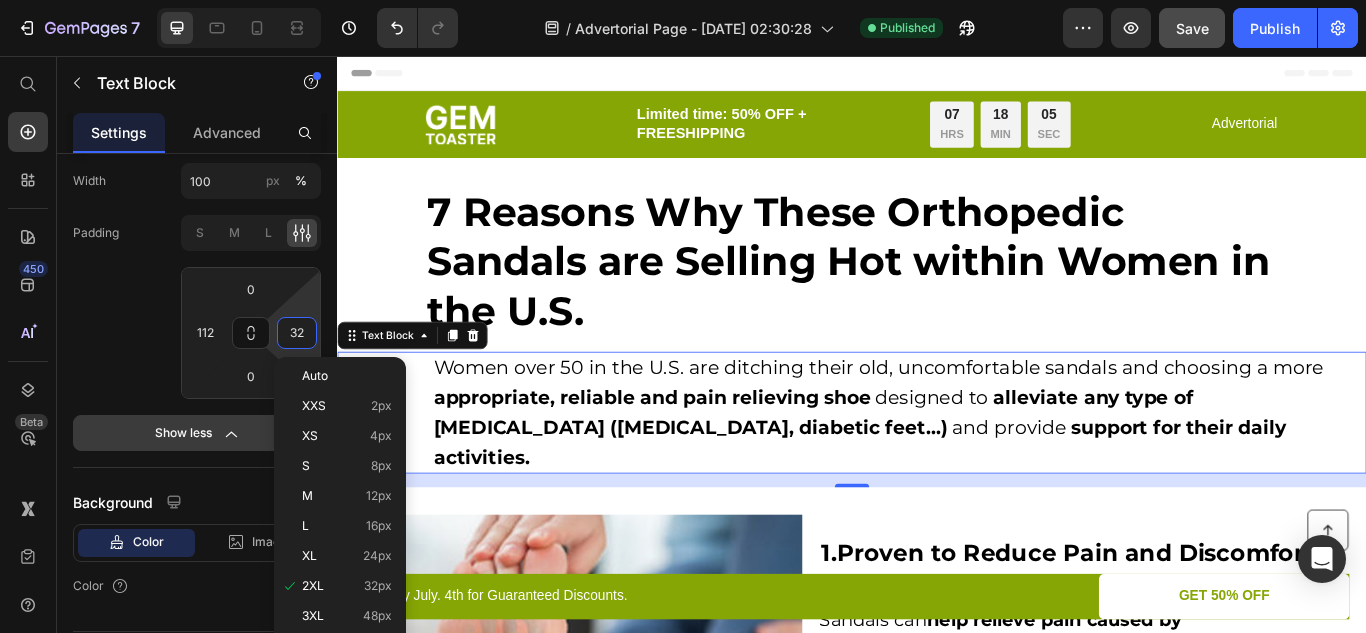 scroll, scrollTop: 559, scrollLeft: 0, axis: vertical 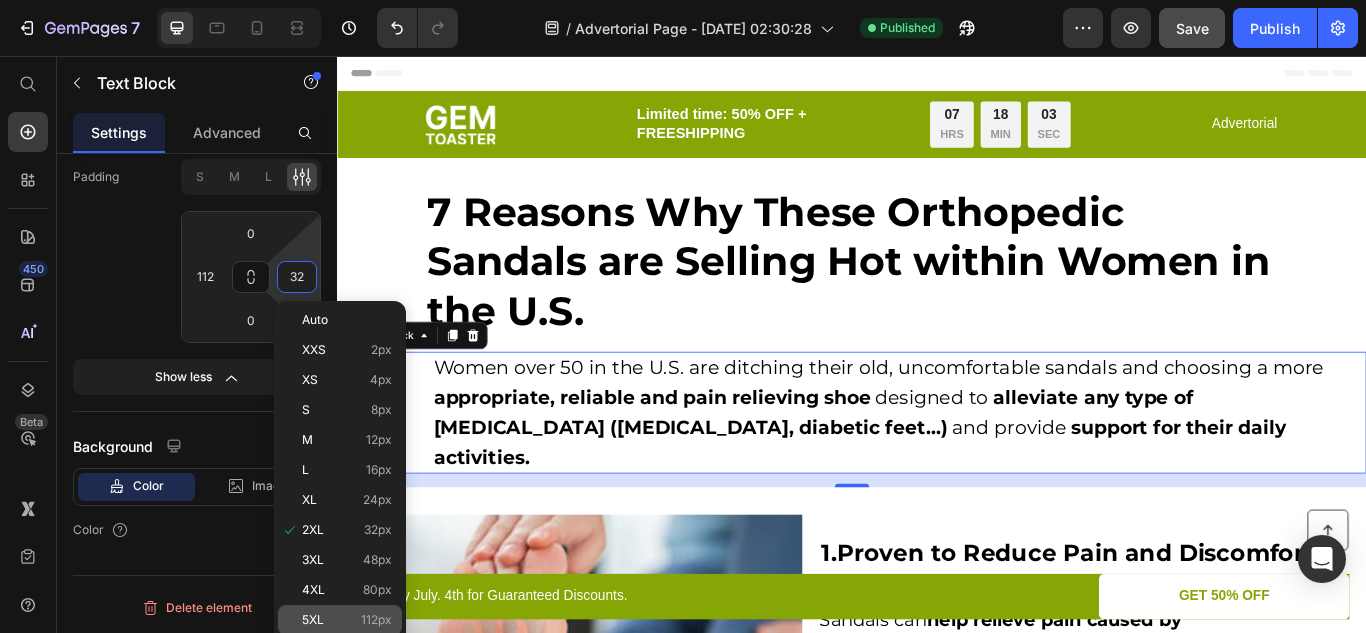 click on "5XL" at bounding box center [313, 620] 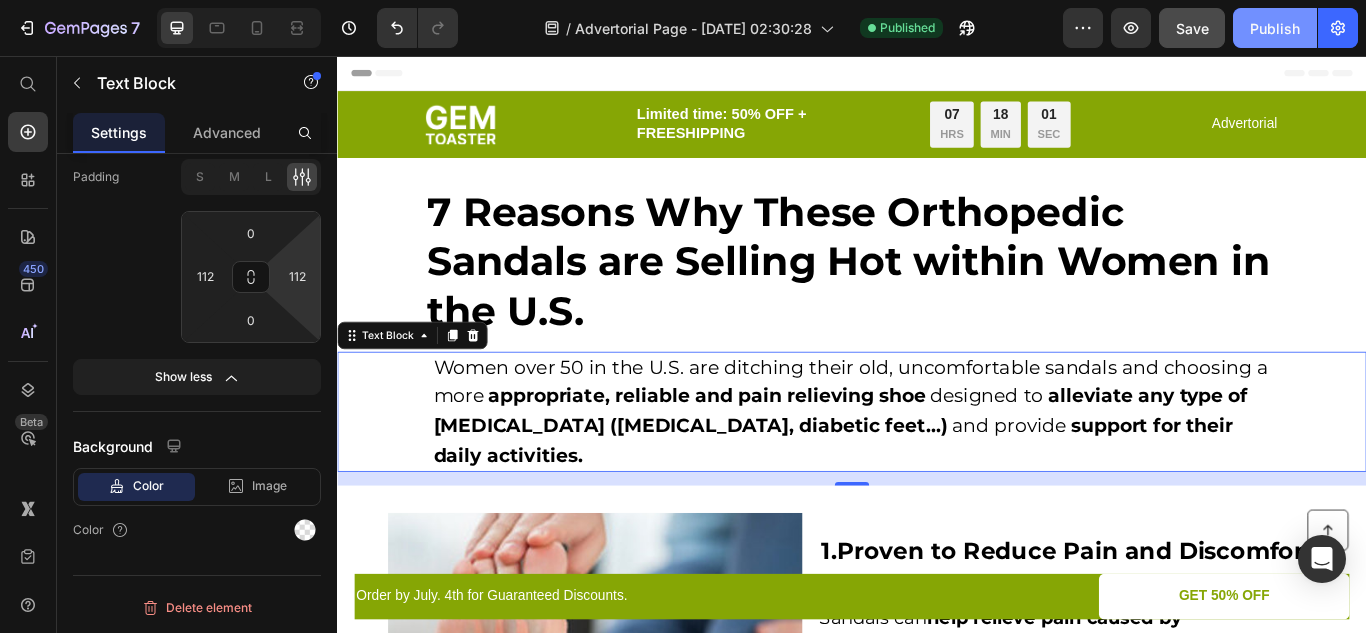 click on "Publish" 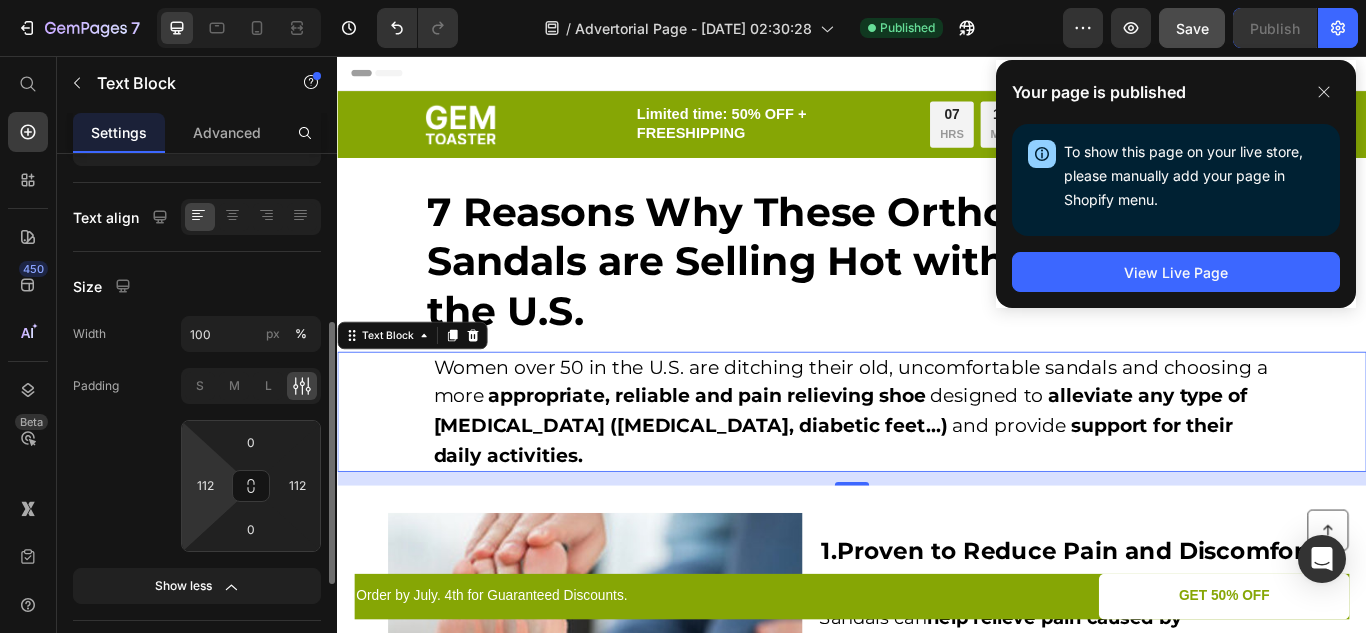 scroll, scrollTop: 348, scrollLeft: 0, axis: vertical 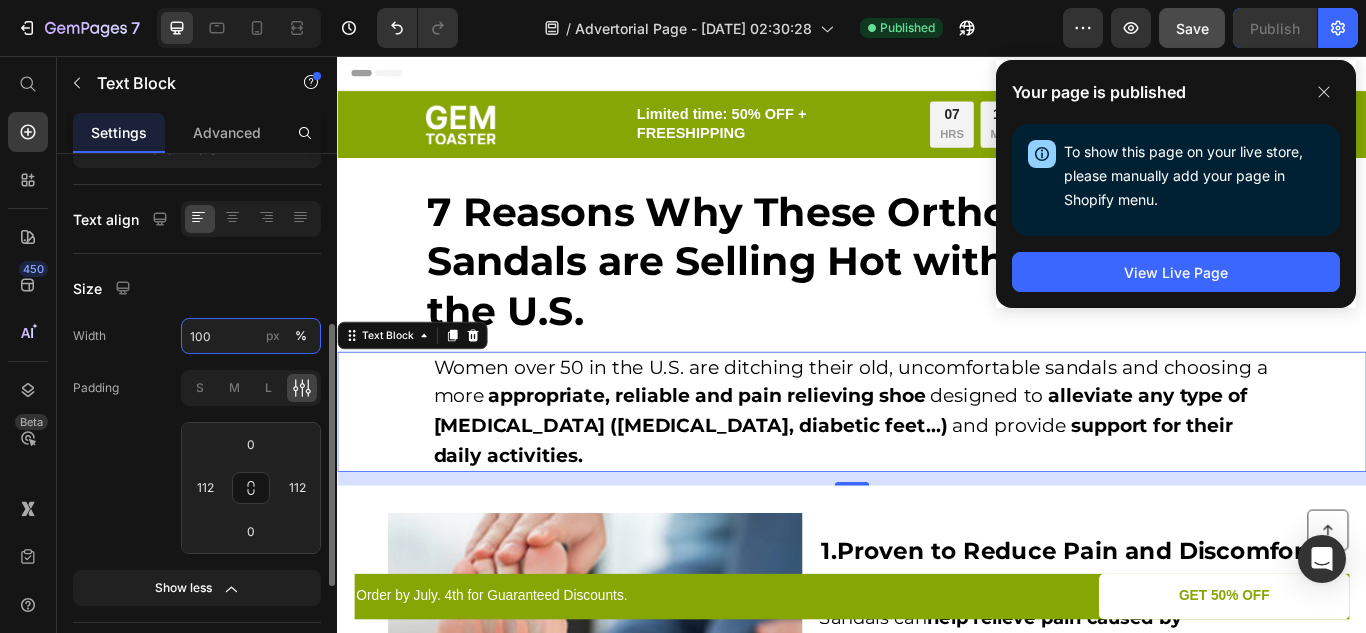 click on "100" at bounding box center [251, 336] 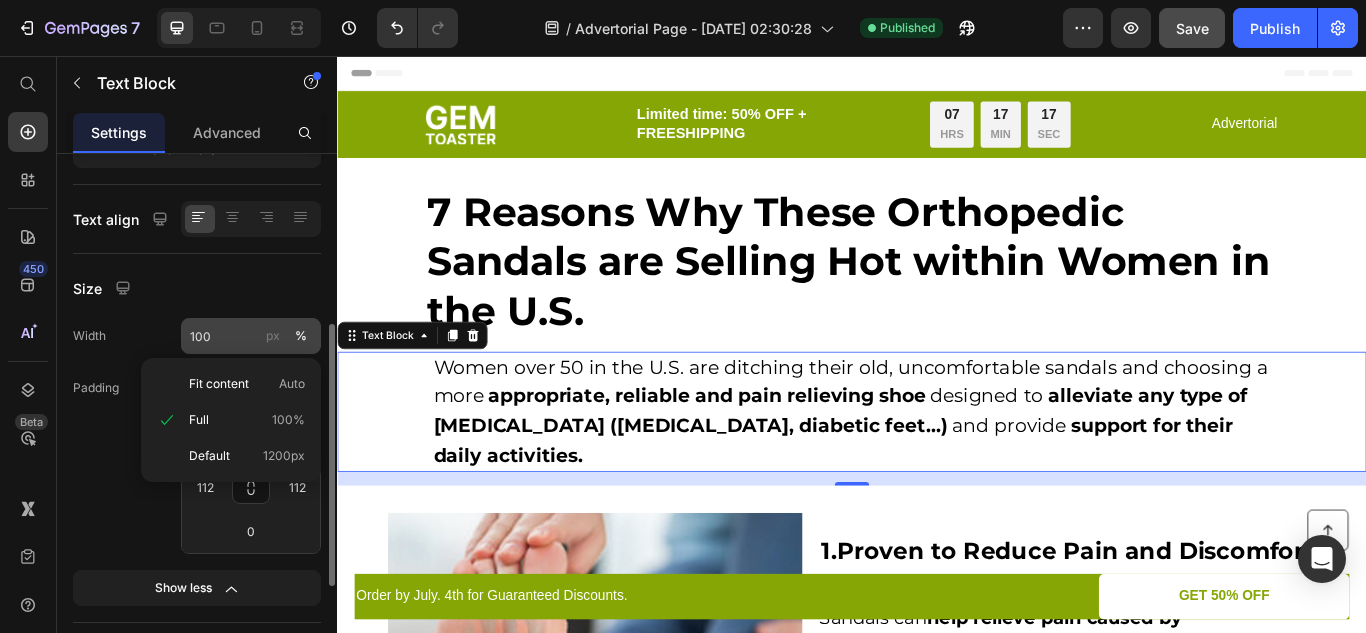 click on "px" at bounding box center (273, 336) 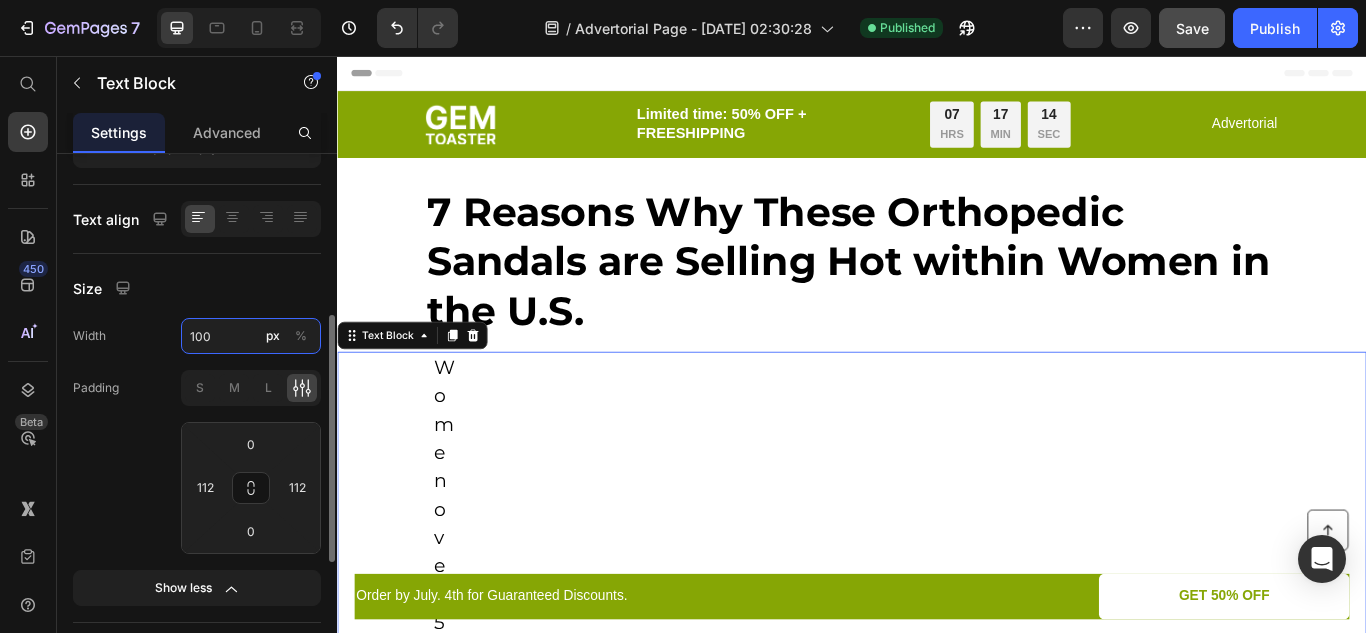 click on "100" at bounding box center [251, 336] 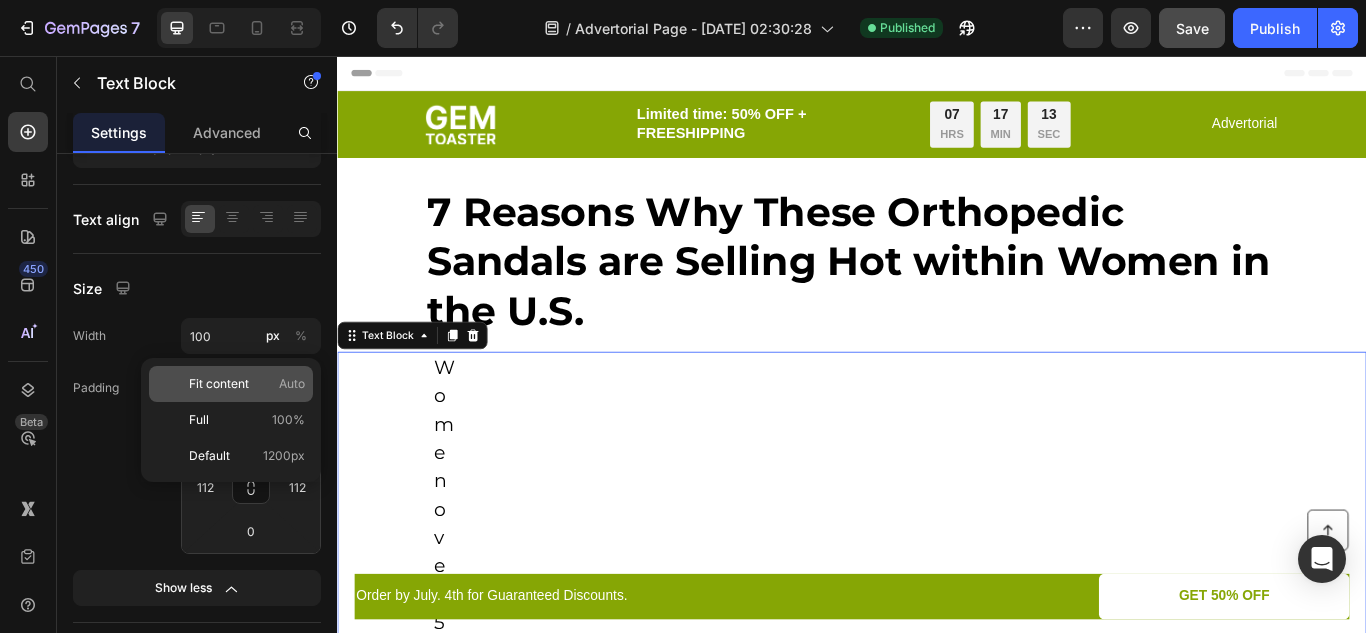 click on "Fit content Auto" 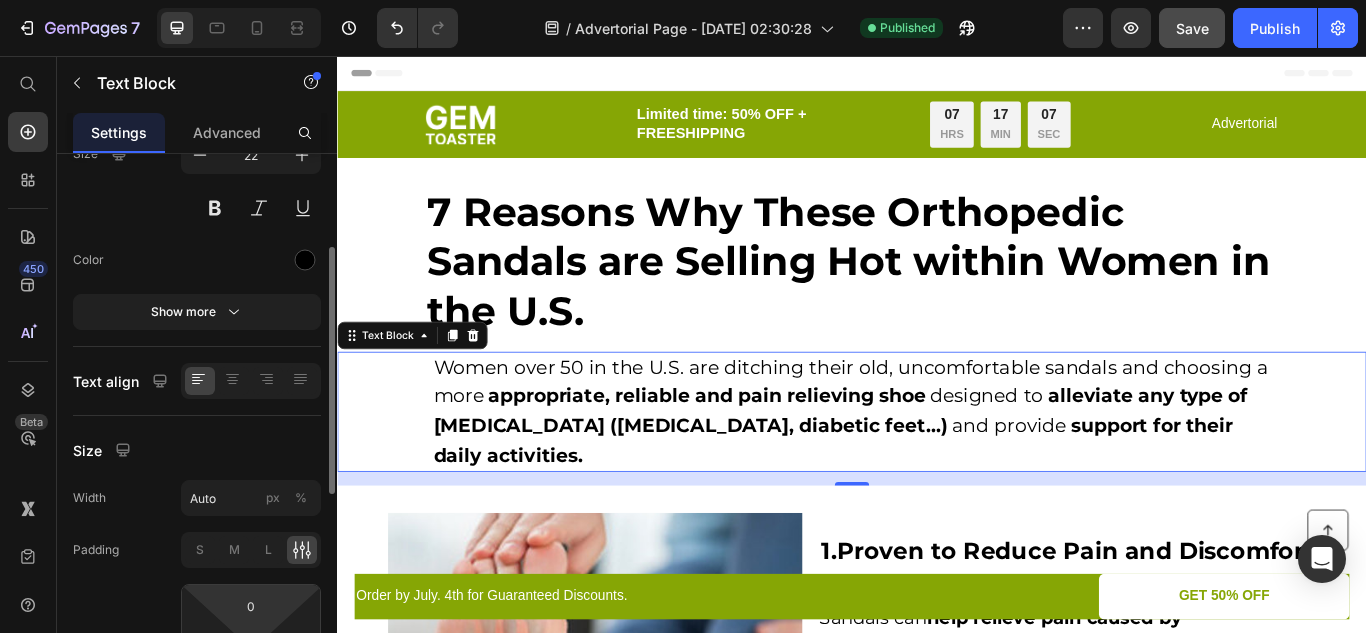 scroll, scrollTop: 182, scrollLeft: 0, axis: vertical 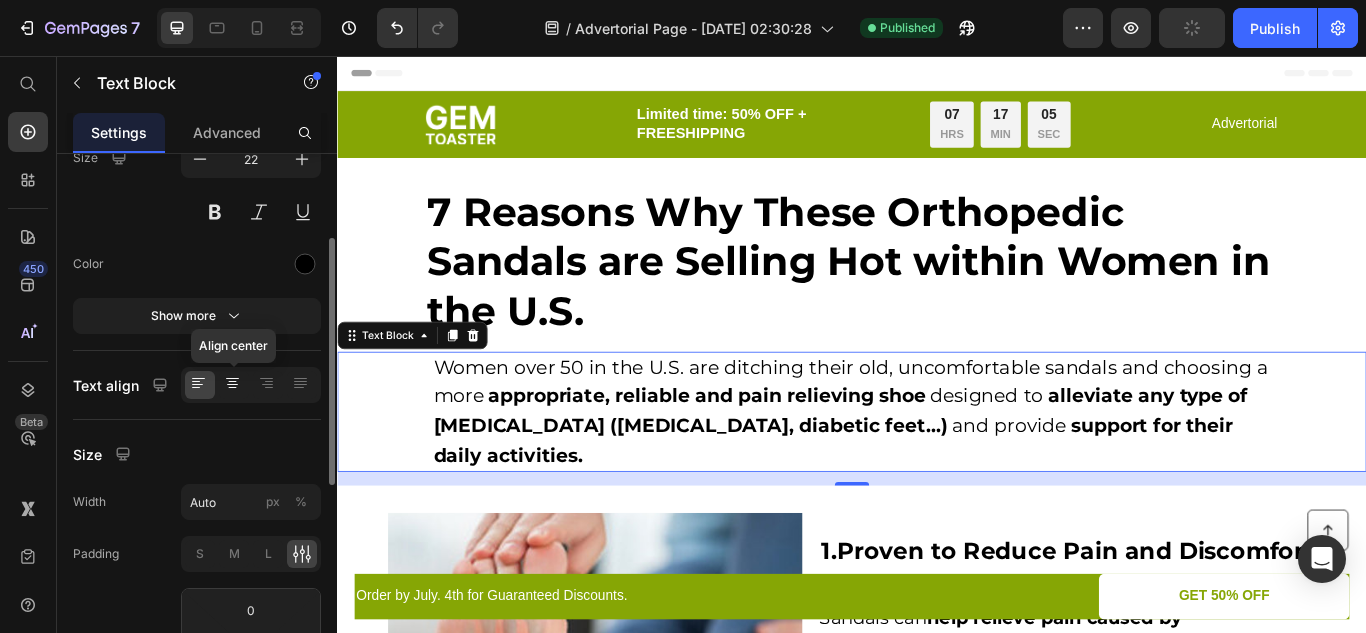 click 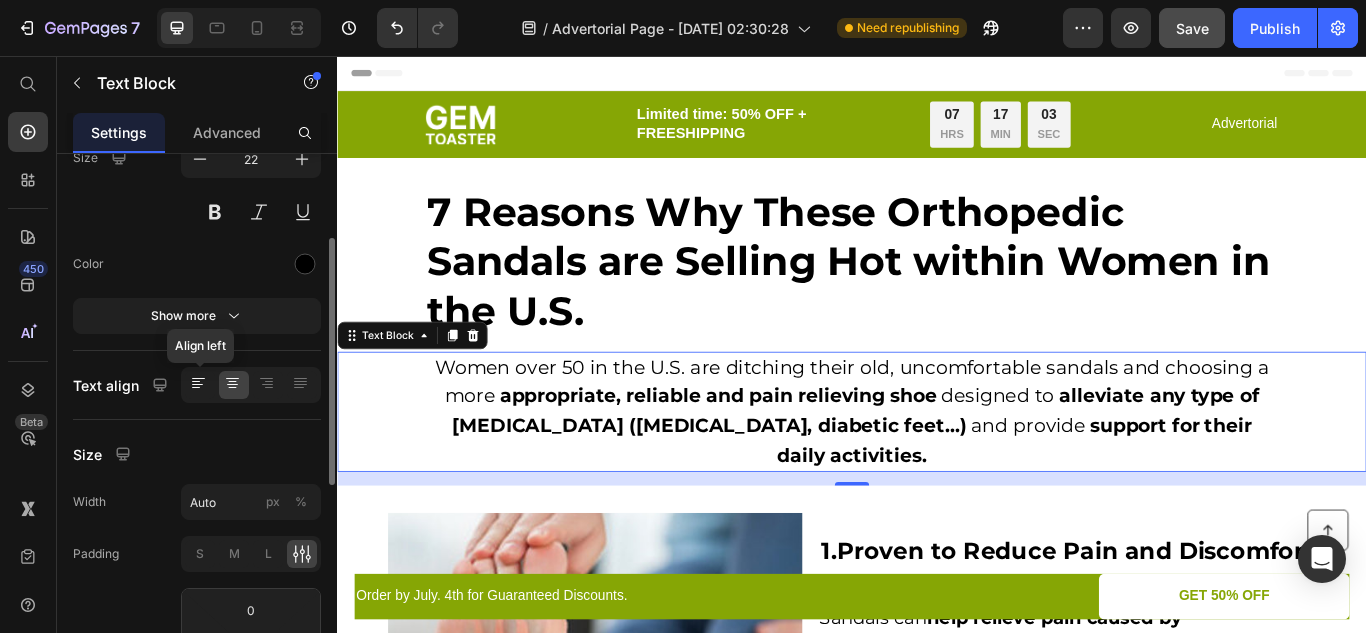click 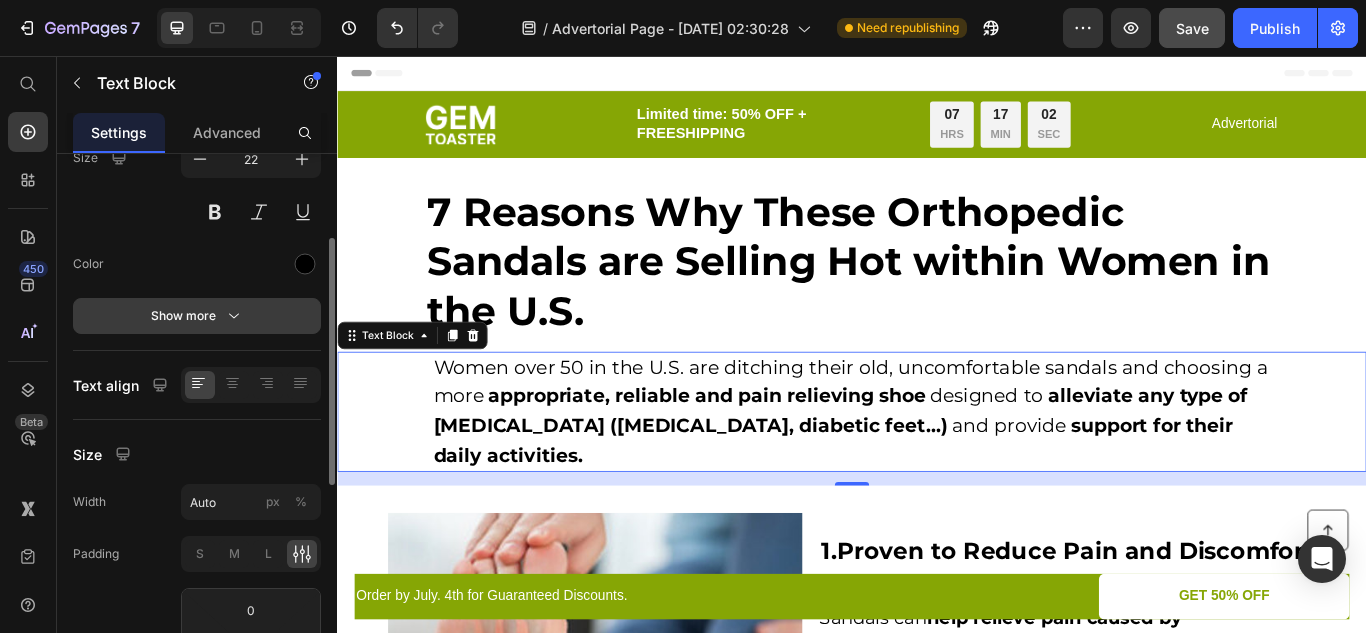 click 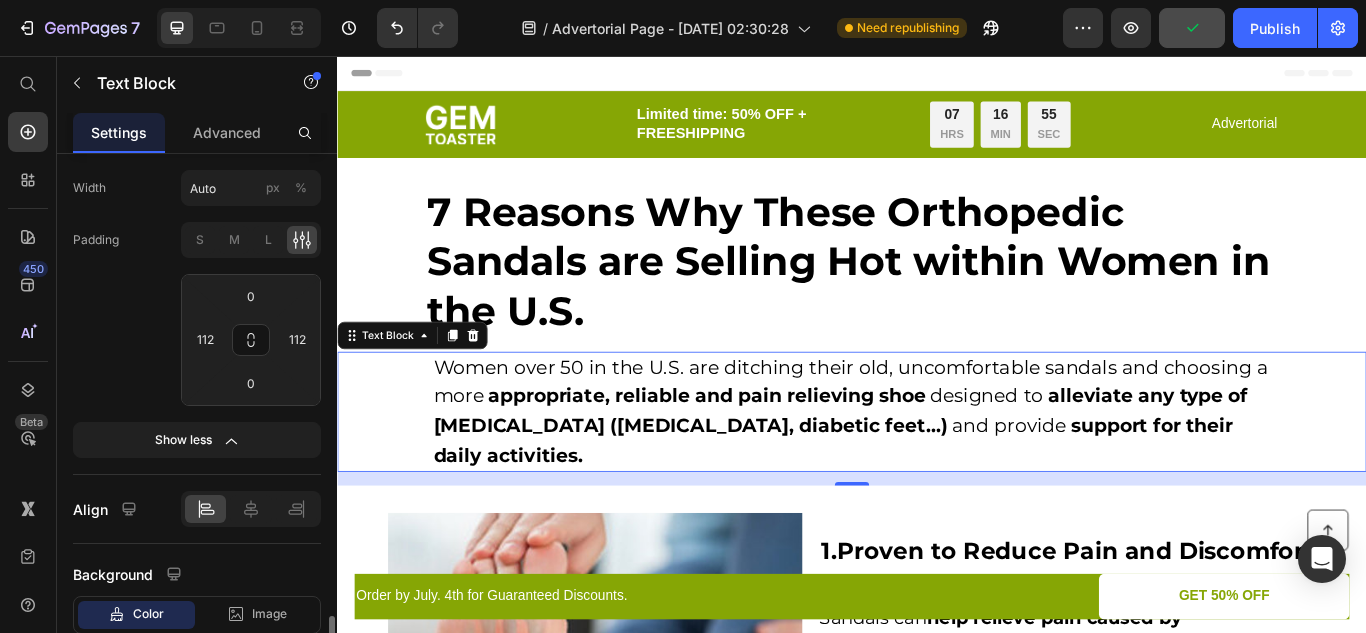 scroll, scrollTop: 884, scrollLeft: 0, axis: vertical 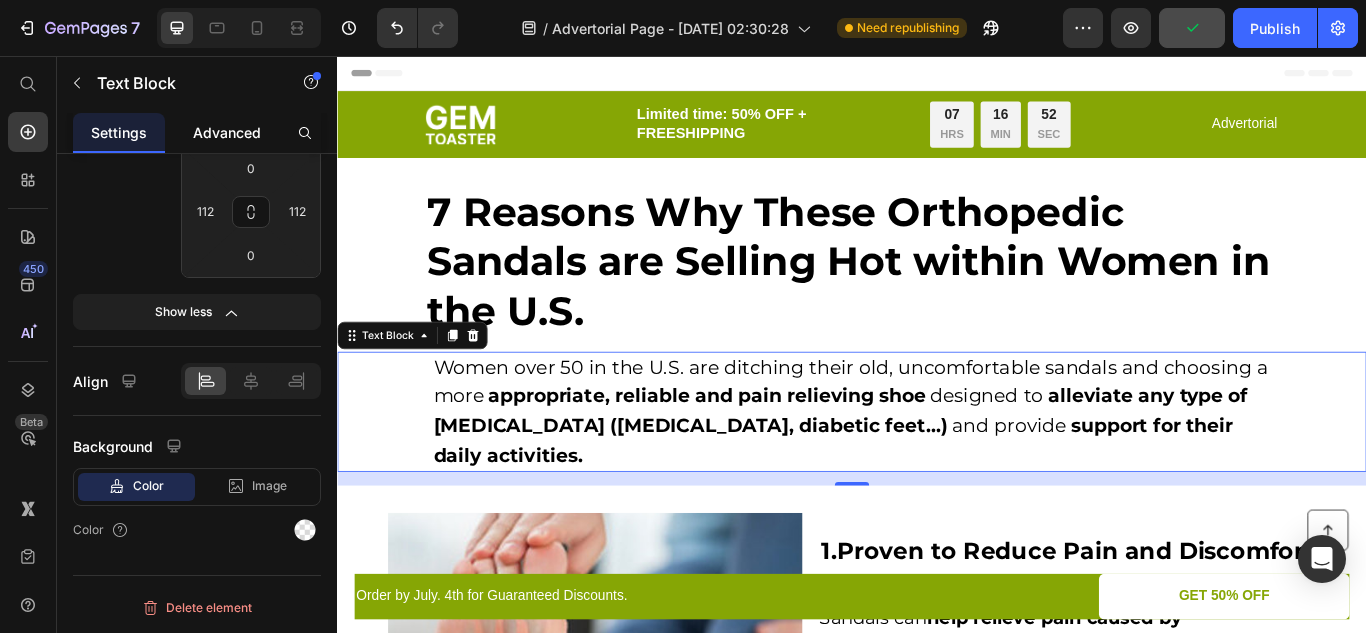 click on "Advanced" at bounding box center (227, 132) 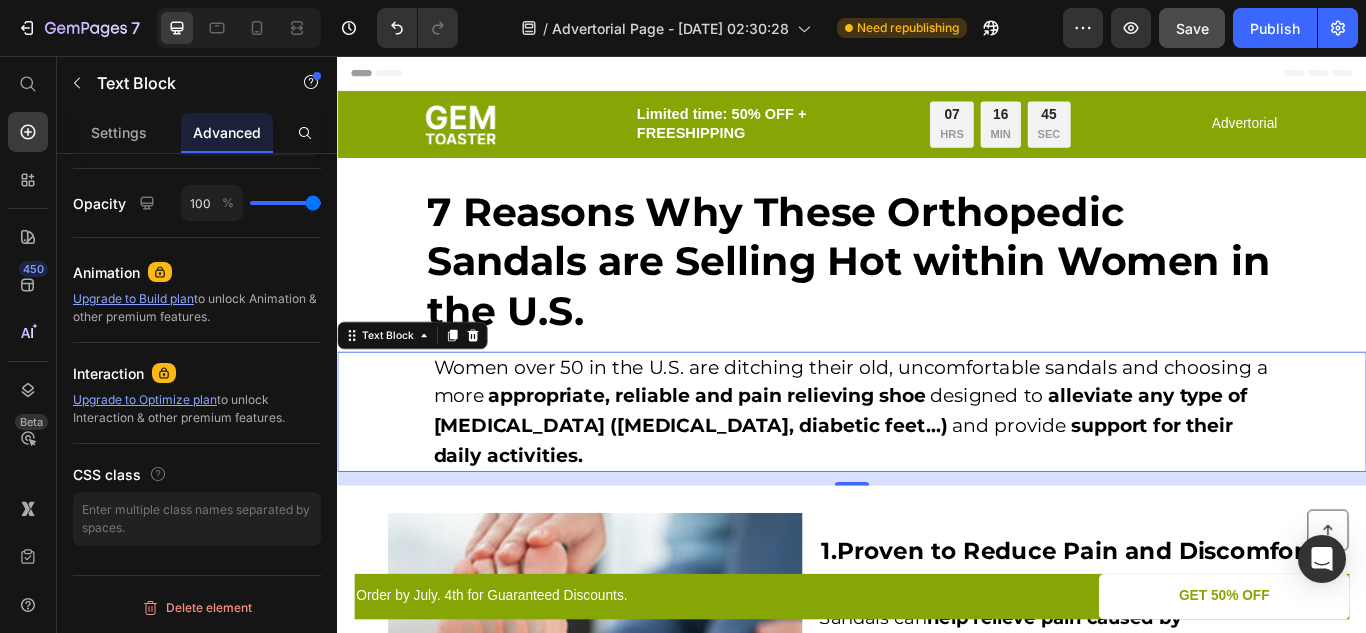 scroll, scrollTop: 0, scrollLeft: 0, axis: both 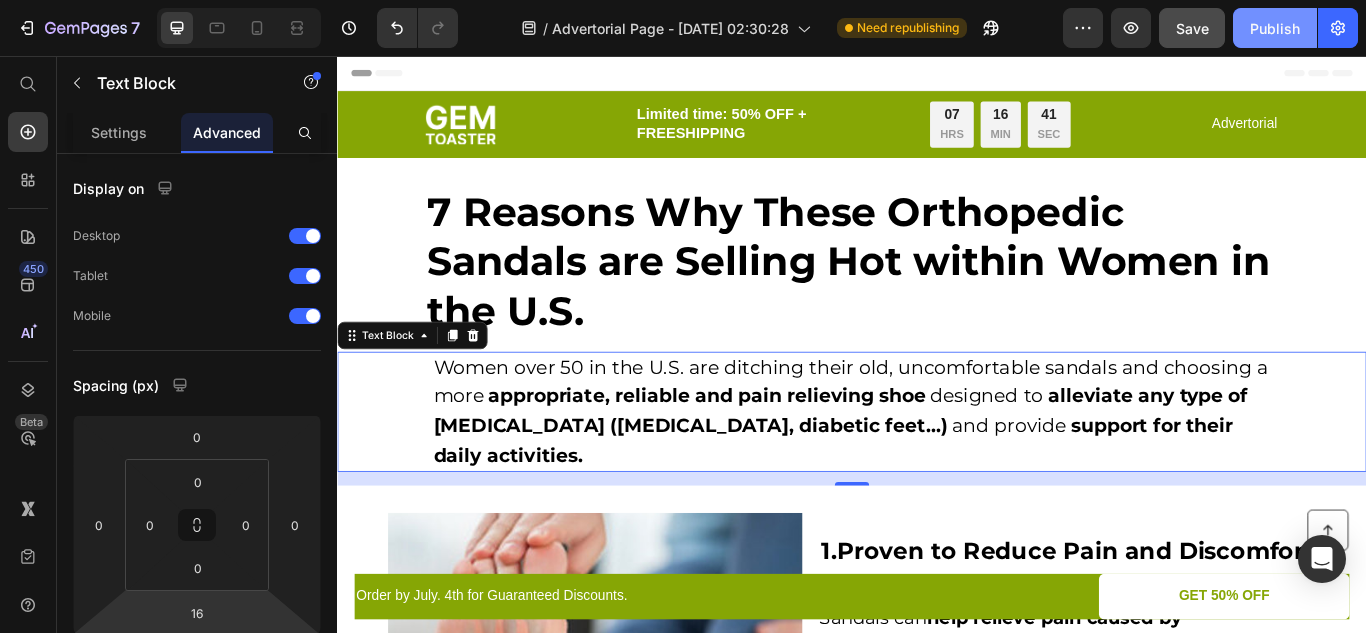 click on "Publish" at bounding box center (1275, 28) 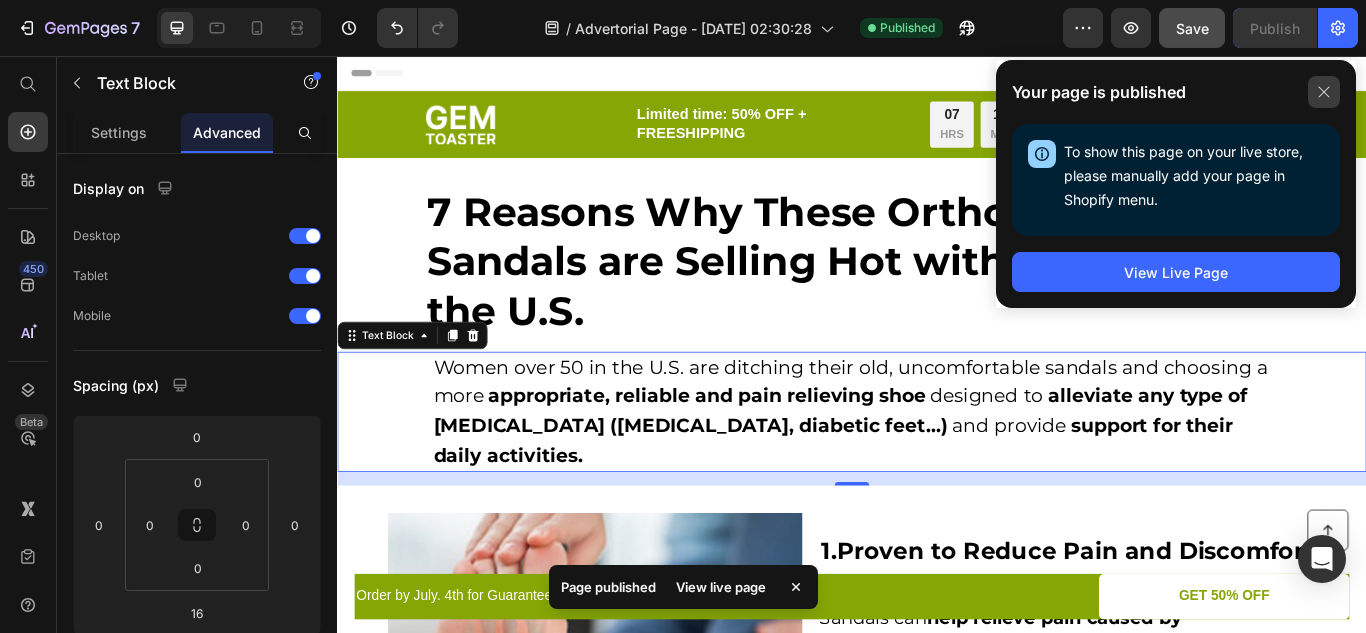 click 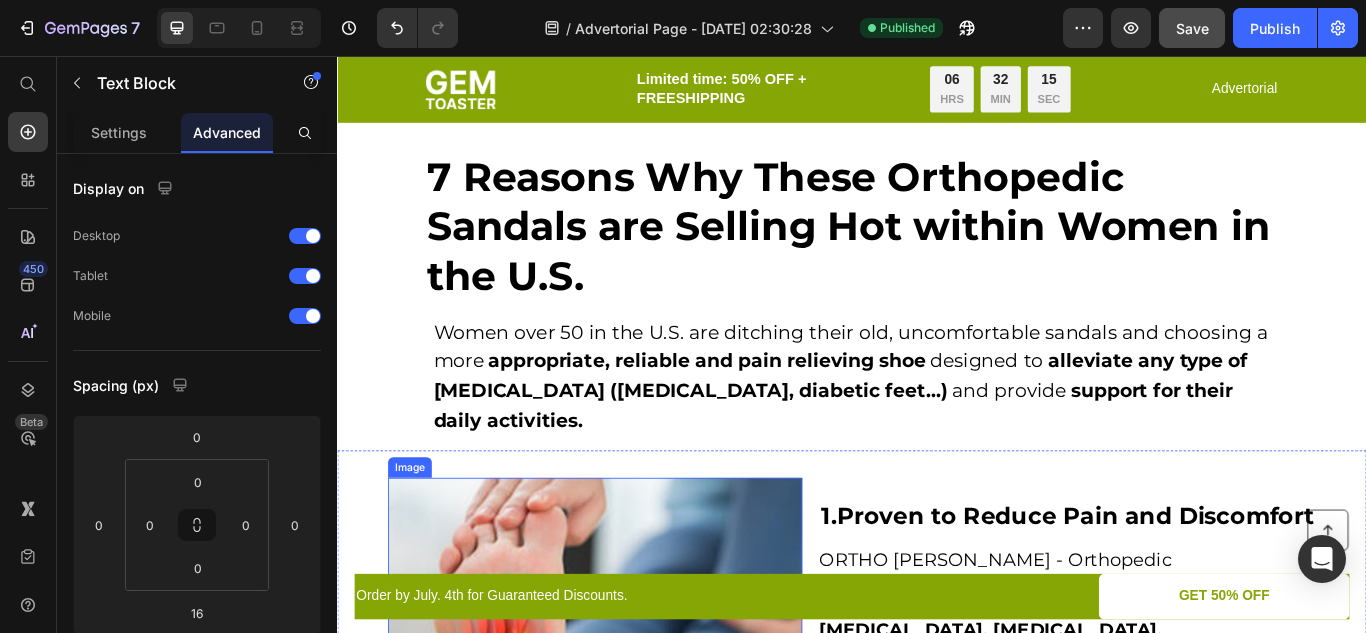 scroll, scrollTop: 40, scrollLeft: 0, axis: vertical 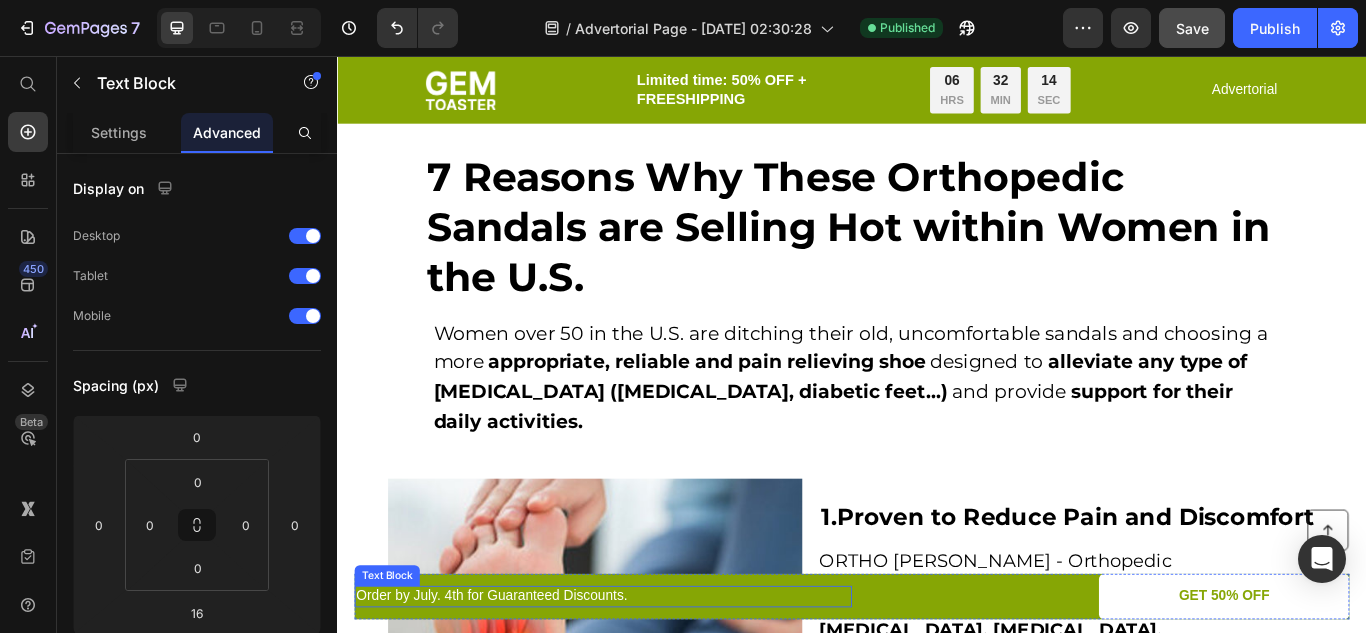 click on "Order by July. 4th for Guaranteed Discounts." at bounding box center (647, 686) 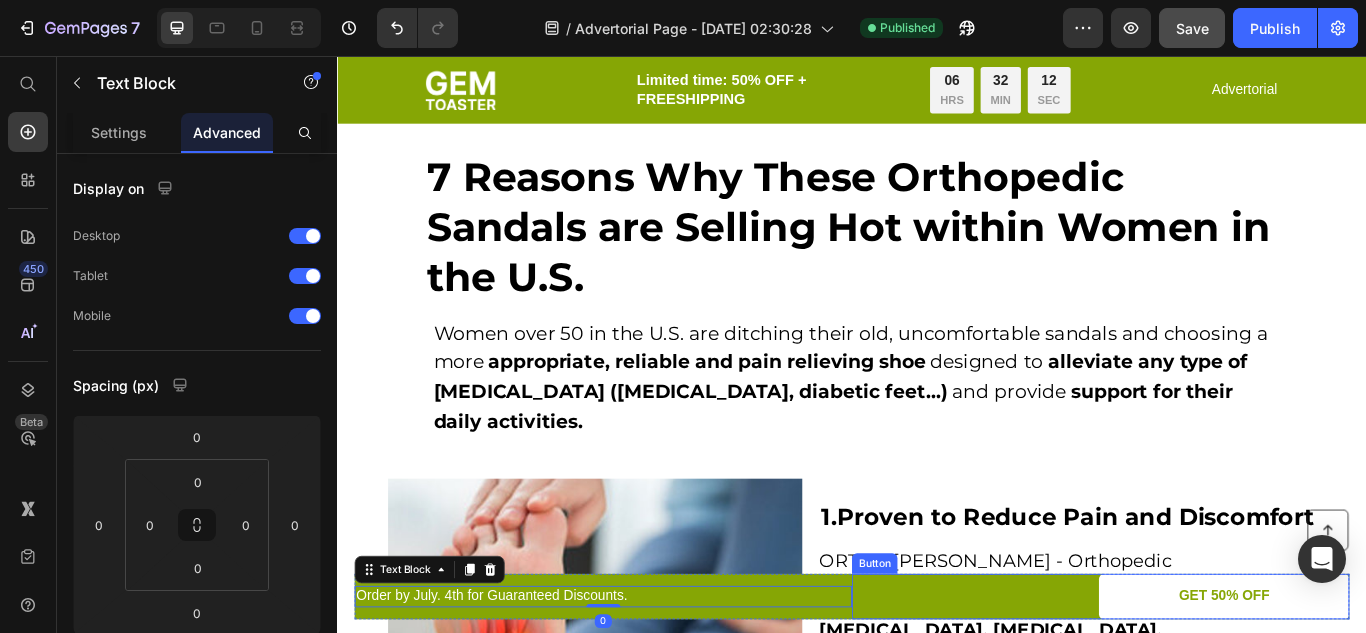 click on "GET 50% OFF Button" at bounding box center [1227, 686] 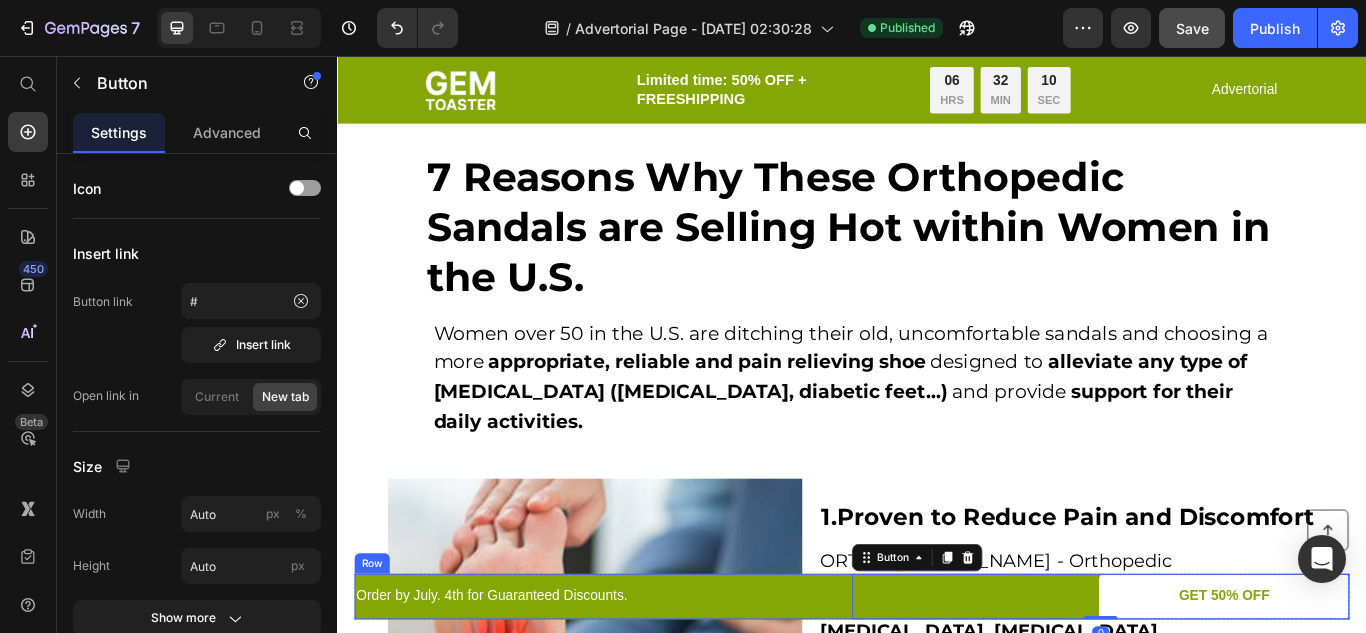 click on "Order by July. 4th for Guaranteed Discounts. Text Block" at bounding box center (647, 686) 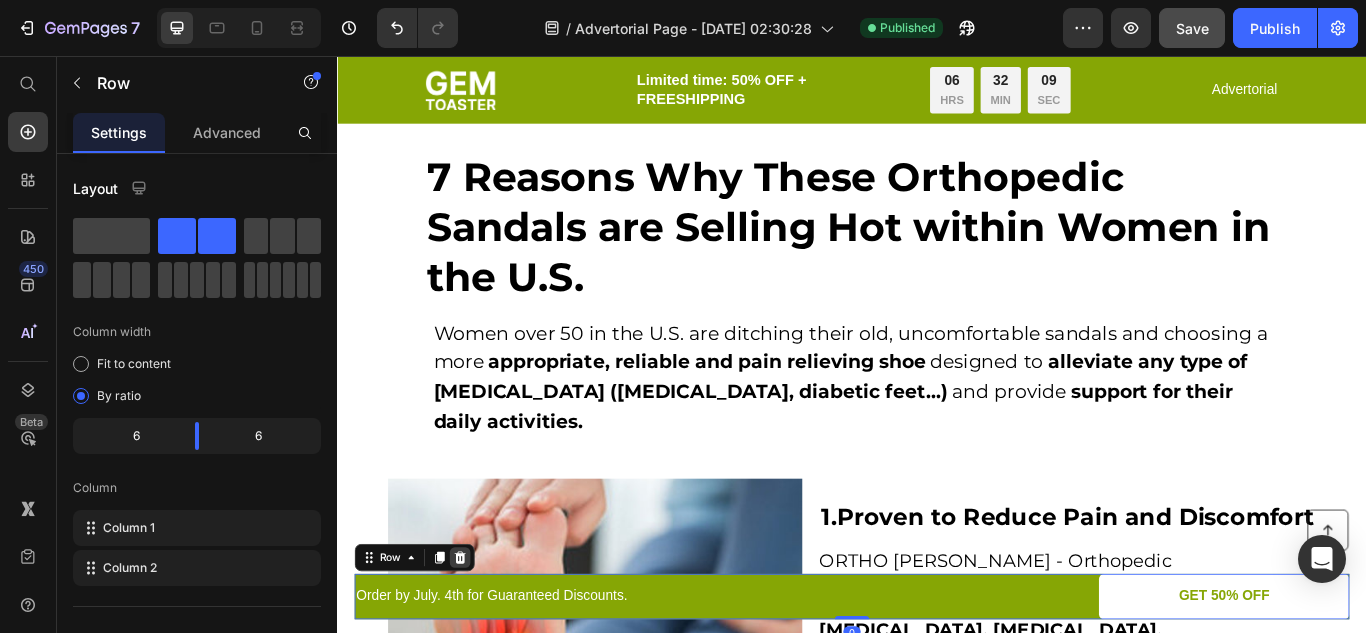 click 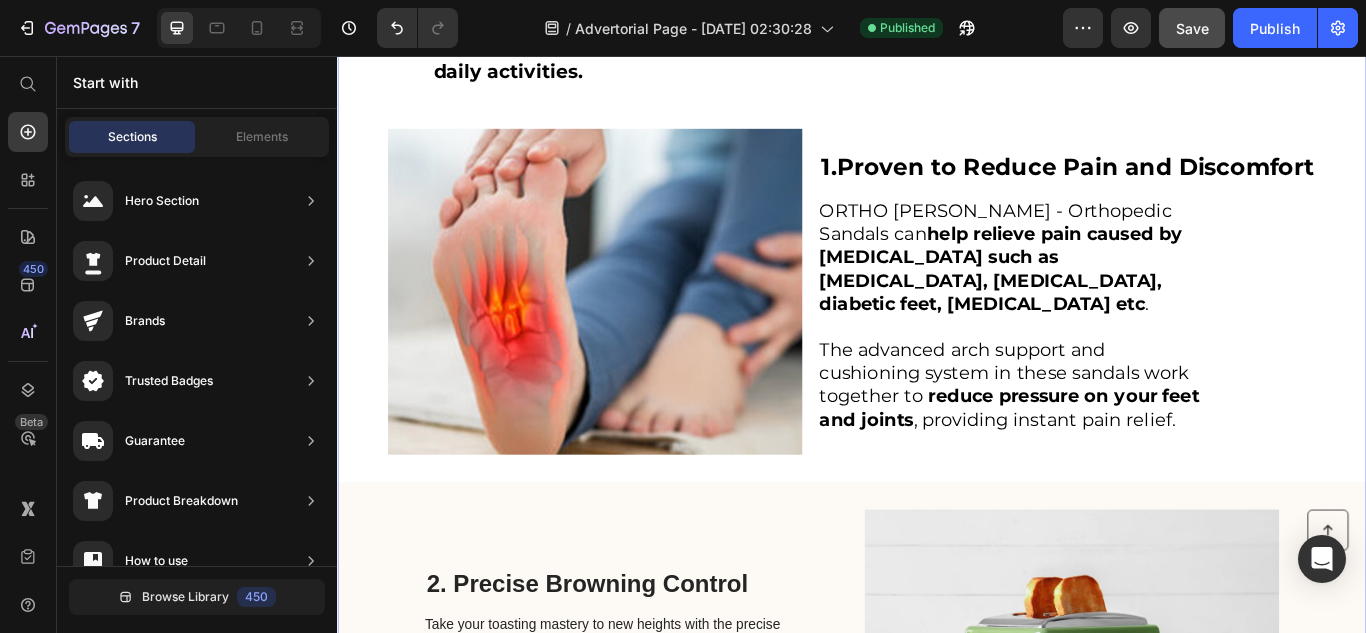 scroll, scrollTop: 440, scrollLeft: 0, axis: vertical 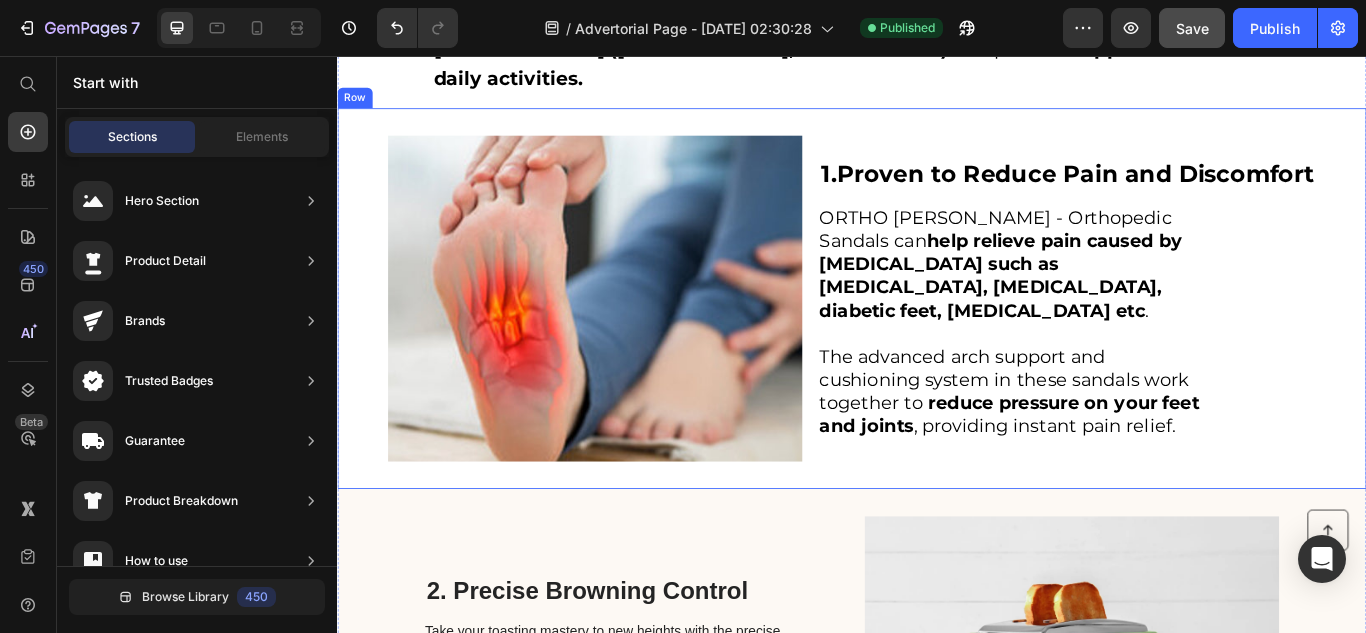 click on "1.  Proven to Reduce Pain and Discomfort Heading ORTHO [PERSON_NAME] - Orthopedic Sandals can  help relieve pain caused by [MEDICAL_DATA] such as [MEDICAL_DATA], [MEDICAL_DATA], diabetic feet, [MEDICAL_DATA] etc .   ﻿The advanced arch support and cushioning system in these sandals work together to  reduce pressure on your feet and joints , providing instant pain relief. Text Block" at bounding box center (1188, 339) 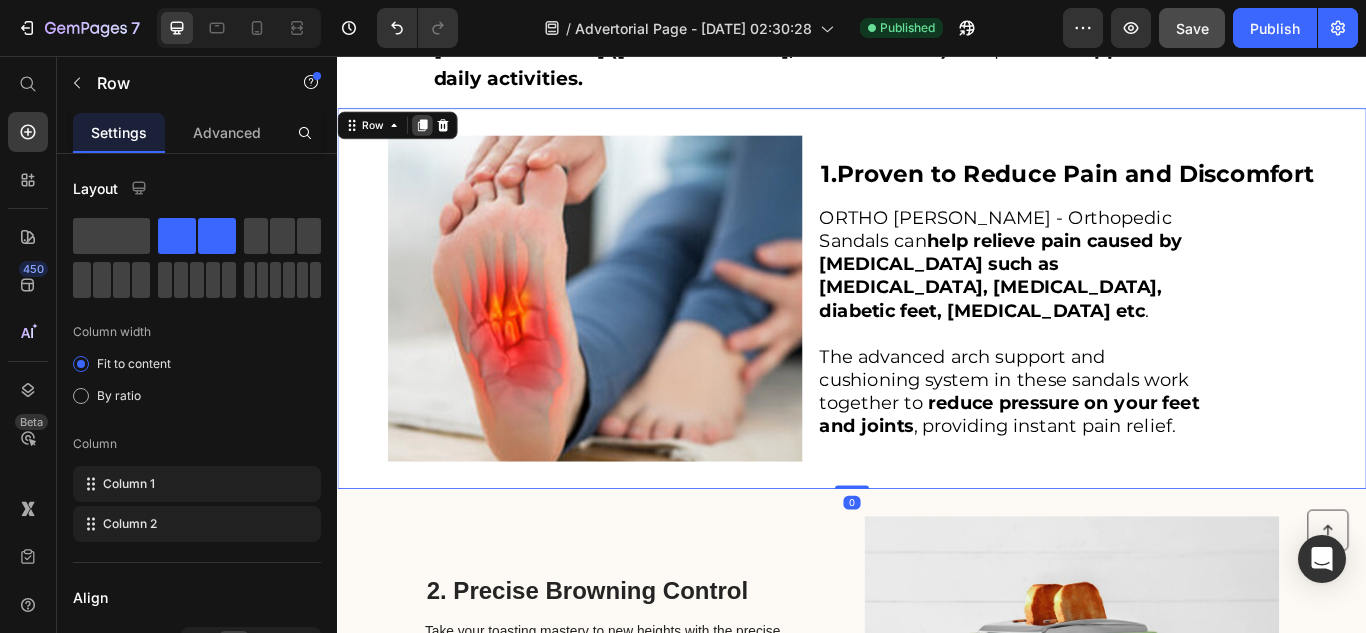 click 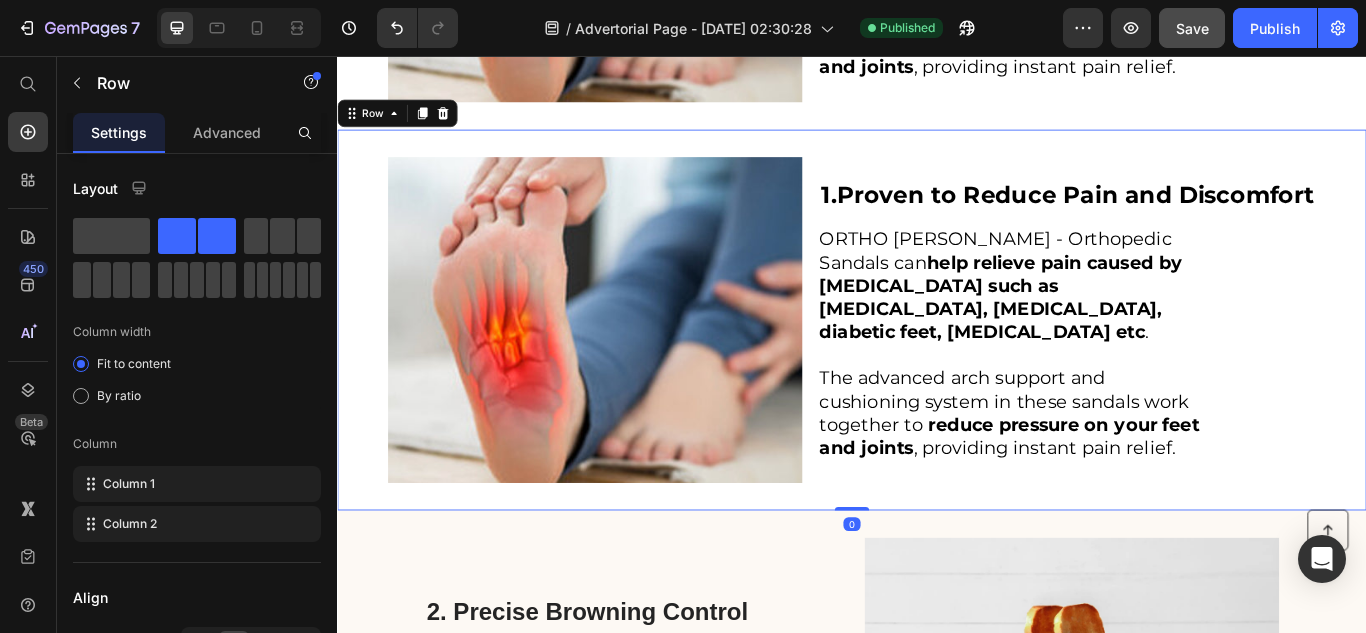 scroll, scrollTop: 875, scrollLeft: 0, axis: vertical 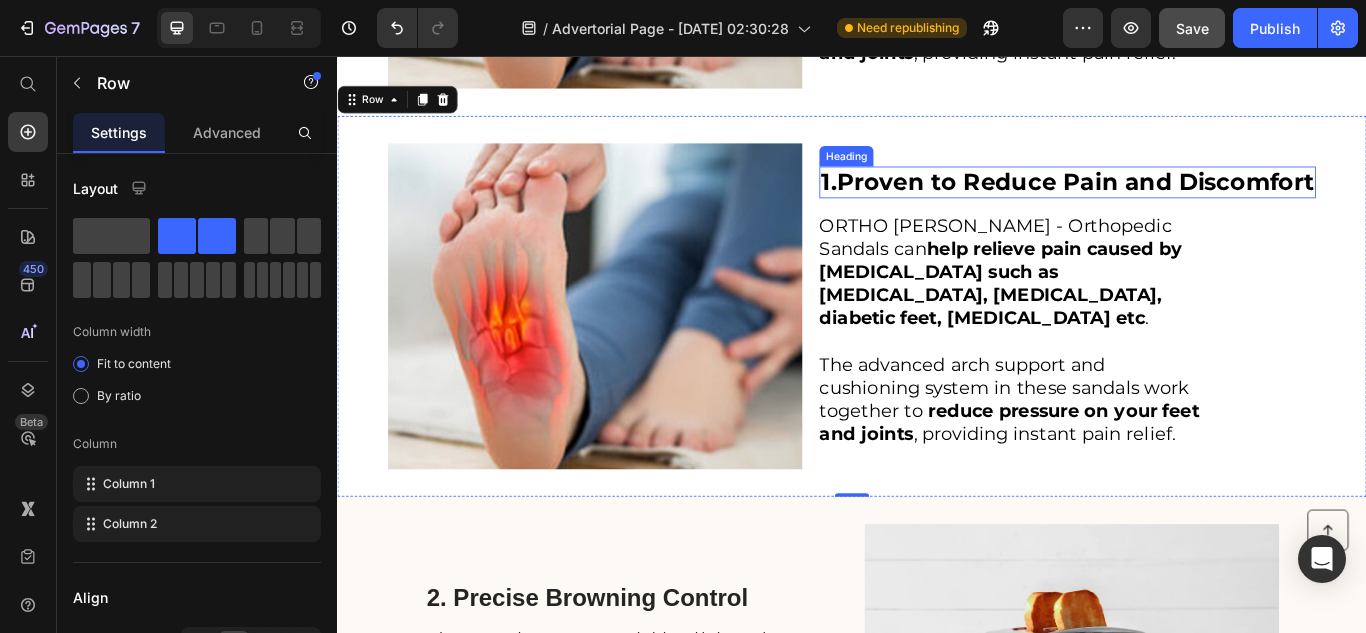 click on "Proven to Reduce Pain and Discomfort" at bounding box center (1197, 202) 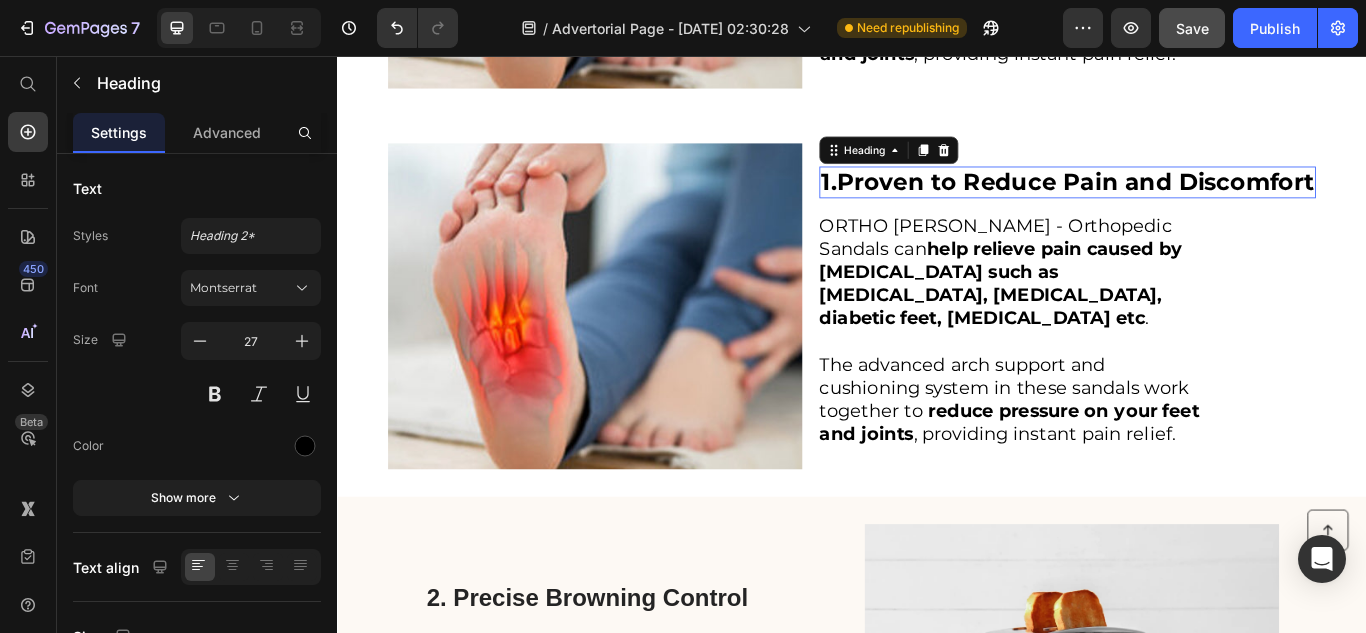 click on "Proven to Reduce Pain and Discomfort" at bounding box center [1197, 202] 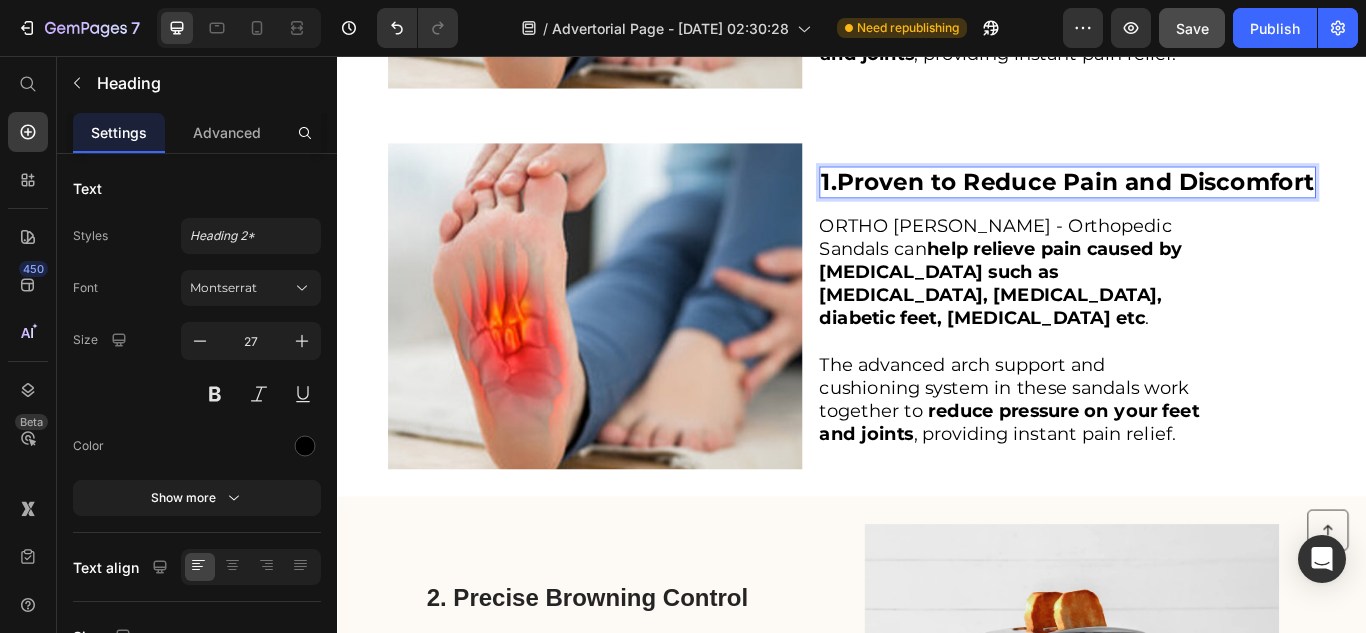 click on "Proven to Reduce Pain and Discomfort" at bounding box center [1197, 202] 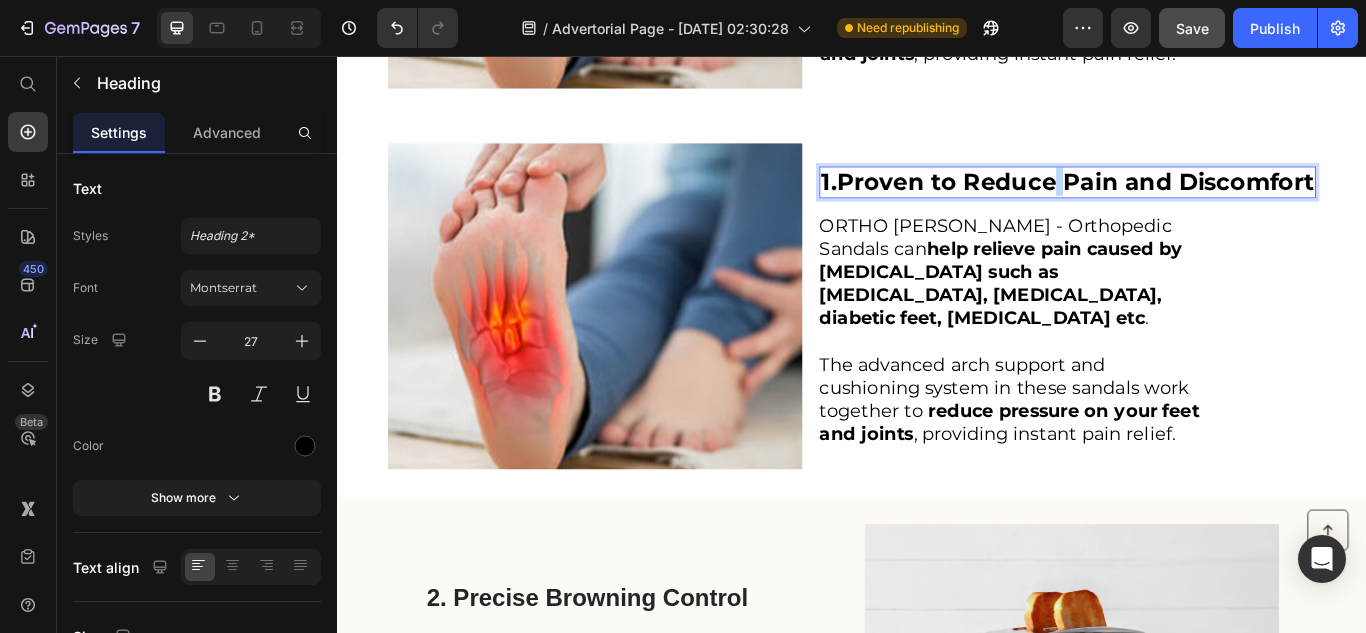 click on "Proven to Reduce Pain and Discomfort" at bounding box center [1197, 202] 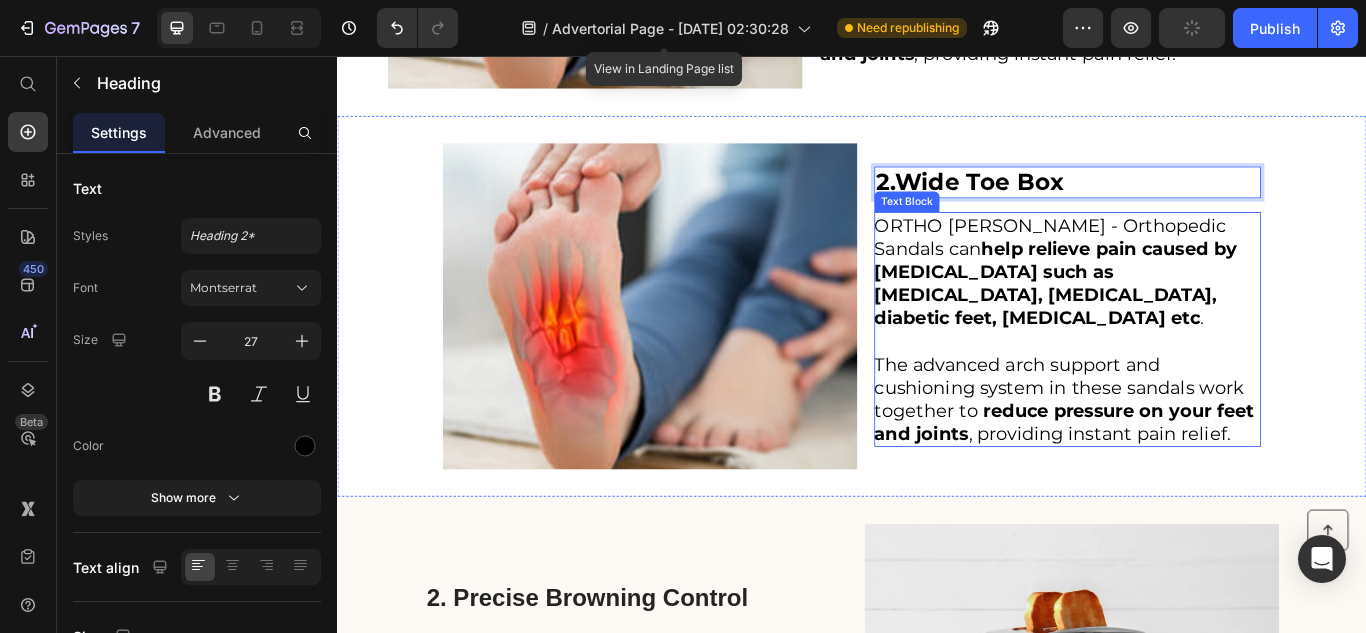 click on "help relieve pain caused by [MEDICAL_DATA] such as [MEDICAL_DATA], [MEDICAL_DATA], diabetic feet, [MEDICAL_DATA] etc" at bounding box center (1174, 321) 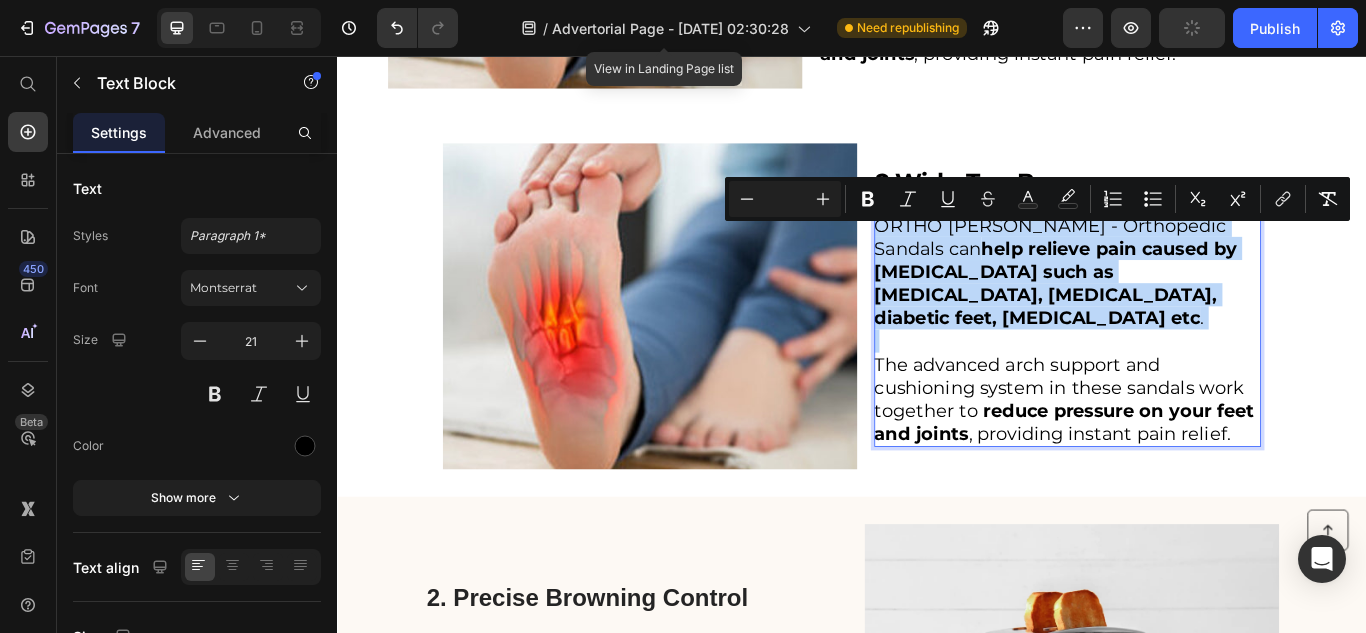 click on "help relieve pain caused by [MEDICAL_DATA] such as [MEDICAL_DATA], [MEDICAL_DATA], diabetic feet, [MEDICAL_DATA] etc" at bounding box center [1174, 321] 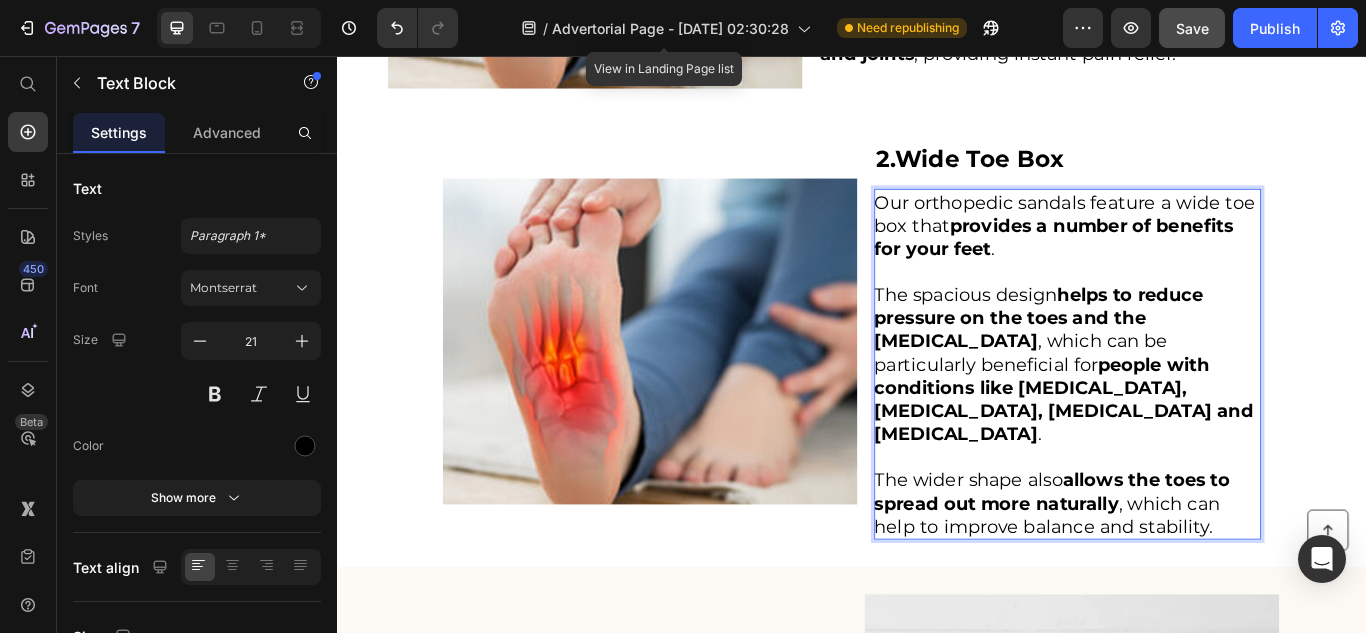 scroll, scrollTop: 835, scrollLeft: 0, axis: vertical 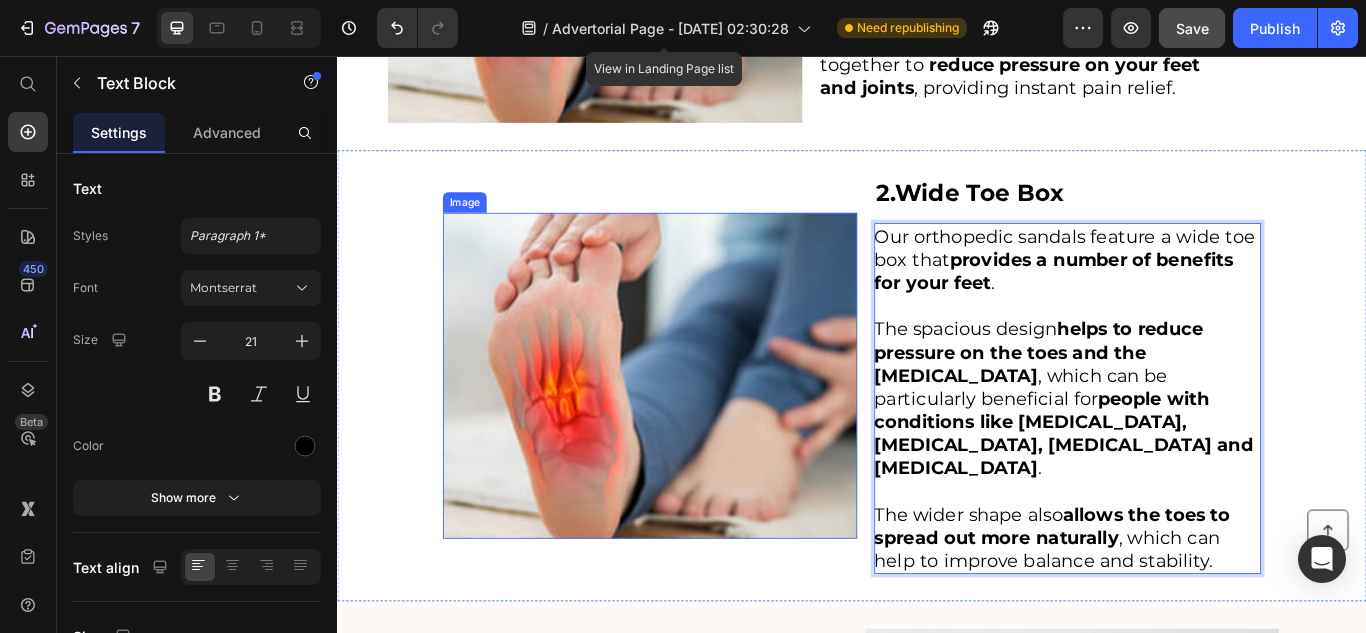 click at bounding box center (701, 429) 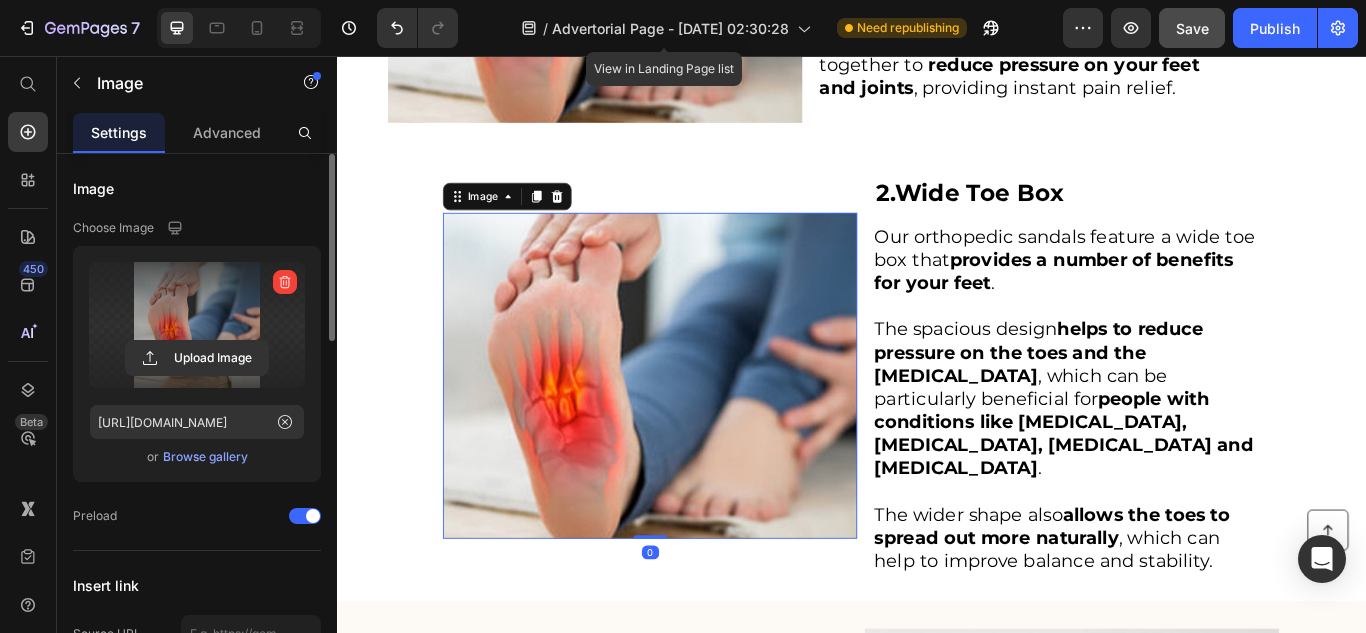 click at bounding box center (197, 325) 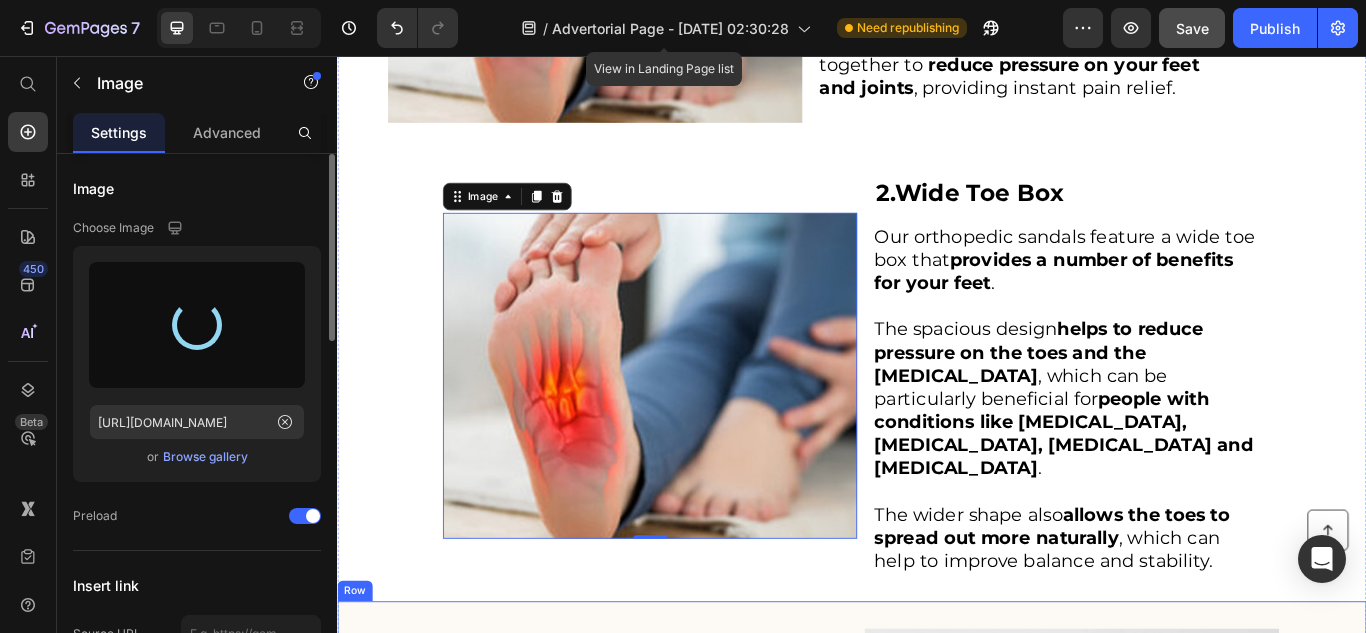 type on "[URL][DOMAIN_NAME]" 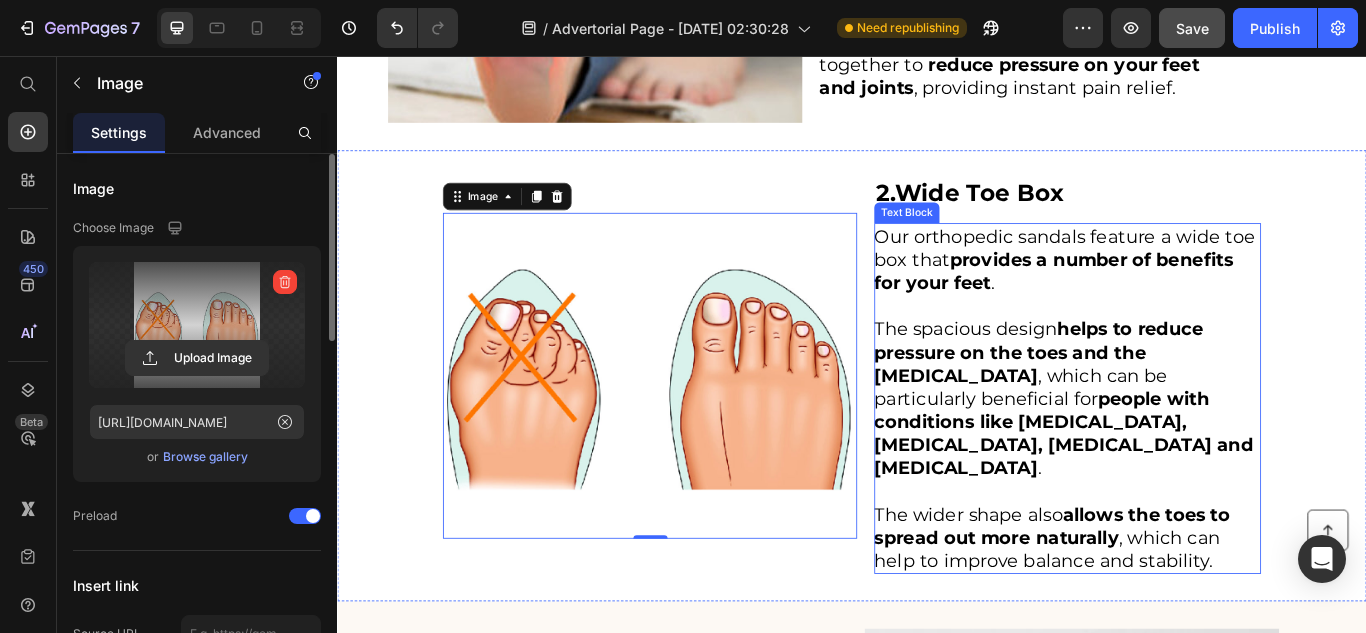 click on "The spacious design  helps to reduce pressure on the toes and the [MEDICAL_DATA] , which can be particularly beneficial for  people with conditions like [MEDICAL_DATA], [MEDICAL_DATA], [MEDICAL_DATA] and [MEDICAL_DATA] ." at bounding box center [1187, 455] 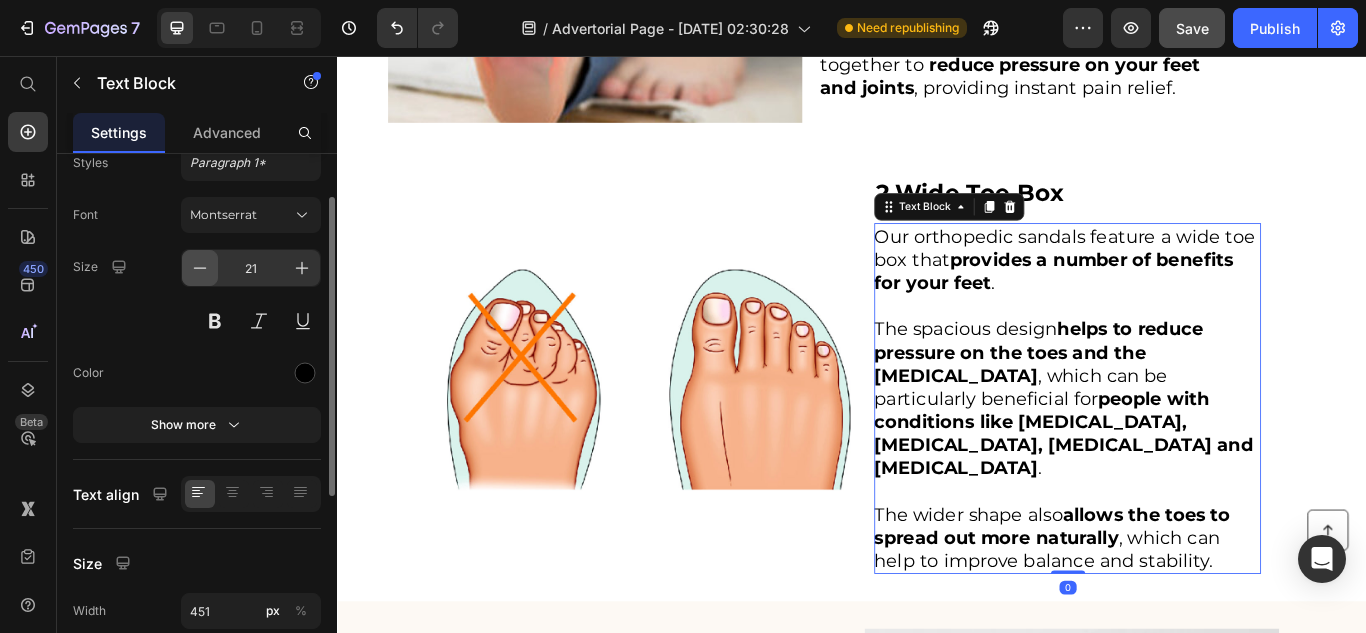 scroll, scrollTop: 75, scrollLeft: 0, axis: vertical 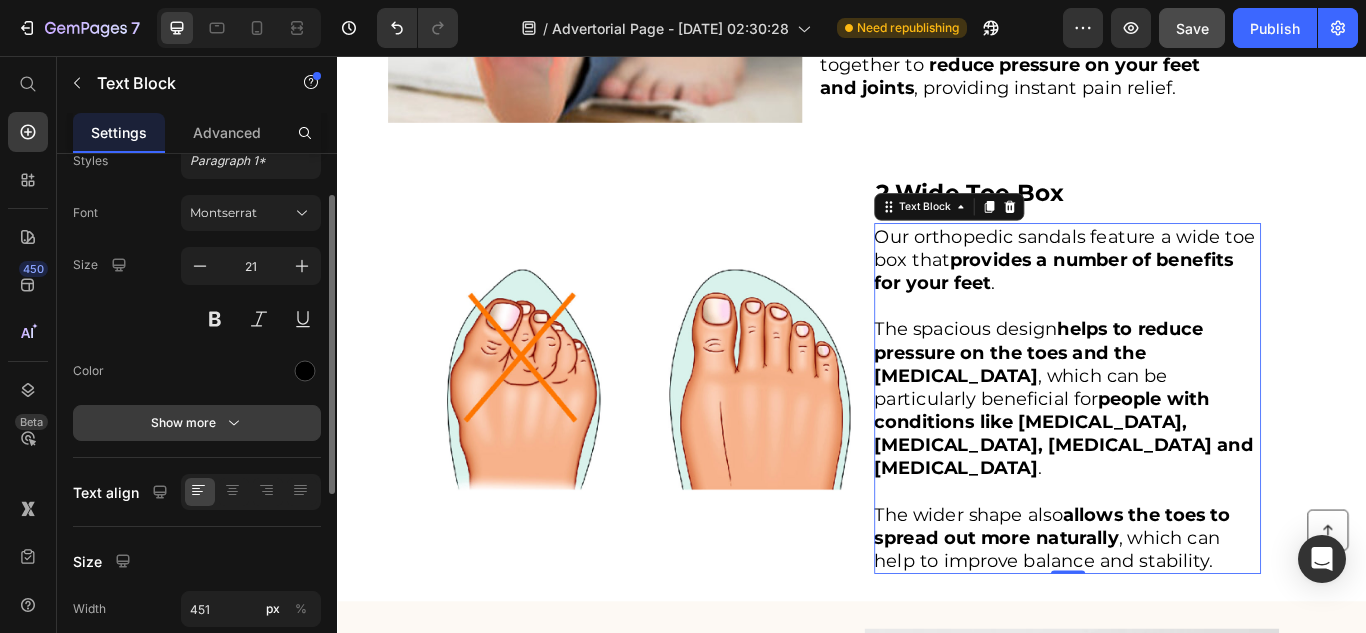 click 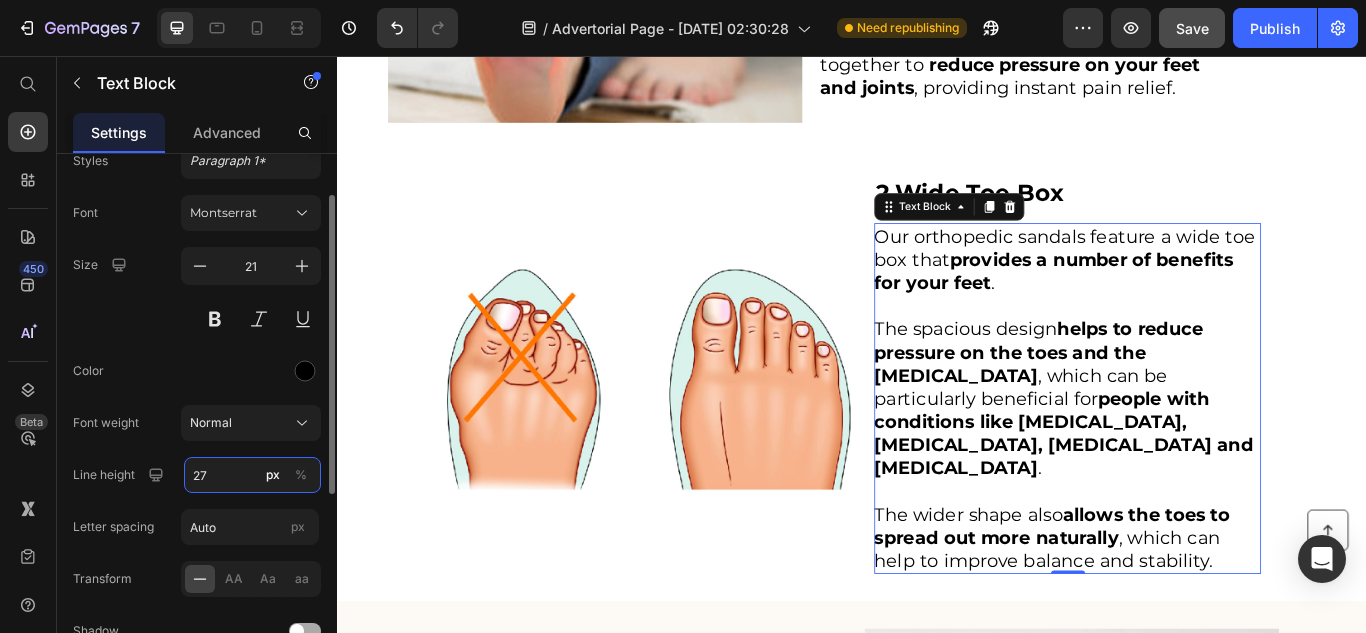 click on "27" at bounding box center (252, 475) 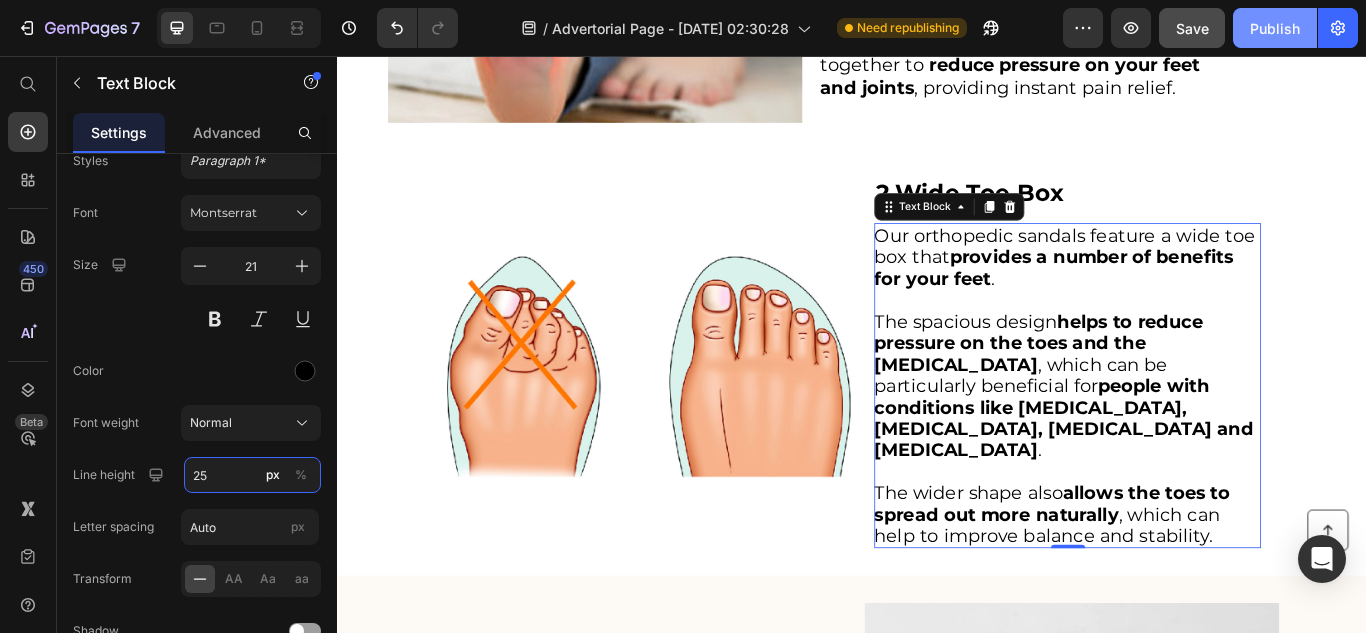 type on "25" 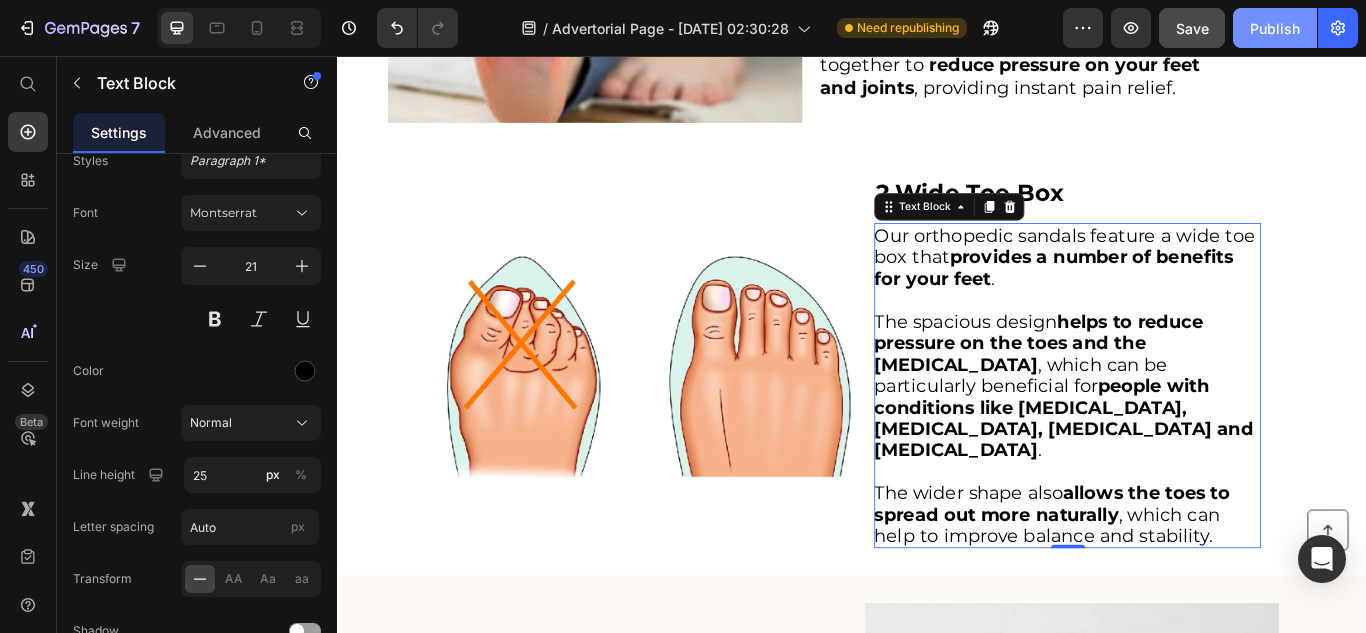 click on "Publish" at bounding box center [1275, 28] 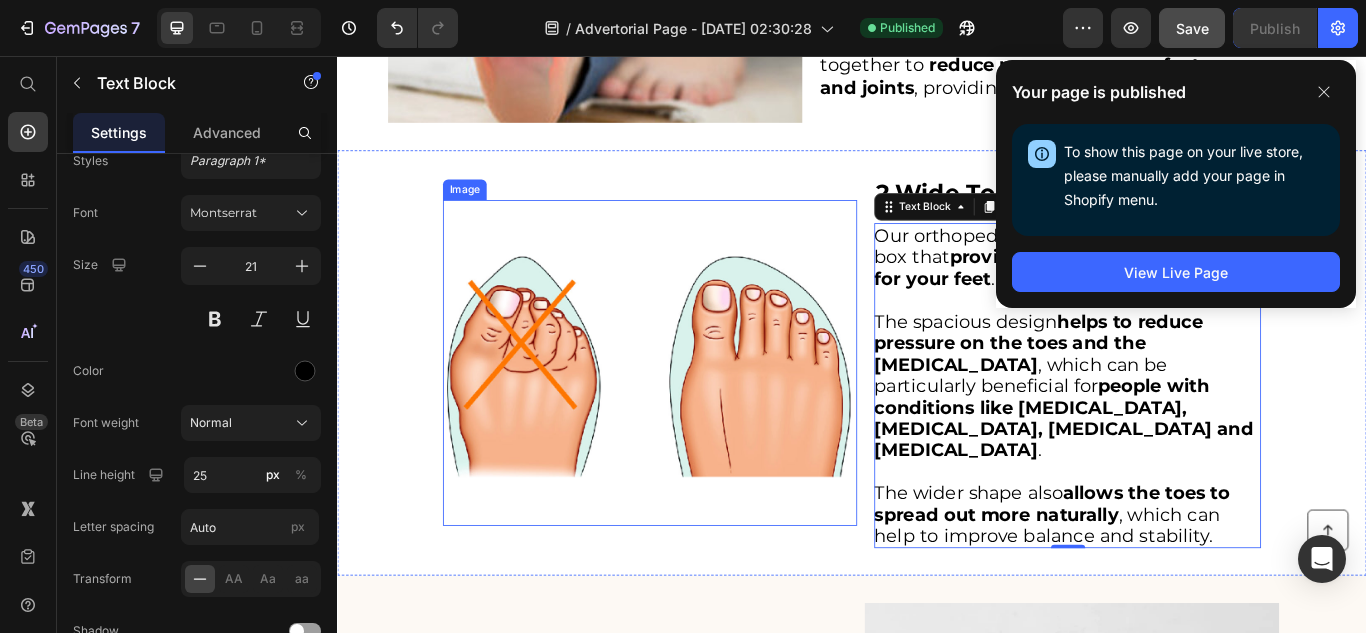 click at bounding box center [701, 414] 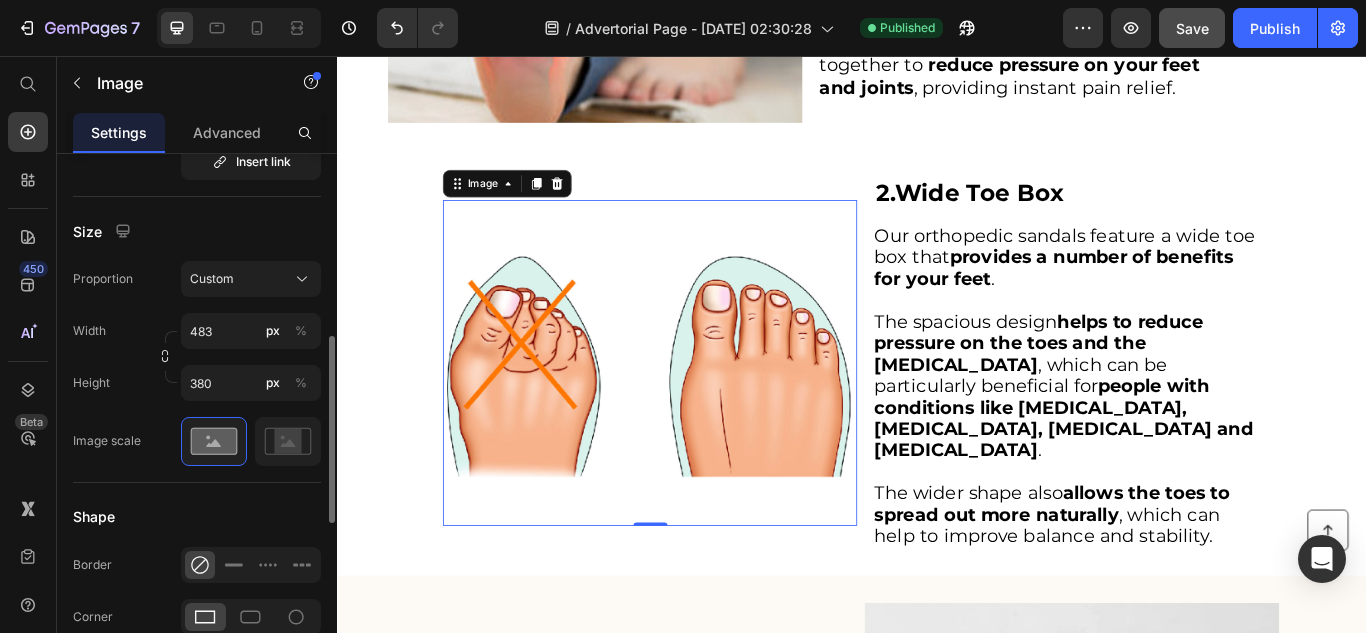 scroll, scrollTop: 520, scrollLeft: 0, axis: vertical 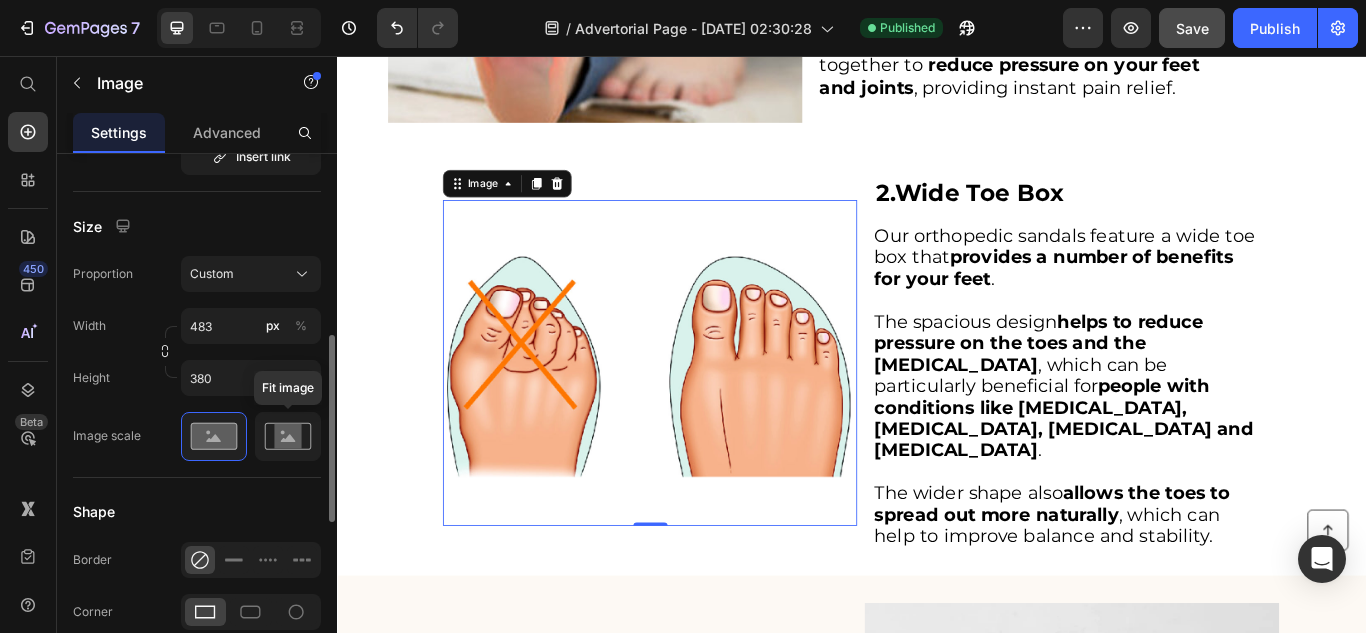 click 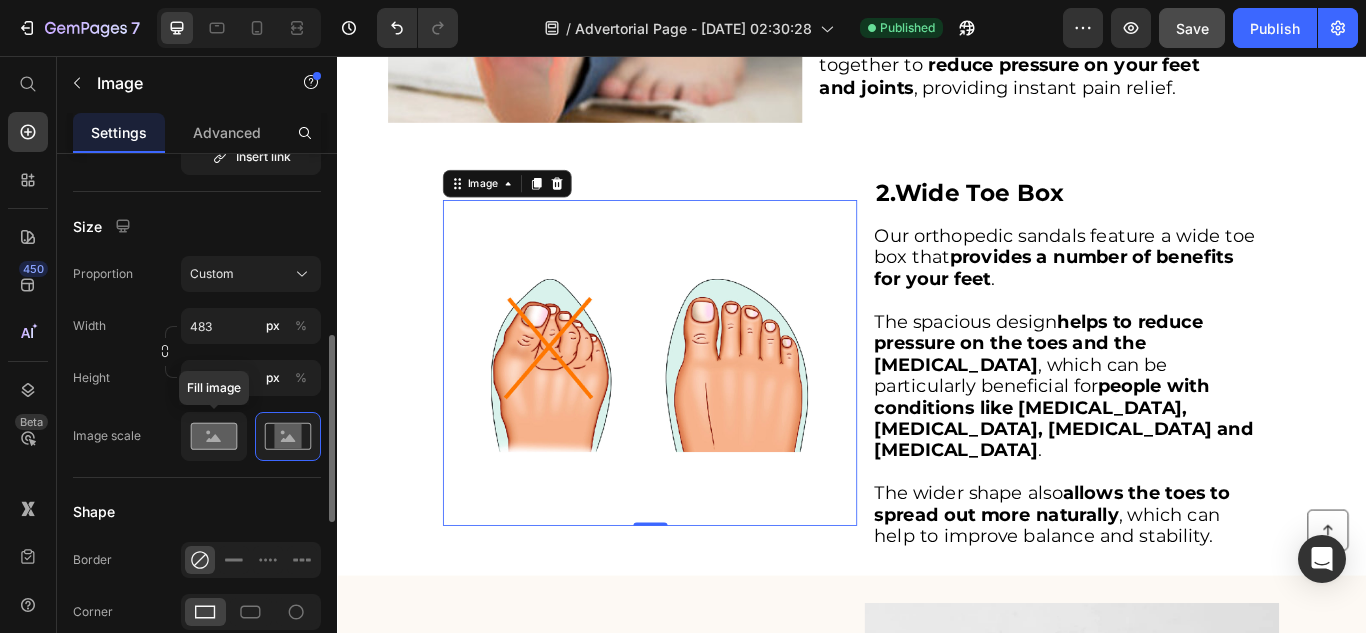 click 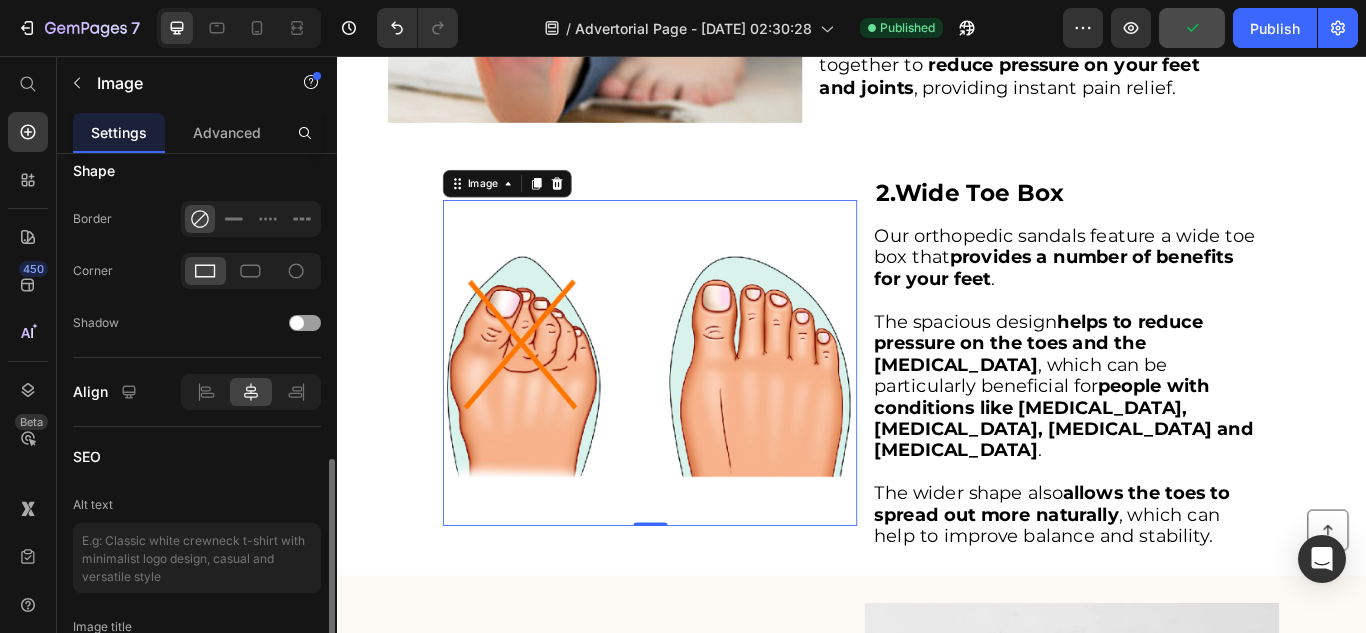 scroll, scrollTop: 868, scrollLeft: 0, axis: vertical 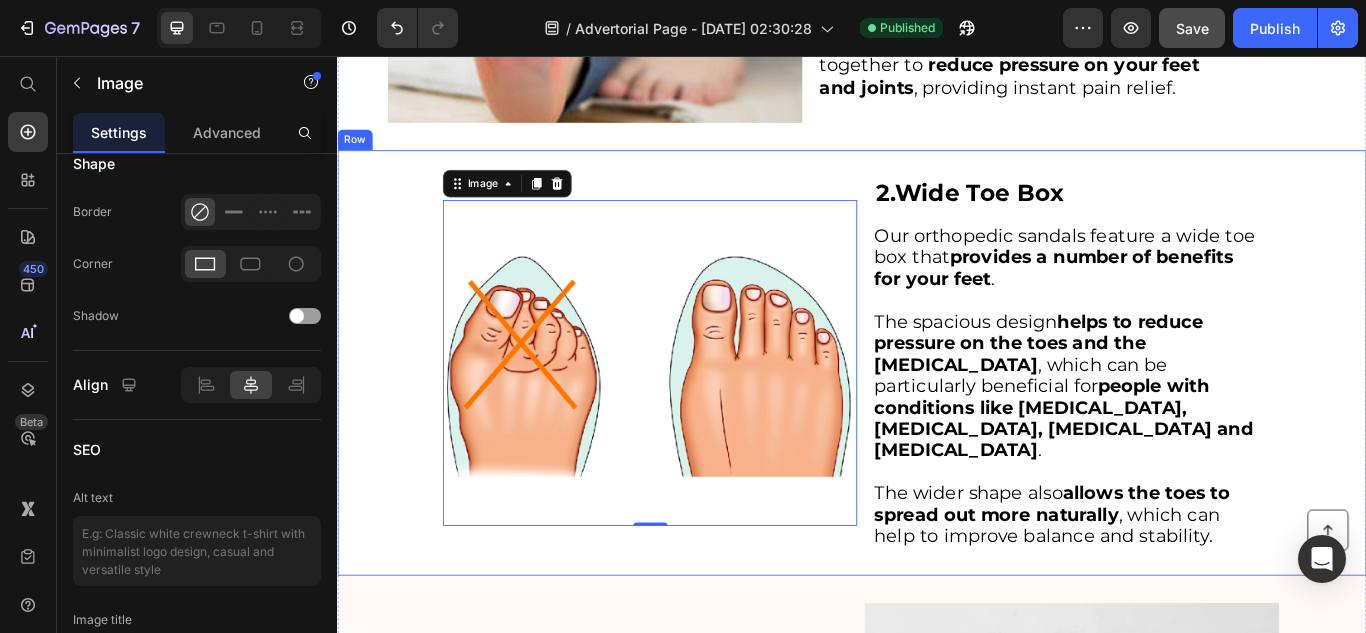 click on "Image   0 2.  Wide Toe Box Heading Our orthopedic sandals feature a wide toe box that  provides a number of benefits for your feet . The spacious design  helps to reduce pressure on the toes and the [MEDICAL_DATA] , which can be particularly beneficial for  people with conditions like [MEDICAL_DATA], [MEDICAL_DATA], [MEDICAL_DATA] and [MEDICAL_DATA] . The wider shape also  allows the toes to spread out more naturally , which can help to improve balance and stability. Text Block Row" at bounding box center [937, 413] 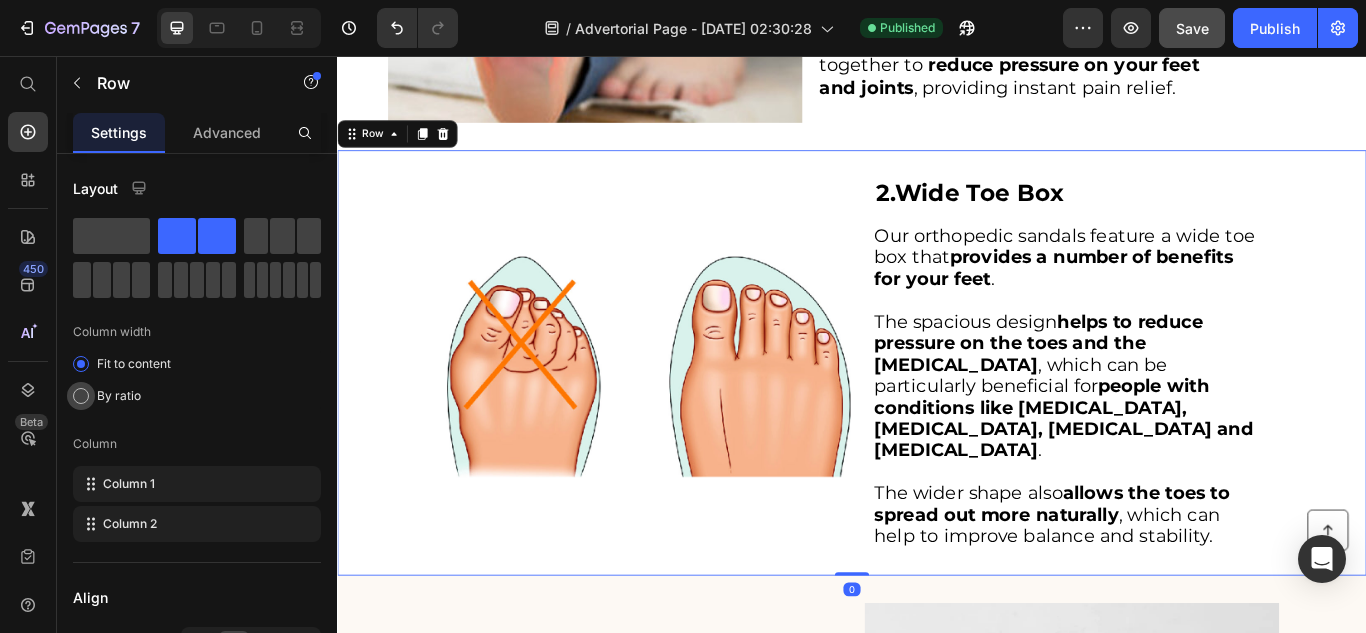 scroll, scrollTop: 541, scrollLeft: 0, axis: vertical 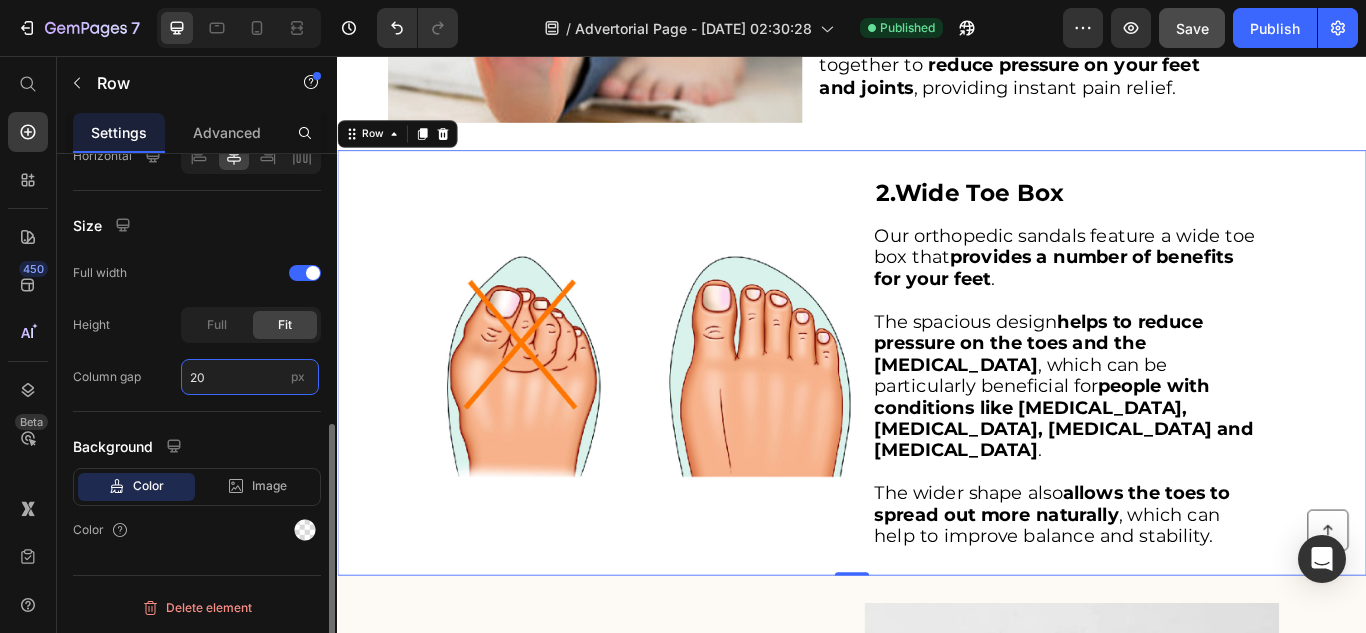 click on "20" at bounding box center (250, 377) 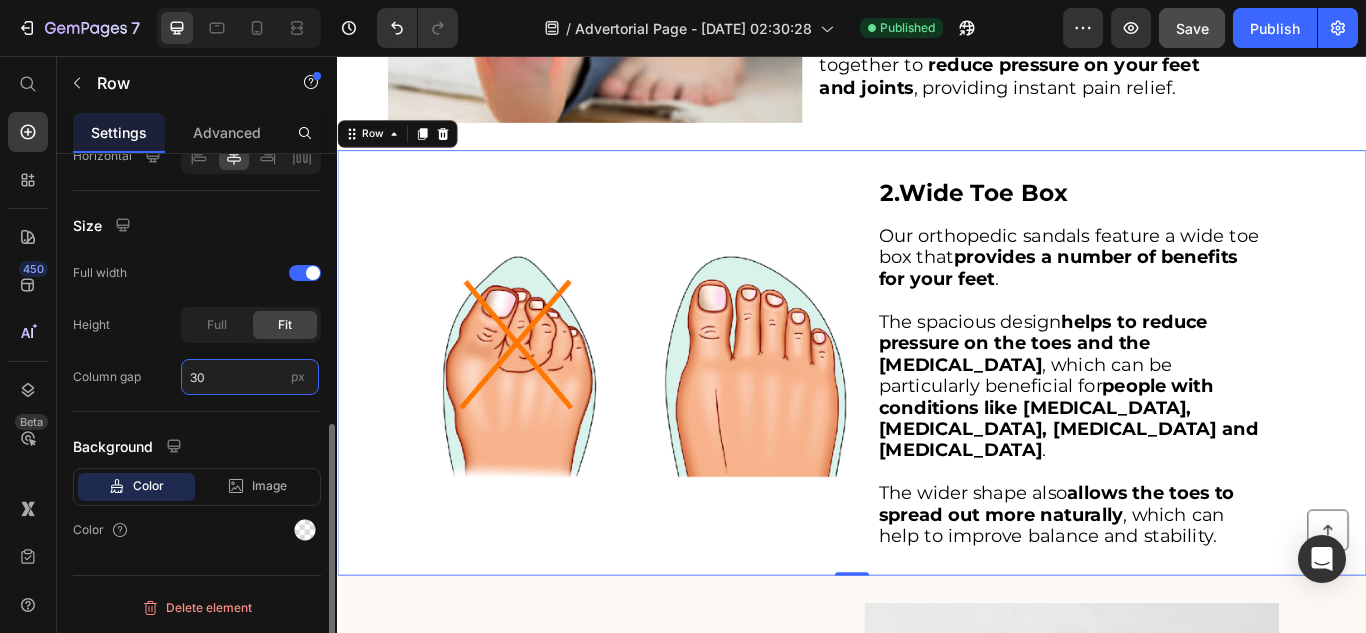 type on "3" 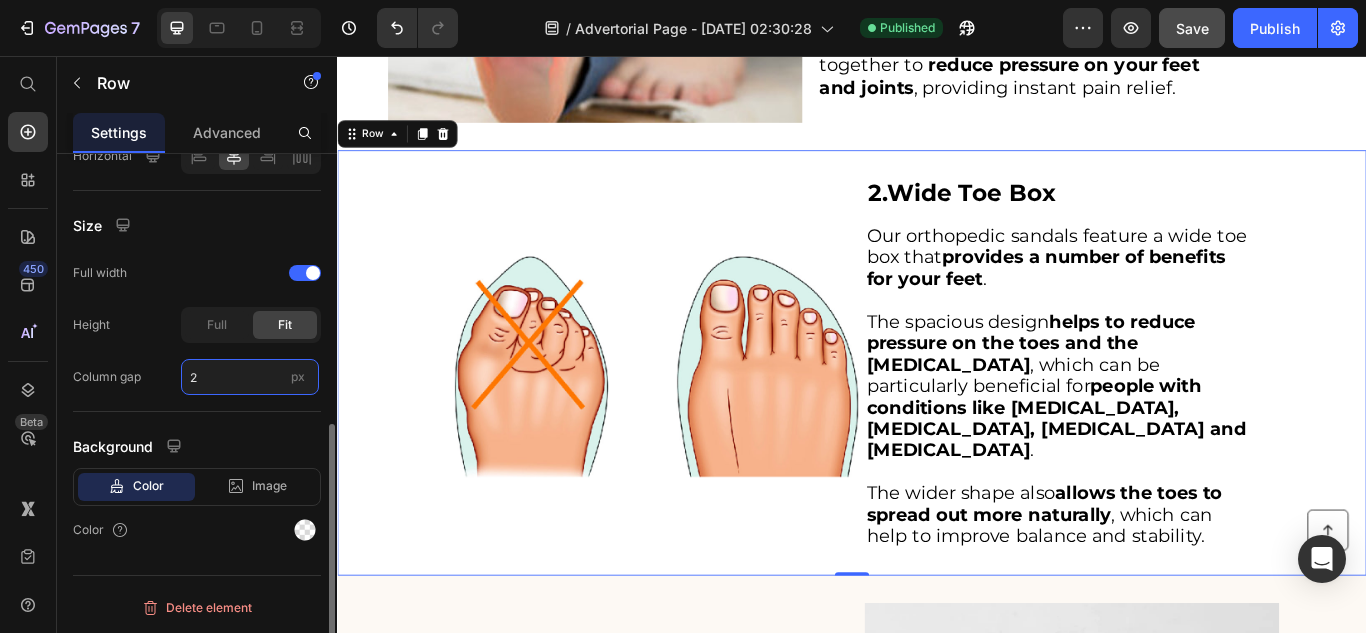 type on "20" 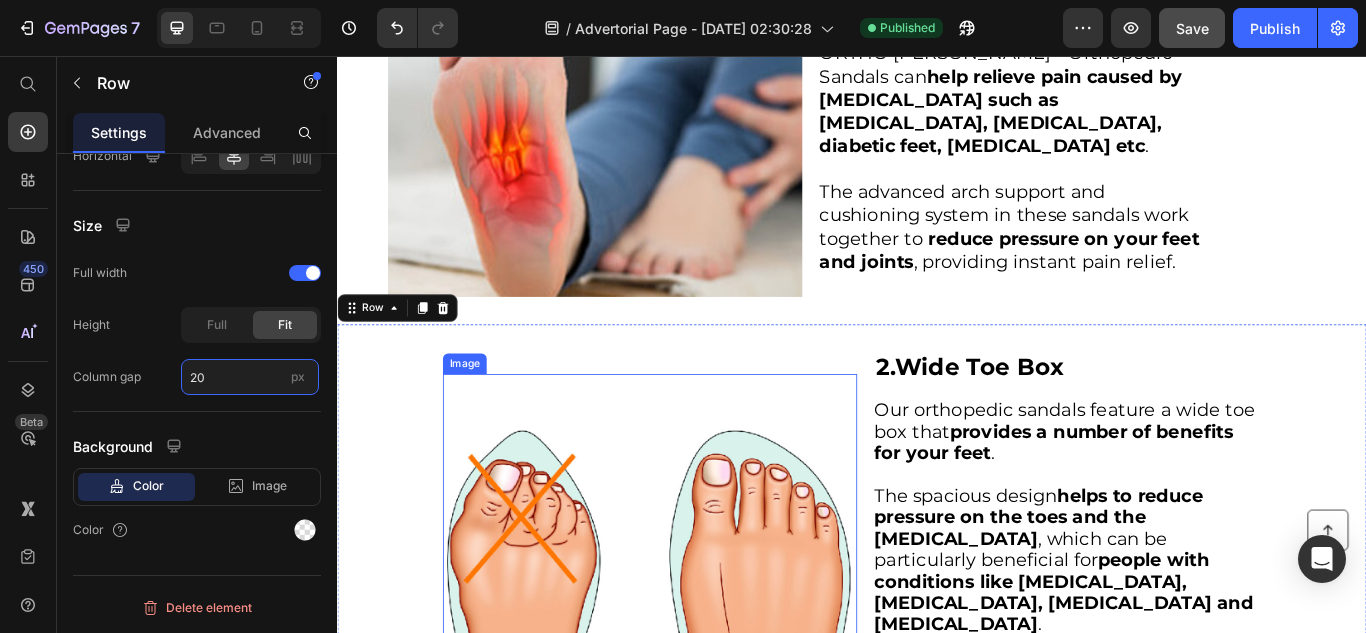 scroll, scrollTop: 635, scrollLeft: 0, axis: vertical 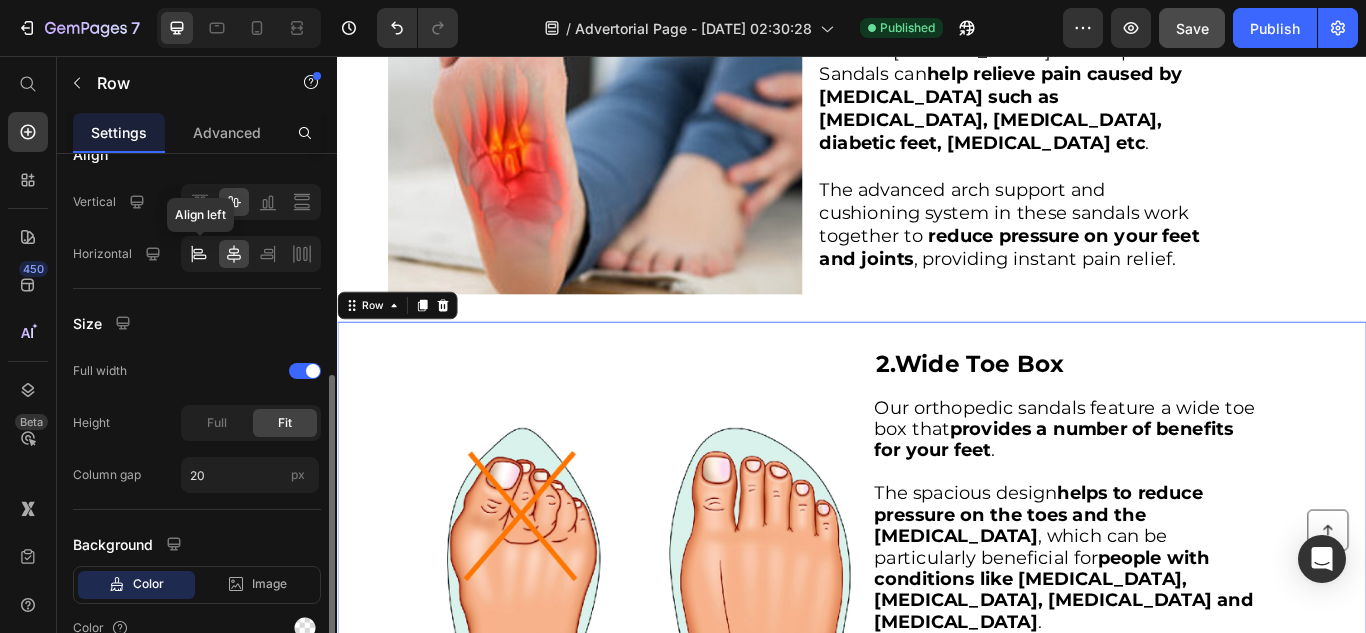 click 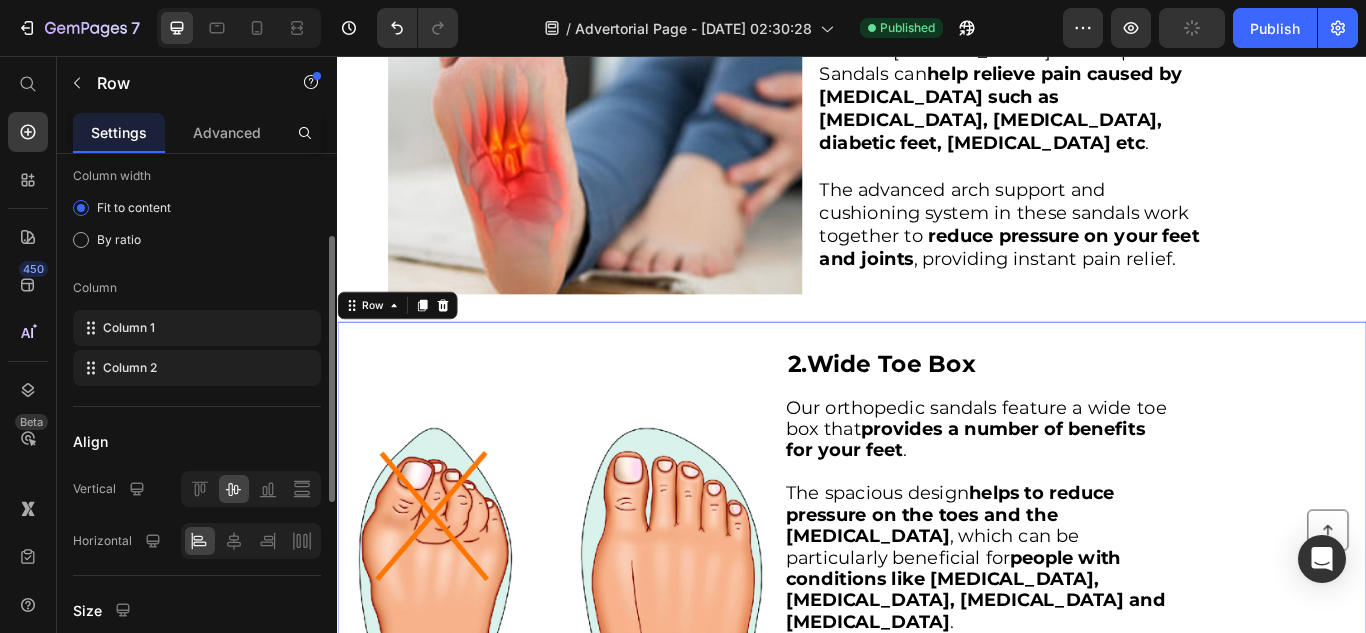 scroll, scrollTop: 159, scrollLeft: 0, axis: vertical 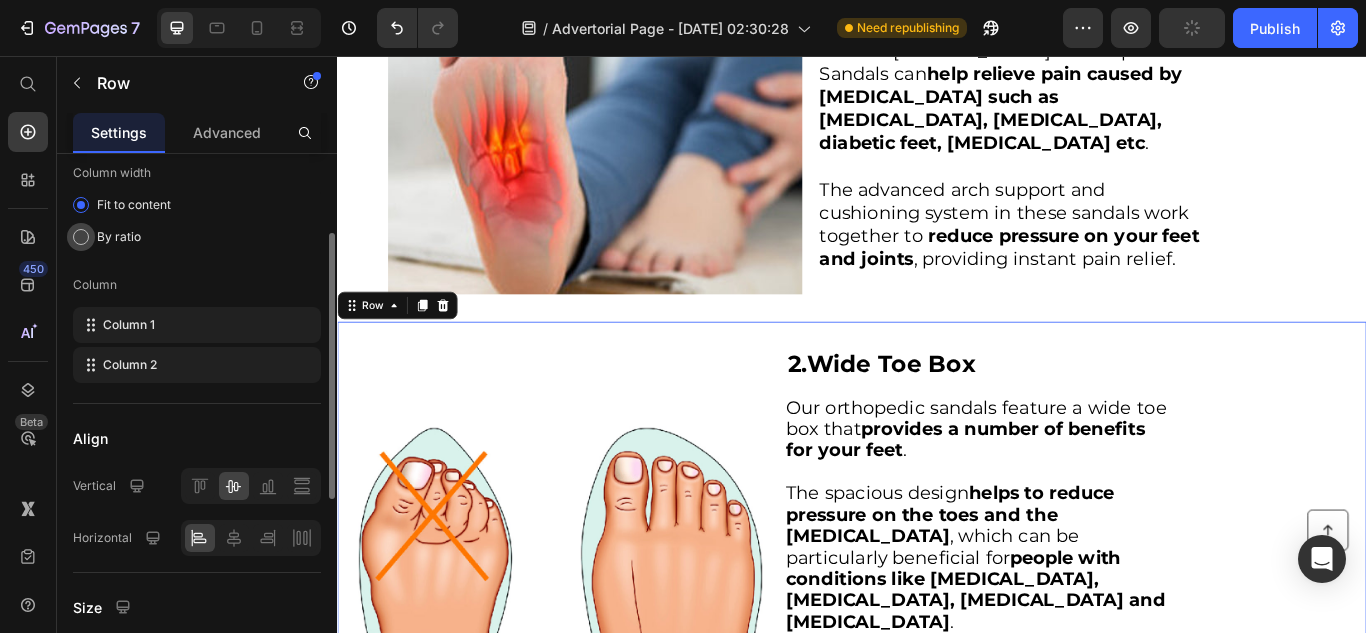 click at bounding box center [81, 237] 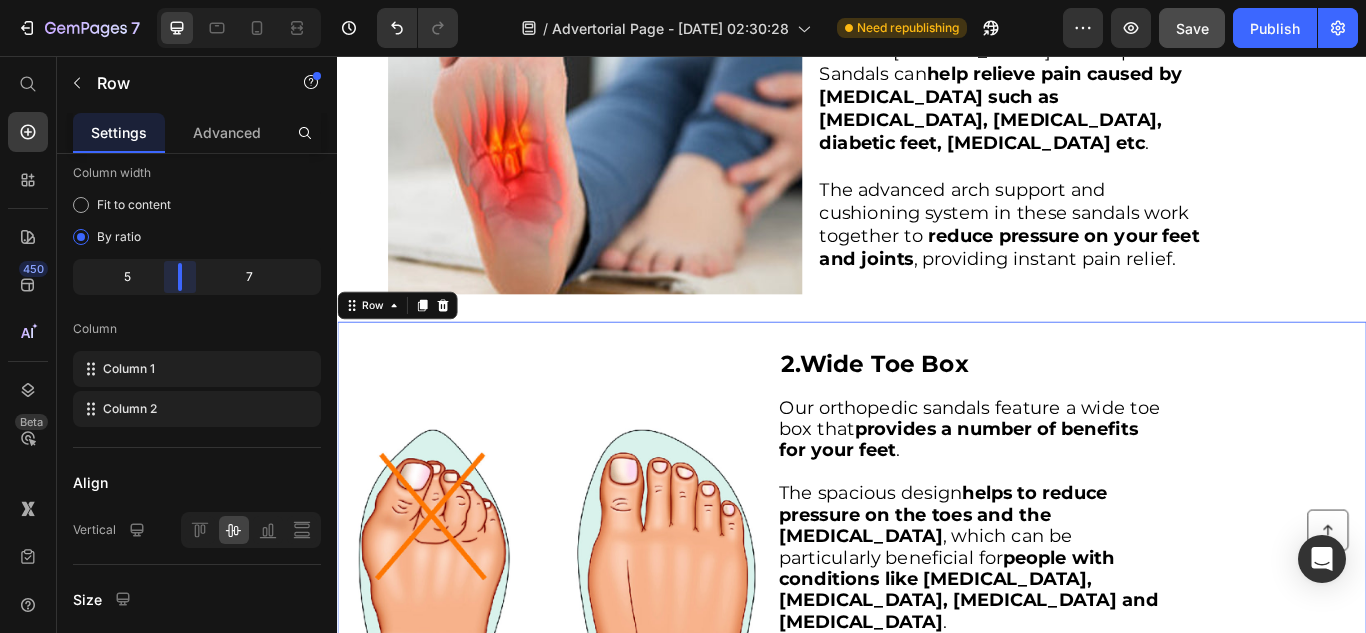 drag, startPoint x: 196, startPoint y: 279, endPoint x: 180, endPoint y: 279, distance: 16 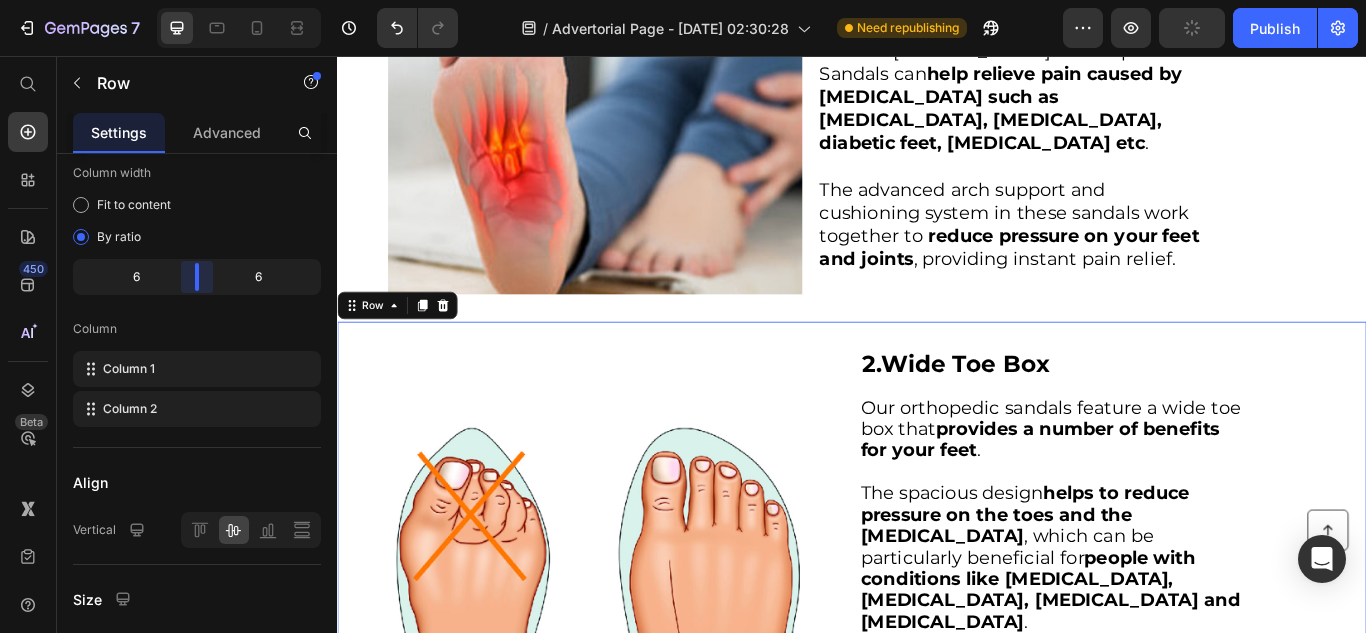 drag, startPoint x: 180, startPoint y: 279, endPoint x: 193, endPoint y: 279, distance: 13 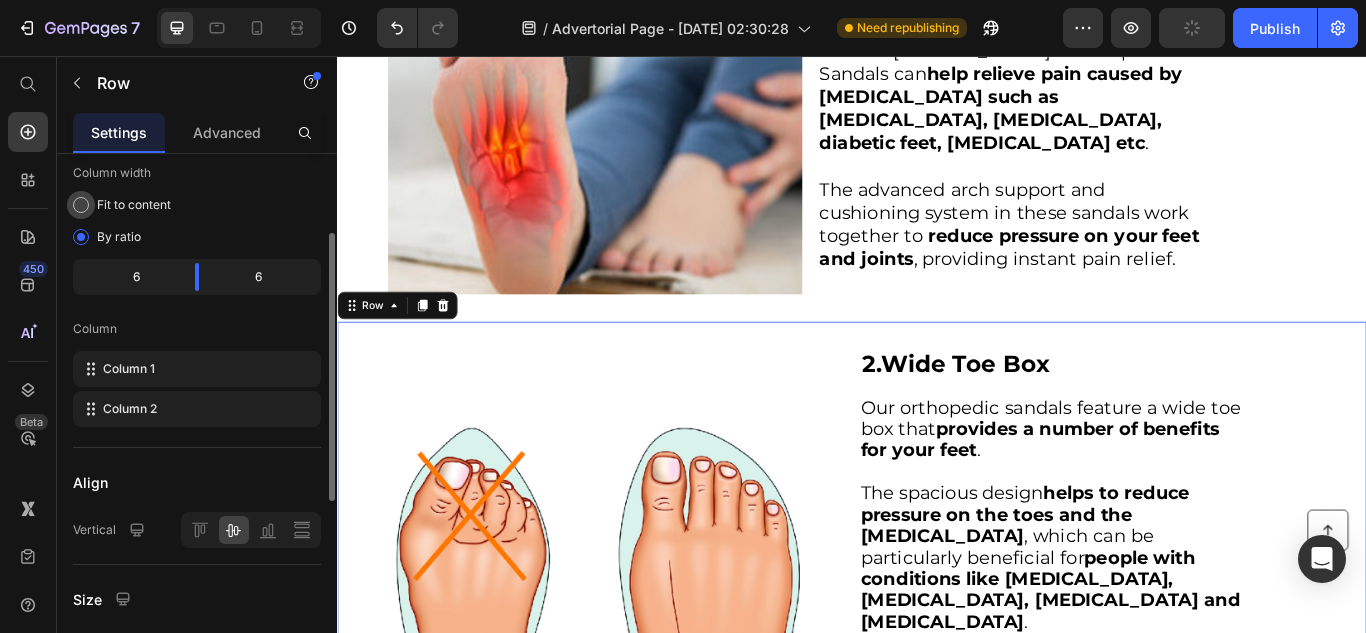 click at bounding box center (81, 205) 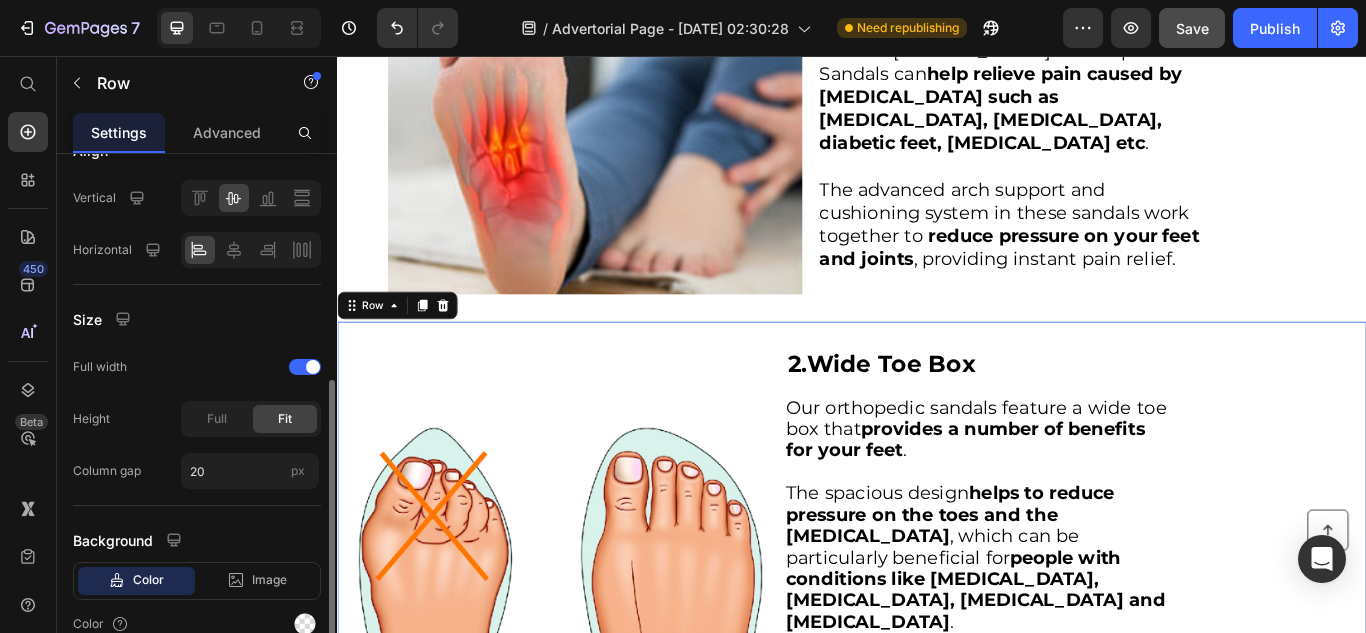scroll, scrollTop: 449, scrollLeft: 0, axis: vertical 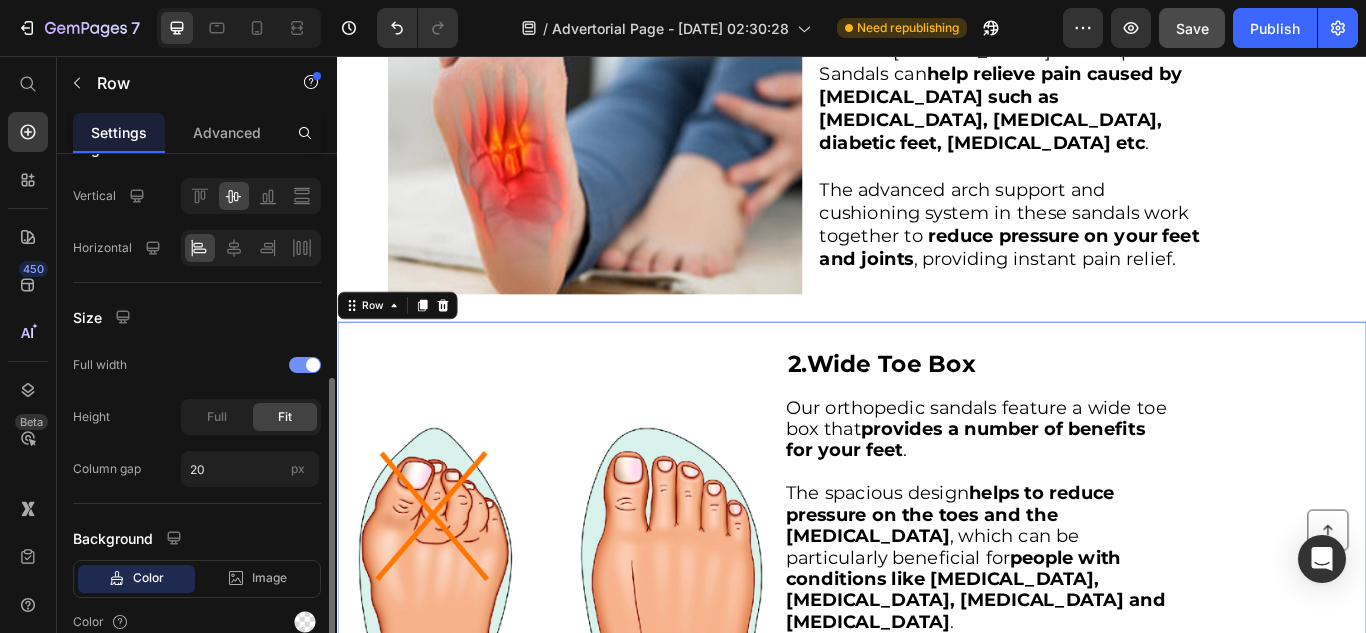 click at bounding box center (305, 365) 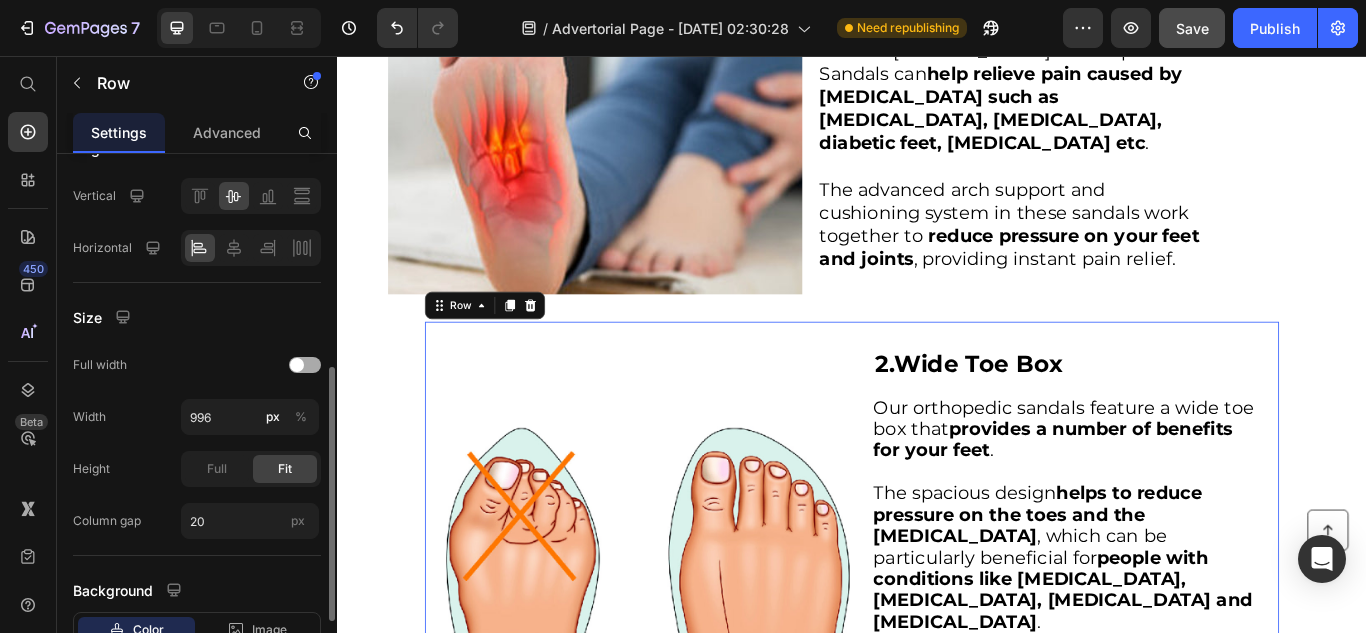 click at bounding box center (297, 365) 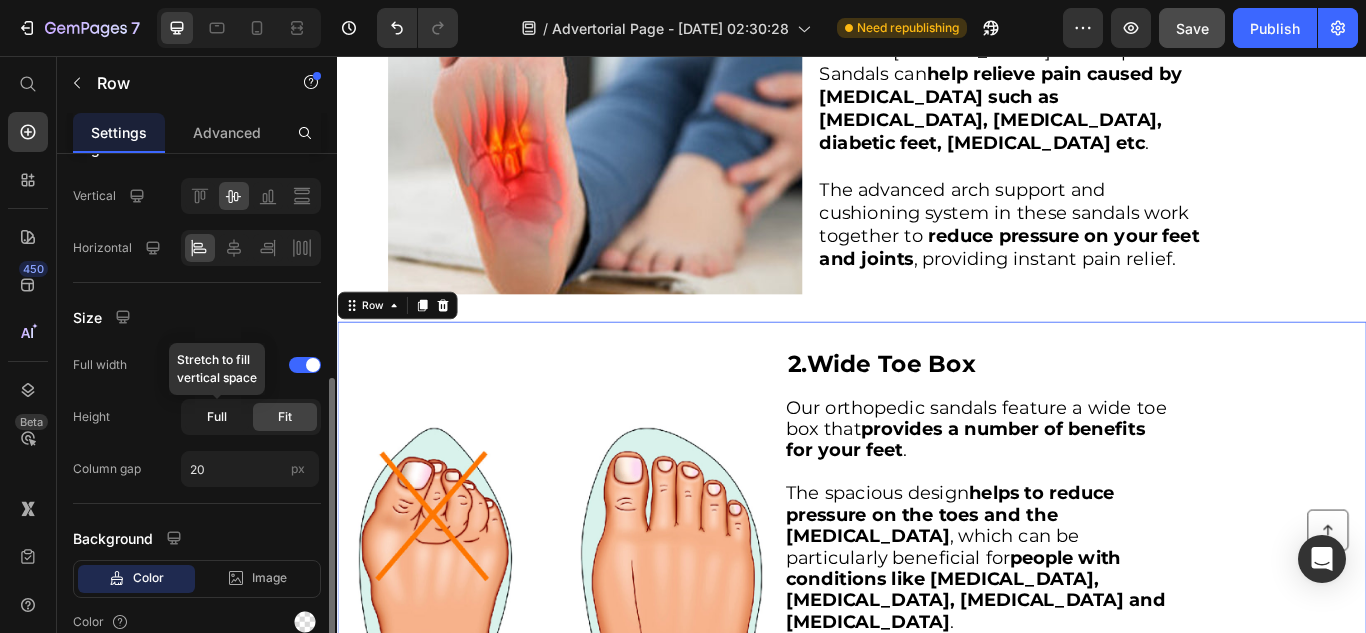 click on "Full" 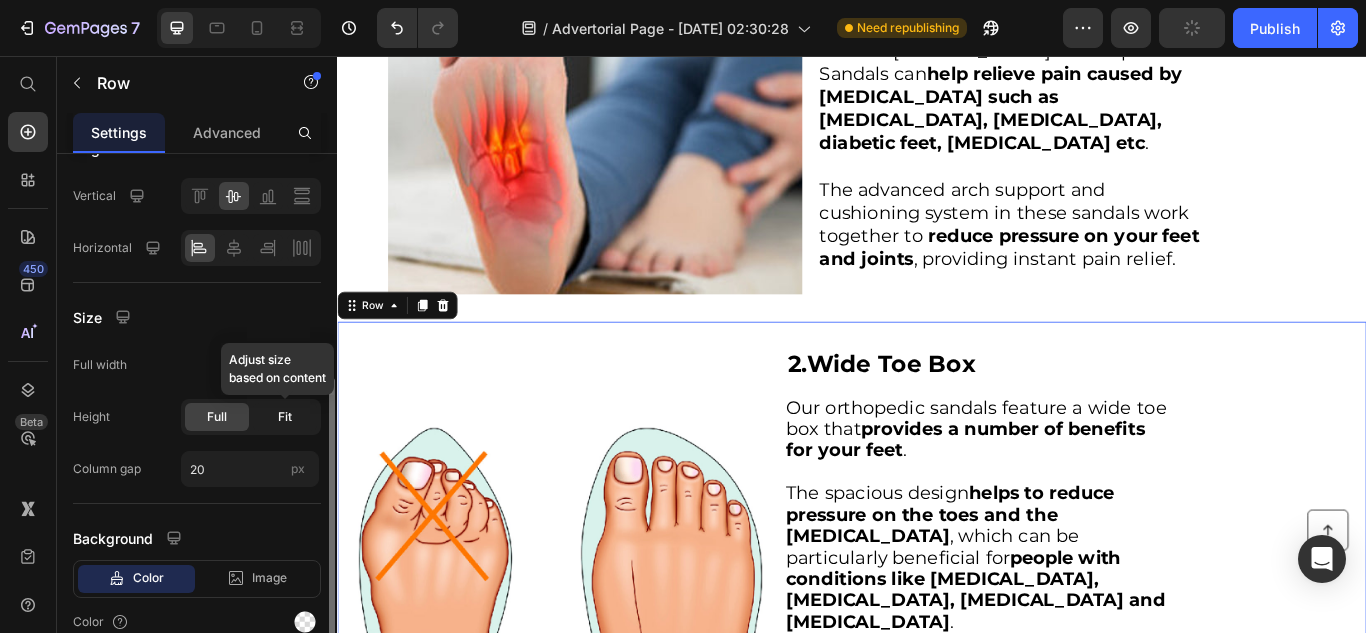 click on "Fit" 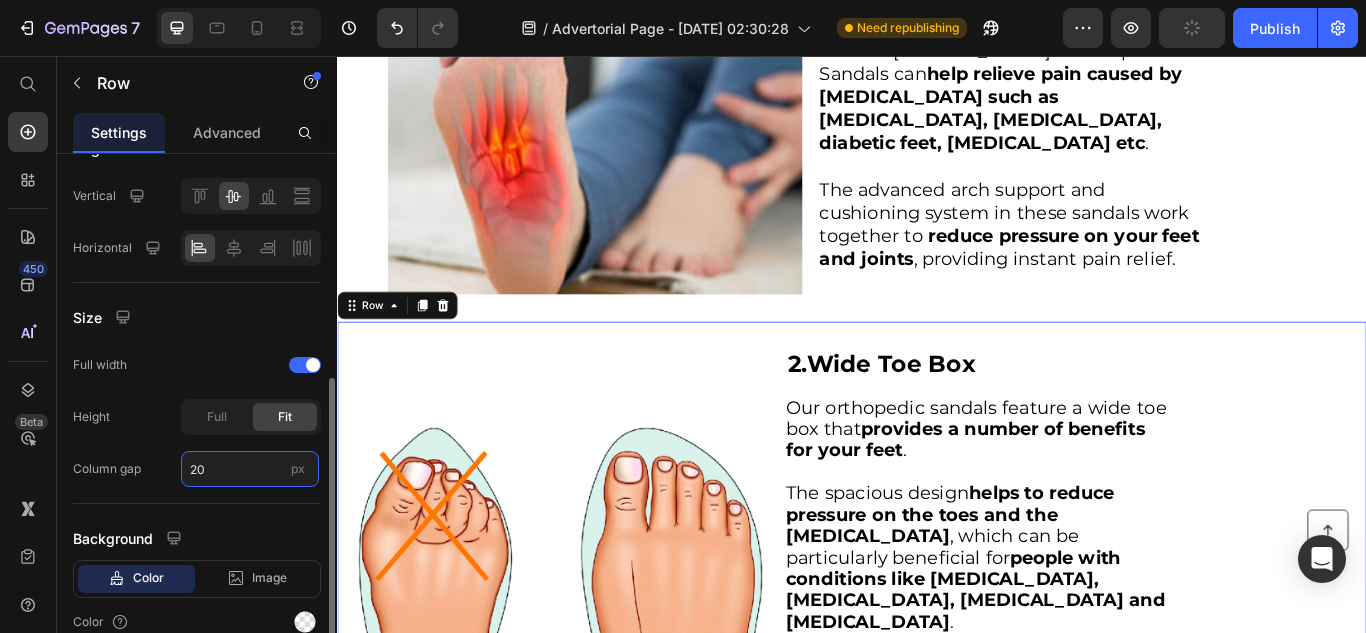 click on "20" at bounding box center [250, 469] 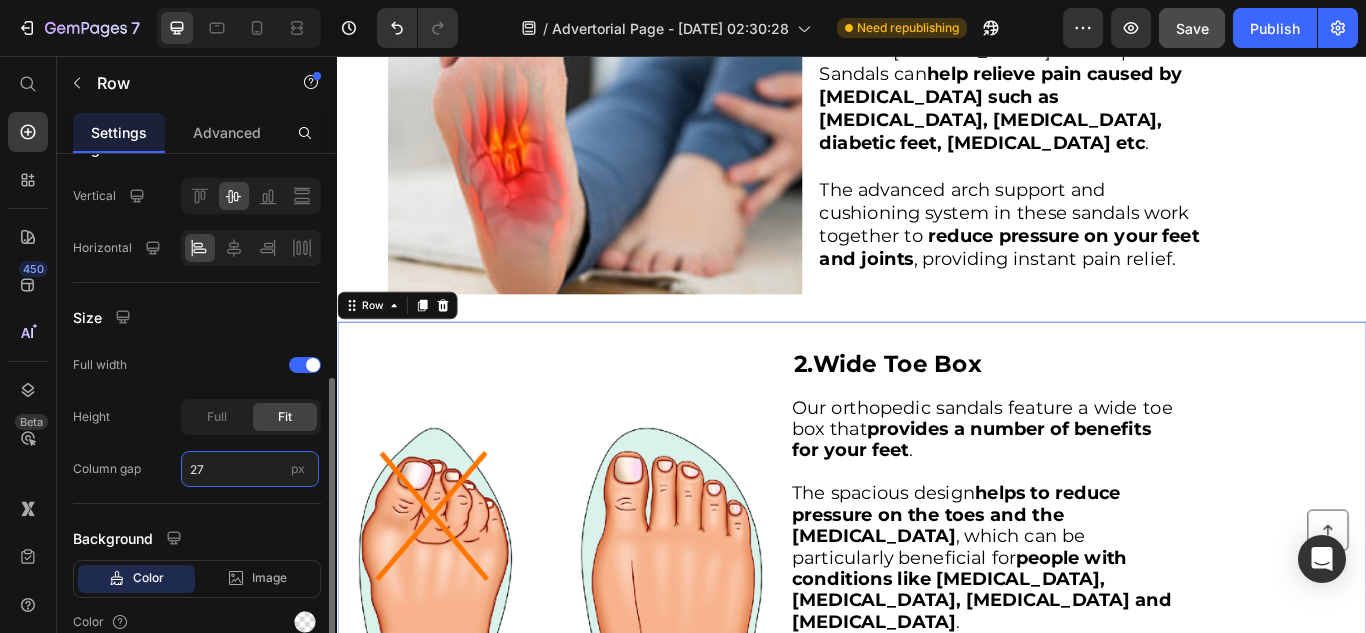type on "2" 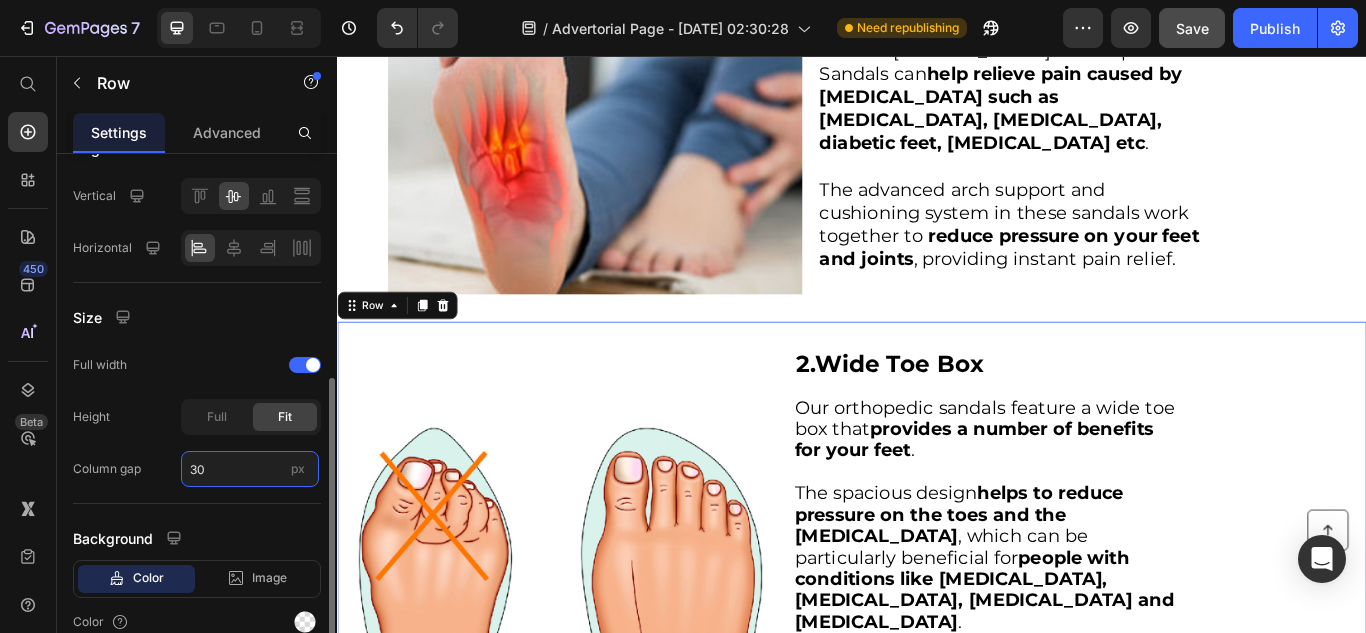 type on "3" 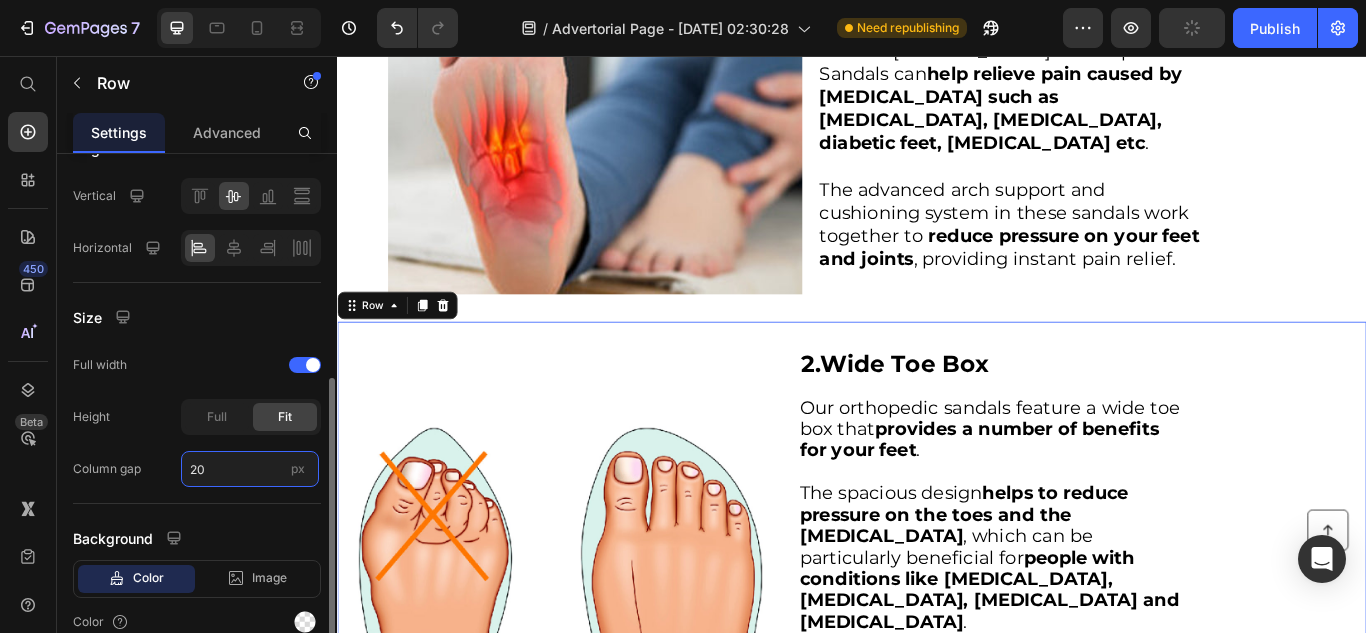 type on "2" 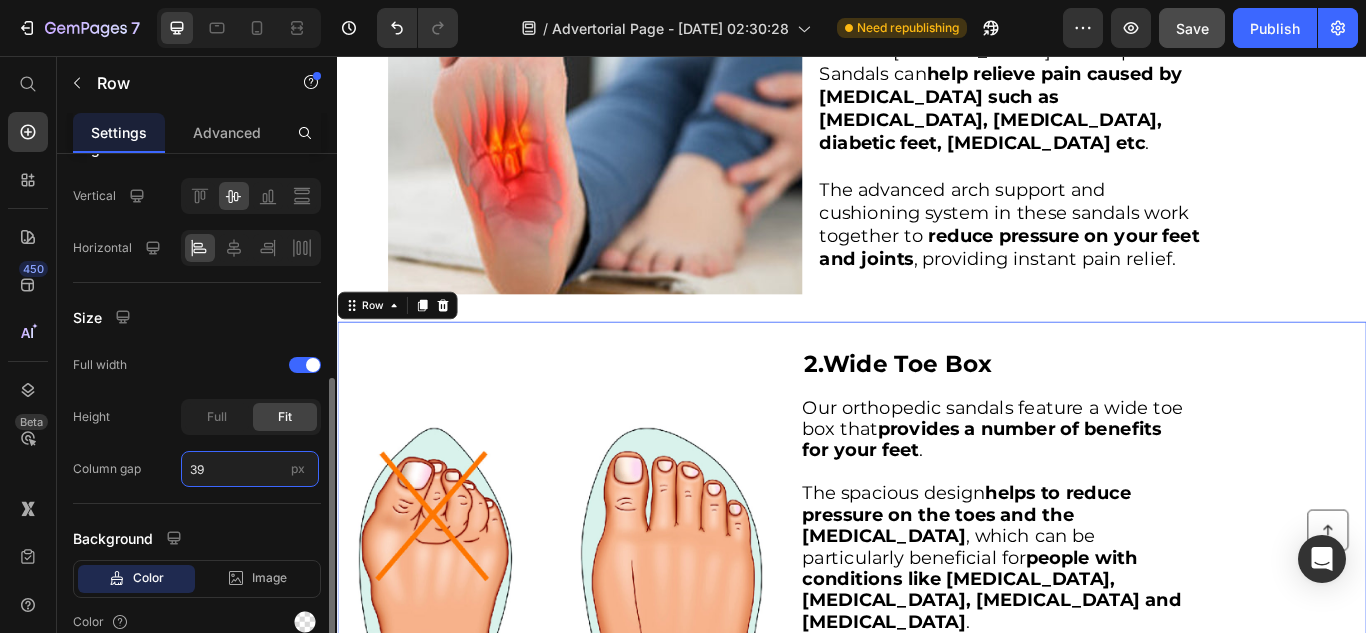 type on "3" 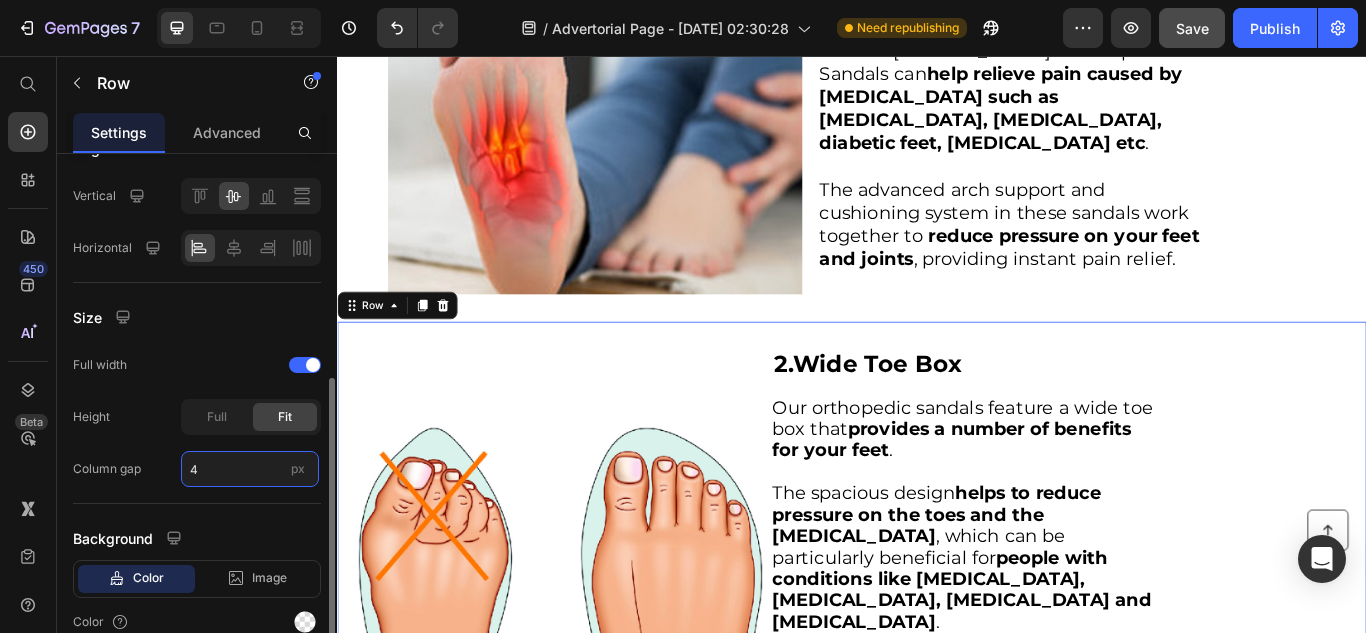 type on "45" 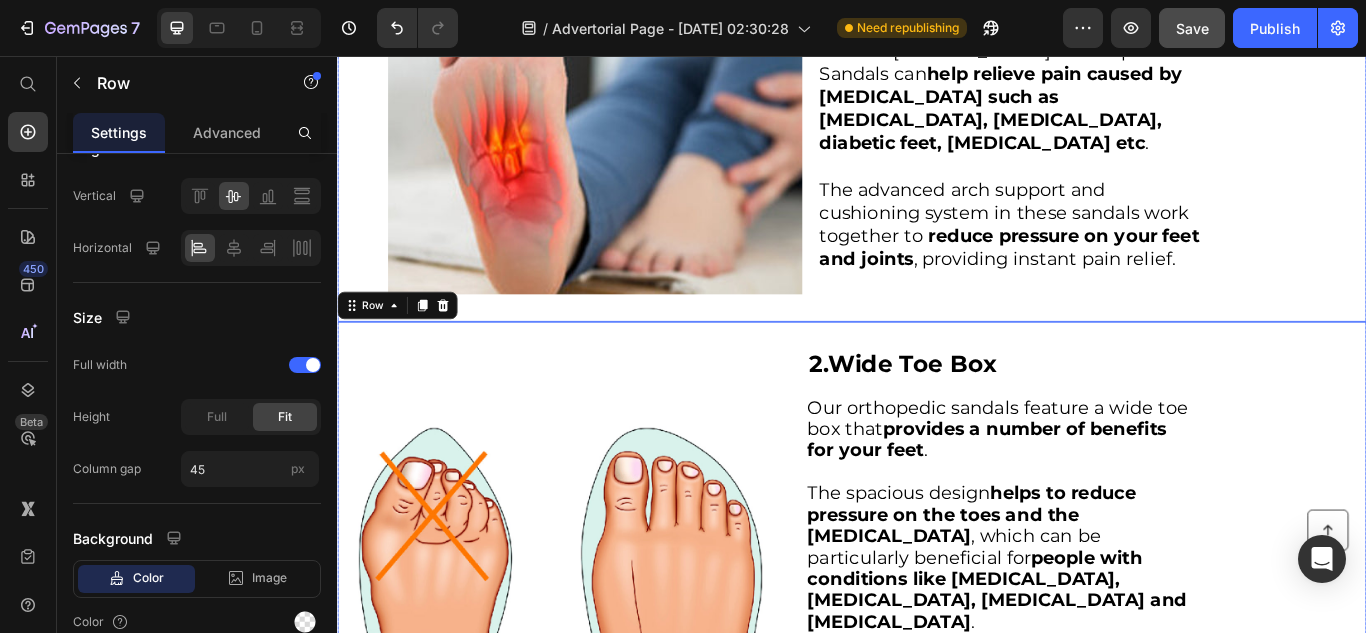 click on "Image 1.  Proven to Reduce Pain and Discomfort Heading ORTHO [PERSON_NAME] - Orthopedic Sandals can  help relieve pain caused by [MEDICAL_DATA] such as [MEDICAL_DATA], [MEDICAL_DATA], diabetic feet, [MEDICAL_DATA] etc .   ﻿The advanced arch support and cushioning system in these sandals work together to  reduce pressure on your feet and joints , providing instant pain relief. Text Block Row" at bounding box center [937, 144] 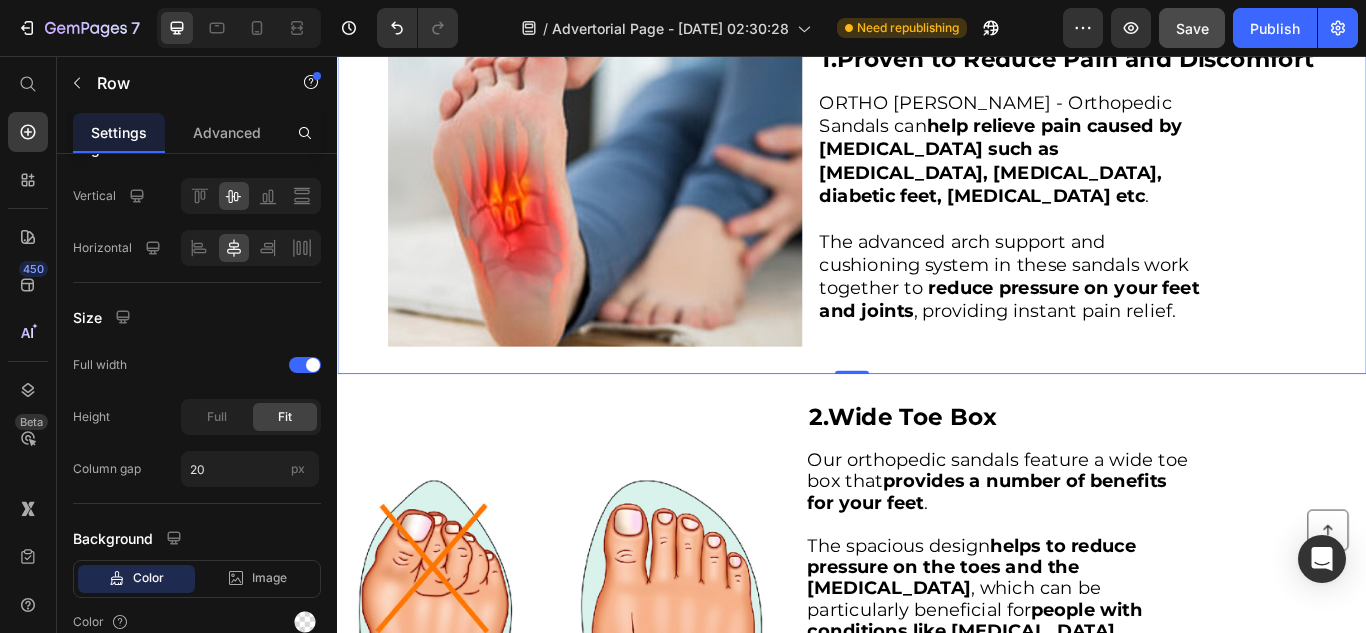 scroll, scrollTop: 573, scrollLeft: 0, axis: vertical 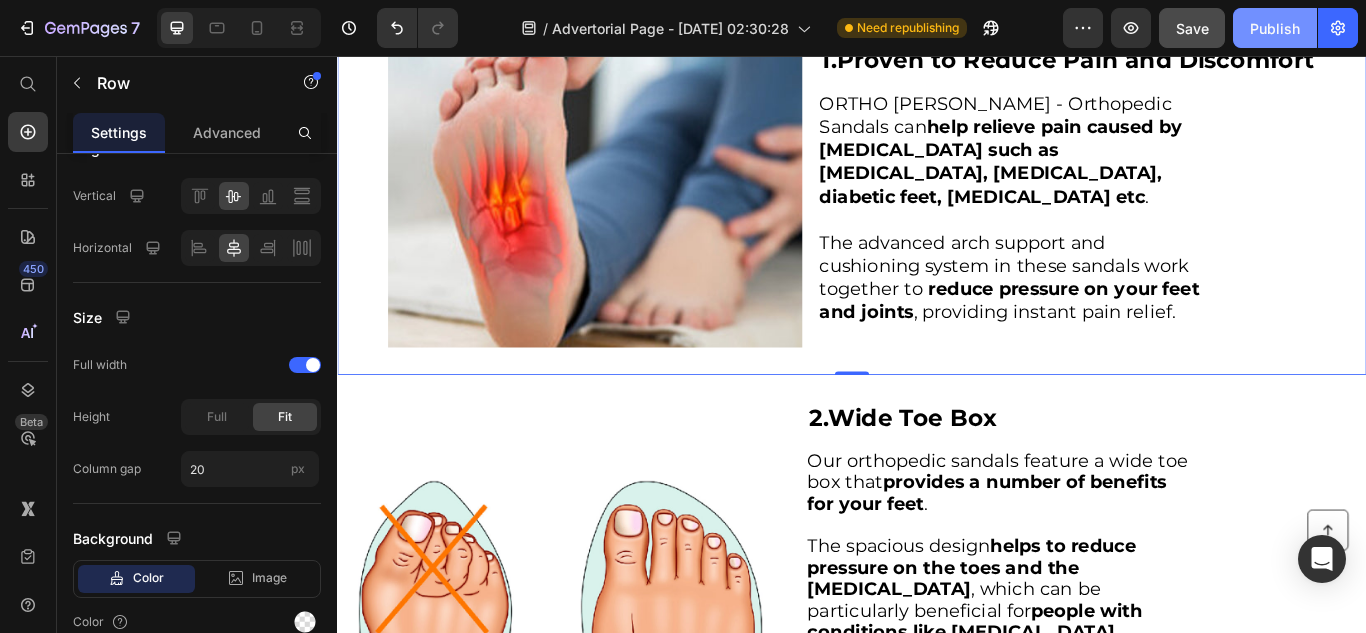 click on "Publish" 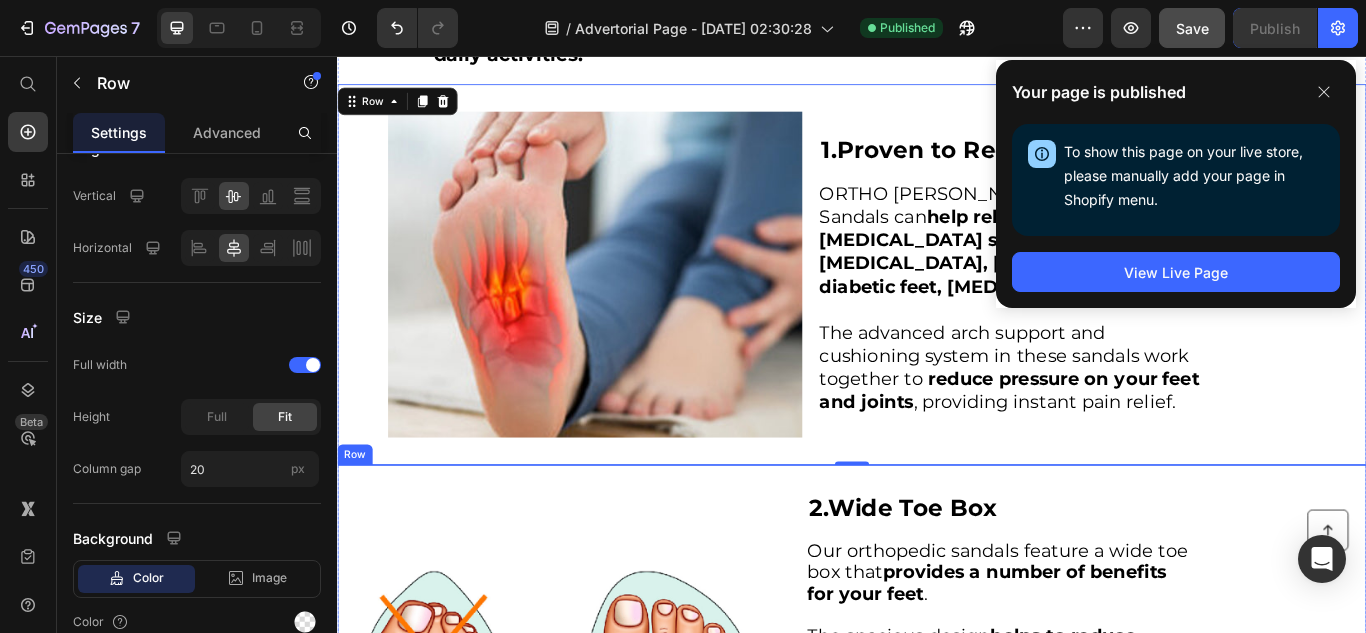 scroll, scrollTop: 466, scrollLeft: 0, axis: vertical 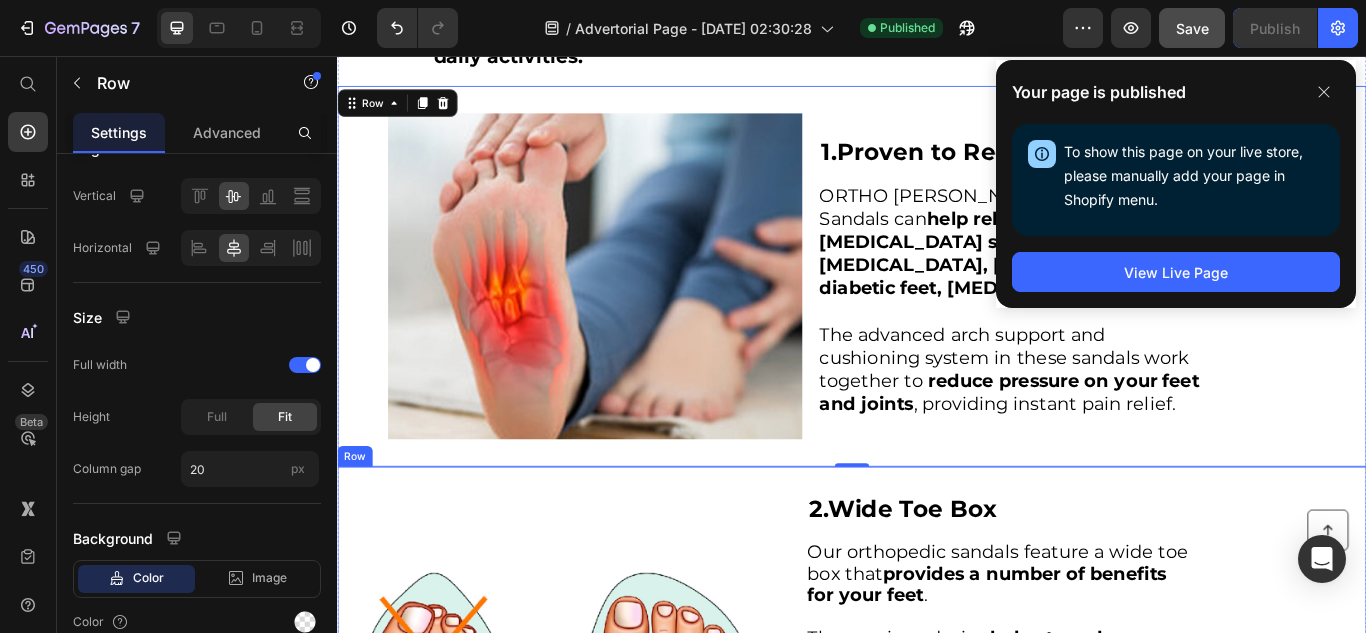 click on "Image 1.  Proven to Reduce Pain and Discomfort Heading ORTHO [PERSON_NAME] - Orthopedic Sandals can  help relieve pain caused by [MEDICAL_DATA] such as [MEDICAL_DATA], [MEDICAL_DATA], diabetic feet, [MEDICAL_DATA] etc .   ﻿The advanced arch support and cushioning system in these sandals work together to  reduce pressure on your feet and joints , providing instant pain relief. Text Block Row   0" at bounding box center (937, 313) 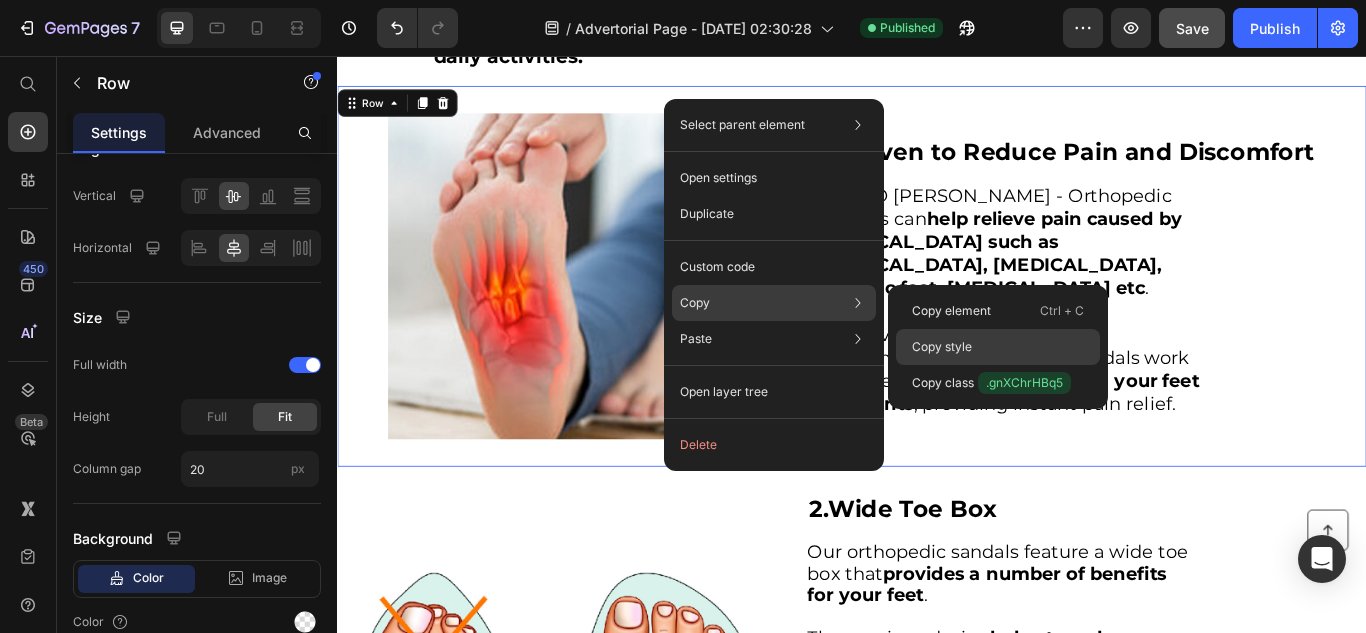 click on "Copy style" at bounding box center (942, 347) 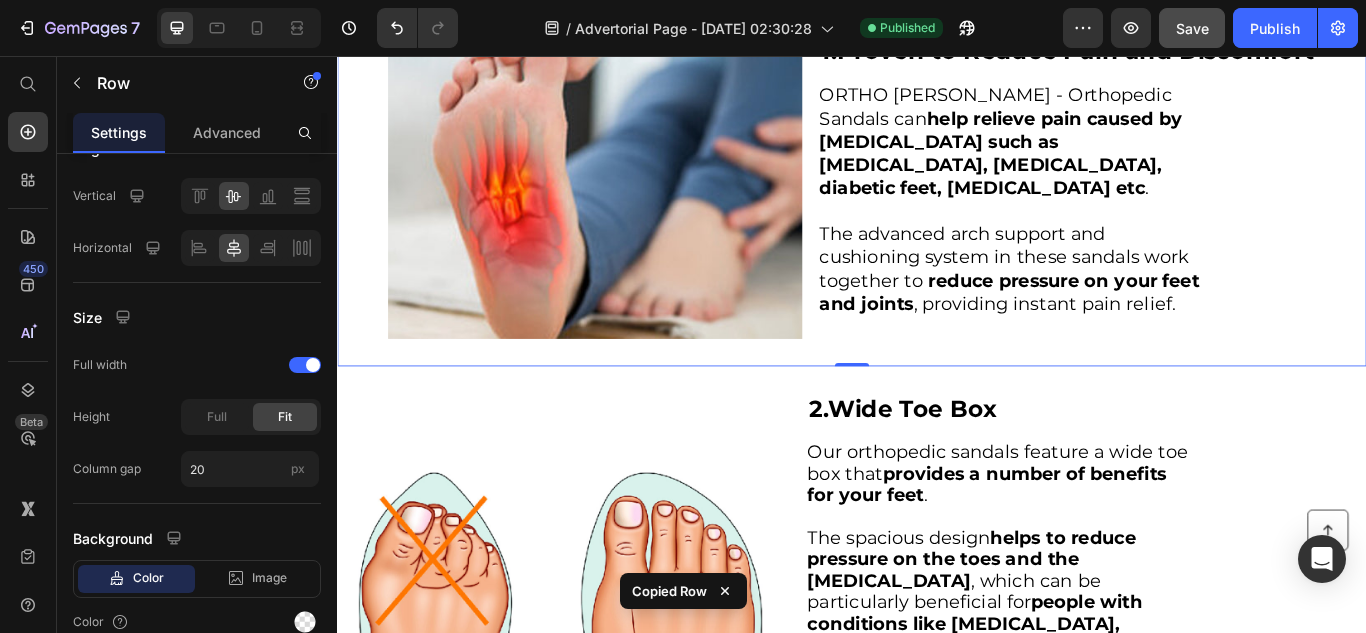 scroll, scrollTop: 596, scrollLeft: 0, axis: vertical 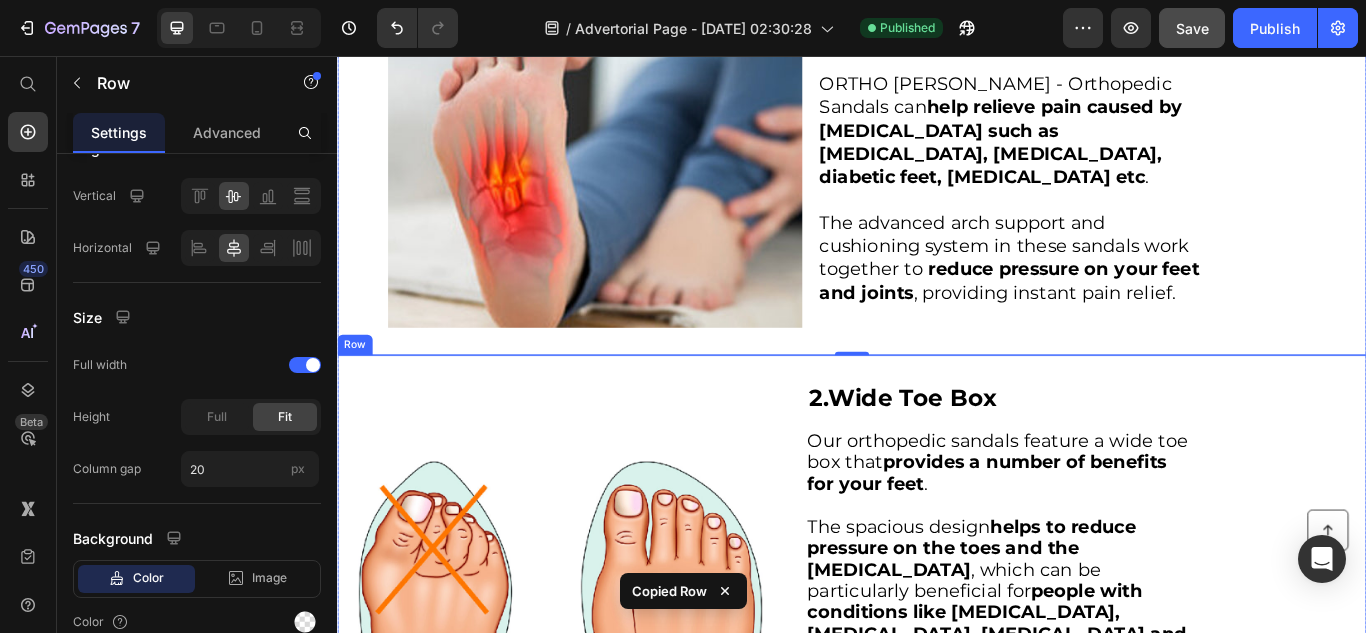 click on "Image 2.  Wide Toe Box Heading Our orthopedic sandals feature a wide toe box that  provides a number of benefits for your feet . The spacious design  helps to reduce pressure on the toes and the [MEDICAL_DATA] , which can be particularly beneficial for  people with conditions like [MEDICAL_DATA], [MEDICAL_DATA], [MEDICAL_DATA] and [MEDICAL_DATA] . The wider shape also  allows the toes to spread out more naturally , which can help to improve balance and stability. Text Block Row" at bounding box center (937, 652) 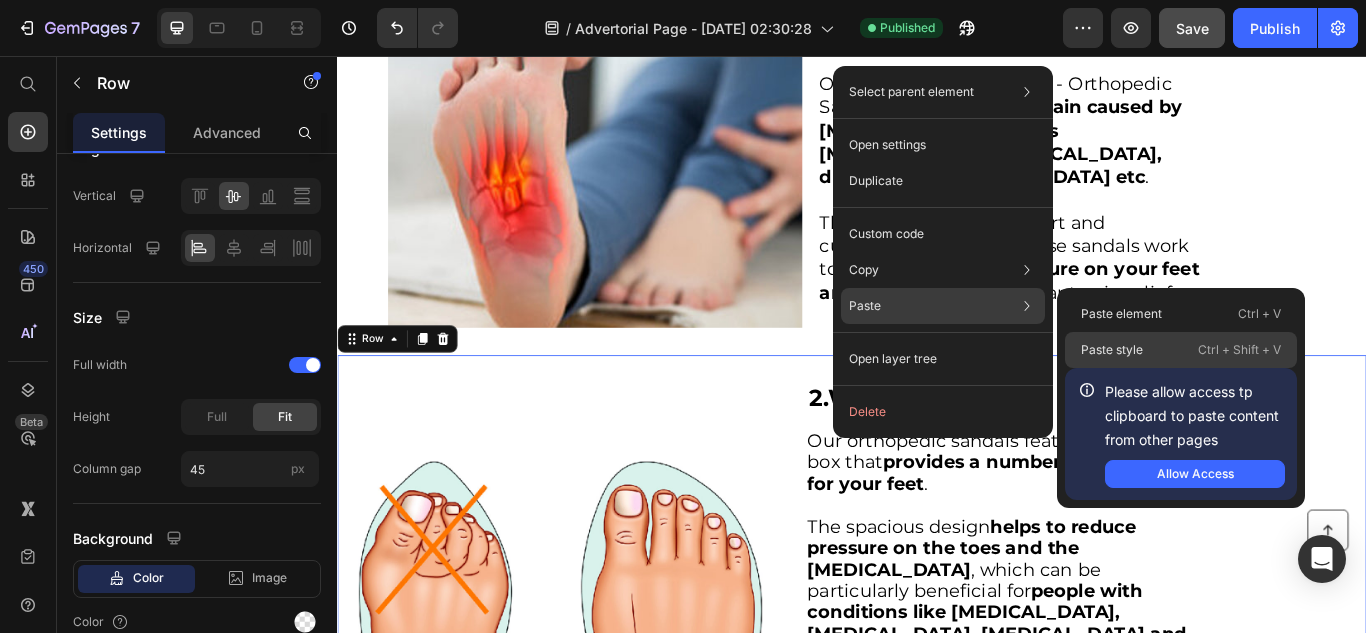 click on "Paste style" at bounding box center (1112, 350) 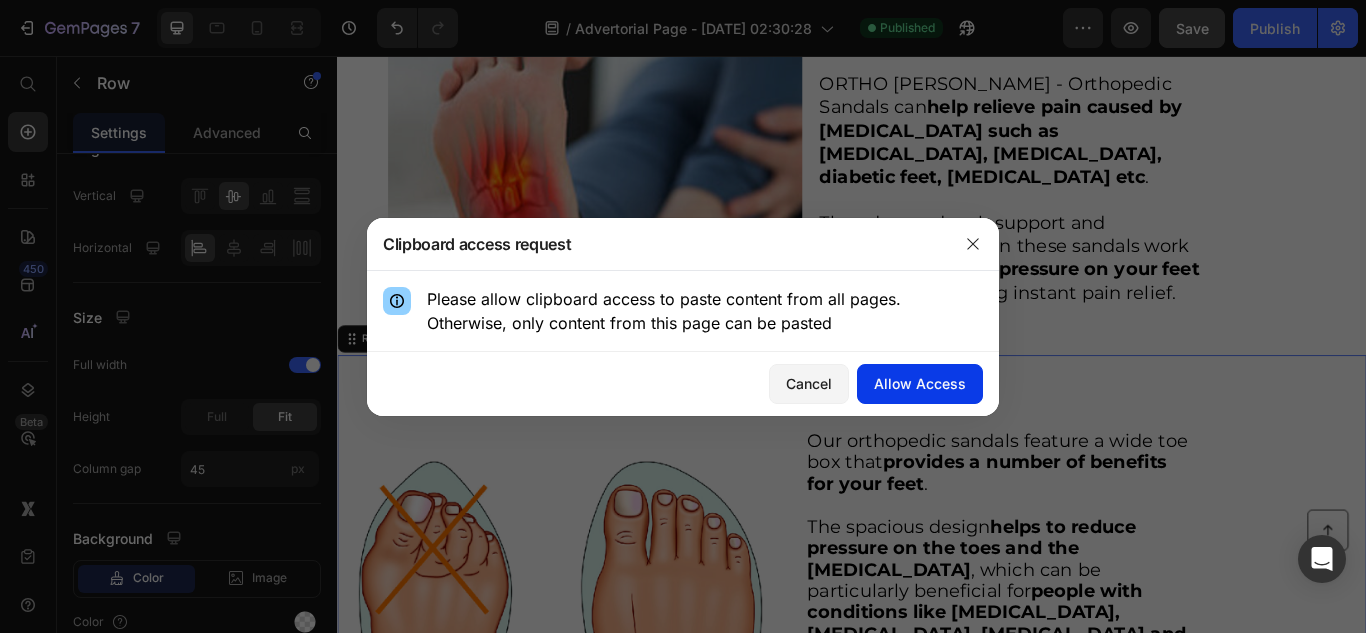 click on "Allow Access" at bounding box center (920, 383) 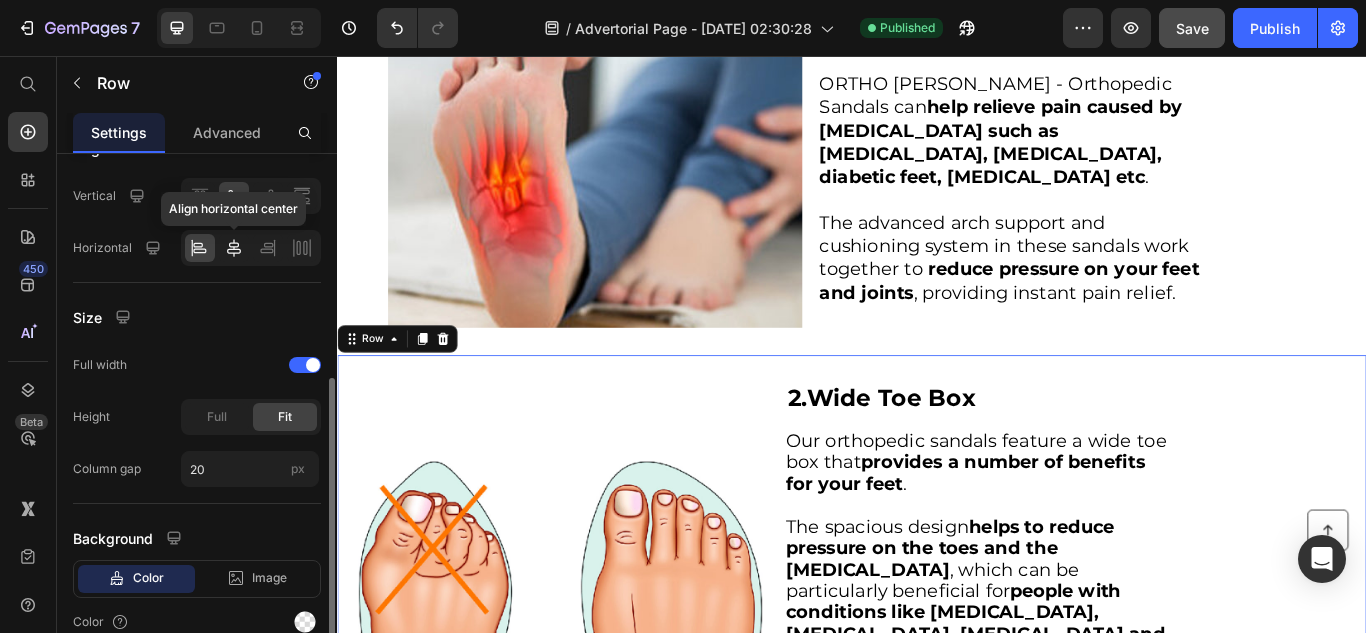 click 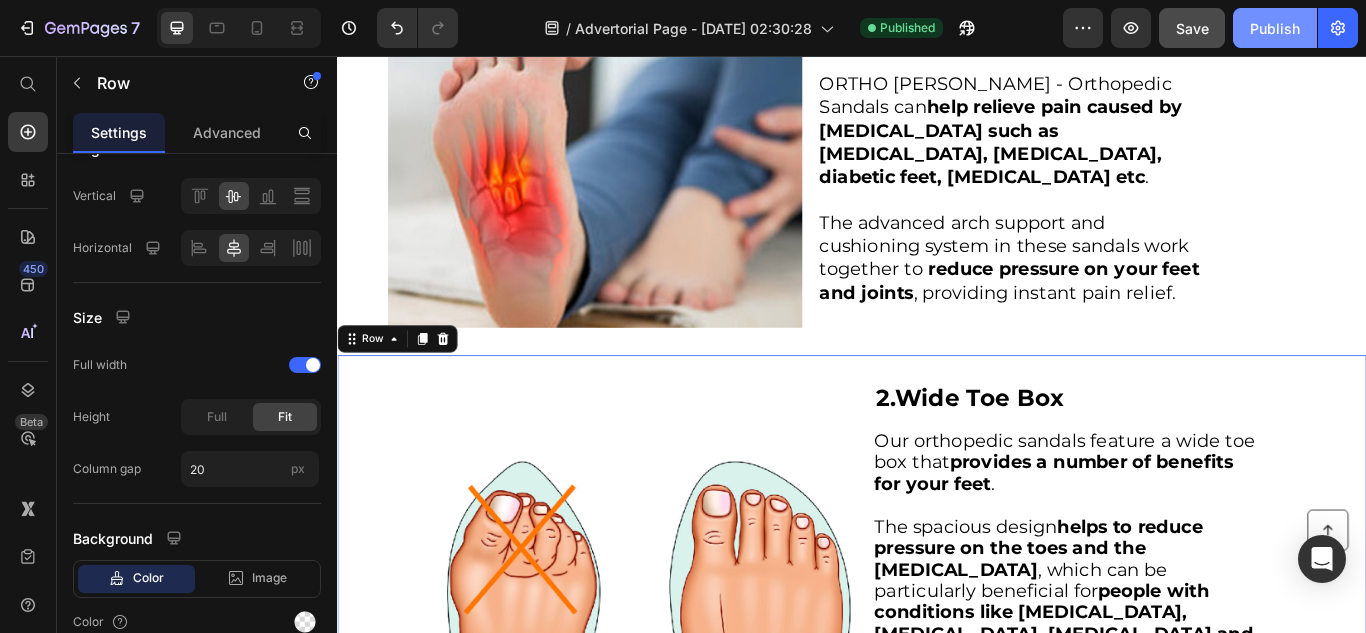 click on "Publish" at bounding box center (1275, 28) 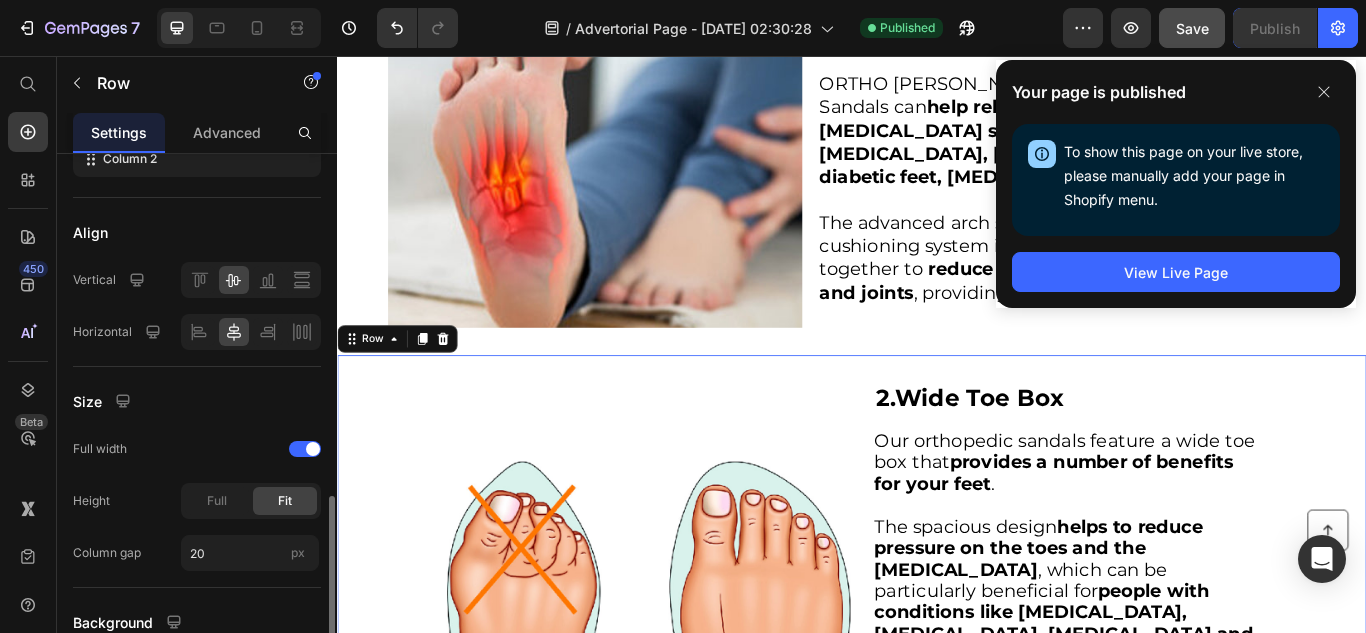 scroll, scrollTop: 541, scrollLeft: 0, axis: vertical 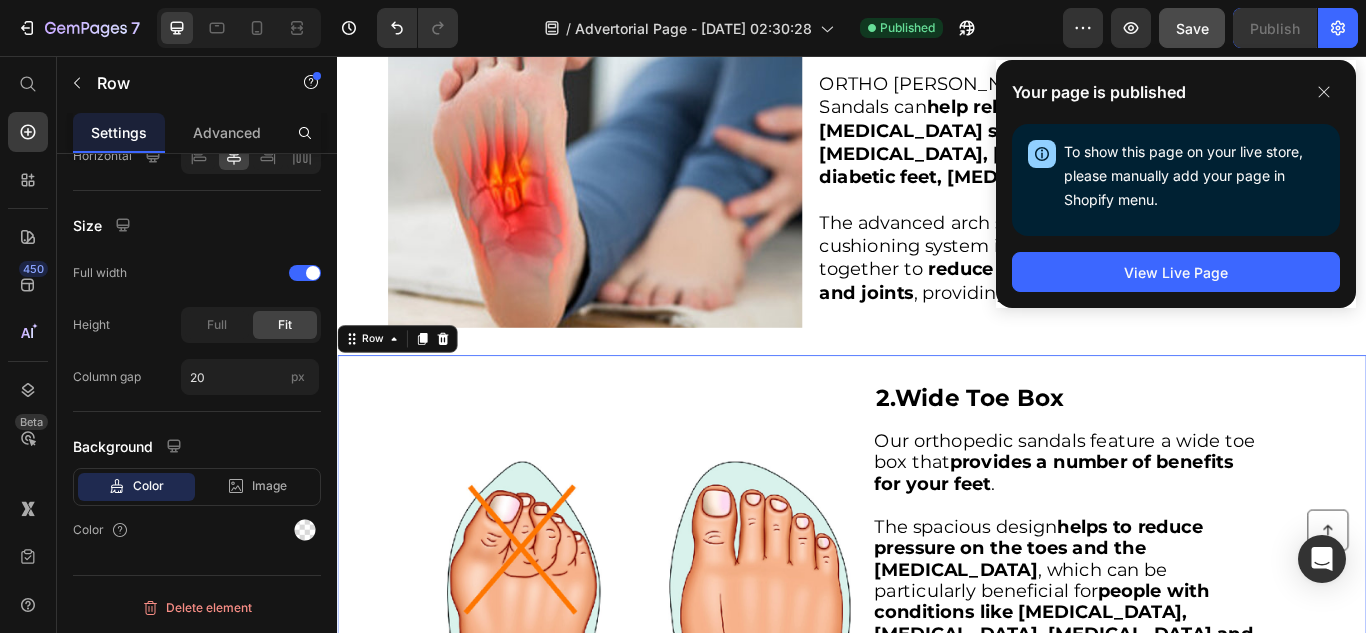 click on "Image 2.  Wide Toe Box Heading Our orthopedic sandals feature a wide toe box that  provides a number of benefits for your feet . The spacious design  helps to reduce pressure on the toes and the [MEDICAL_DATA] , which can be particularly beneficial for  people with conditions like [MEDICAL_DATA], [MEDICAL_DATA], [MEDICAL_DATA] and [MEDICAL_DATA] . The wider shape also  allows the toes to spread out more naturally , which can help to improve balance and stability. Text Block Row   0" at bounding box center (937, 652) 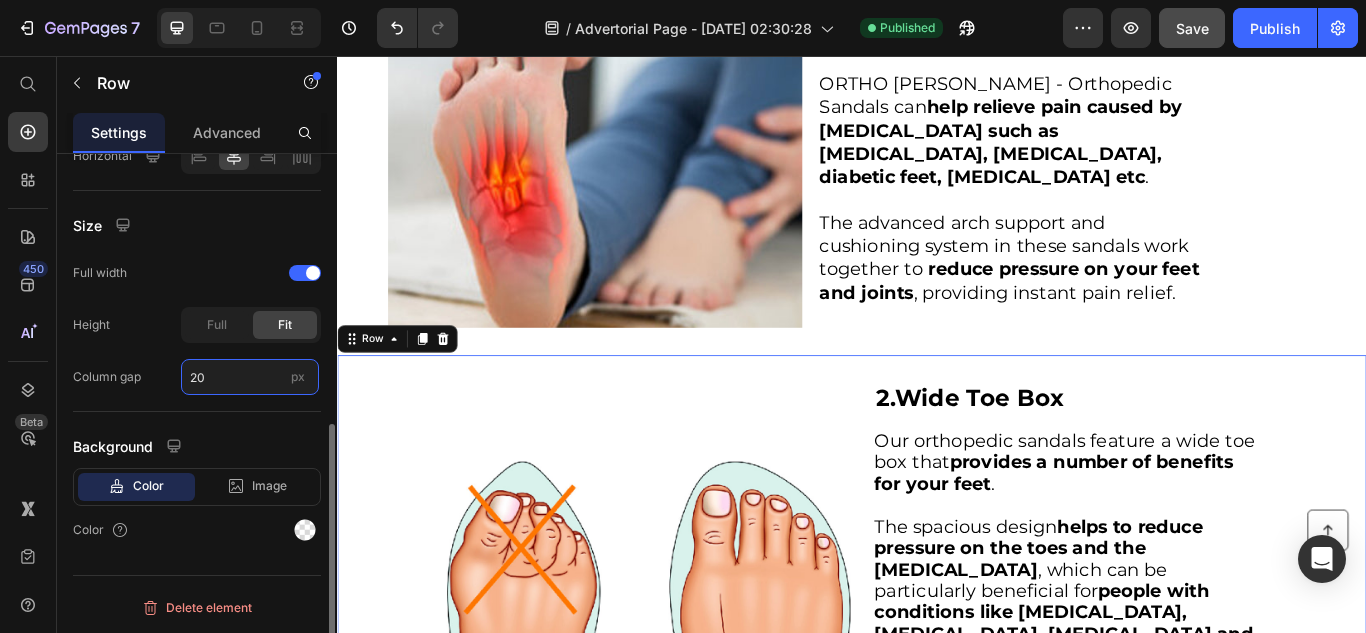 click on "20" at bounding box center (250, 377) 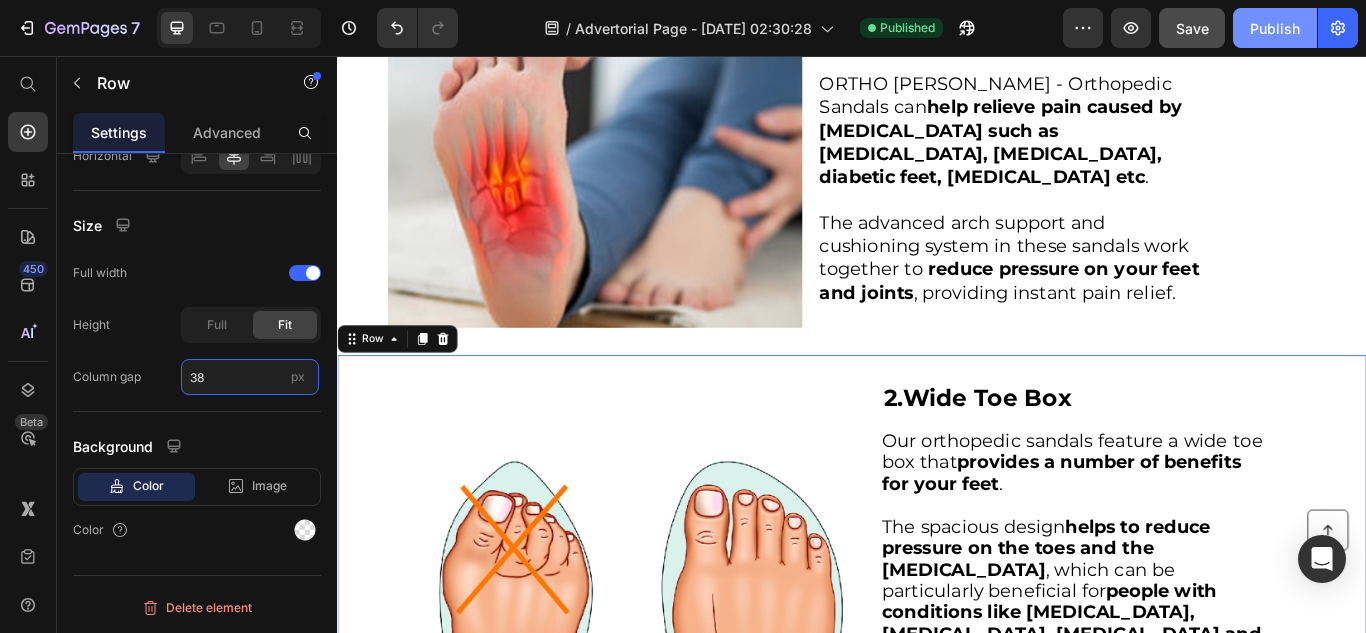 type on "38" 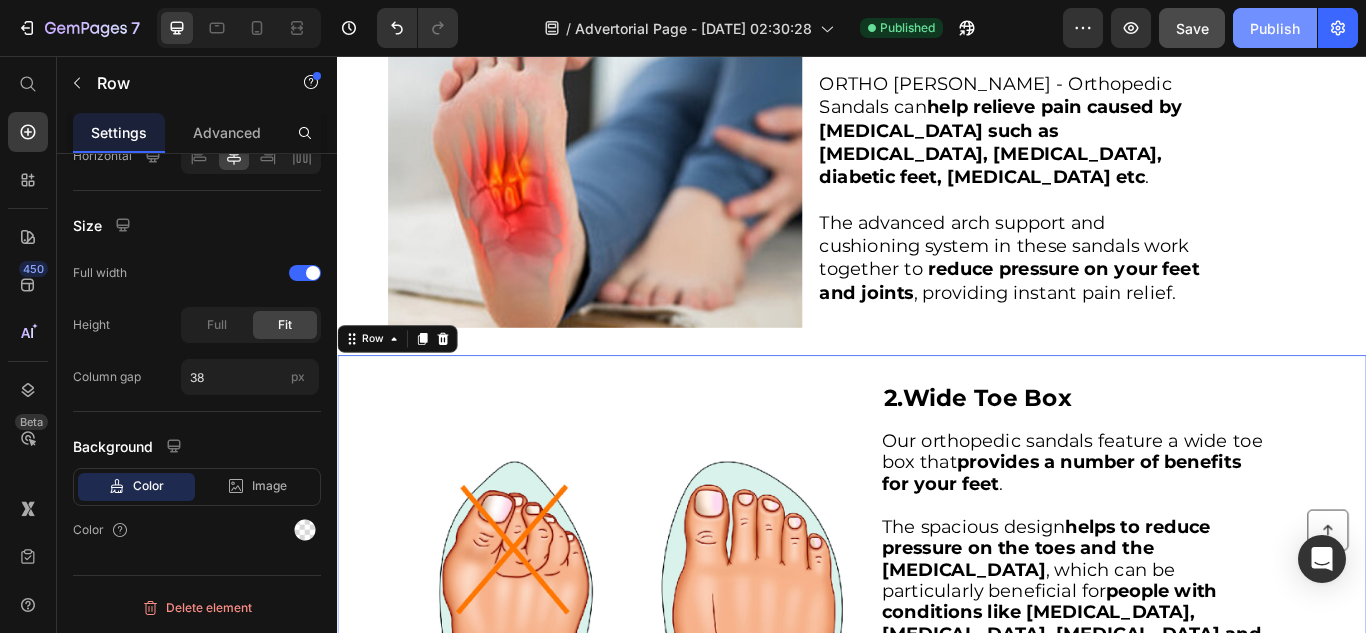 click on "Publish" at bounding box center [1275, 28] 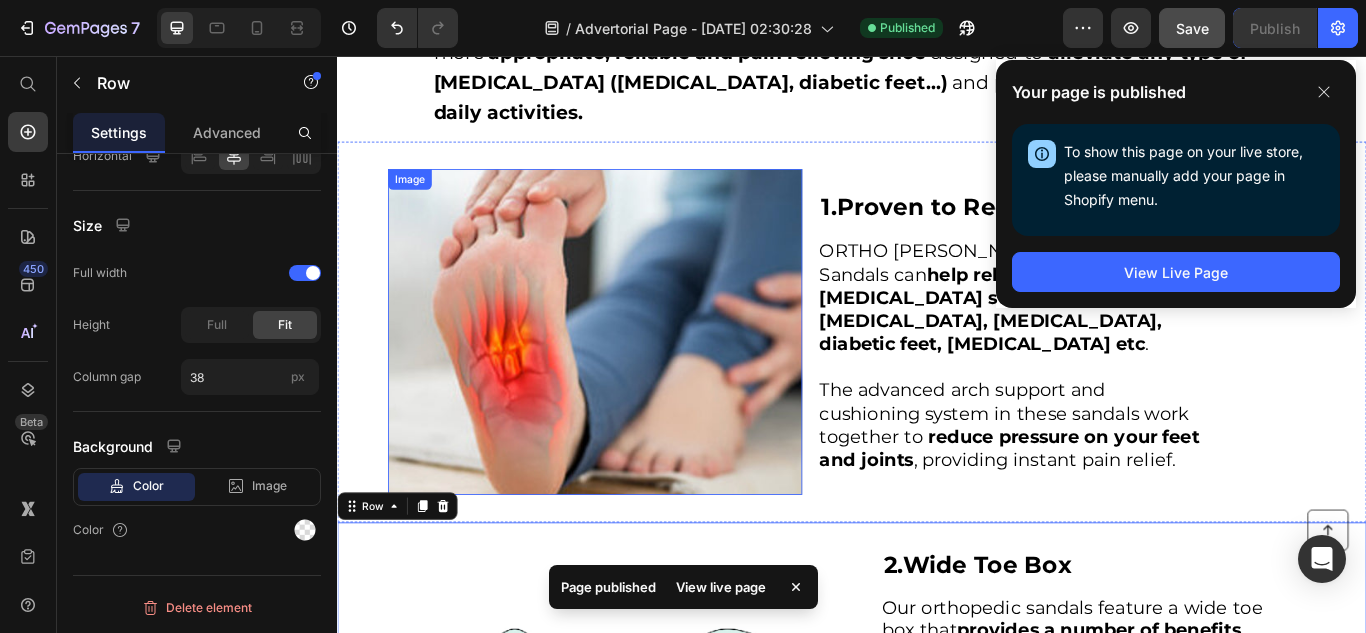 scroll, scrollTop: 400, scrollLeft: 0, axis: vertical 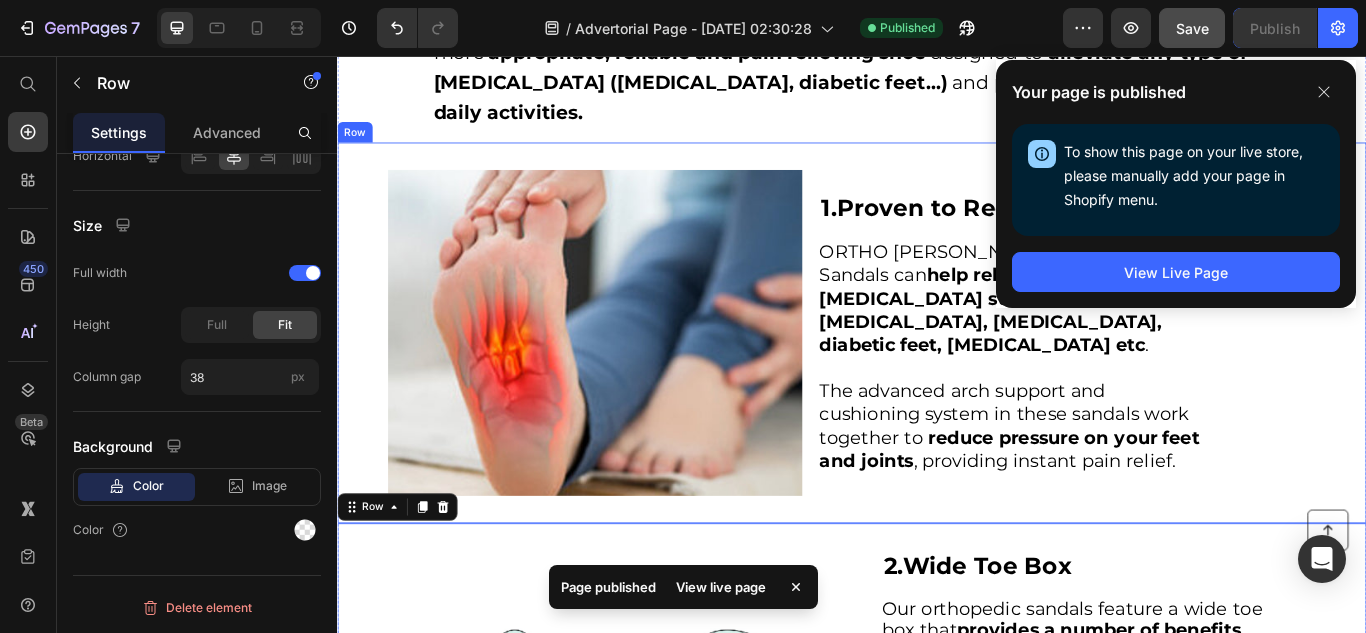 click on "Image 1.  Proven to Reduce Pain and Discomfort Heading ORTHO [PERSON_NAME] - Orthopedic Sandals can  help relieve pain caused by [MEDICAL_DATA] such as [MEDICAL_DATA], [MEDICAL_DATA], diabetic feet, [MEDICAL_DATA] etc .   ﻿The advanced arch support and cushioning system in these sandals work together to  reduce pressure on your feet and joints , providing instant pain relief. Text Block Row" at bounding box center [937, 379] 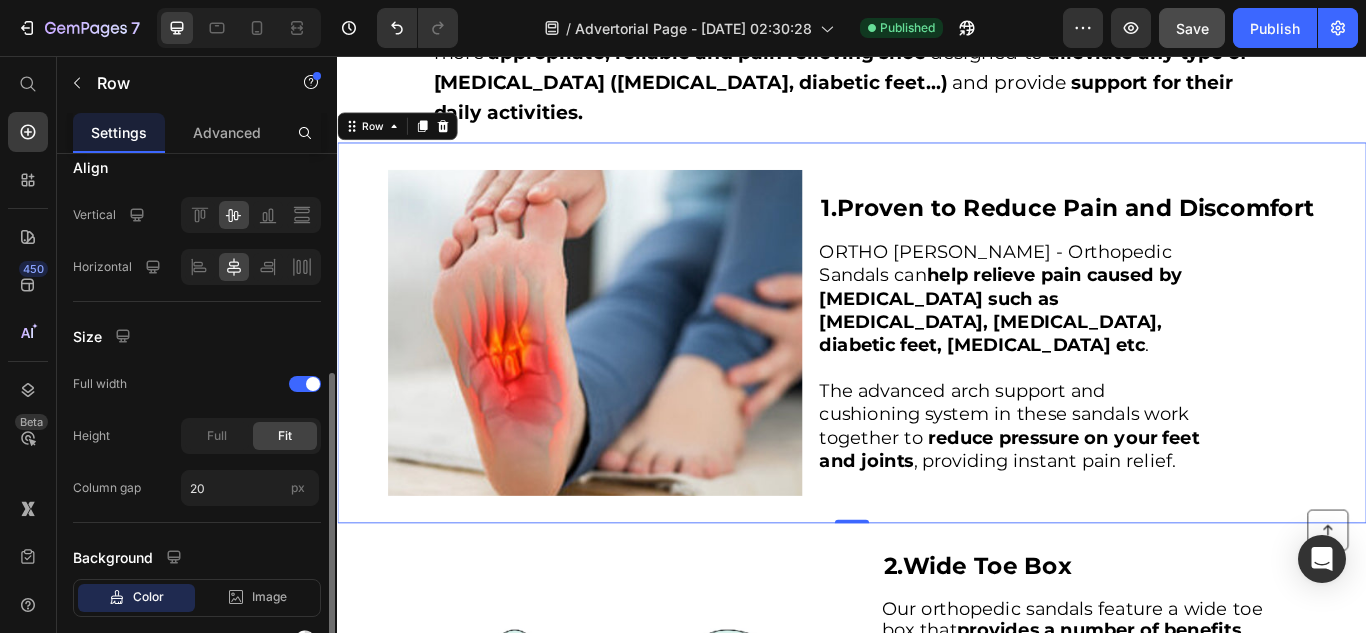 scroll, scrollTop: 427, scrollLeft: 0, axis: vertical 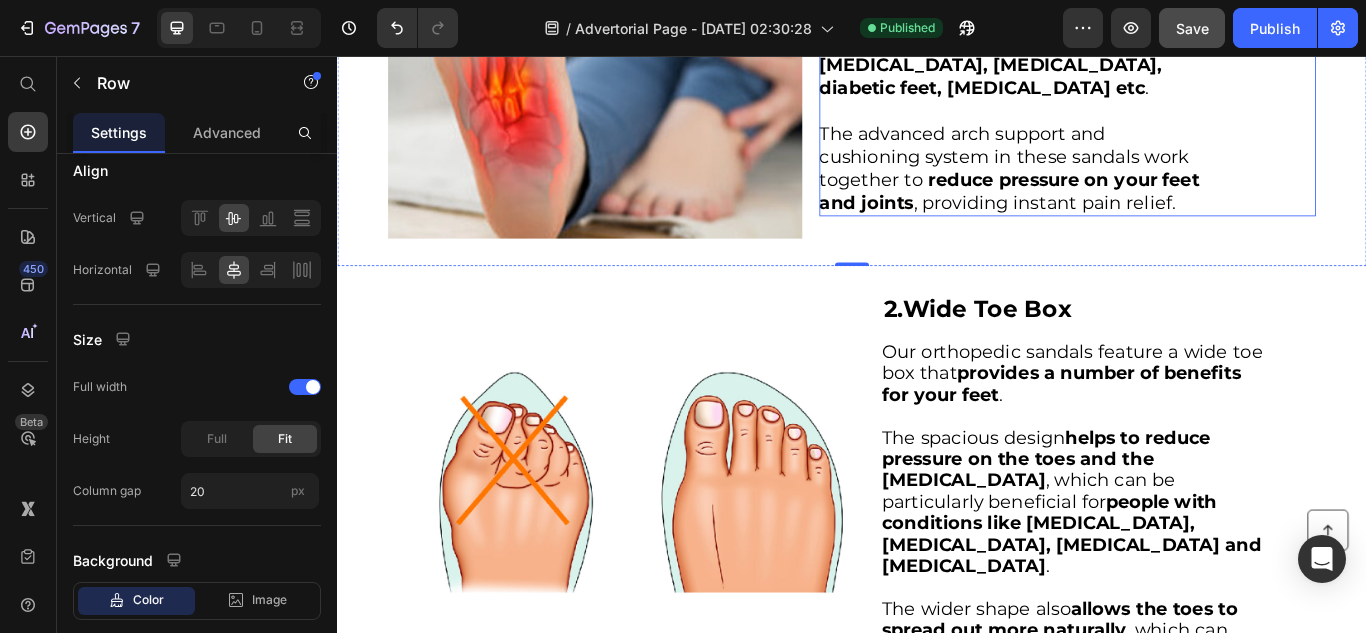 click on "Our orthopedic sandals feature a wide toe box that  provides a number of benefits for your feet ." at bounding box center (1196, 425) 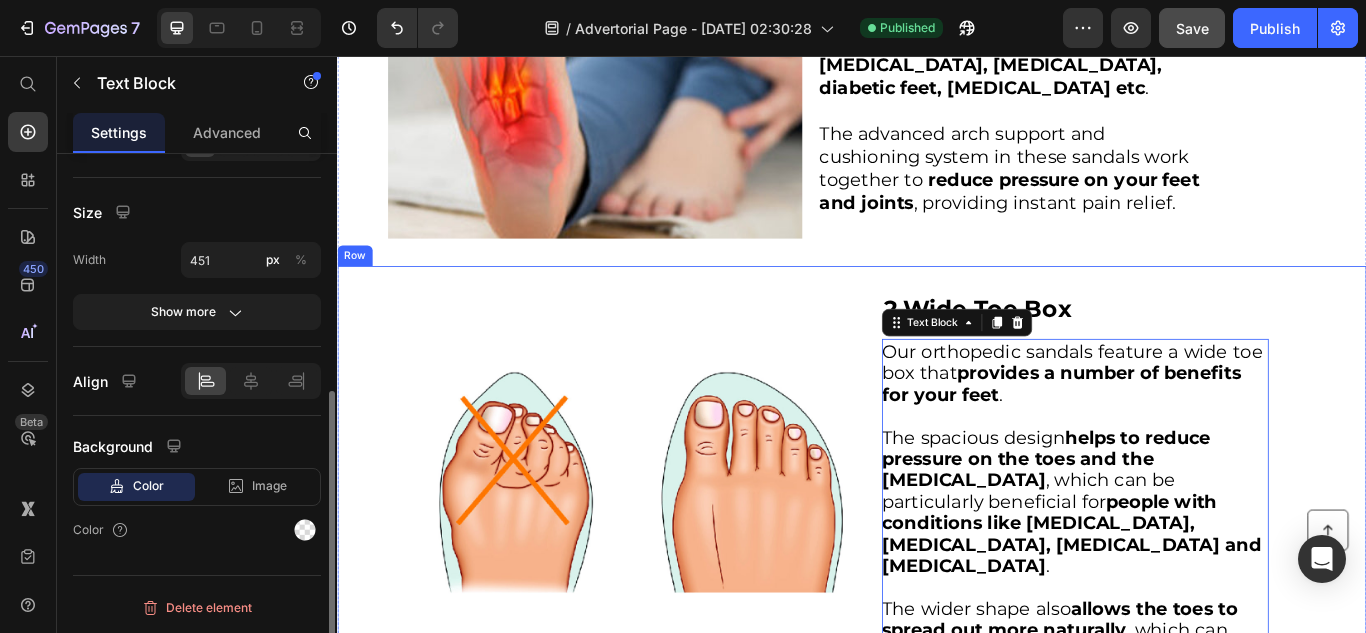 scroll, scrollTop: 0, scrollLeft: 0, axis: both 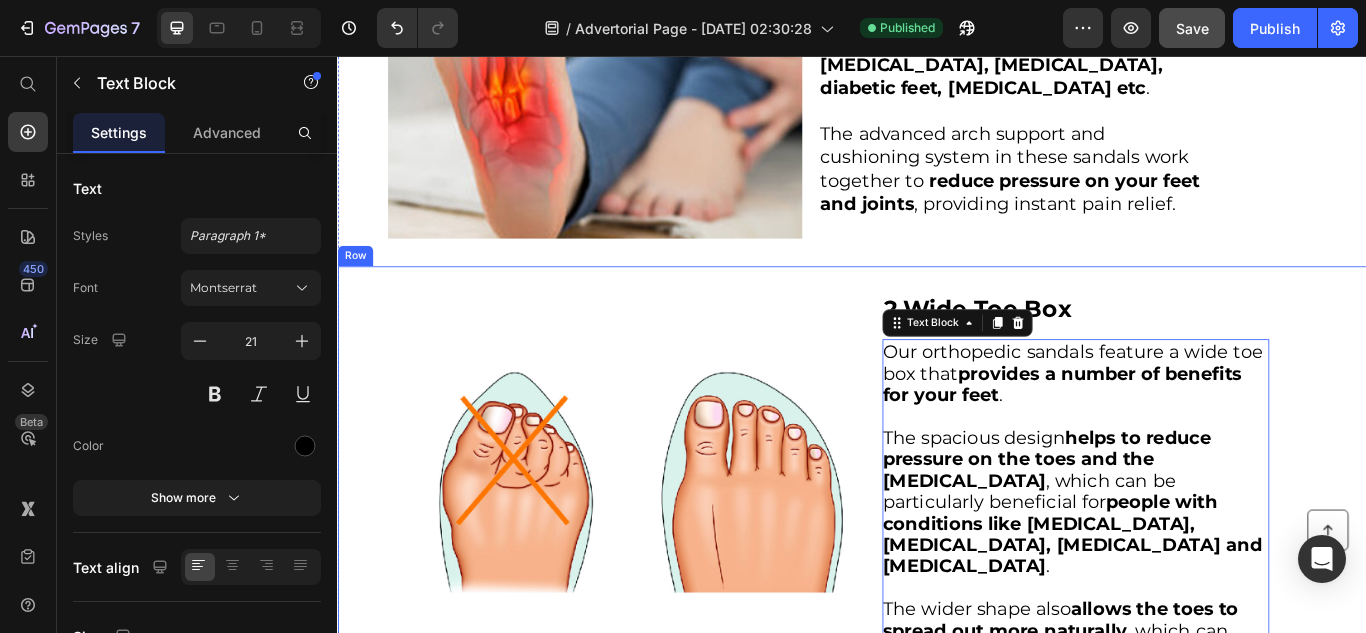 click on "Image 2.  Wide Toe Box Heading Our orthopedic sandals feature a wide toe box that  provides a number of benefits for your feet . The spacious design  helps to reduce pressure on the toes and the [MEDICAL_DATA] , which can be particularly beneficial for  people with conditions like [MEDICAL_DATA], [MEDICAL_DATA], [MEDICAL_DATA] and [MEDICAL_DATA] . The wider shape also  allows the toes to spread out more naturally , which can help to improve balance and stability. Text Block   0 Row" at bounding box center (937, 548) 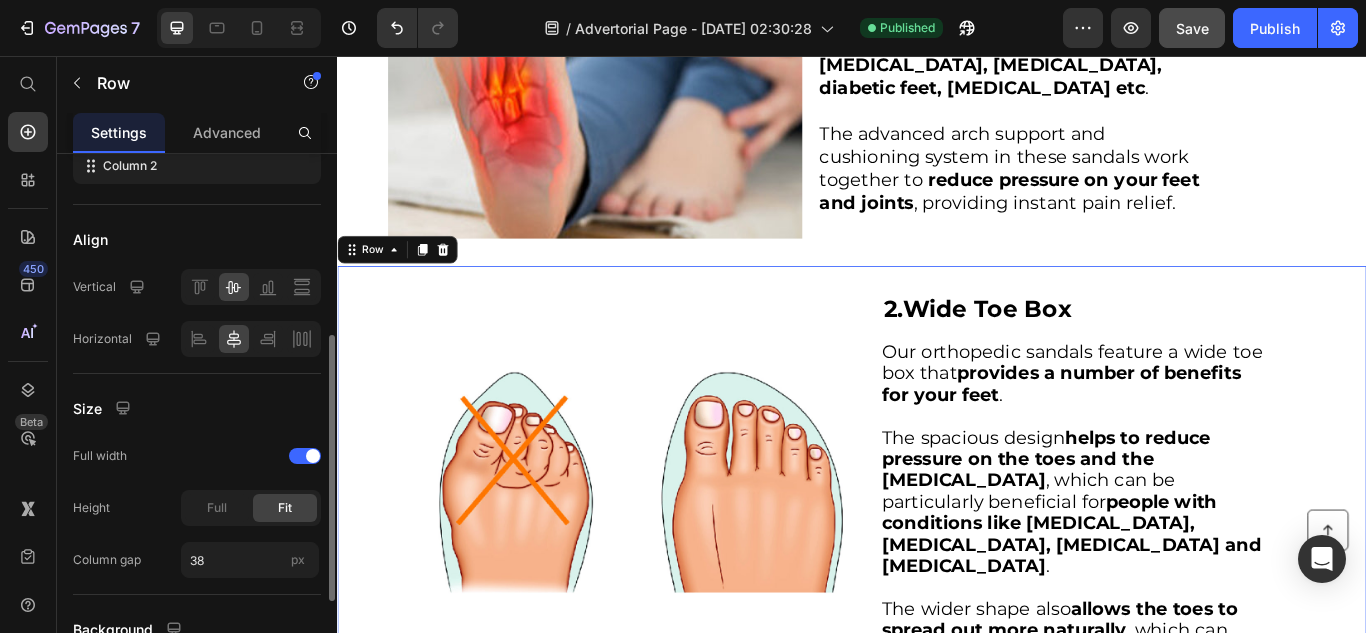 scroll, scrollTop: 360, scrollLeft: 0, axis: vertical 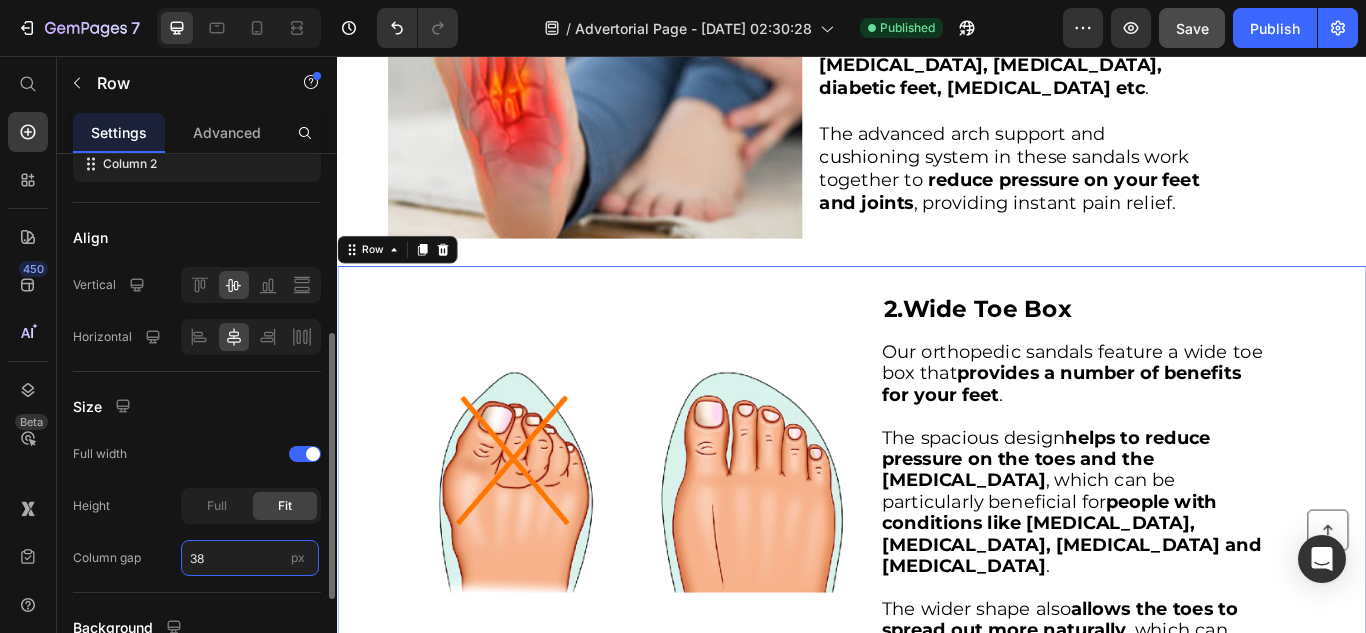 click on "38" at bounding box center [250, 558] 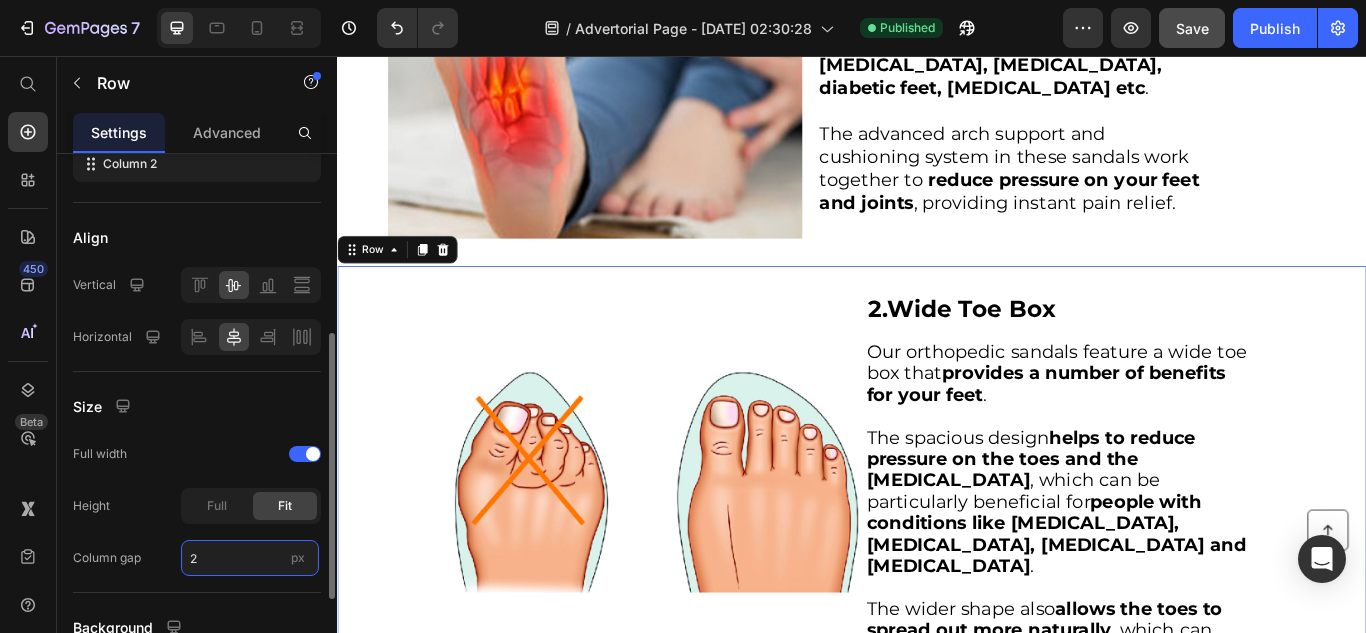type on "20" 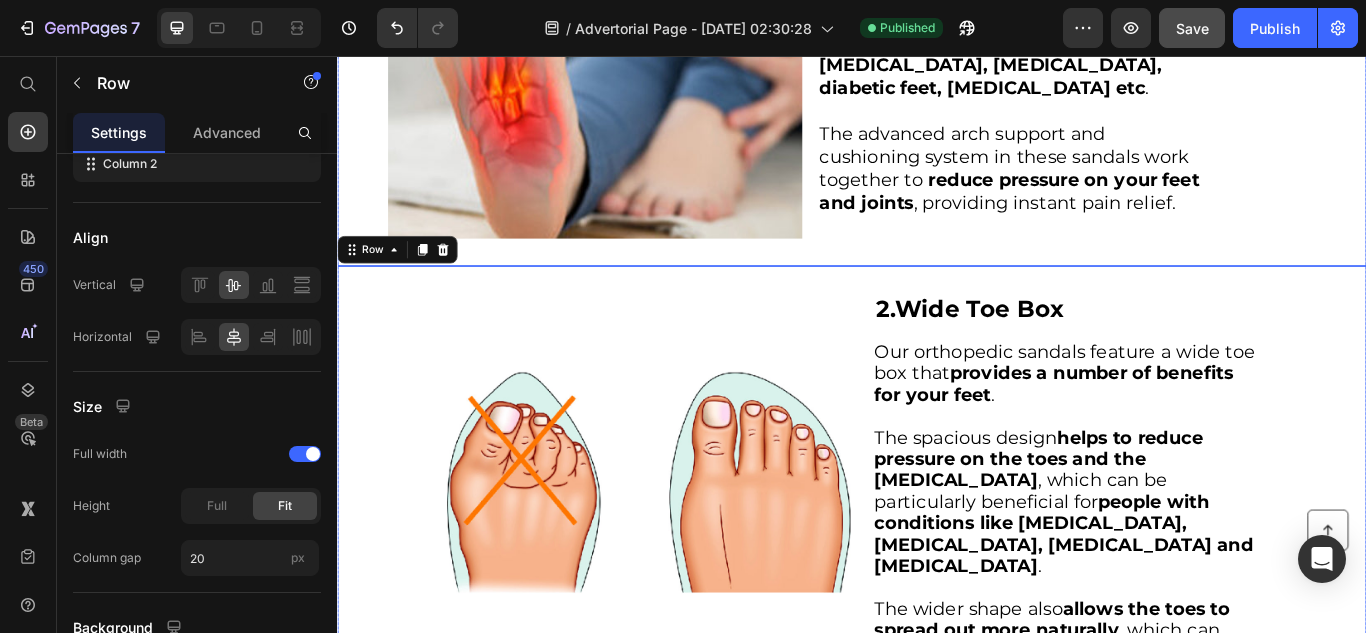 click on "1.  Proven to Reduce Pain and Discomfort Heading ORTHO [PERSON_NAME] - Orthopedic Sandals can  help relieve pain caused by [MEDICAL_DATA] such as [MEDICAL_DATA], [MEDICAL_DATA], diabetic feet, [MEDICAL_DATA] etc .   ﻿The advanced arch support and cushioning system in these sandals work together to  reduce pressure on your feet and joints , providing instant pain relief. Text Block" at bounding box center [1188, 79] 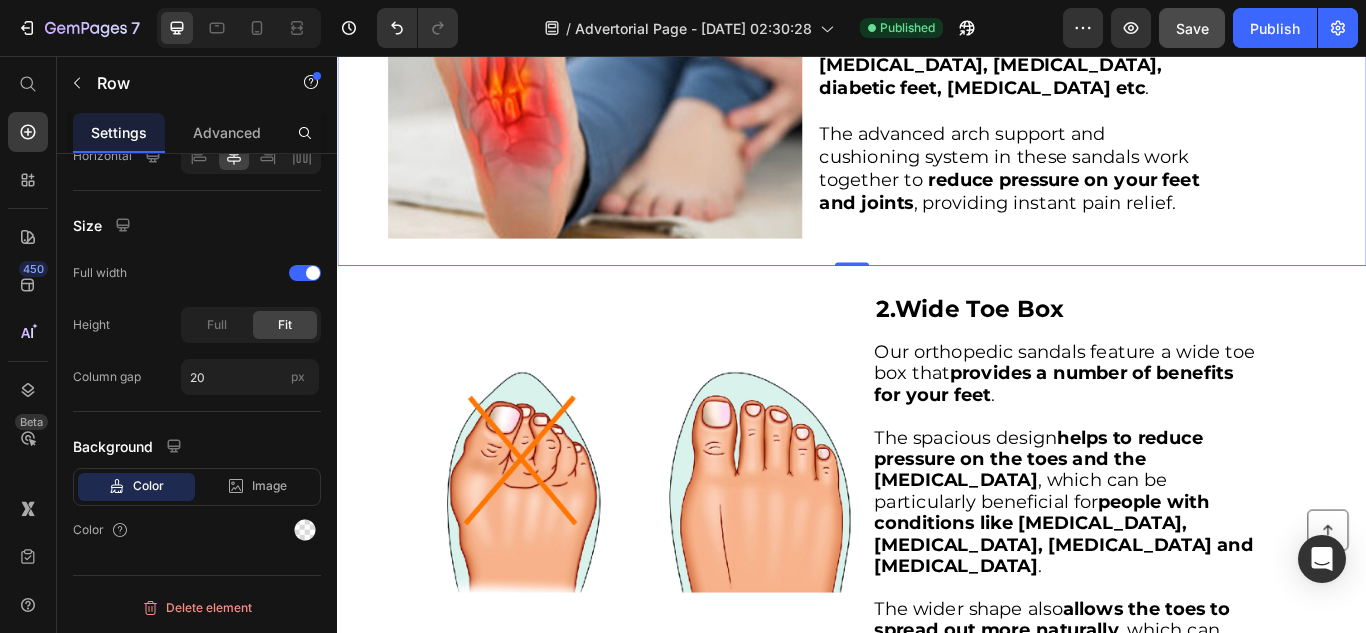 scroll, scrollTop: 0, scrollLeft: 0, axis: both 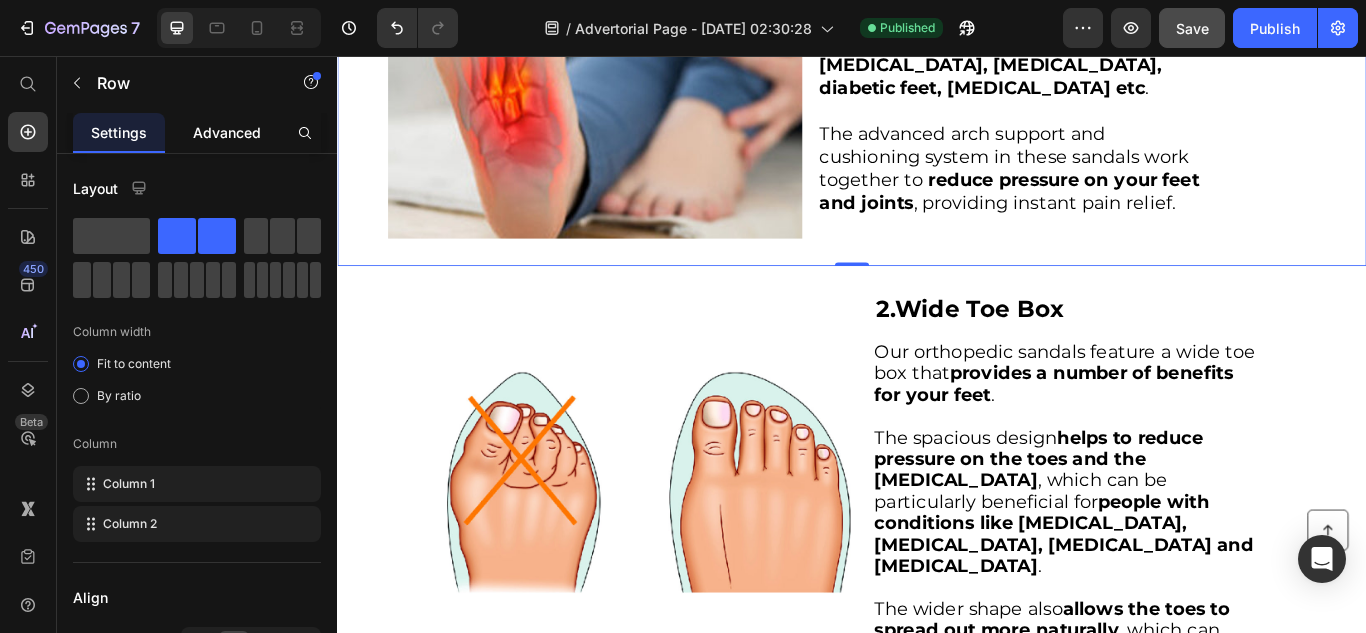 click on "Advanced" at bounding box center (227, 132) 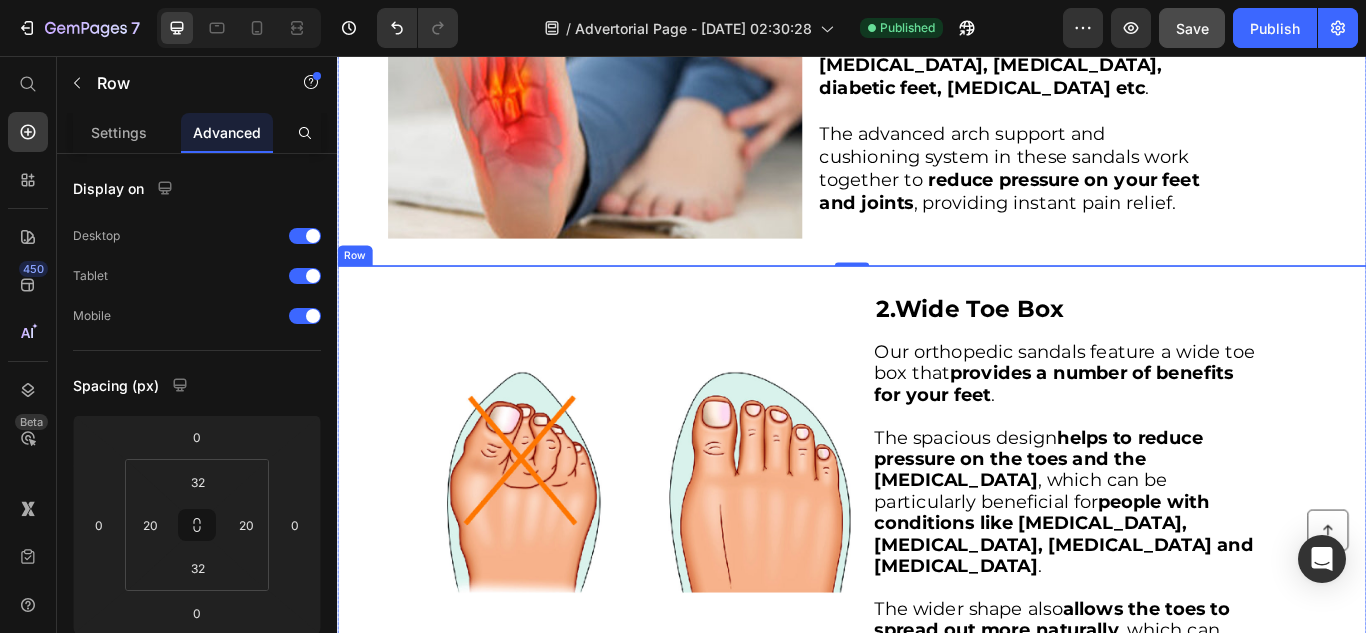 click on "Image 2.  Wide Toe Box Heading Our orthopedic sandals feature a wide toe box that  provides a number of benefits for your feet . The spacious design  helps to reduce pressure on the toes and the [MEDICAL_DATA] , which can be particularly beneficial for  people with conditions like [MEDICAL_DATA], [MEDICAL_DATA], [MEDICAL_DATA] and [MEDICAL_DATA] . The wider shape also  allows the toes to spread out more naturally , which can help to improve balance and stability. Text Block Row" at bounding box center [937, 548] 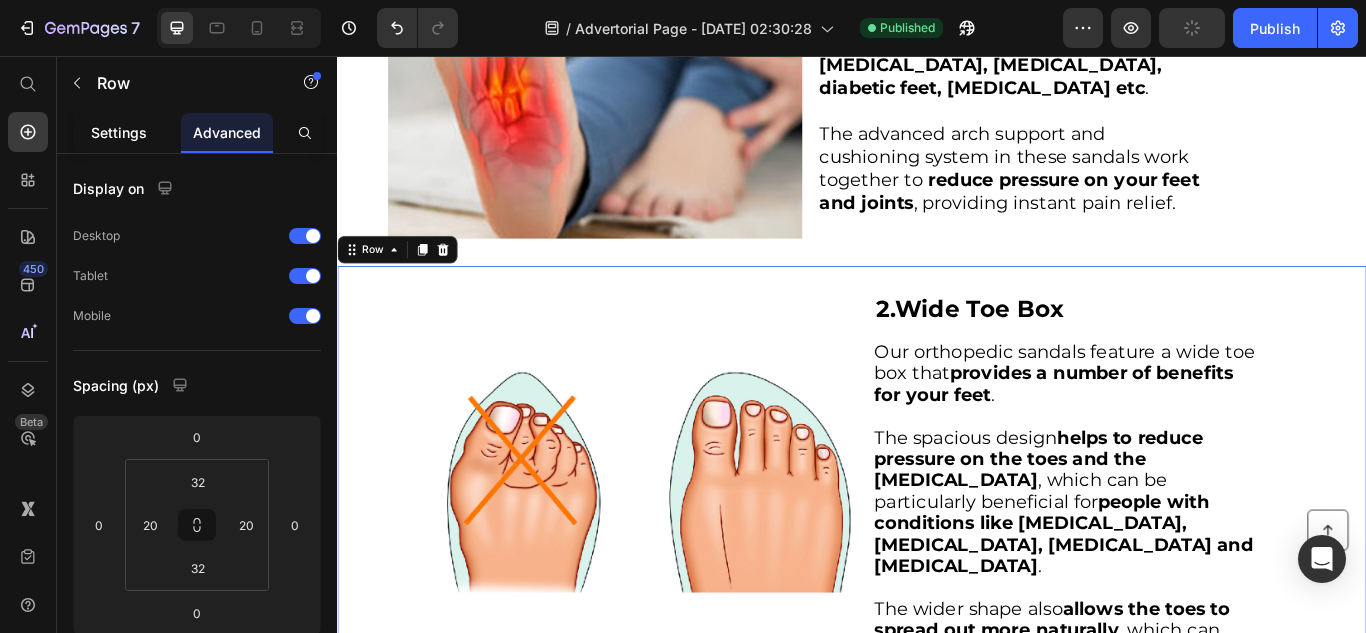 click on "Settings" at bounding box center (119, 132) 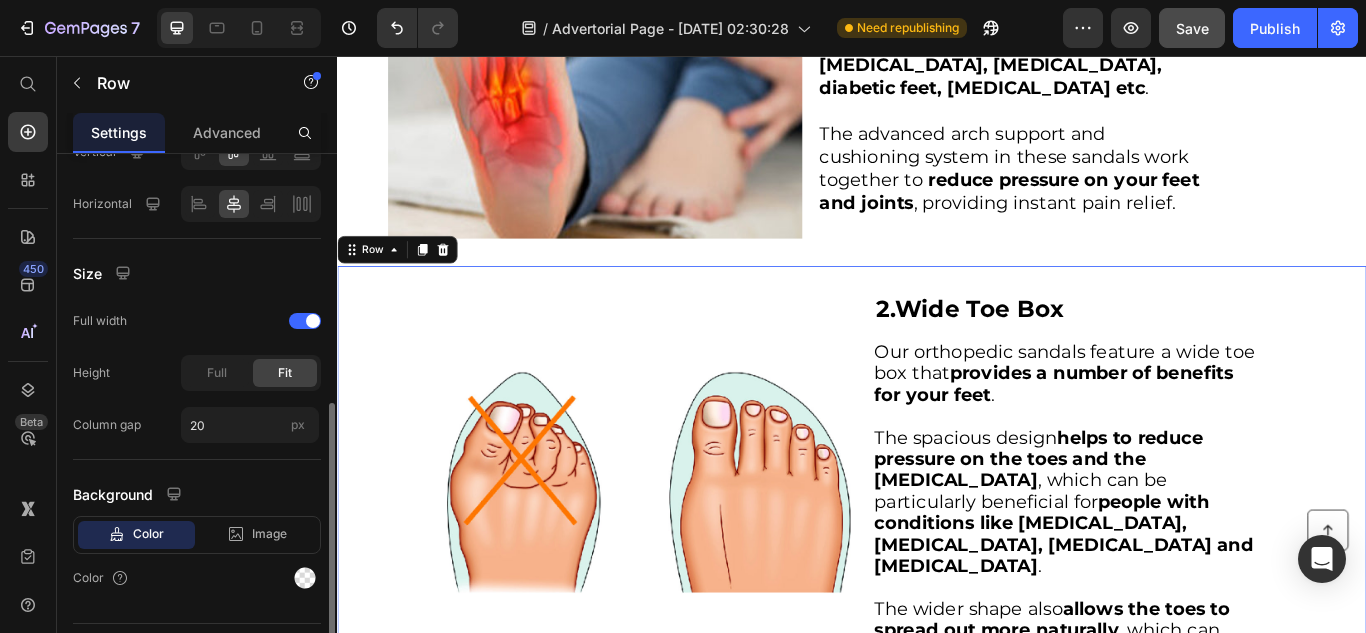 scroll, scrollTop: 495, scrollLeft: 0, axis: vertical 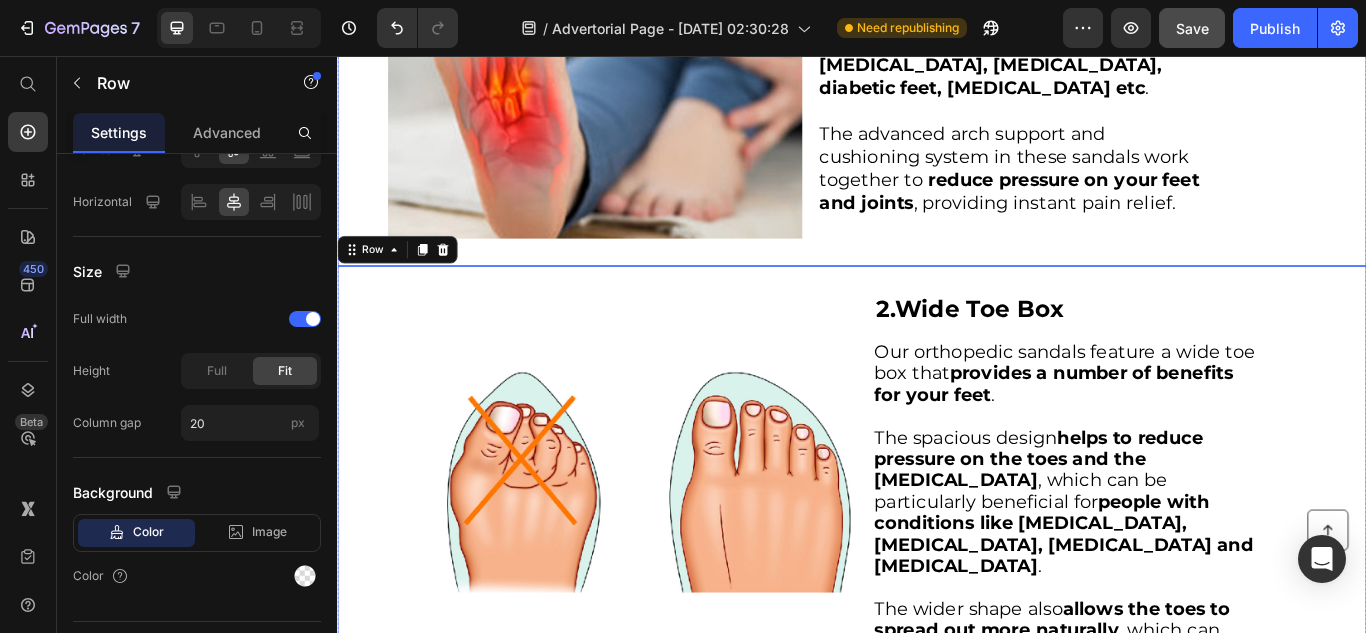 click on "1.  Proven to Reduce Pain and Discomfort Heading ORTHO [PERSON_NAME] - Orthopedic Sandals can  help relieve pain caused by [MEDICAL_DATA] such as [MEDICAL_DATA], [MEDICAL_DATA], diabetic feet, [MEDICAL_DATA] etc .   ﻿The advanced arch support and cushioning system in these sandals work together to  reduce pressure on your feet and joints , providing instant pain relief. Text Block" at bounding box center (1188, 79) 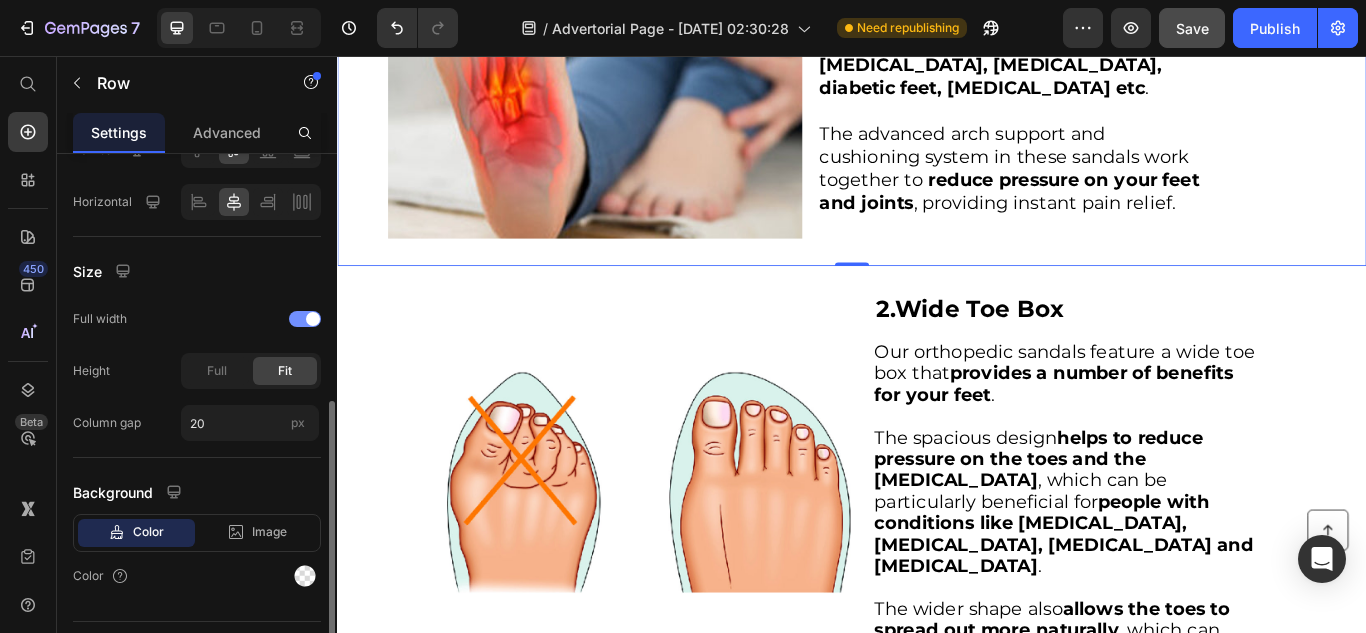 click at bounding box center (313, 319) 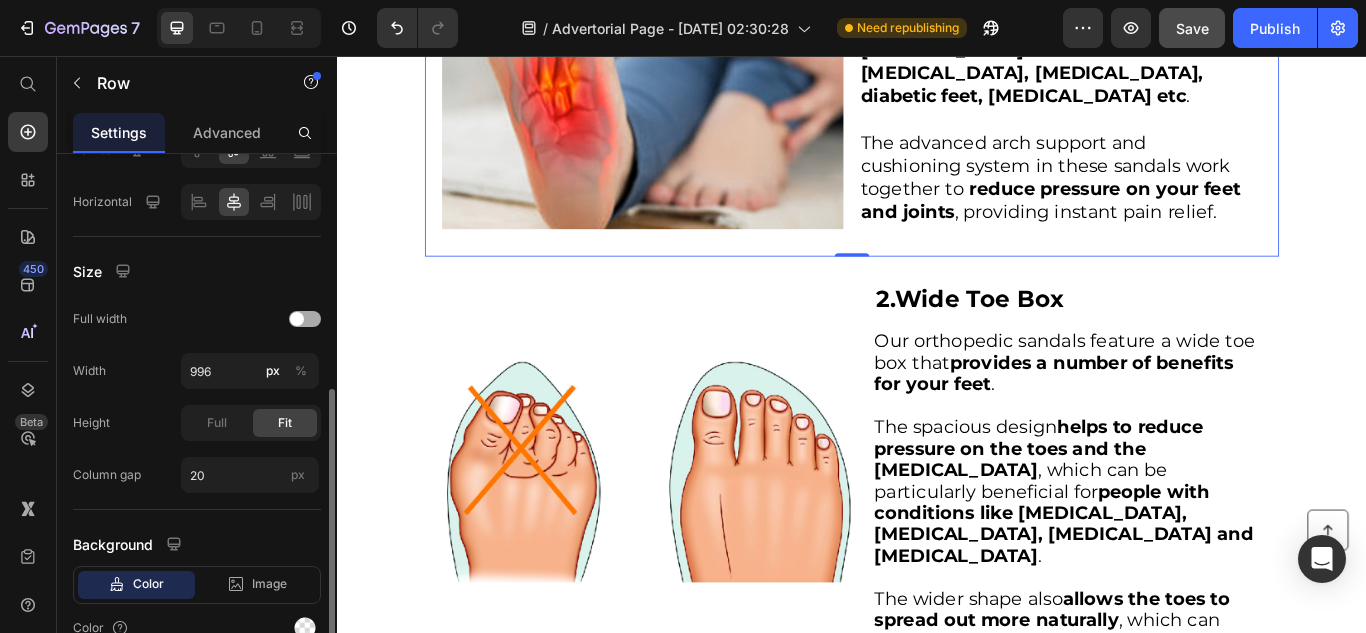 click at bounding box center (305, 319) 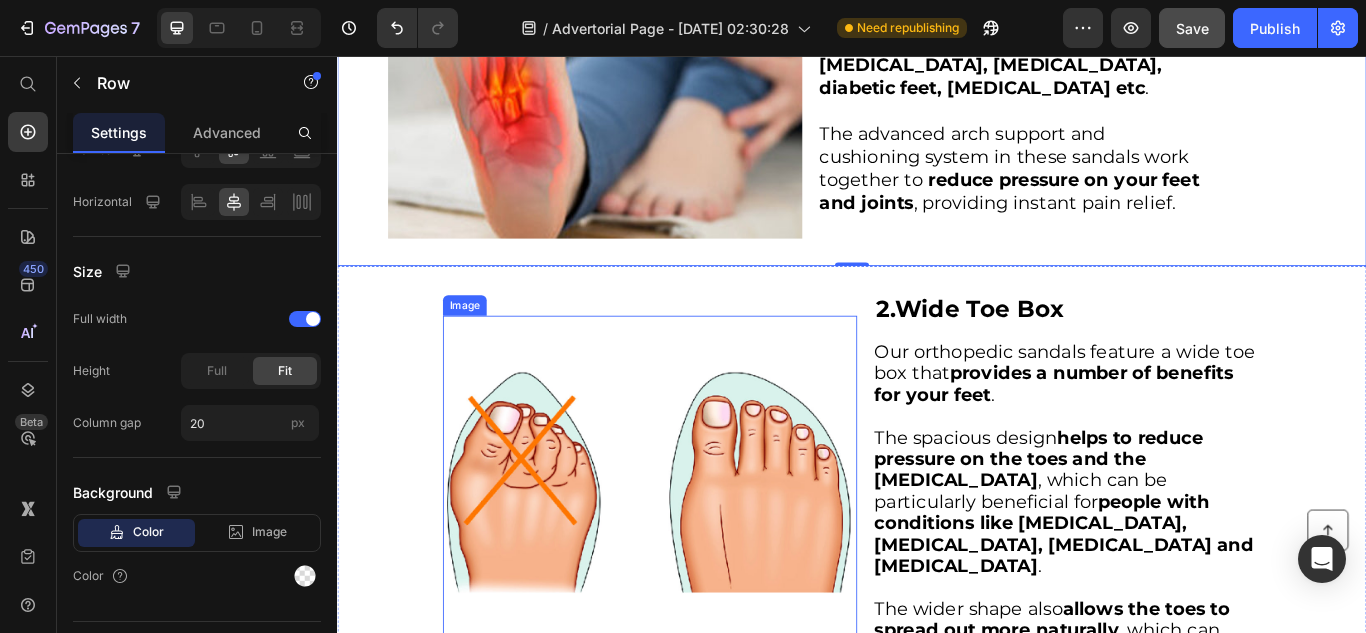 click at bounding box center (701, 549) 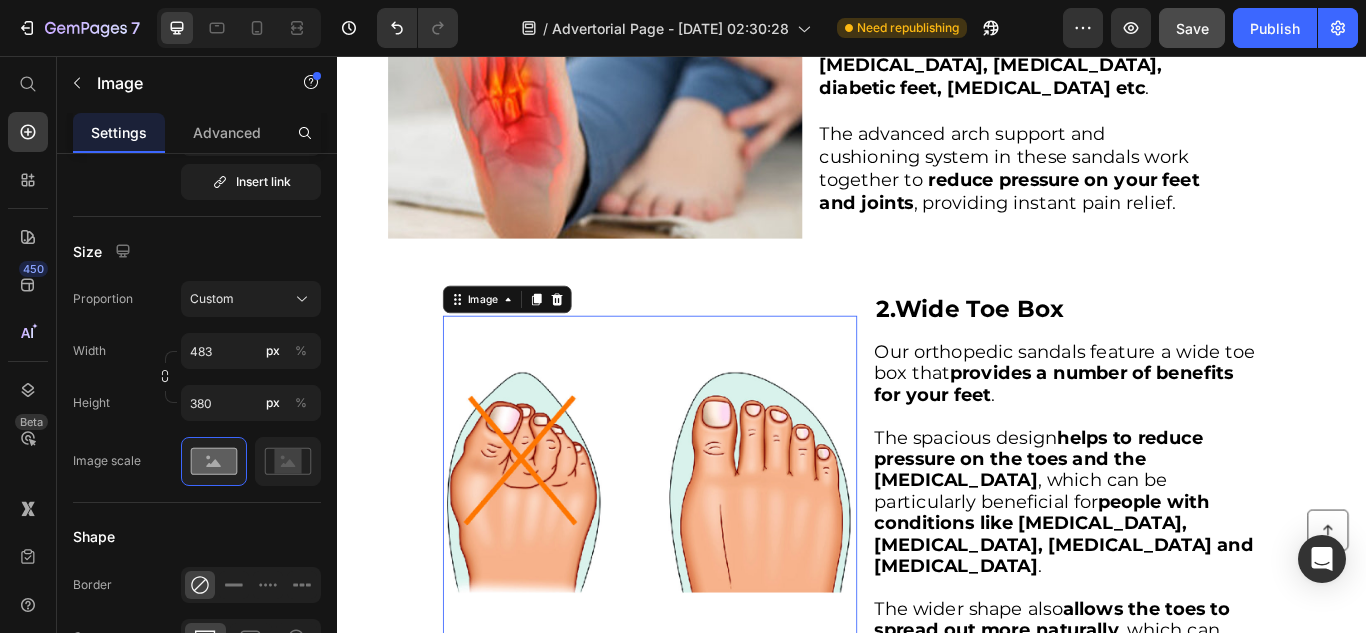 scroll, scrollTop: 0, scrollLeft: 0, axis: both 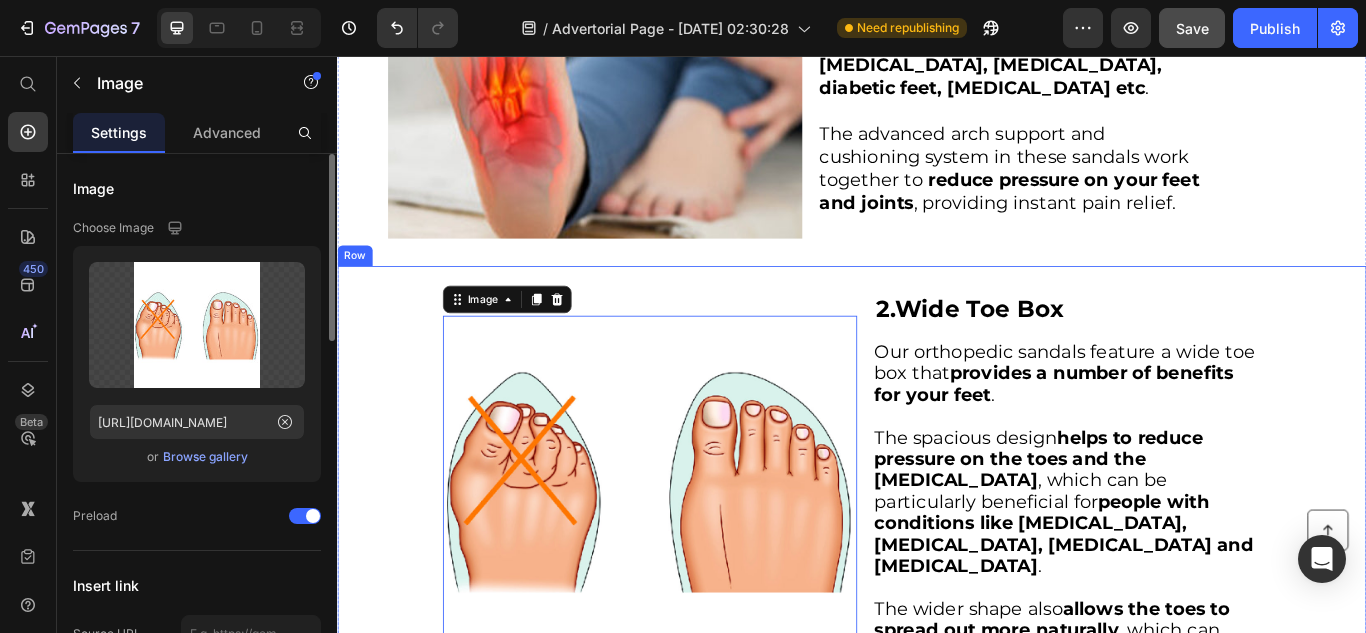 click on "Image   0 2.  Wide Toe Box Heading Our orthopedic sandals feature a wide toe box that  provides a number of benefits for your feet . The spacious design  helps to reduce pressure on the toes and the [MEDICAL_DATA] , which can be particularly beneficial for  people with conditions like [MEDICAL_DATA], [MEDICAL_DATA], [MEDICAL_DATA] and [MEDICAL_DATA] . The wider shape also  allows the toes to spread out more naturally , which can help to improve balance and stability. Text Block Row" at bounding box center (937, 548) 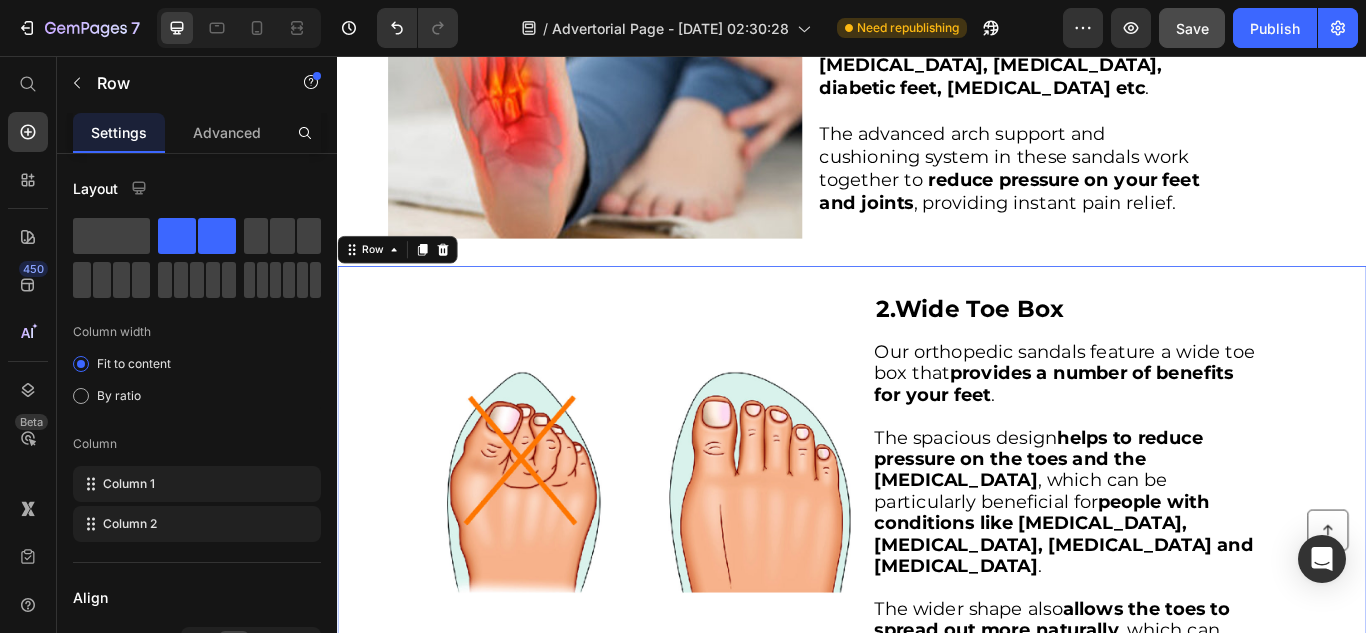 click on "Image 2.  Wide Toe Box Heading Our orthopedic sandals feature a wide toe box that  provides a number of benefits for your feet . The spacious design  helps to reduce pressure on the toes and the [MEDICAL_DATA] , which can be particularly beneficial for  people with conditions like [MEDICAL_DATA], [MEDICAL_DATA], [MEDICAL_DATA] and [MEDICAL_DATA] . The wider shape also  allows the toes to spread out more naturally , which can help to improve balance and stability. Text Block Row   0" at bounding box center (937, 548) 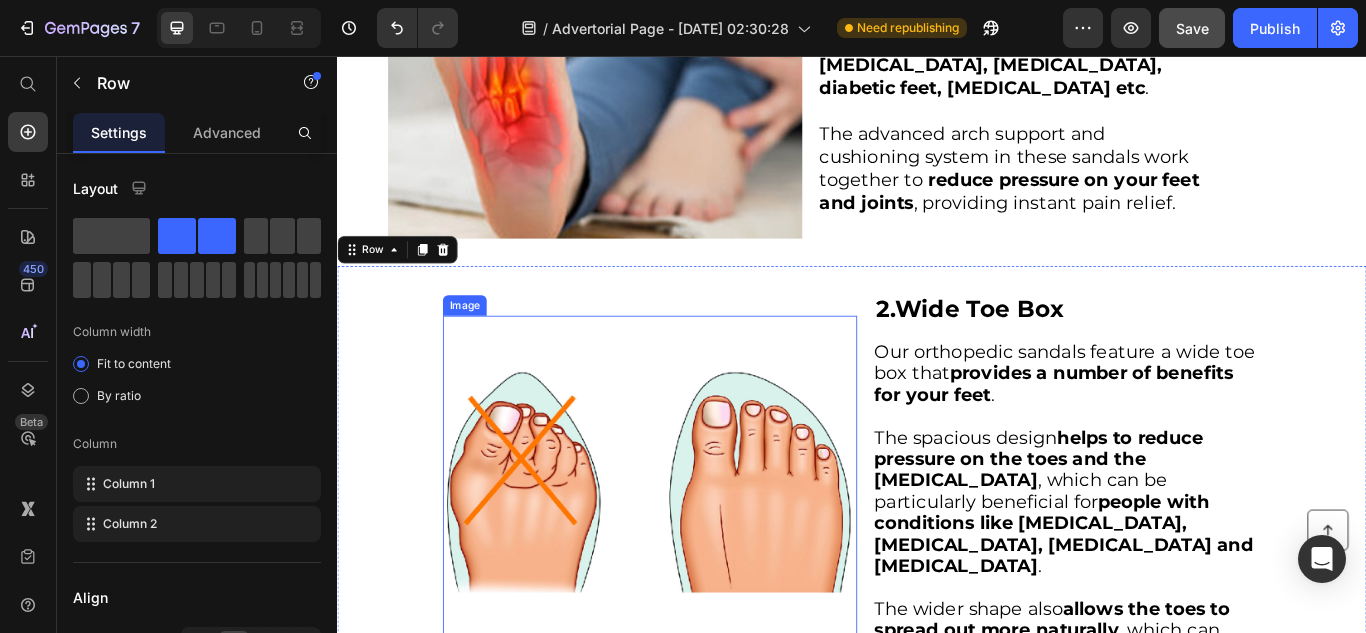 click at bounding box center (701, 549) 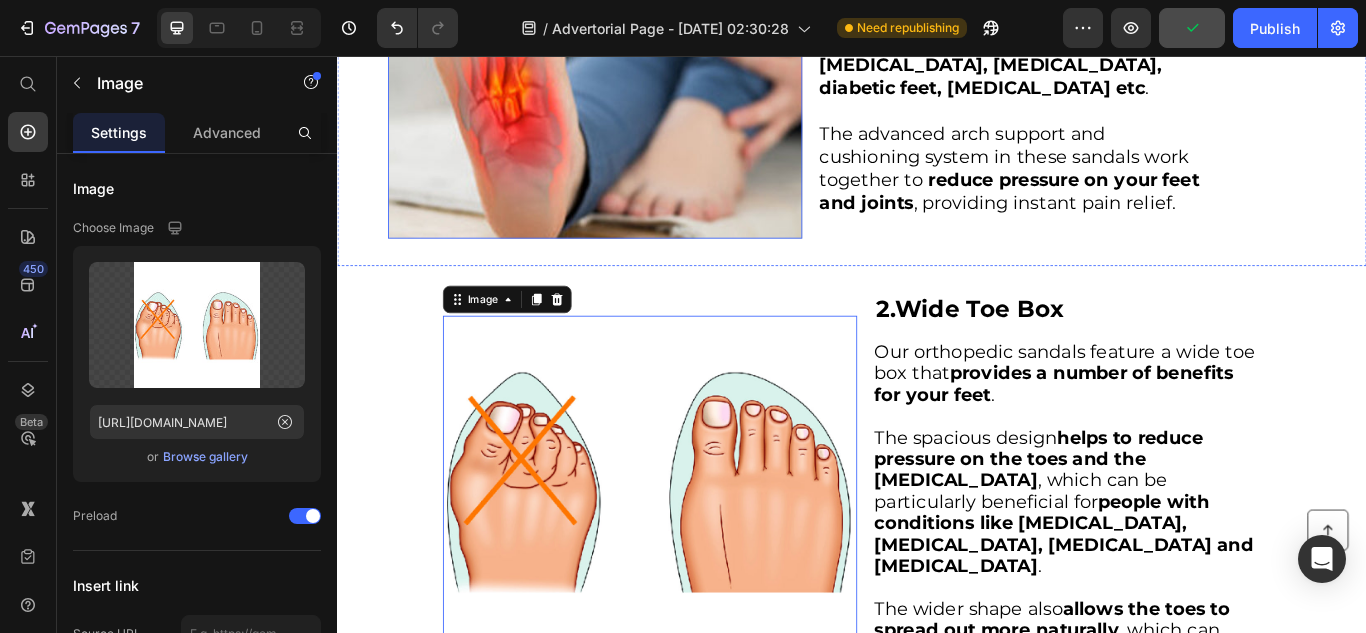 click at bounding box center (637, 79) 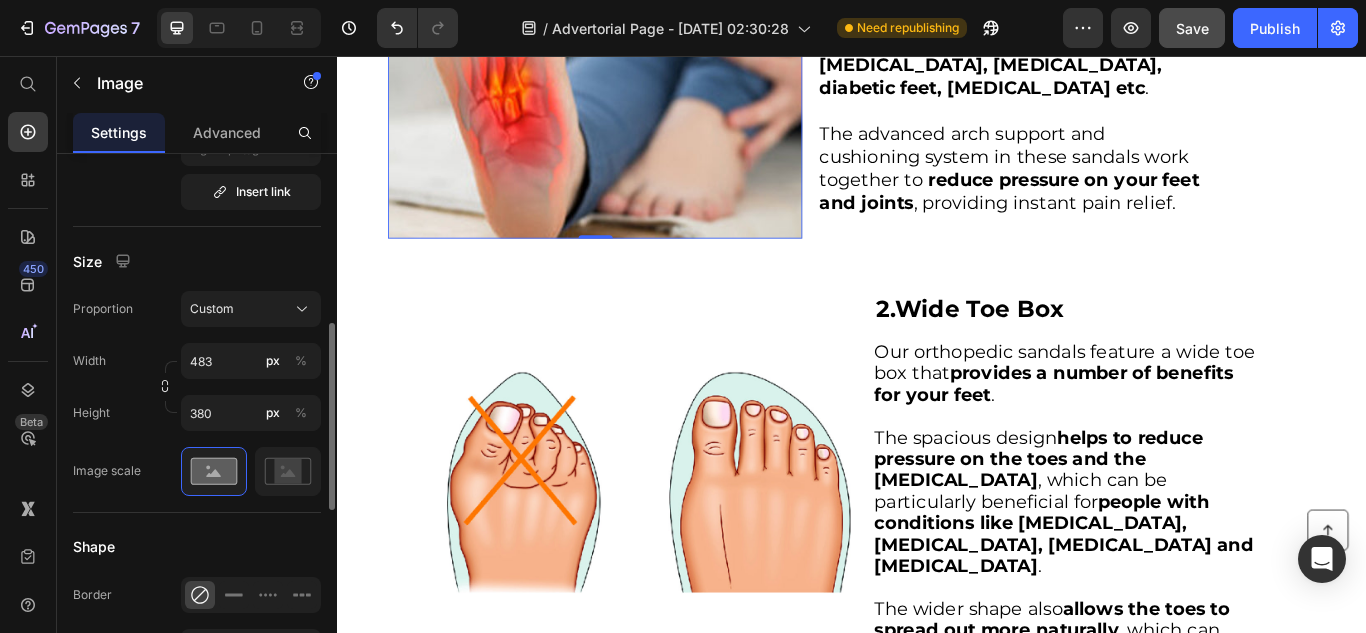 scroll, scrollTop: 488, scrollLeft: 0, axis: vertical 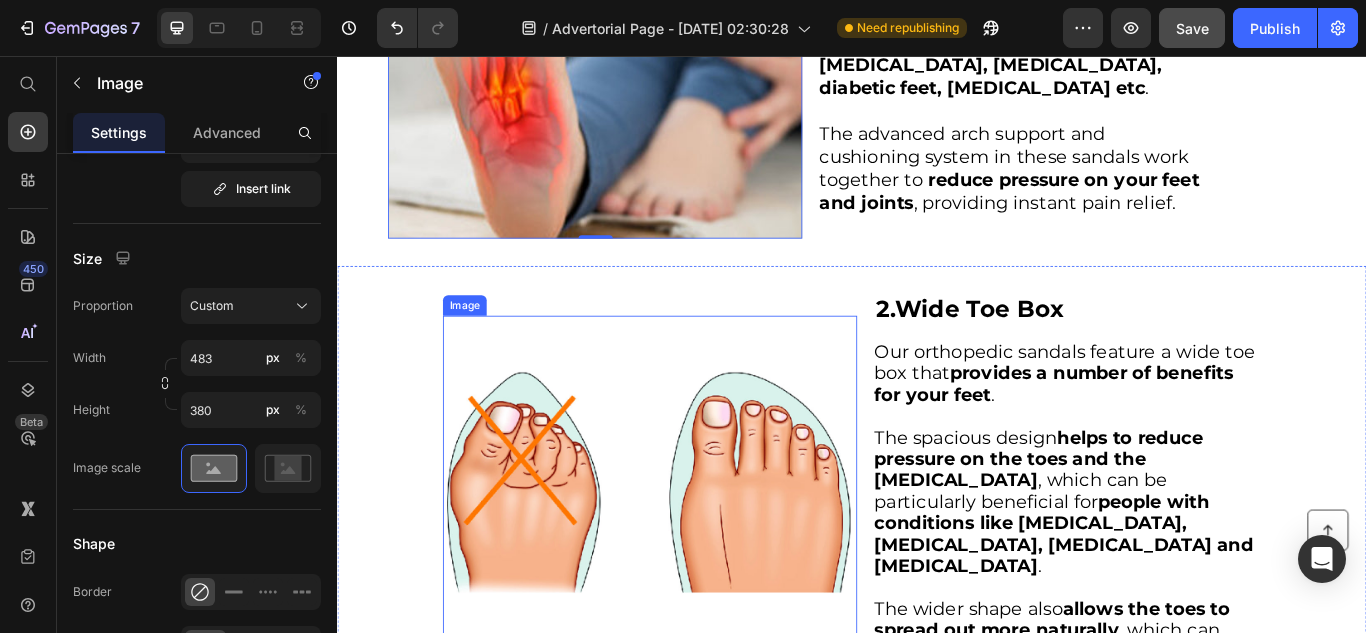 click at bounding box center (701, 549) 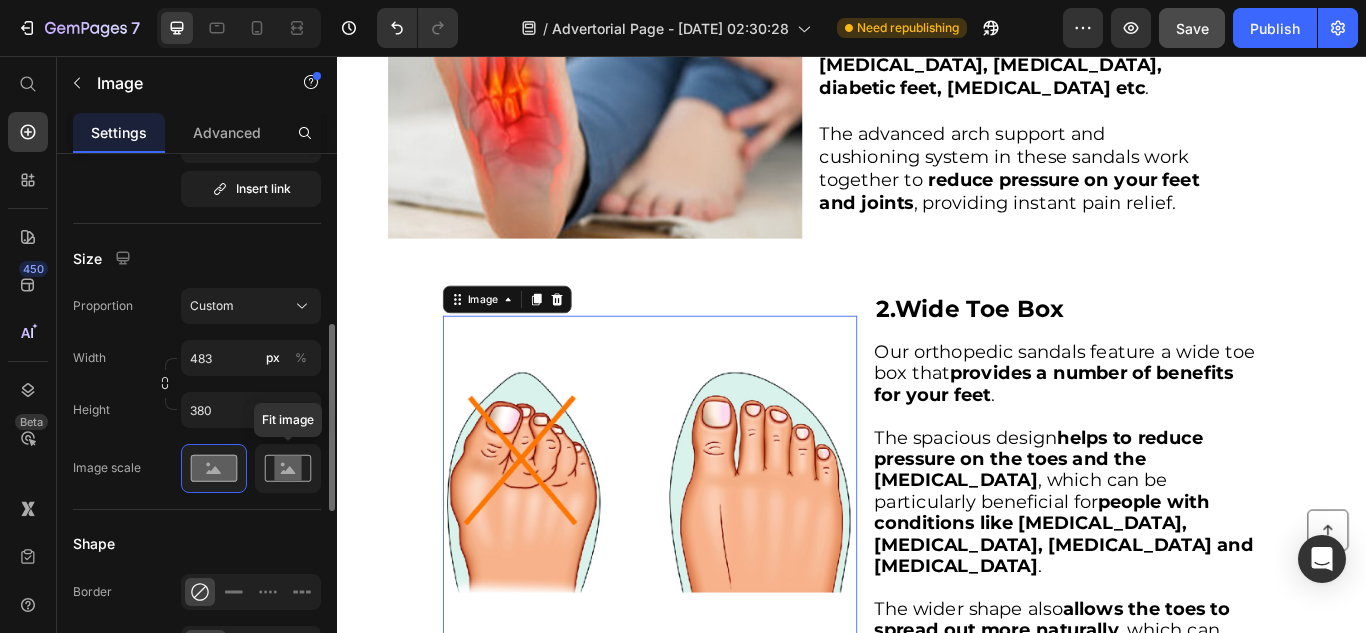 click 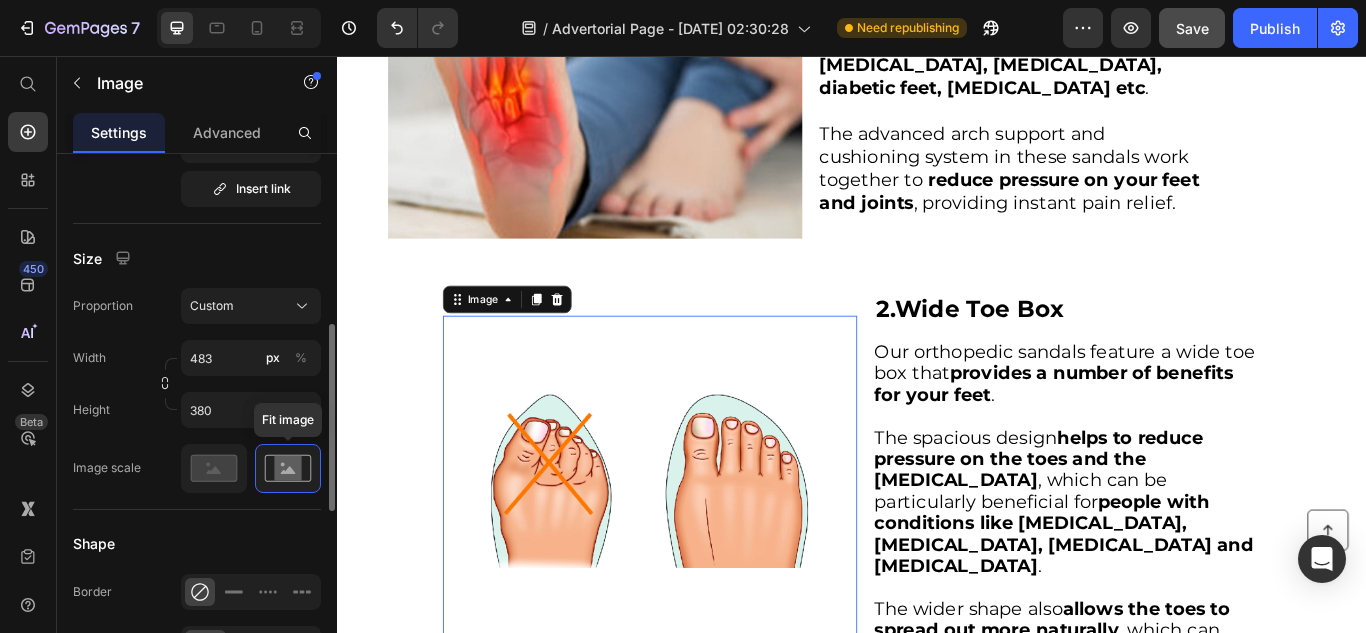 click 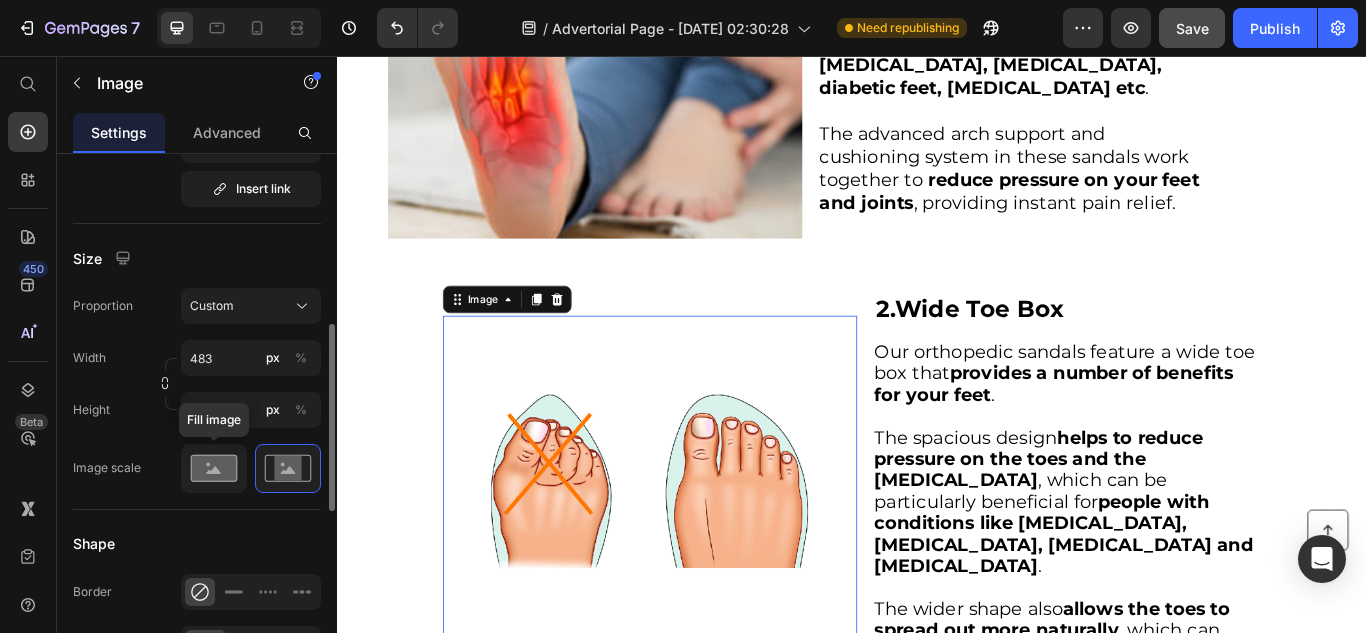 click 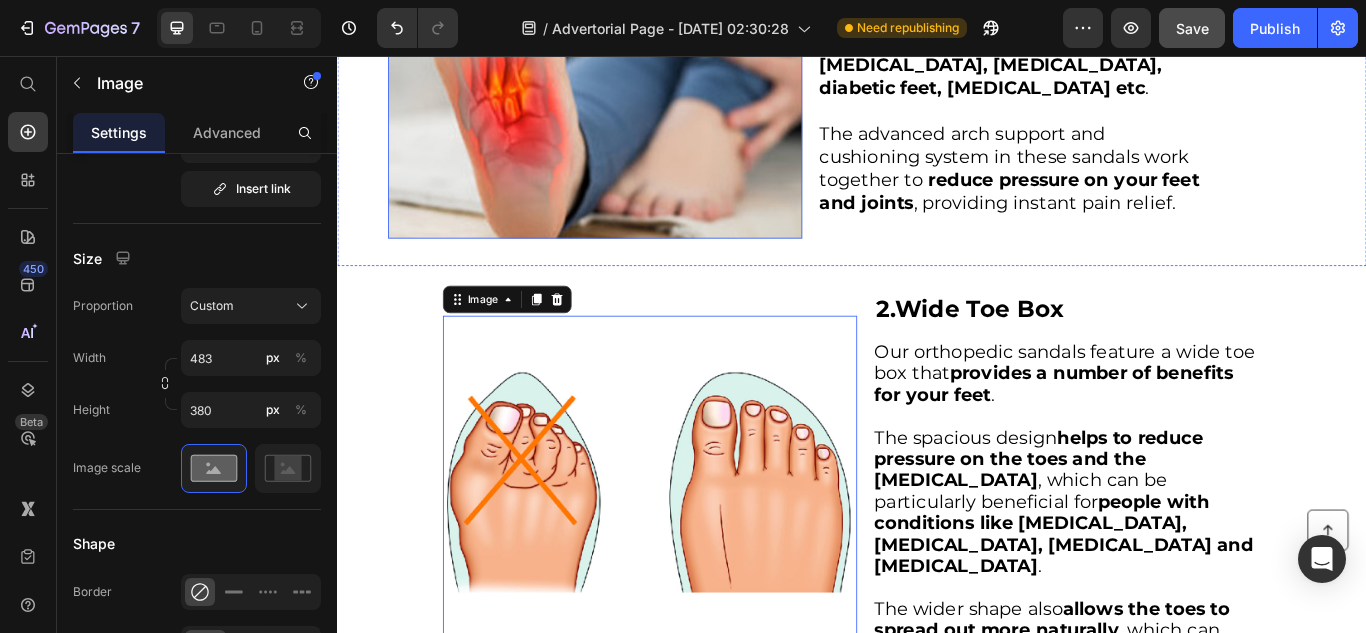 click at bounding box center [637, 79] 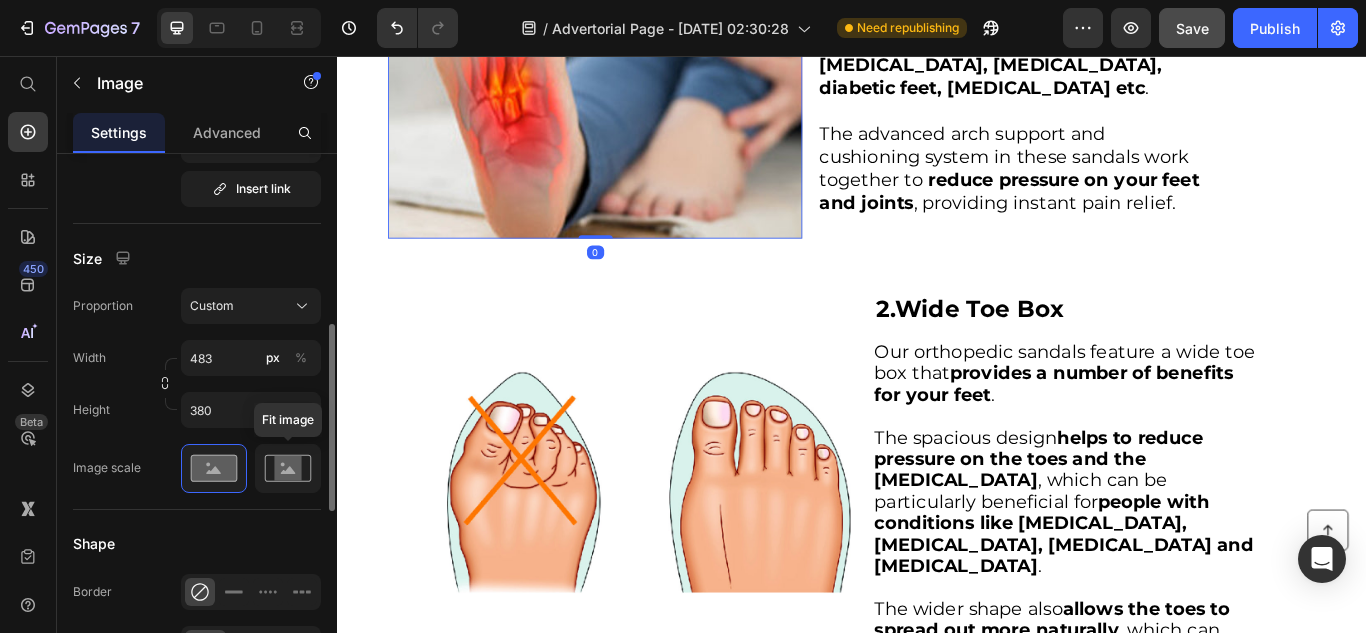 click 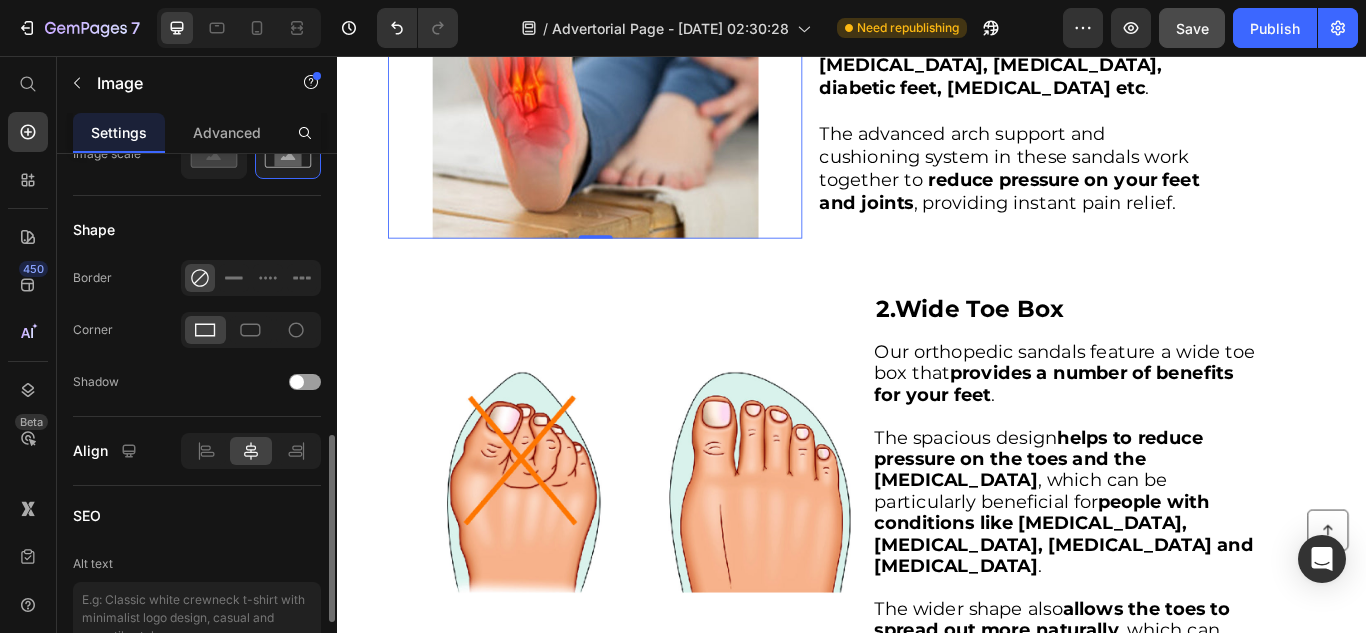 scroll, scrollTop: 807, scrollLeft: 0, axis: vertical 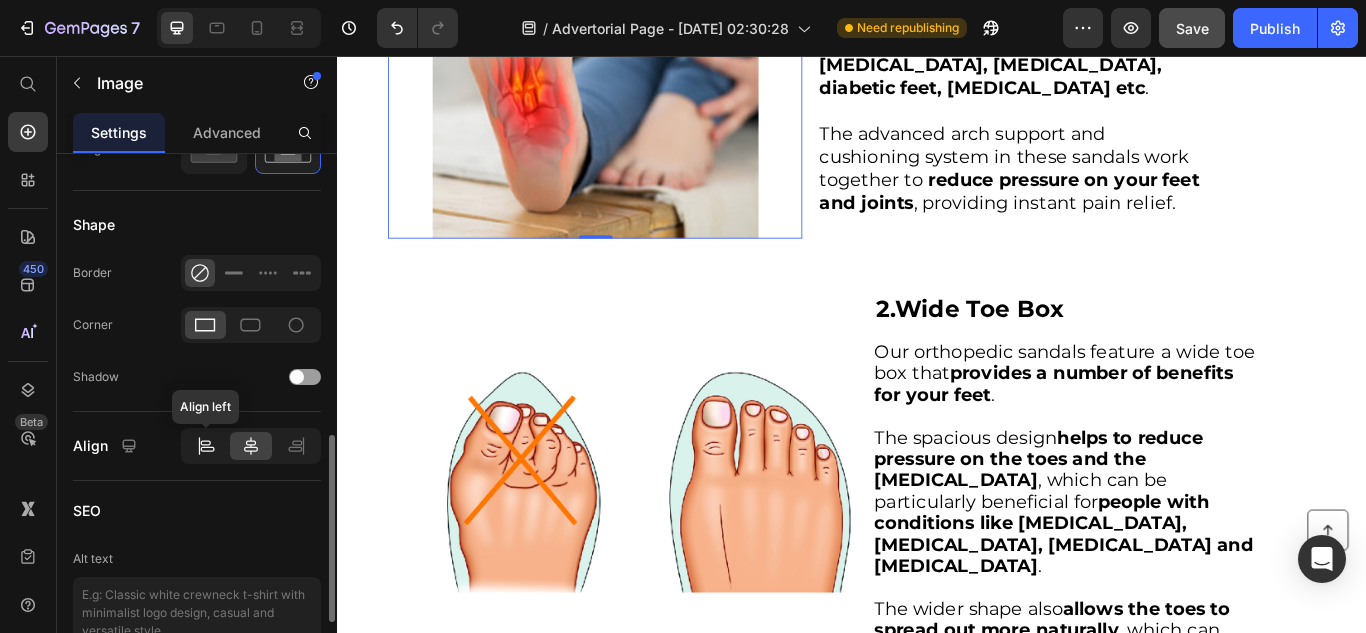 click 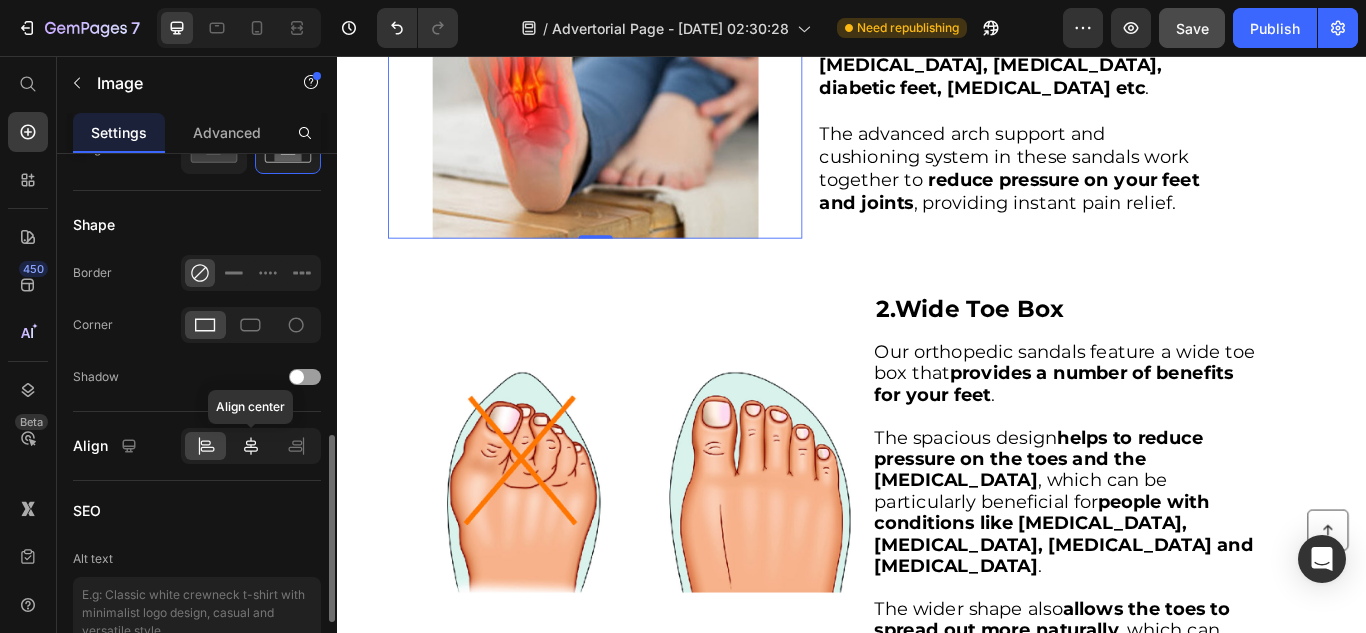 click 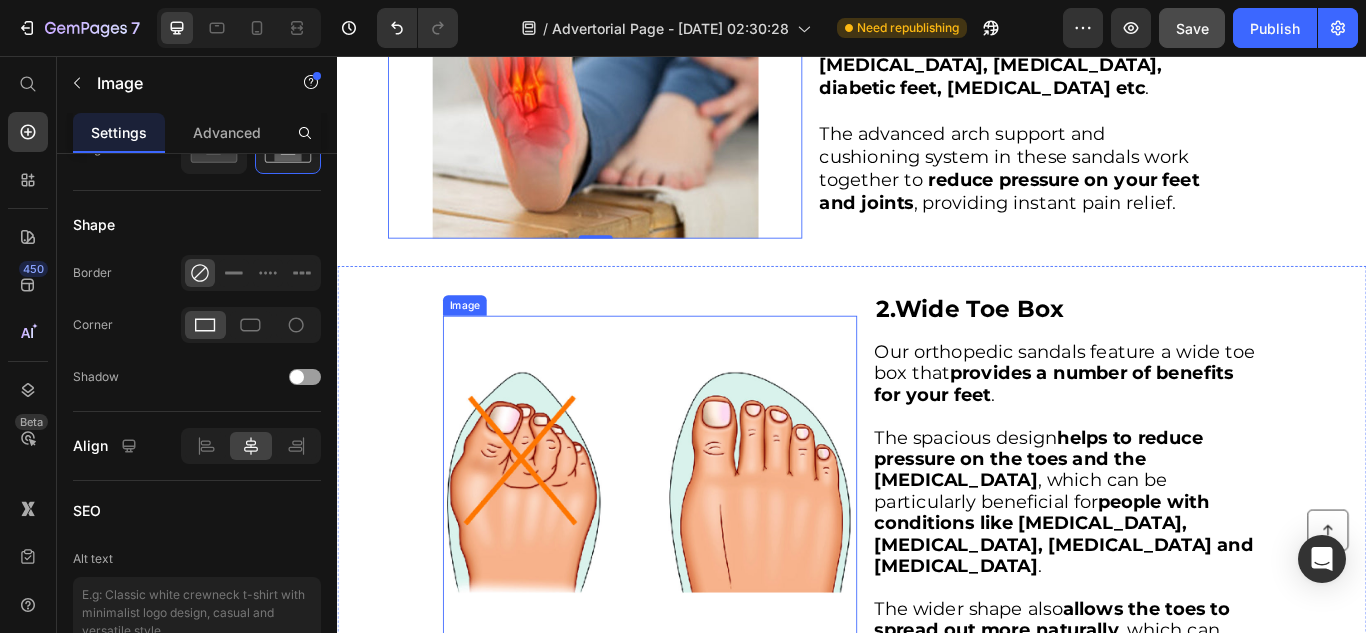 click at bounding box center (701, 549) 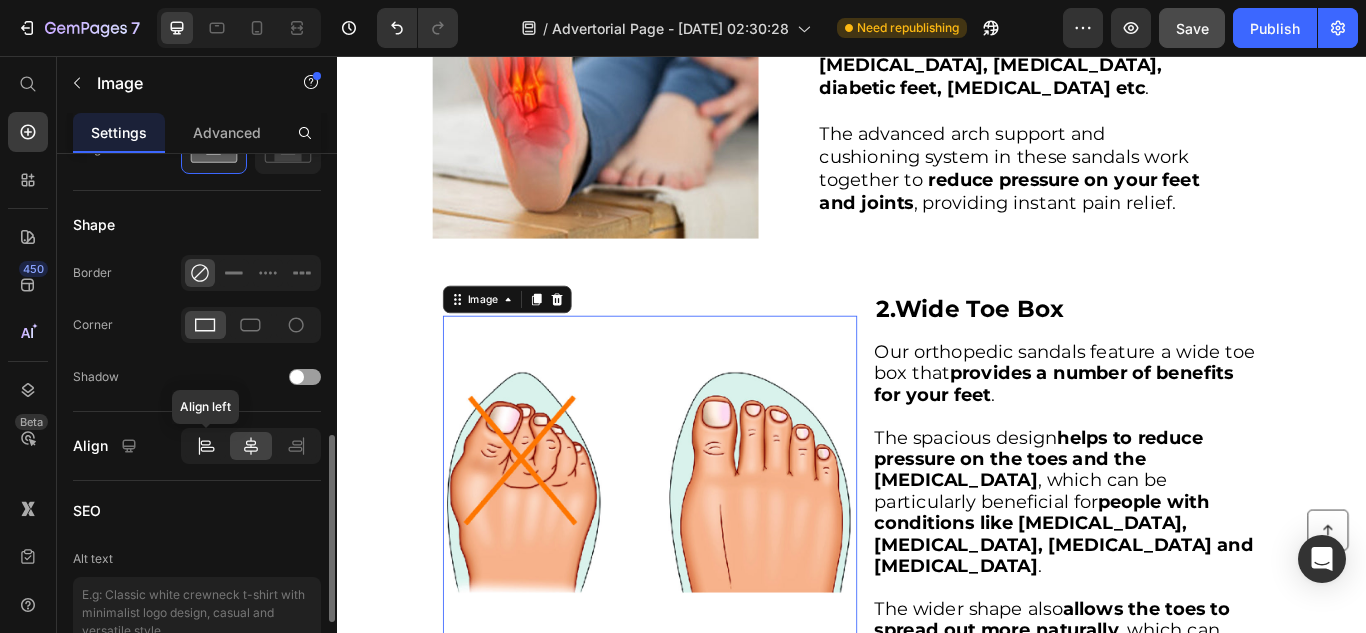 click 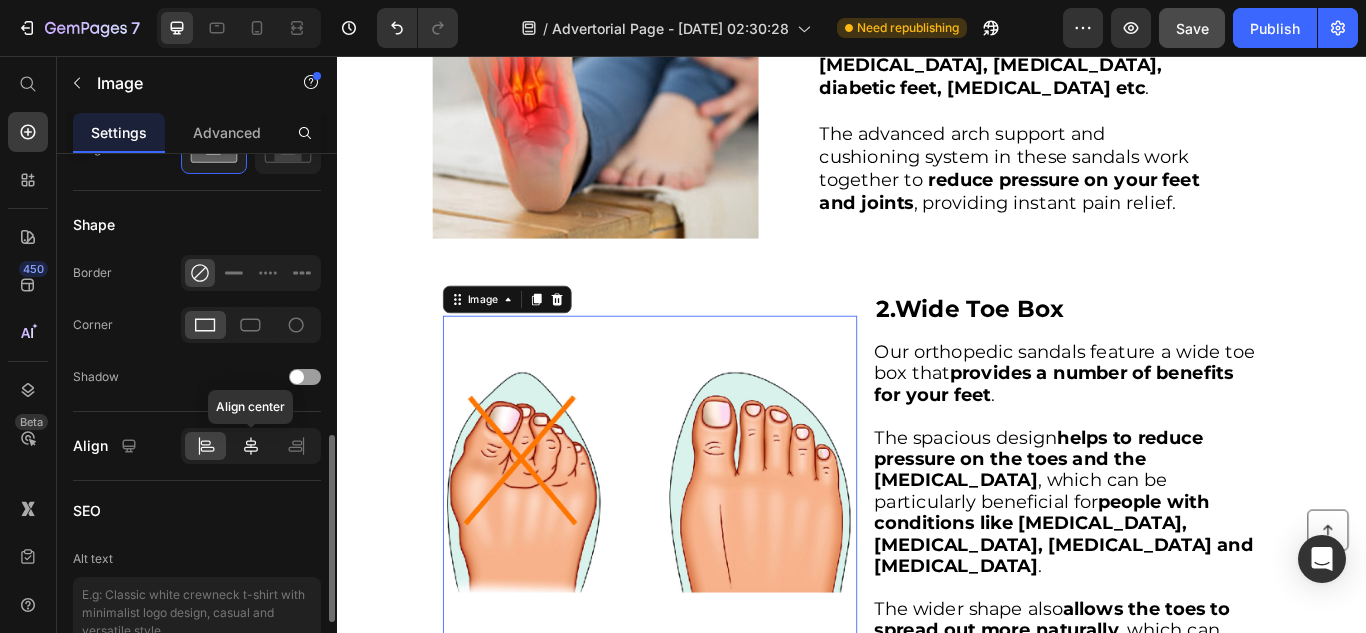 click 